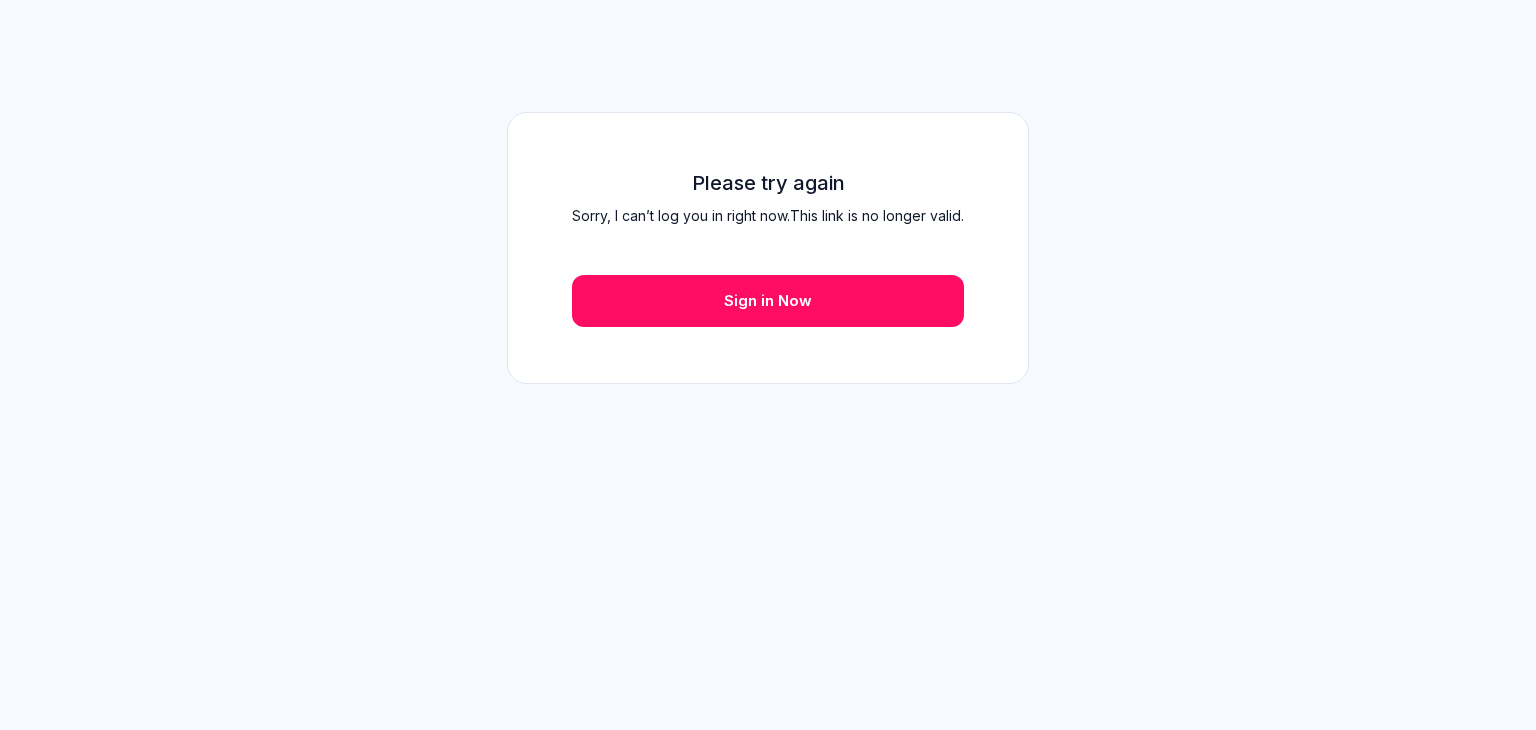 scroll, scrollTop: 0, scrollLeft: 0, axis: both 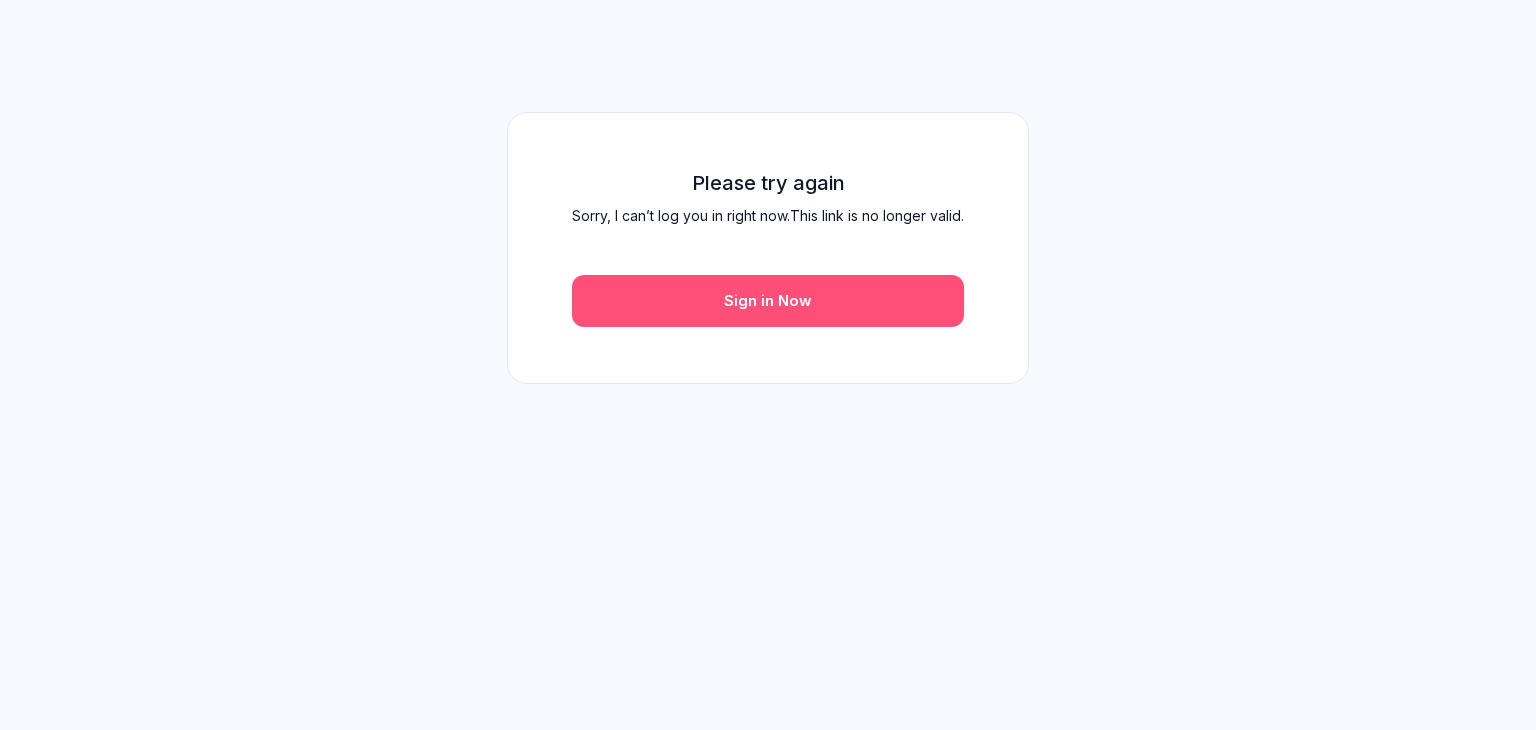 click on "Sign in Now" at bounding box center (768, 301) 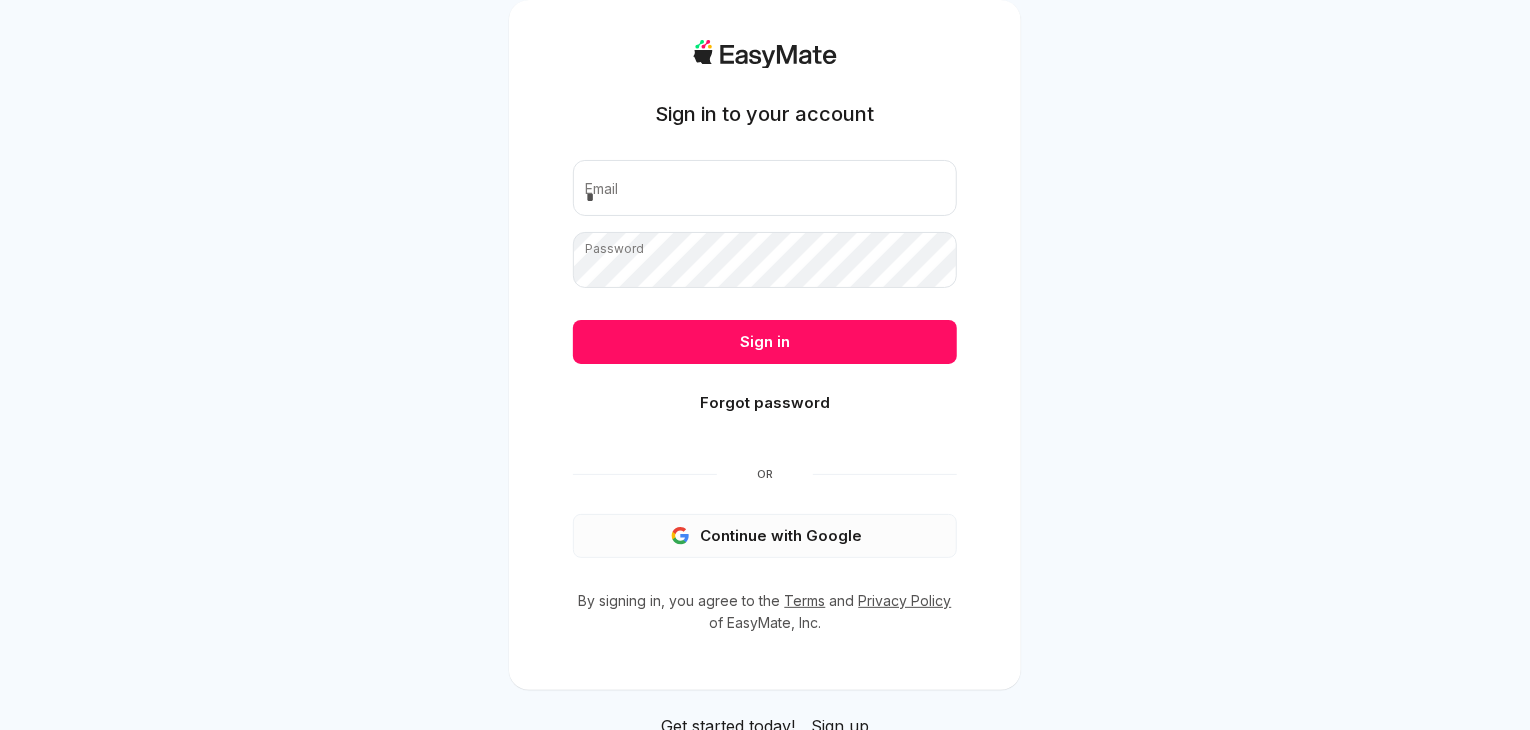 click on "Continue with Google" at bounding box center [765, 536] 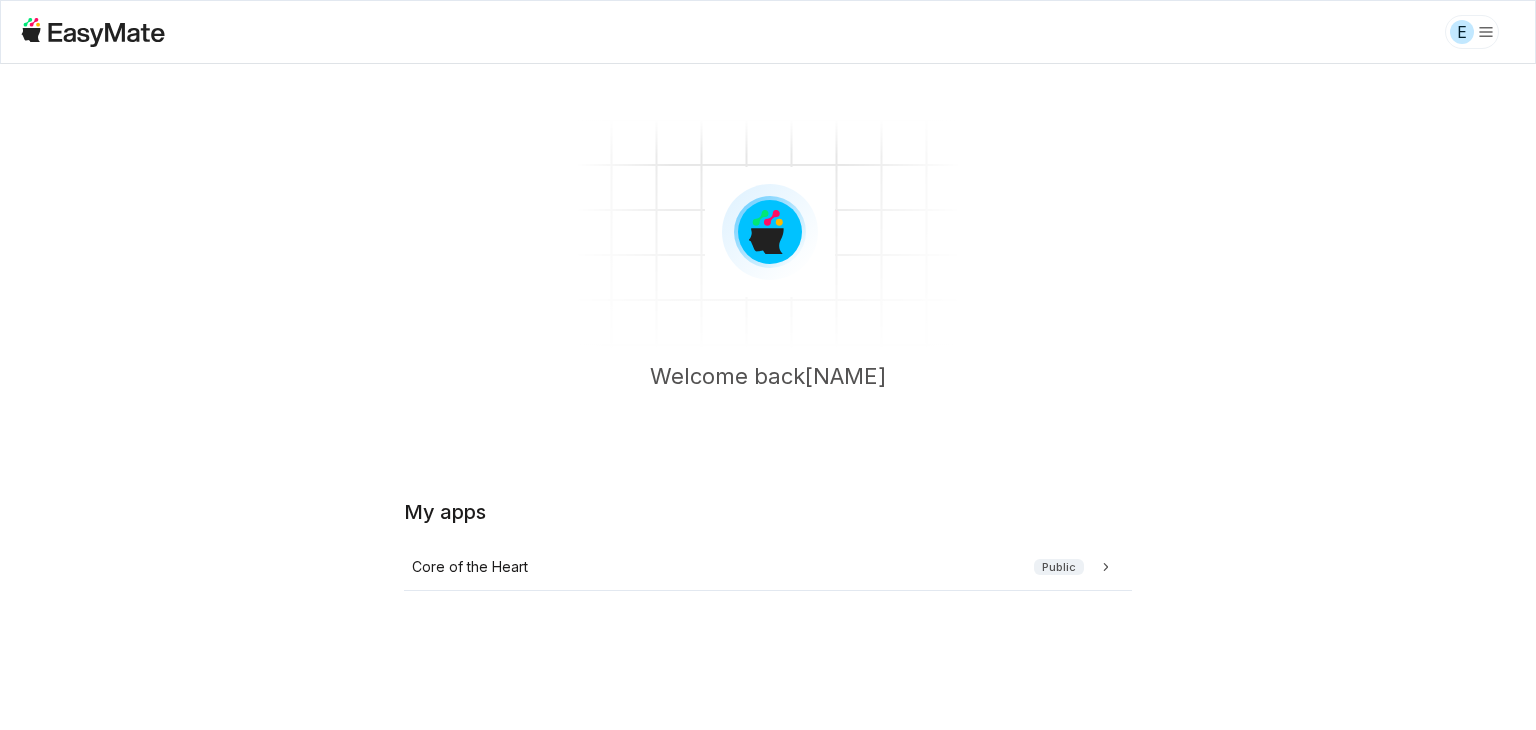 scroll, scrollTop: 0, scrollLeft: 0, axis: both 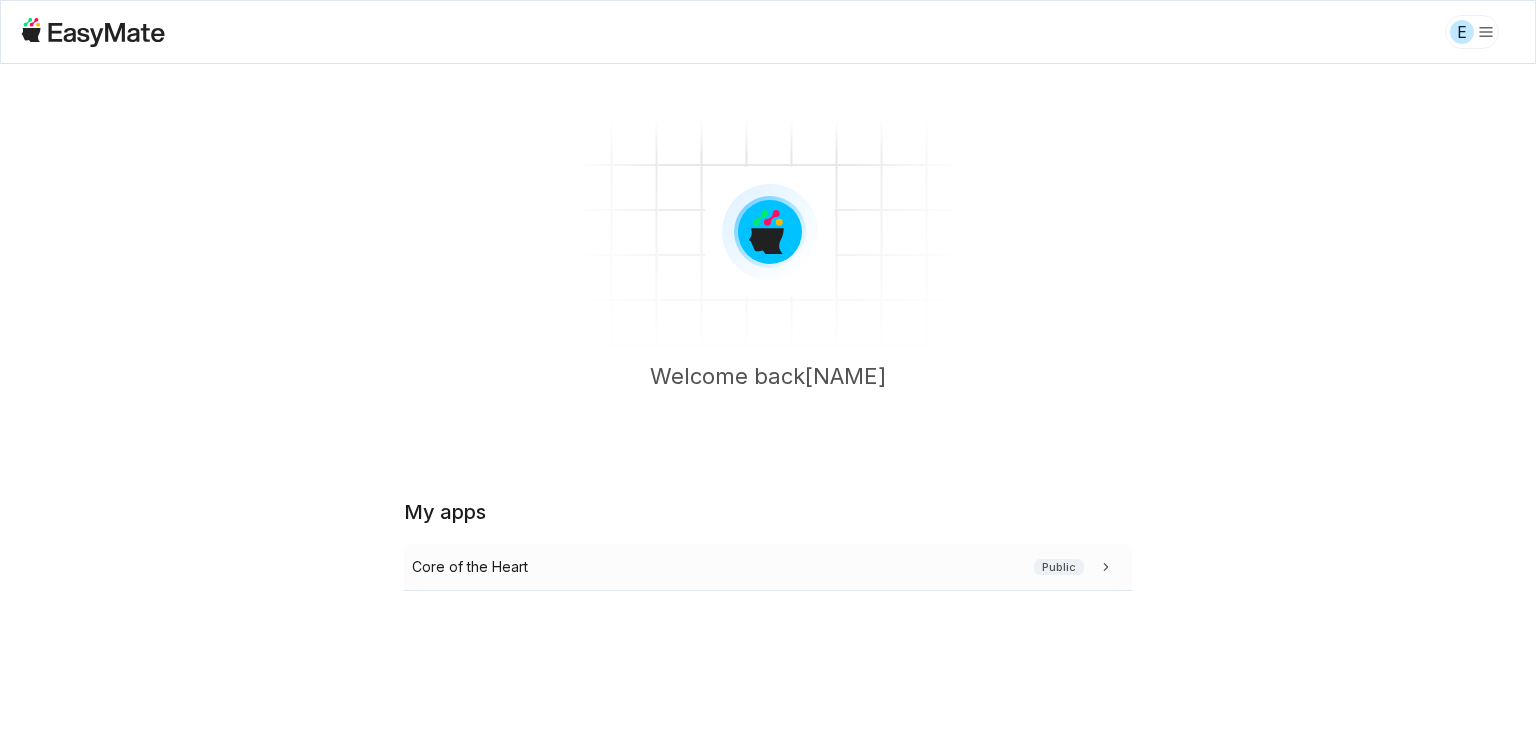 click on "Core of the Heart" at bounding box center (470, 567) 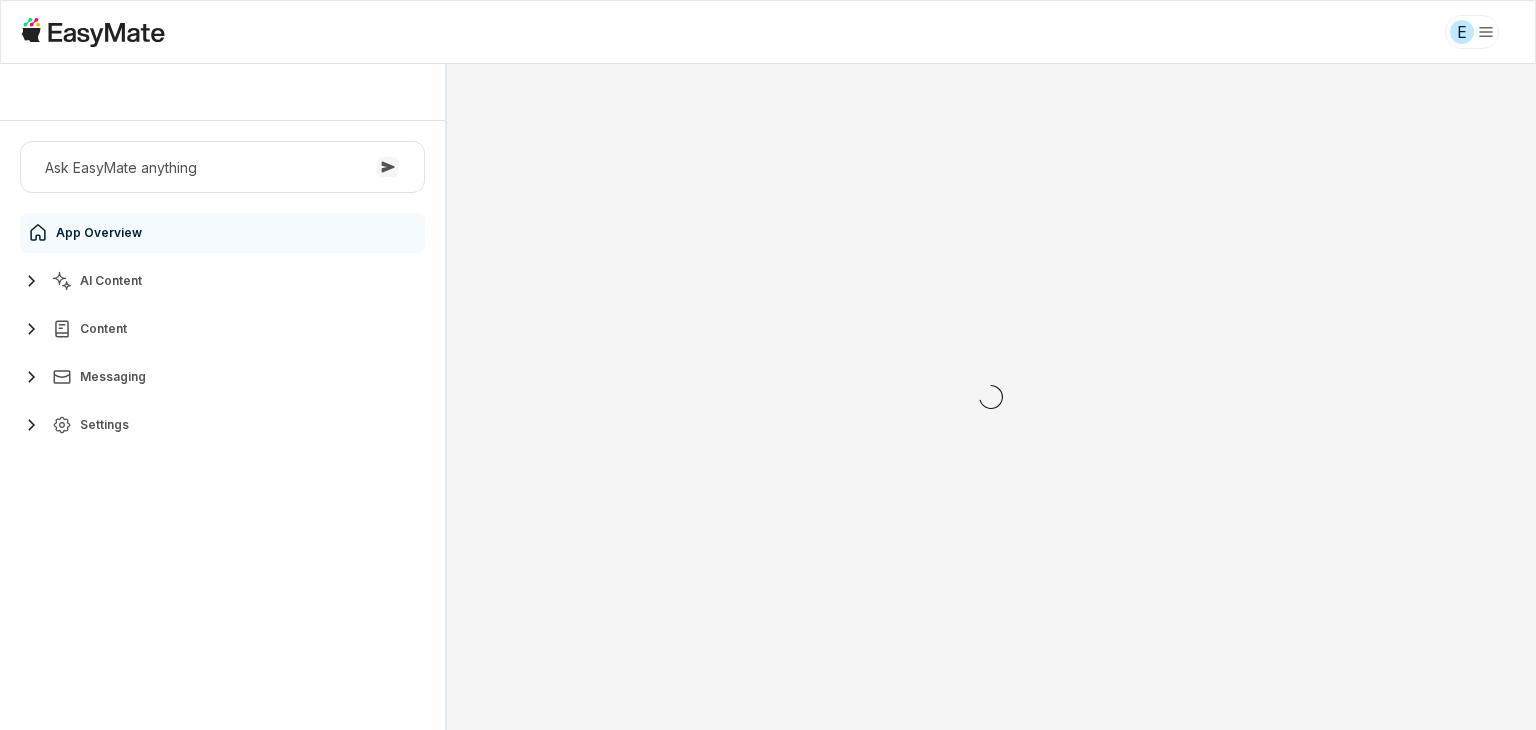 scroll, scrollTop: 0, scrollLeft: 0, axis: both 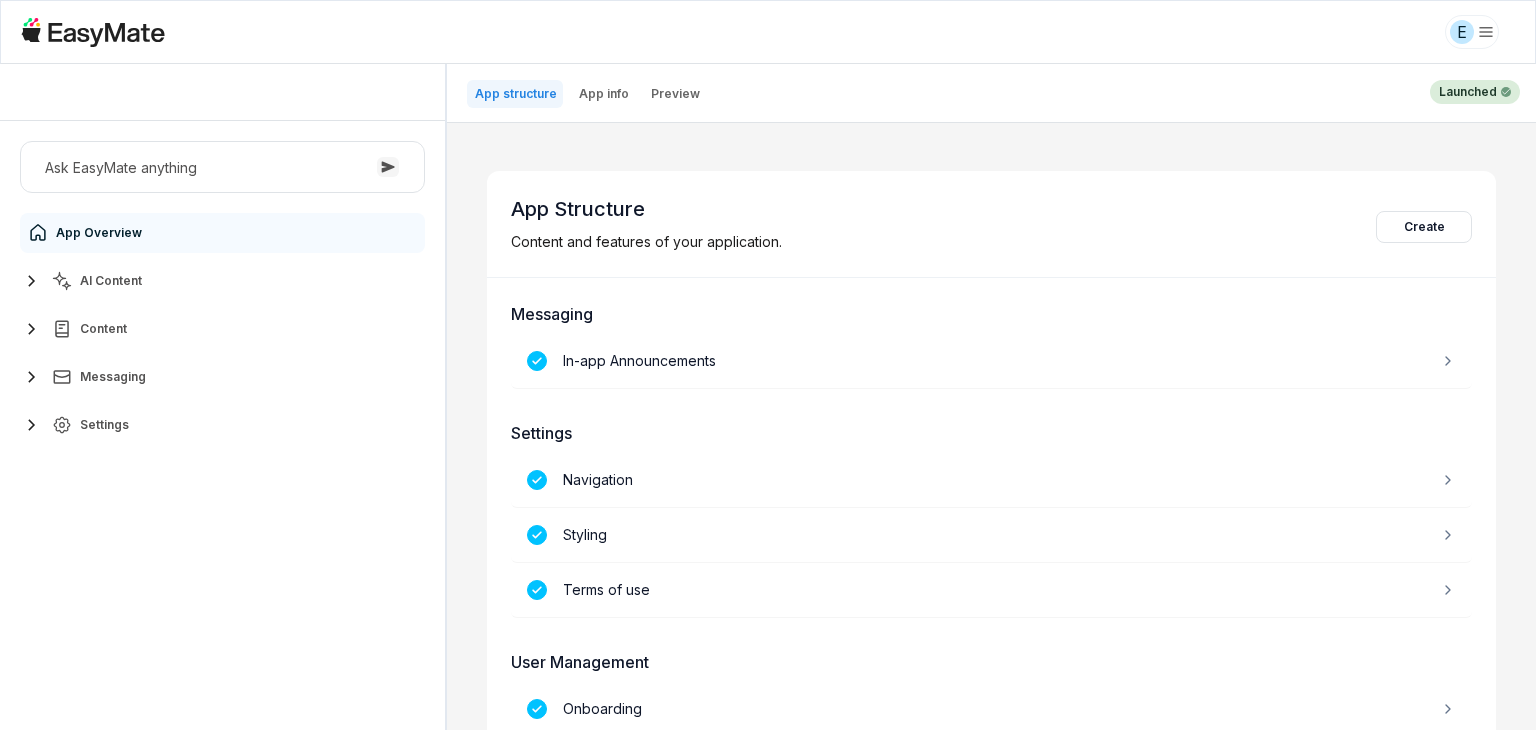 click on "AI Content" at bounding box center (222, 281) 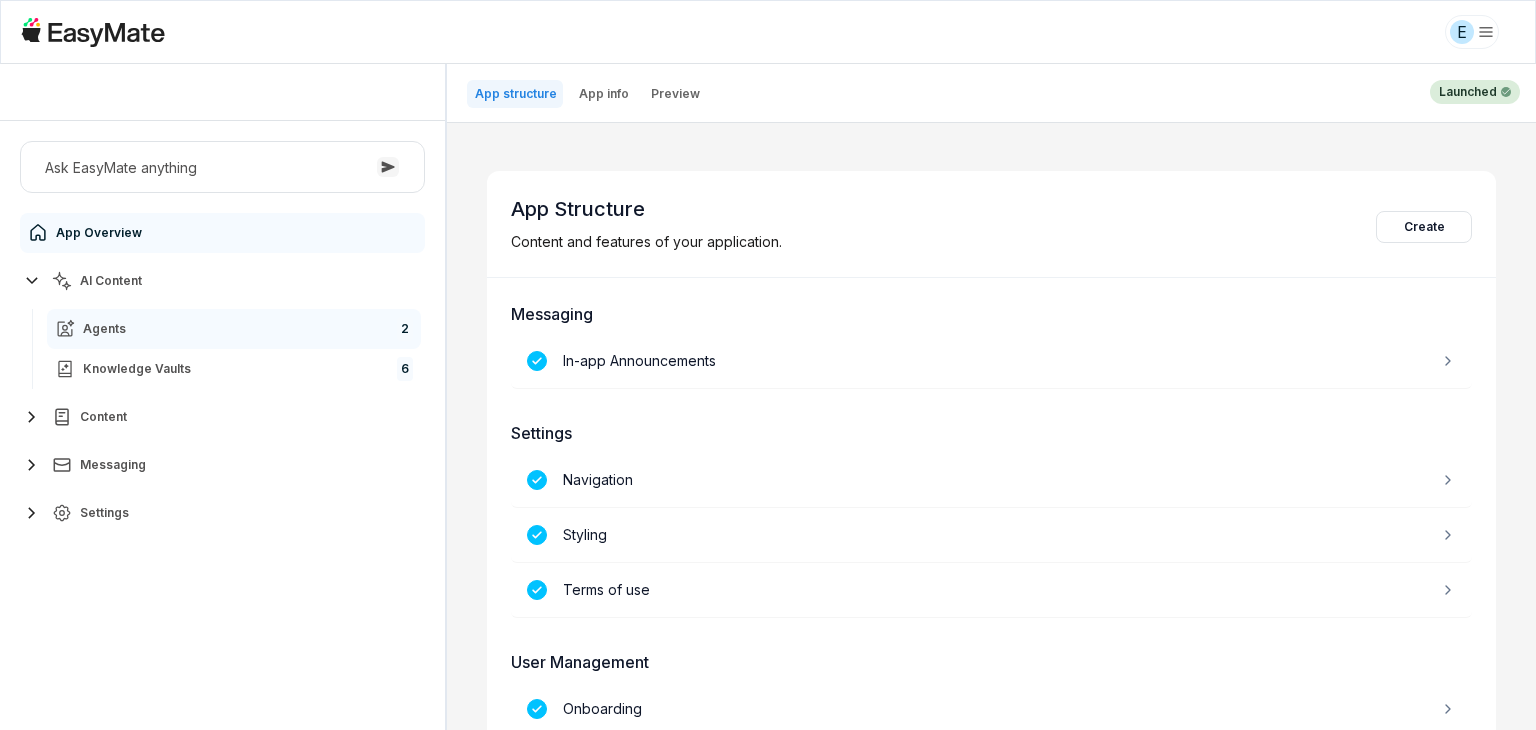 click on "Agents 2" at bounding box center [234, 329] 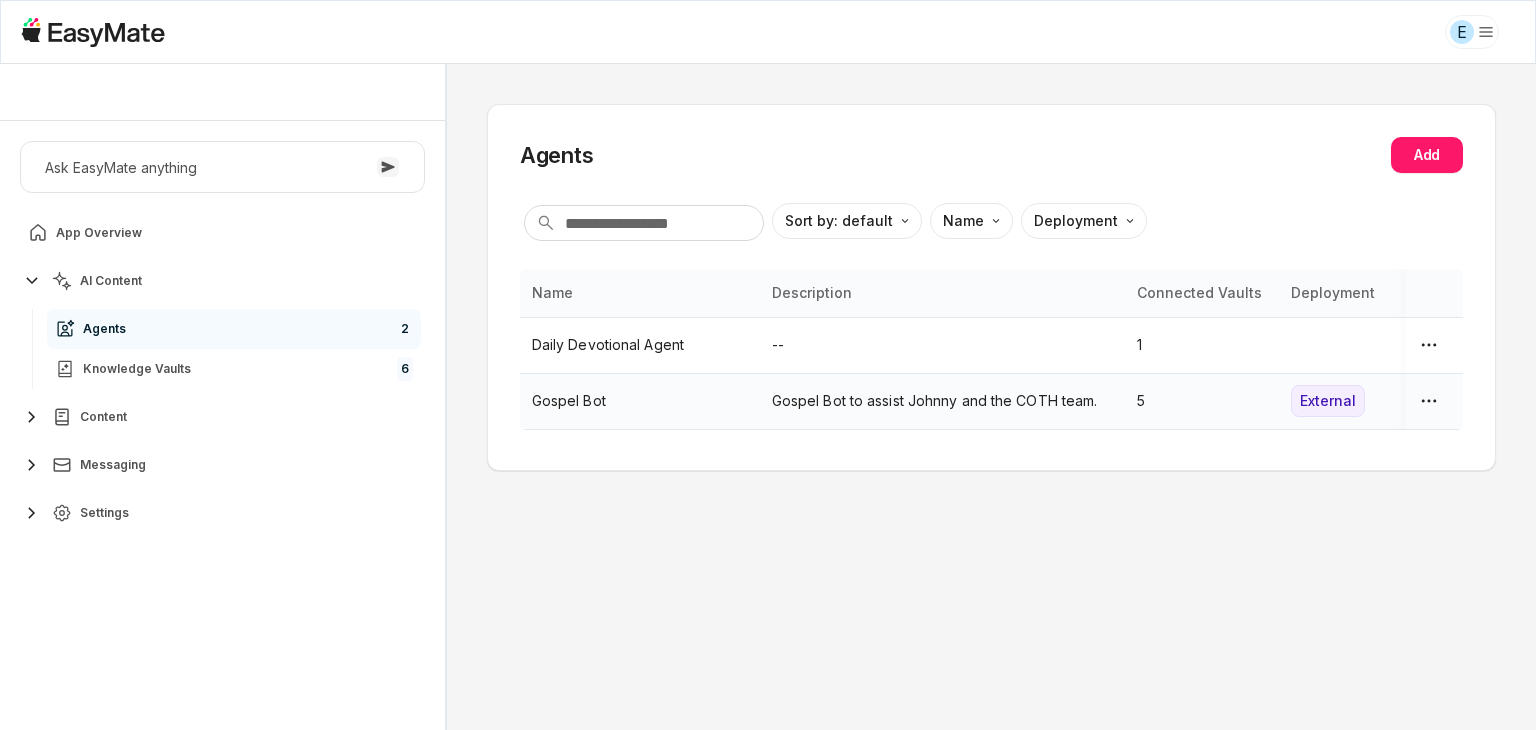click on "Gospel Bot" at bounding box center [640, 401] 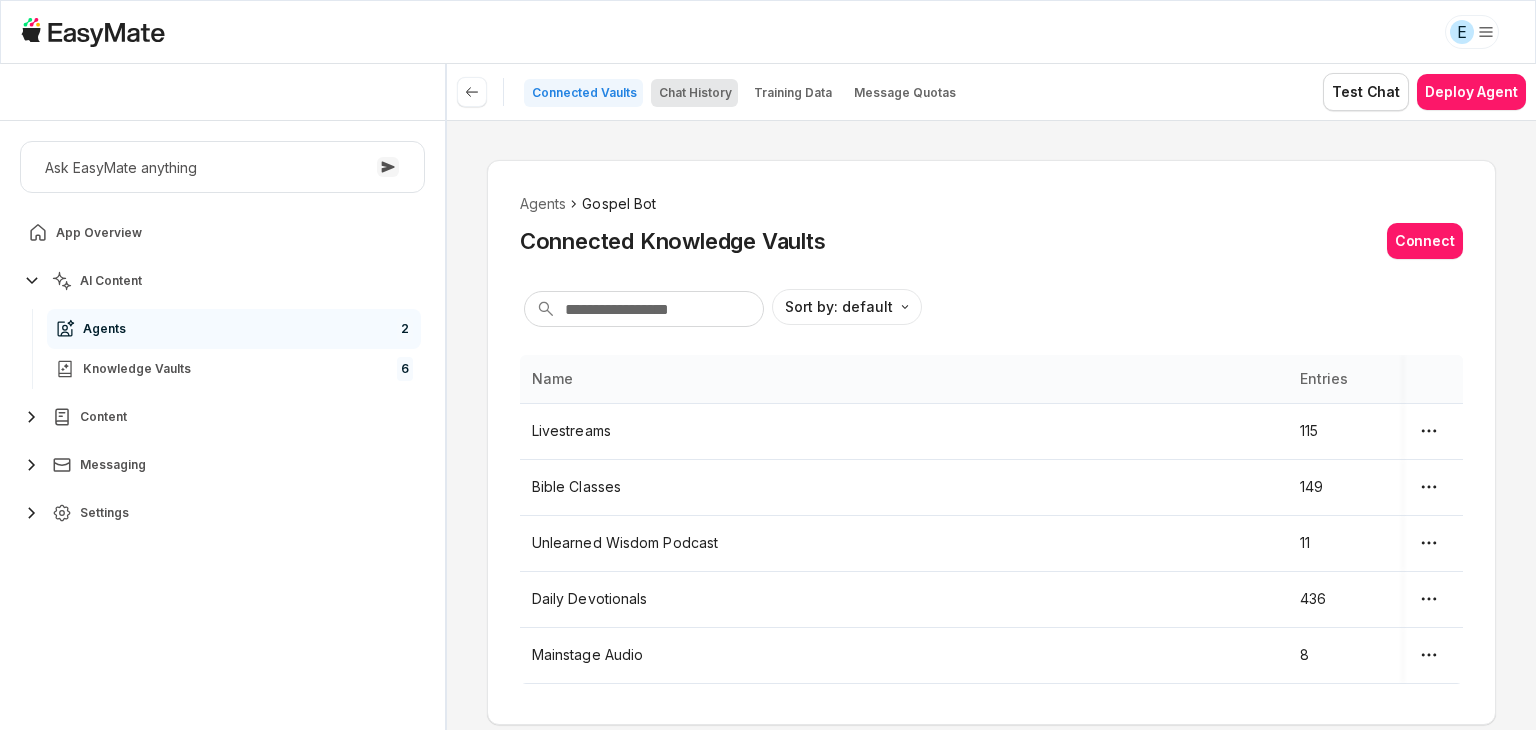 click on "Chat History" at bounding box center (695, 93) 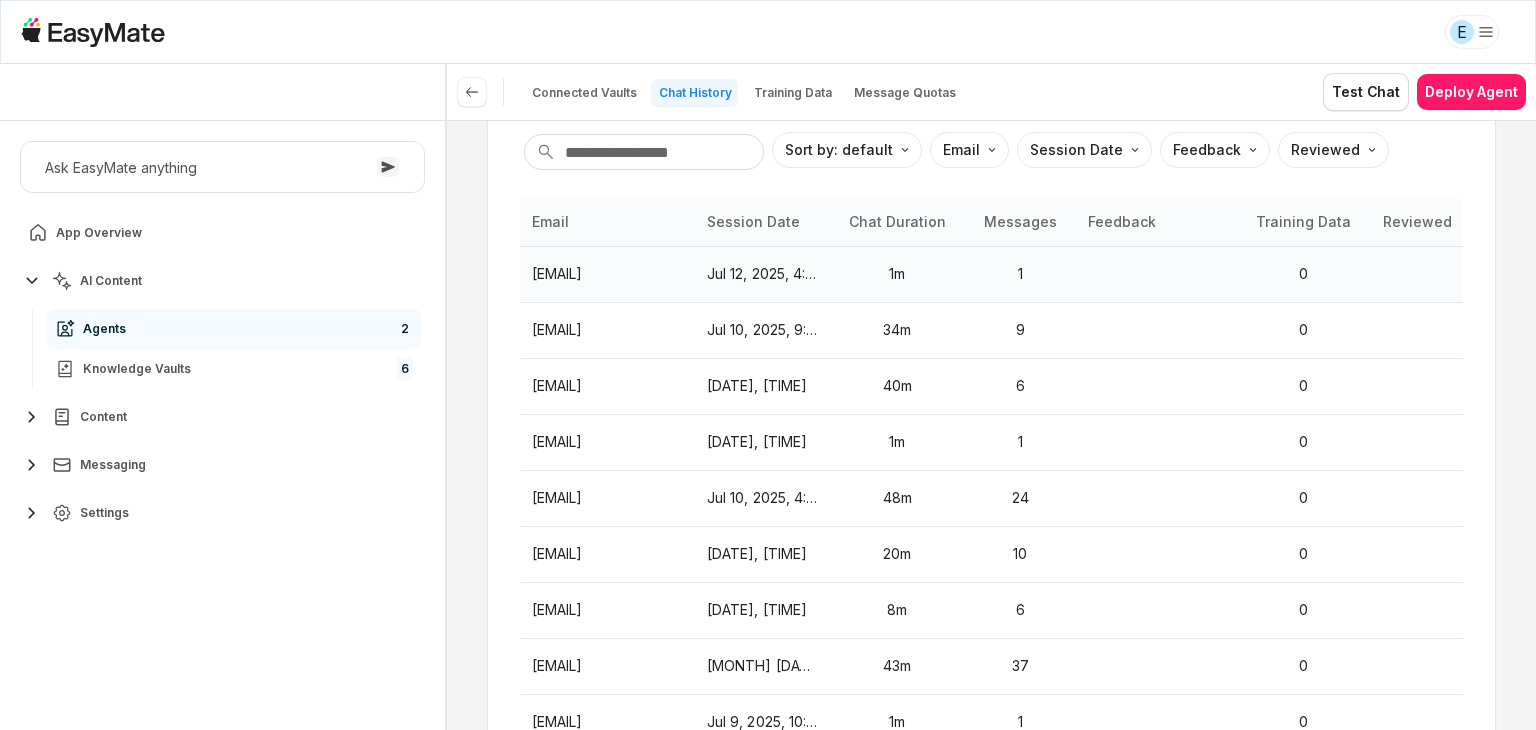 scroll, scrollTop: 152, scrollLeft: 0, axis: vertical 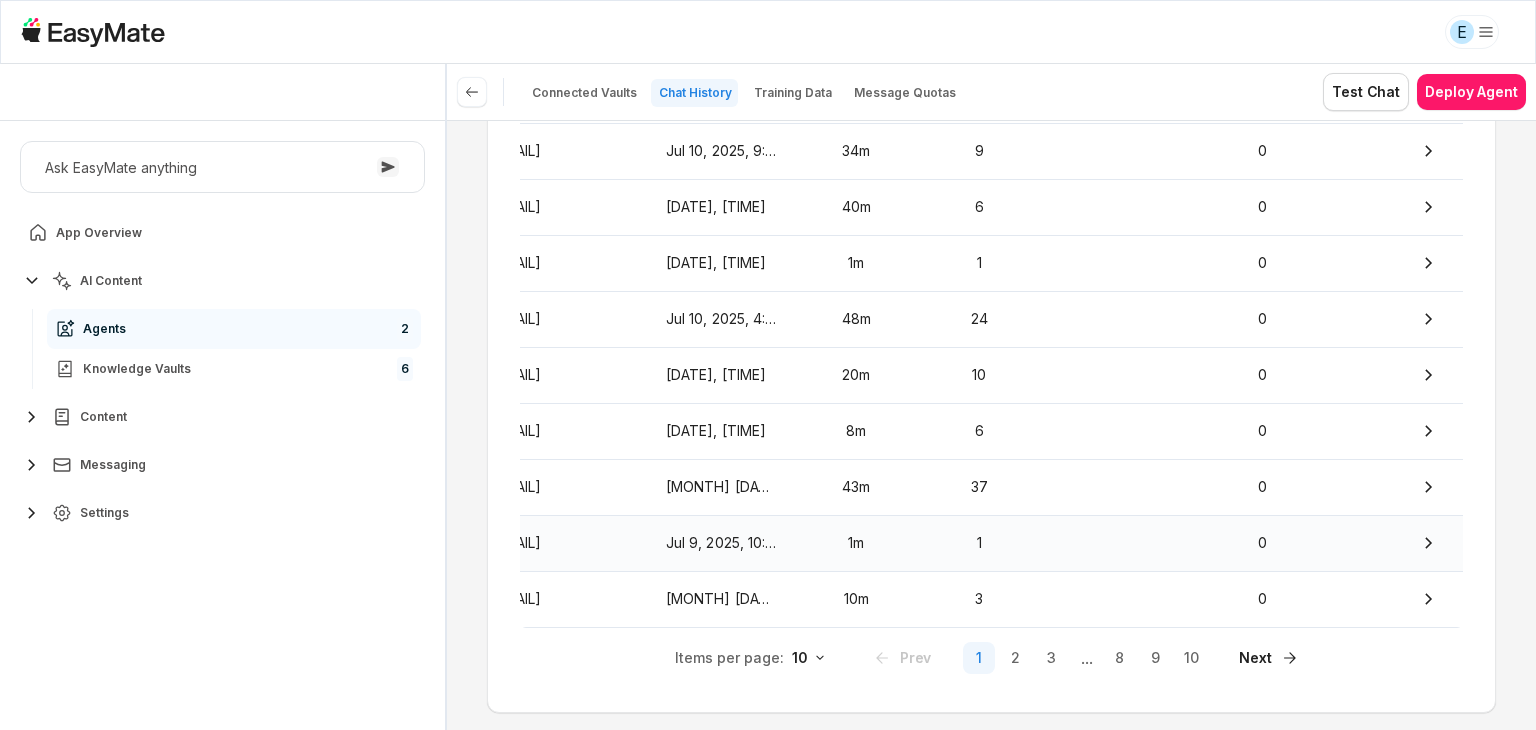 click at bounding box center (1451, 543) 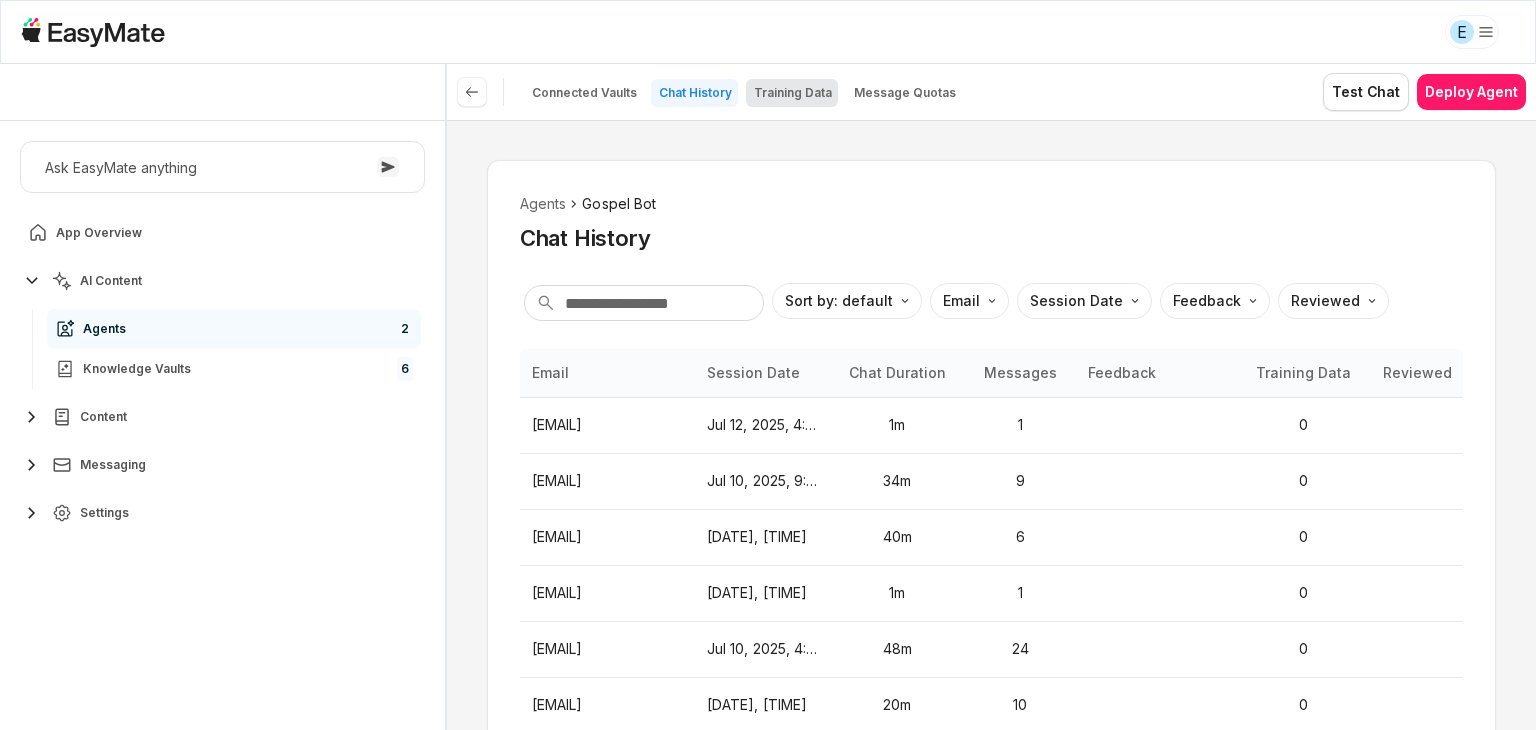 click on "Training Data" at bounding box center (793, 93) 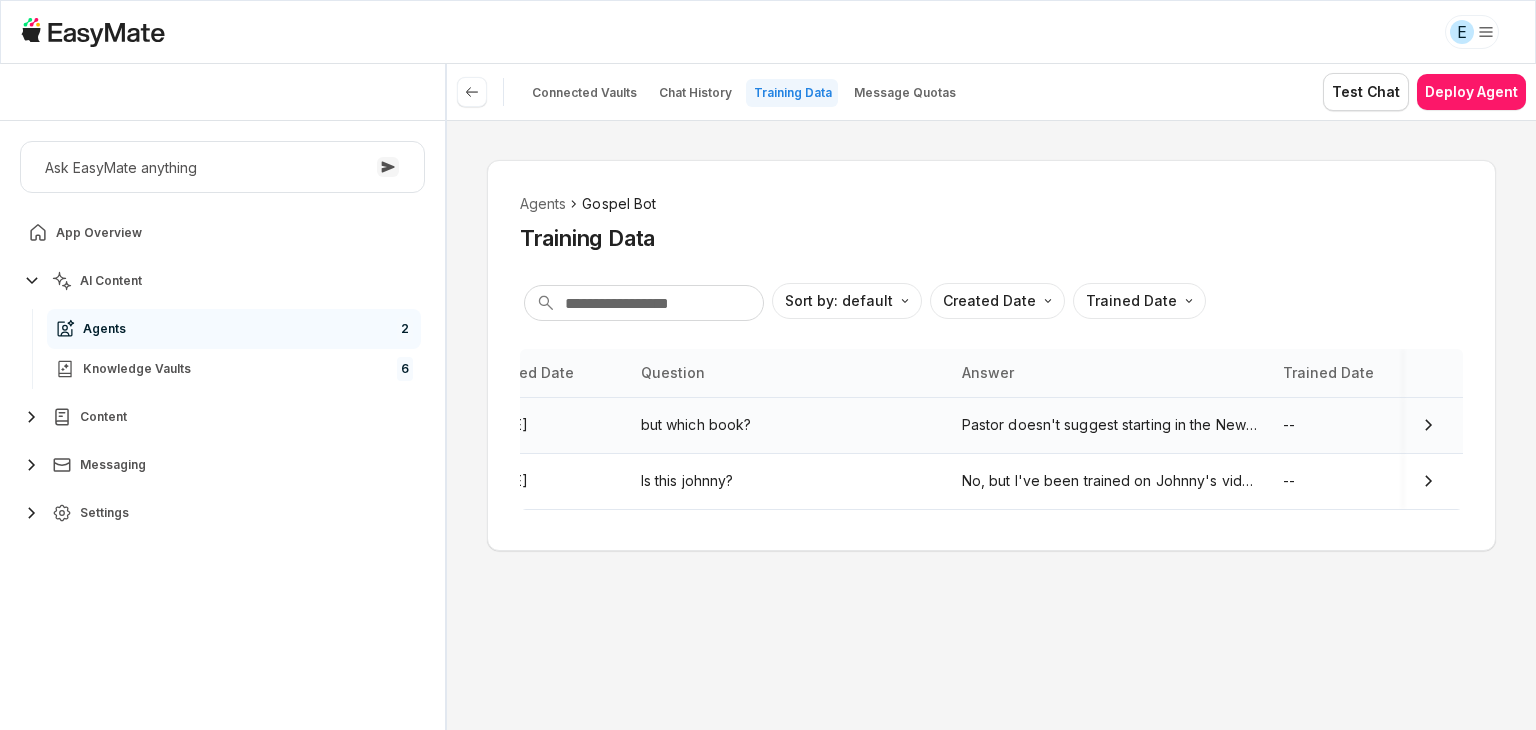 scroll, scrollTop: 0, scrollLeft: 74, axis: horizontal 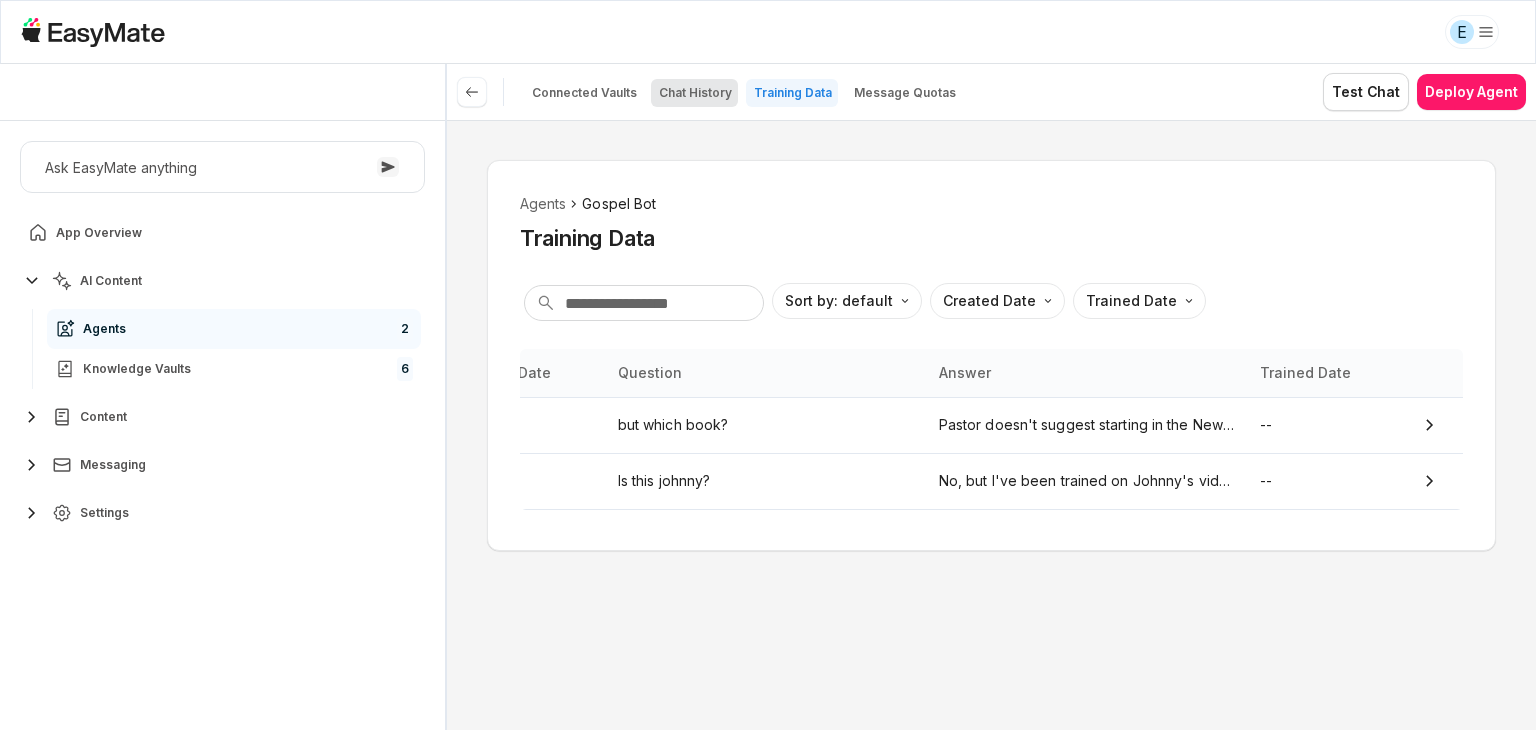 click on "Chat History" at bounding box center [694, 93] 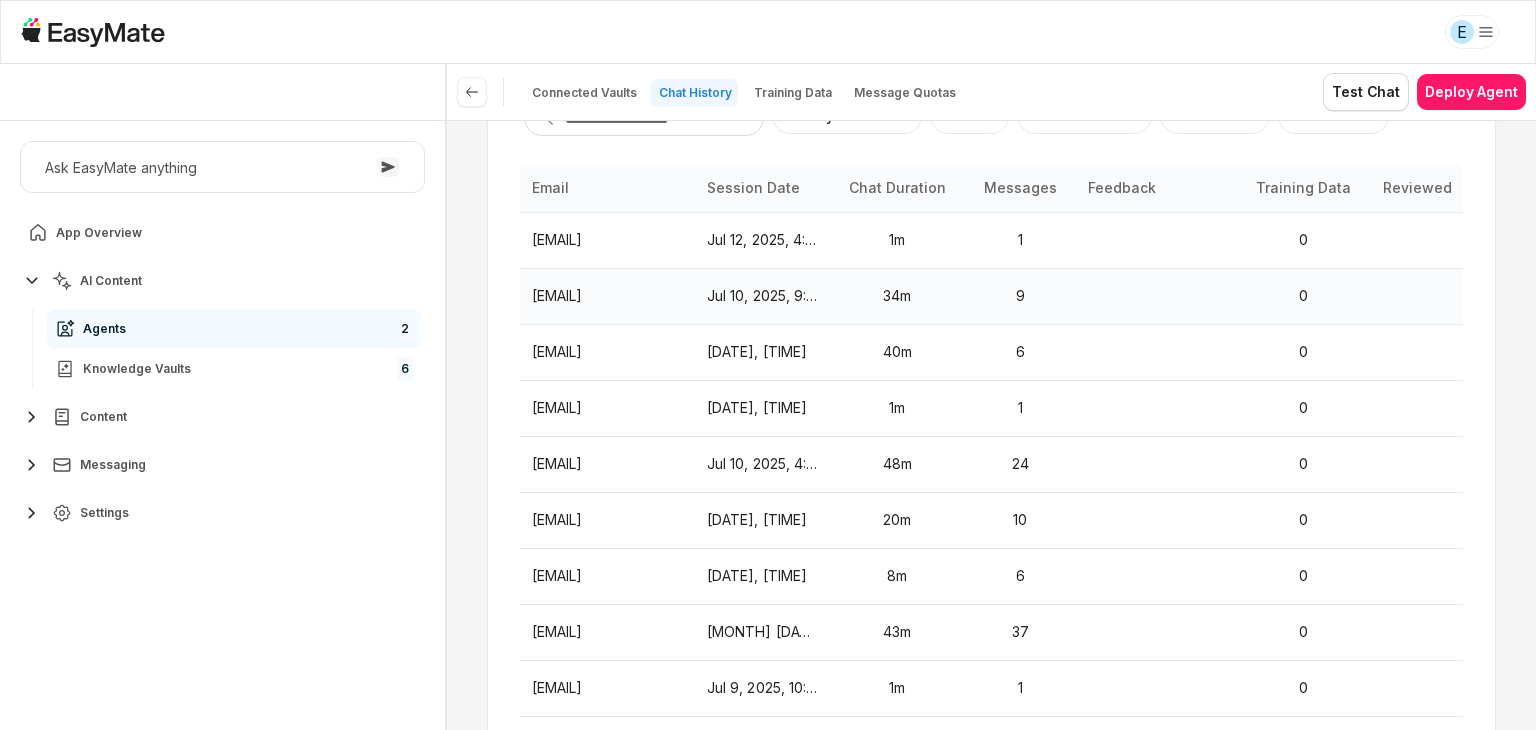scroll, scrollTop: 0, scrollLeft: 0, axis: both 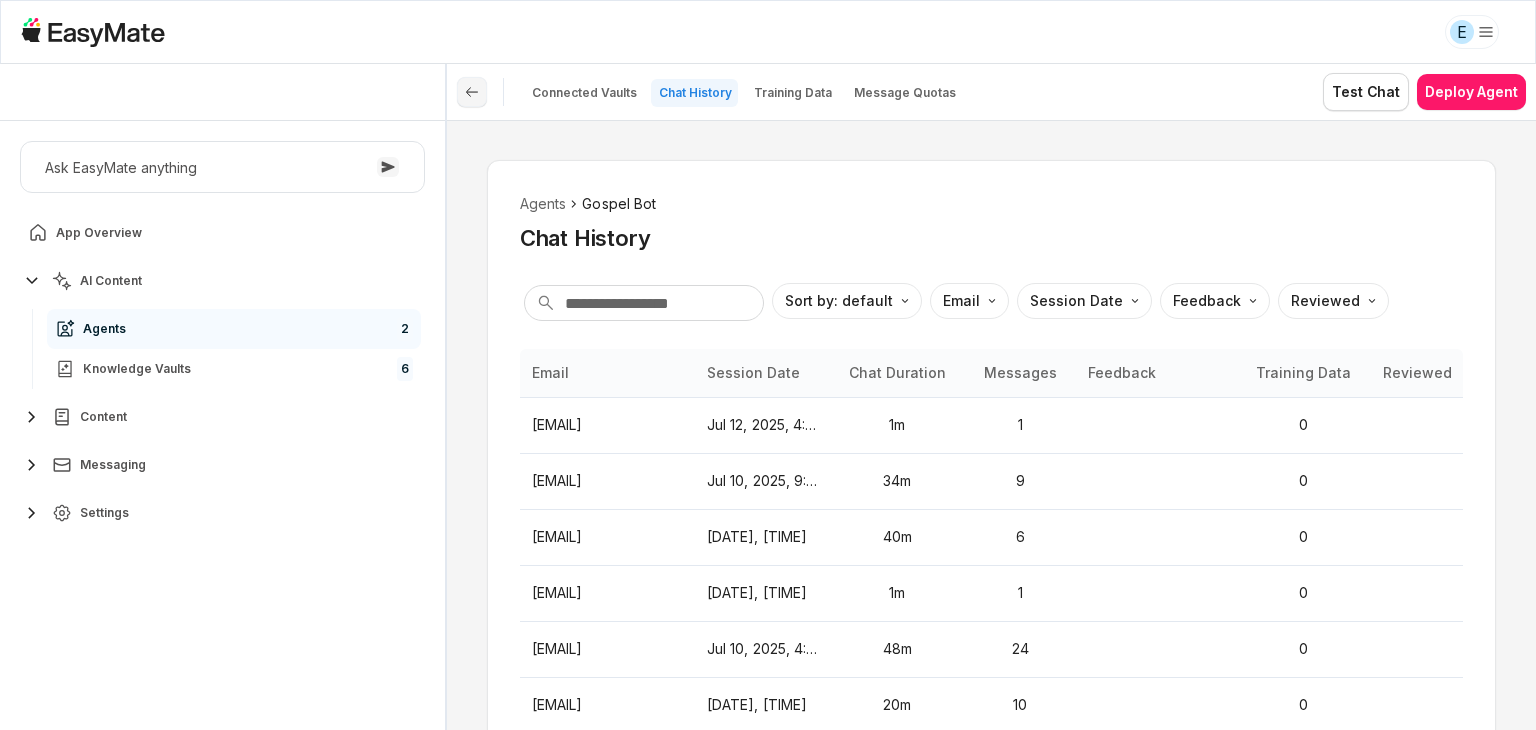 click at bounding box center (472, 92) 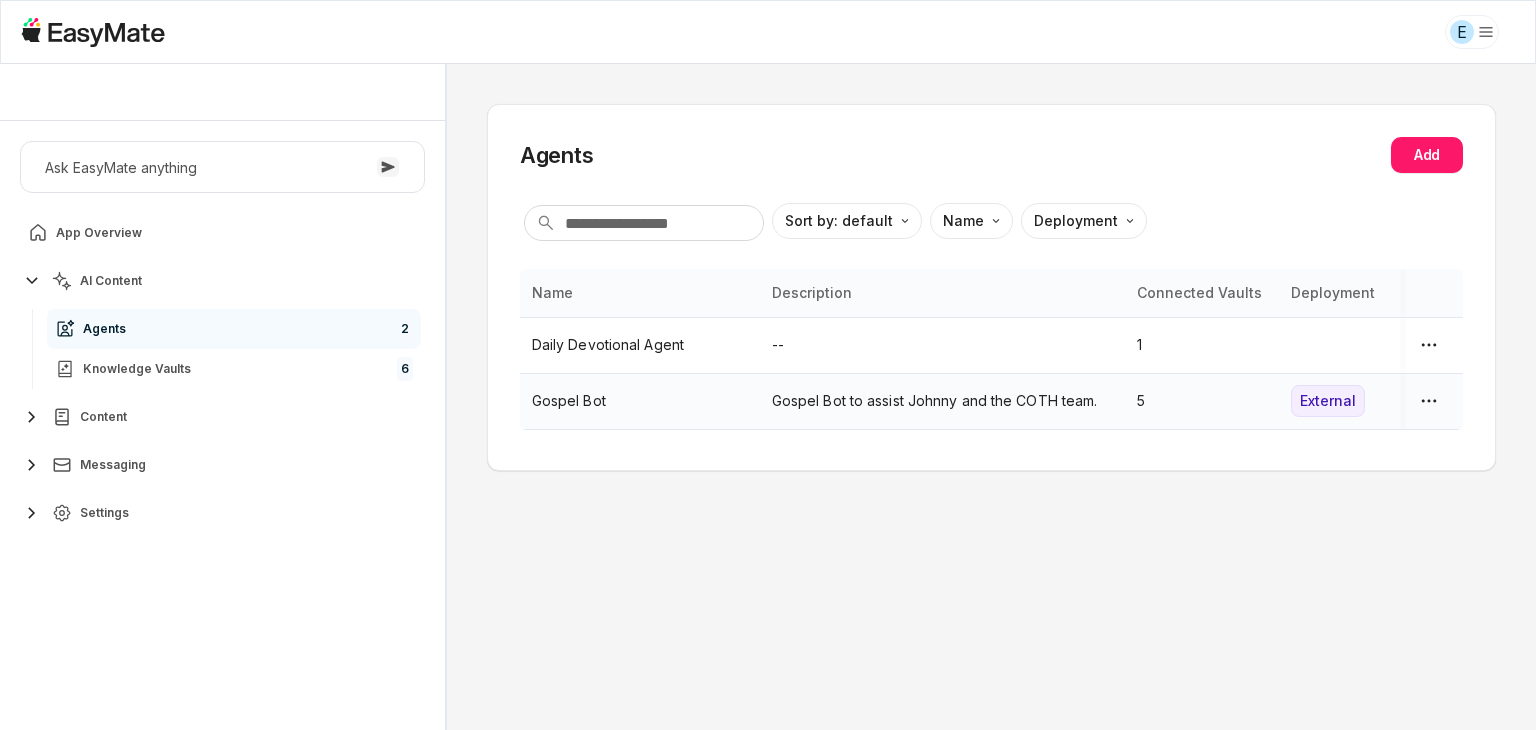 click on "Gospel Bot" at bounding box center [640, 401] 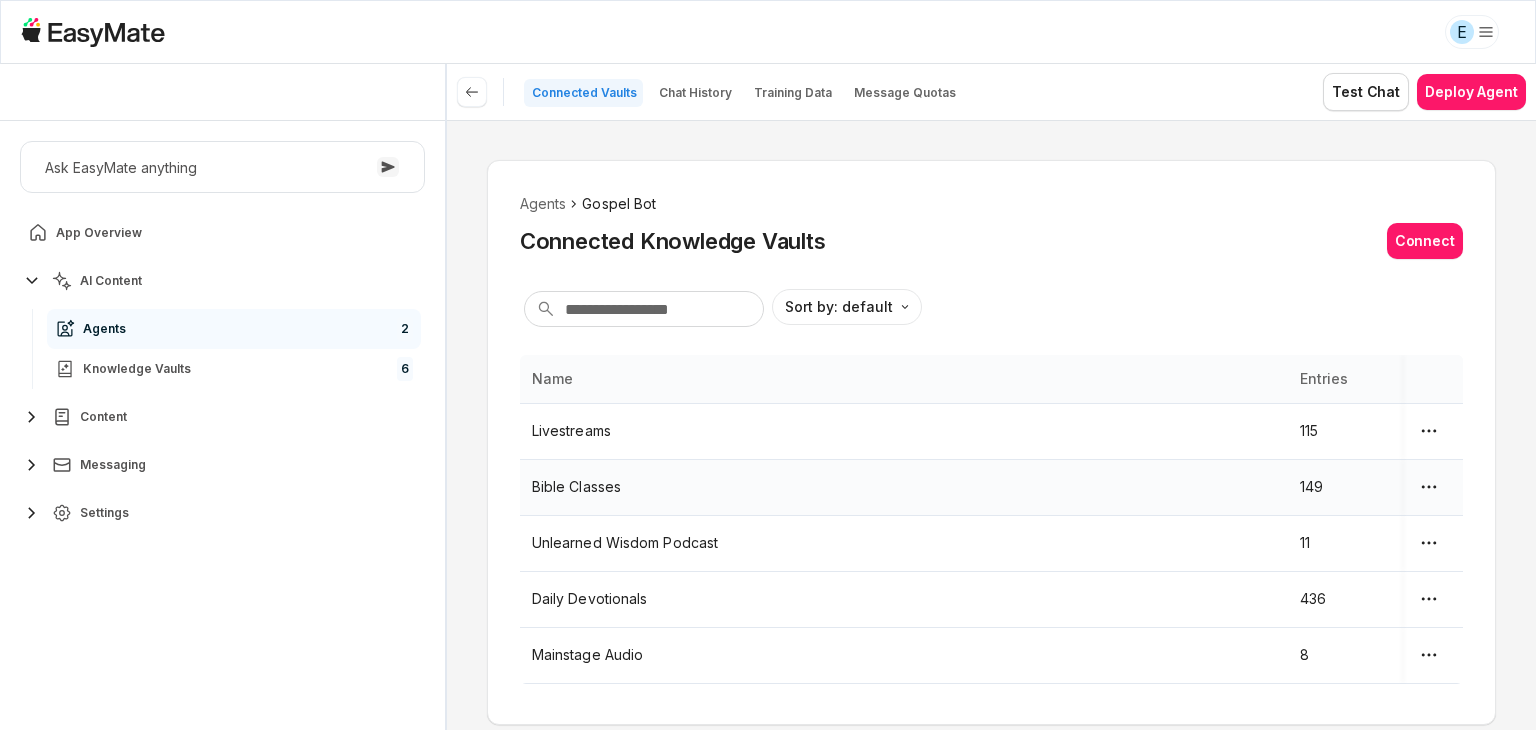 scroll, scrollTop: 40, scrollLeft: 0, axis: vertical 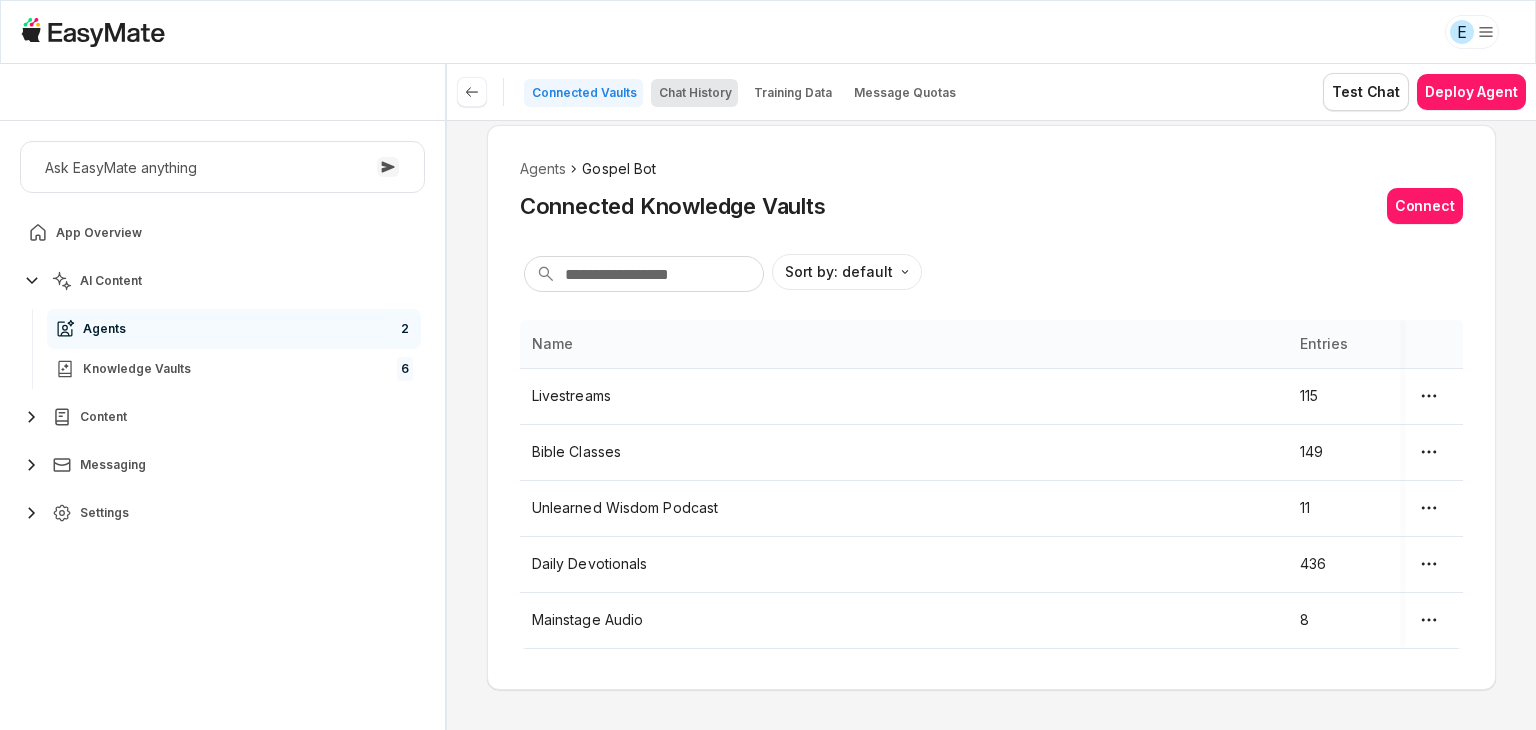 click on "Chat History" at bounding box center (695, 93) 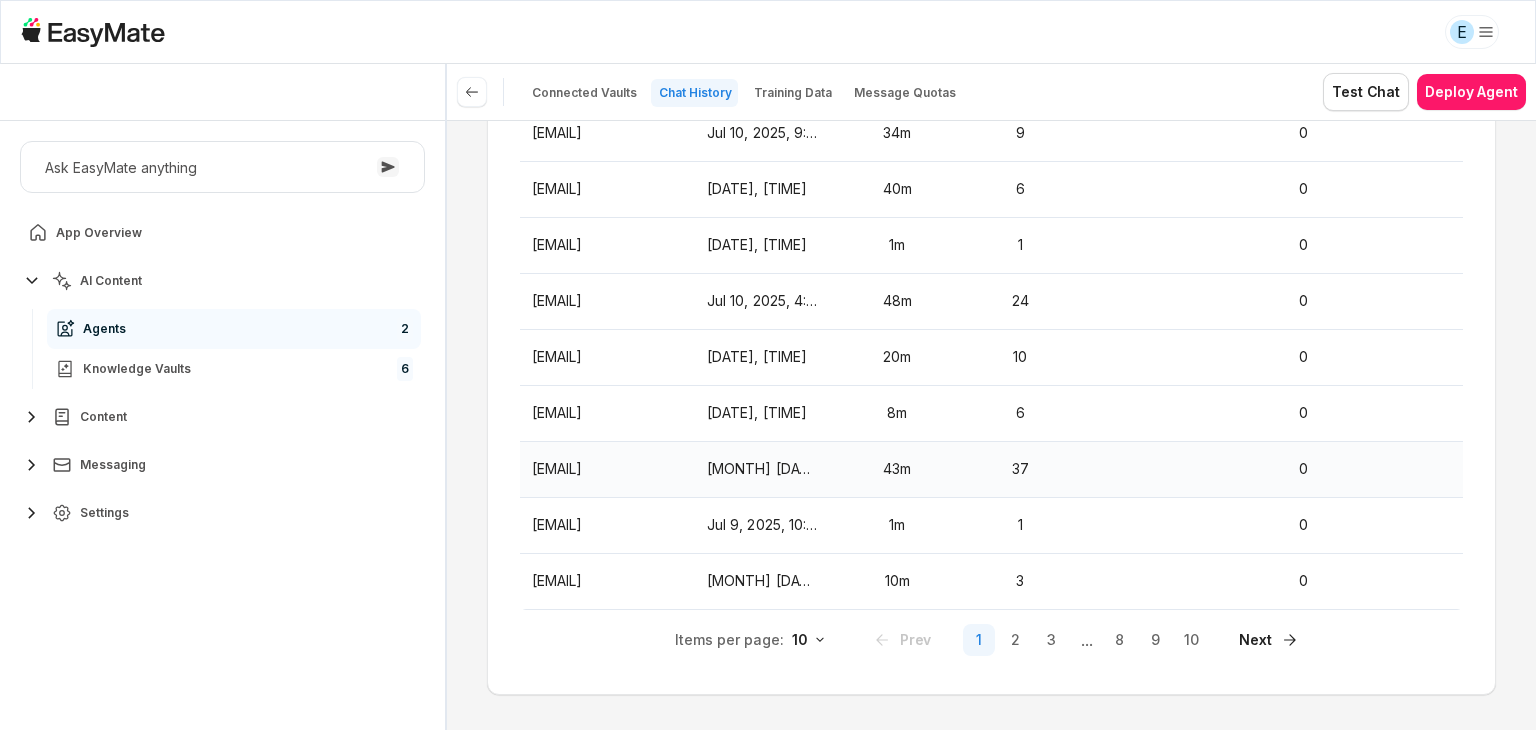 scroll, scrollTop: 348, scrollLeft: 0, axis: vertical 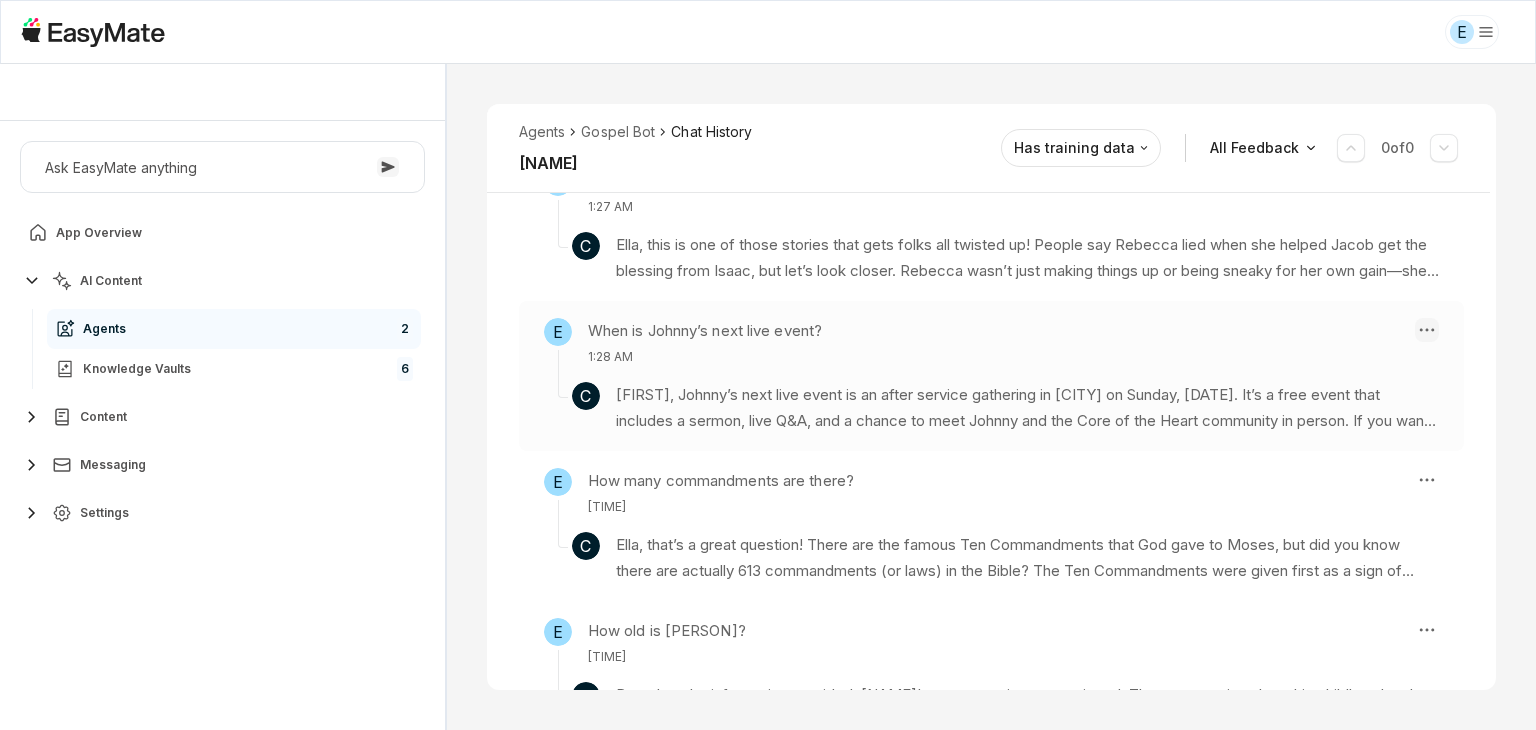 click on "E Core of the Heart Ask EasyMate anything App Overview AI Content Agents 2 Knowledge Vaults 6 Content Messaging Settings B How can I help you today? Scroll to bottom Send Agents Gospel Bot Chat History Ella Reviewed Email [EMAIL] Session ID 639 Session Date [DATE], [TIME] Chat Duration 43m Positive Feedback 0 Negative Feedback 0 Messages 37 Training Data 0 Agents Gospel Bot Chat History Ella Has training data All Feedback 0 of 0 E What is God’s will? [TIME] C
God’s will is that you don’t go back to the old ways, don’t entertain spiritual adultery, and don’t let Satan’s lies define you. You belong to Jesus now! You’re His bride, yoked to Him, and He wants you to live in that truth.
So, in a nutshell: God’s will is your sanctification, your surrender, and your trust in Him above all else. That’s the real deal! Knowledge Entries: daily_devotional_35566.txt daily_devotional_35643.txt E How do I live out God’s will? [TIME] C
Knowledge Entries: E C E C" at bounding box center (768, 365) 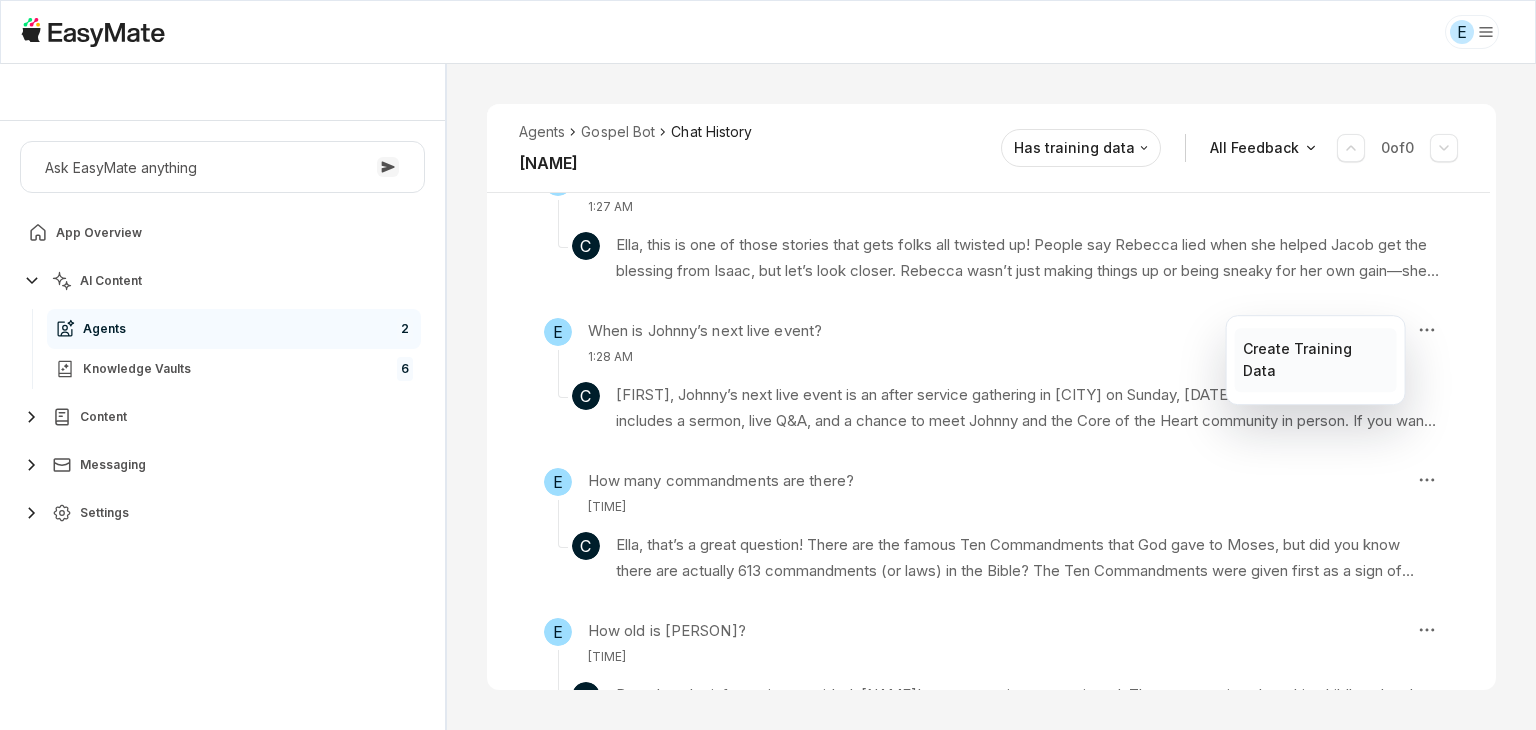 click on "Create Training Data" at bounding box center (1315, 360) 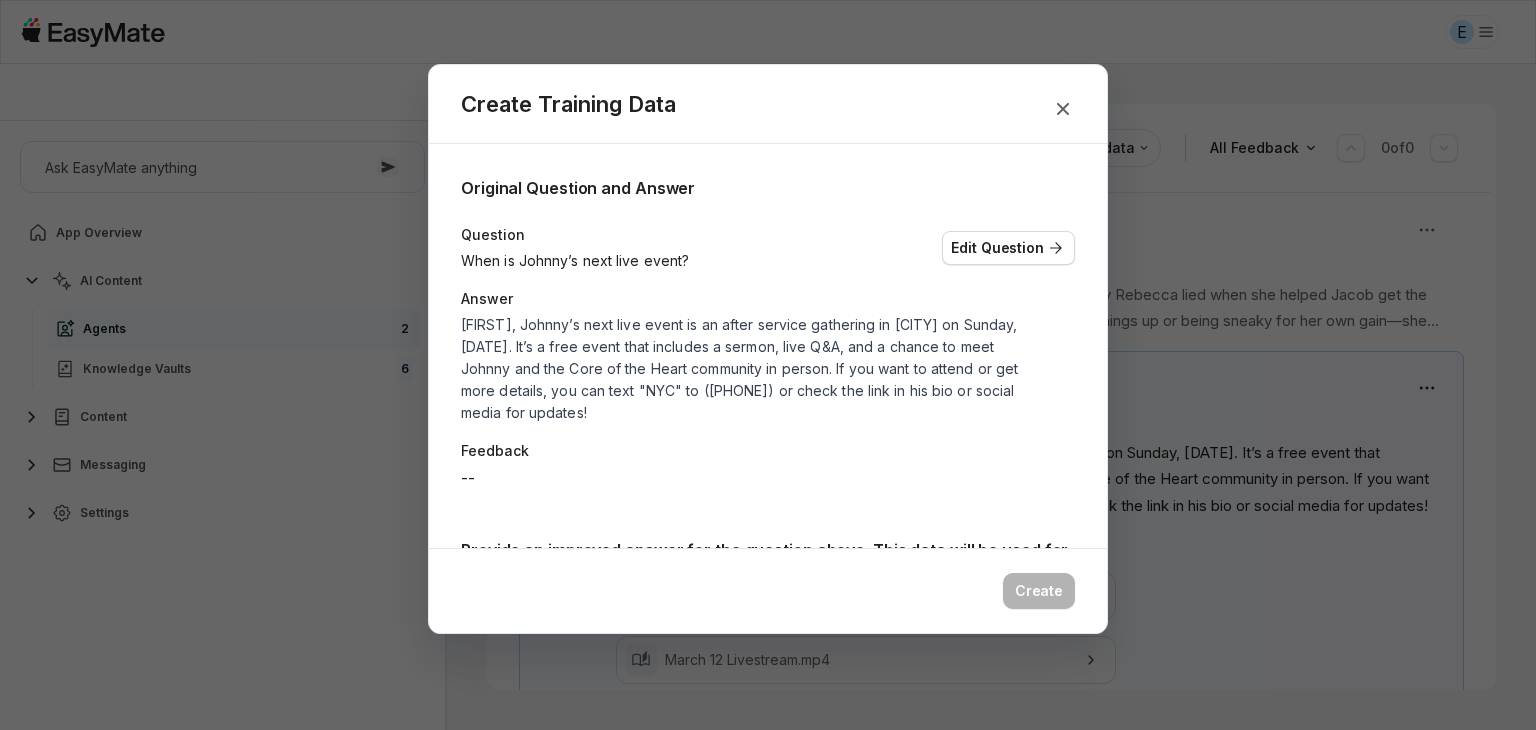 scroll, scrollTop: 869, scrollLeft: 0, axis: vertical 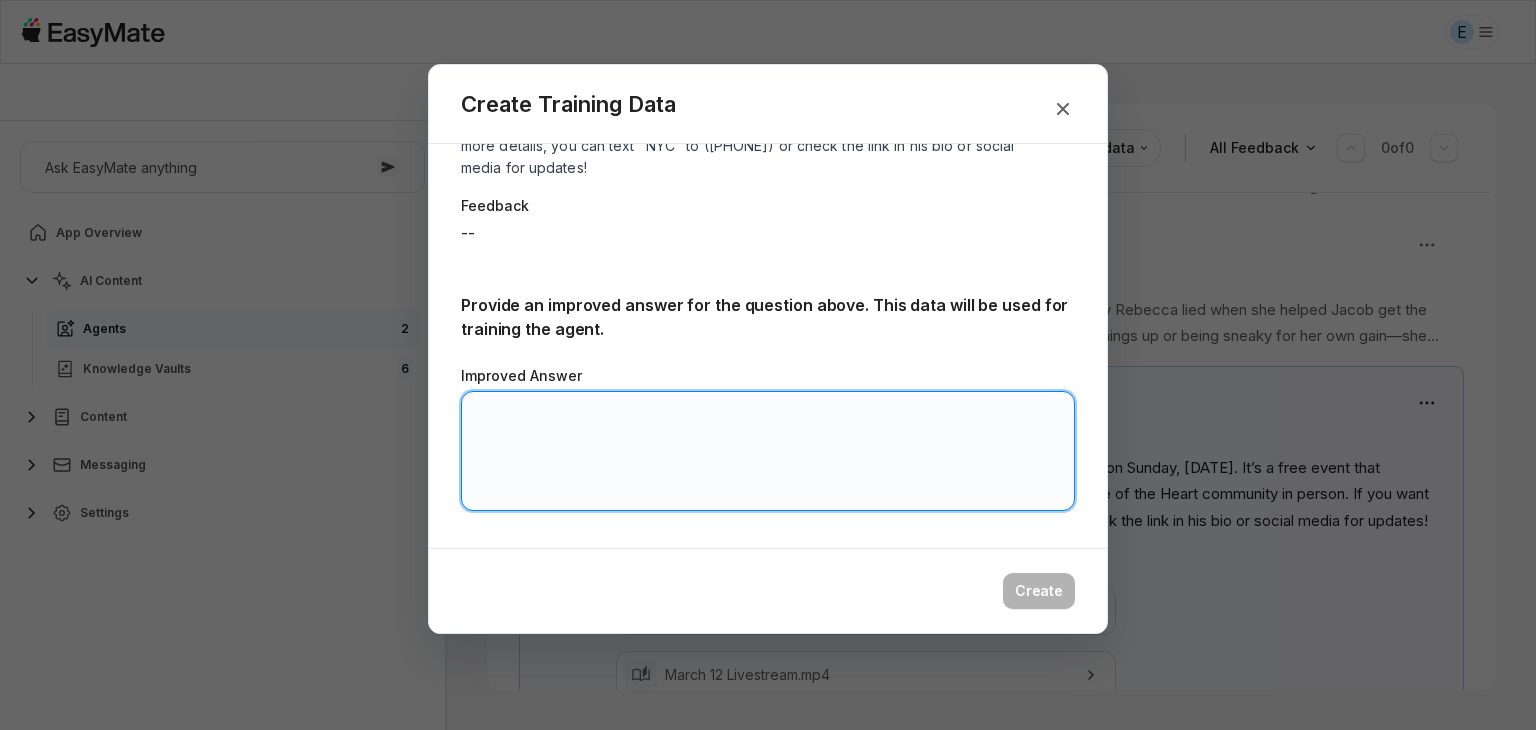 click on "Improved Answer" at bounding box center [768, 451] 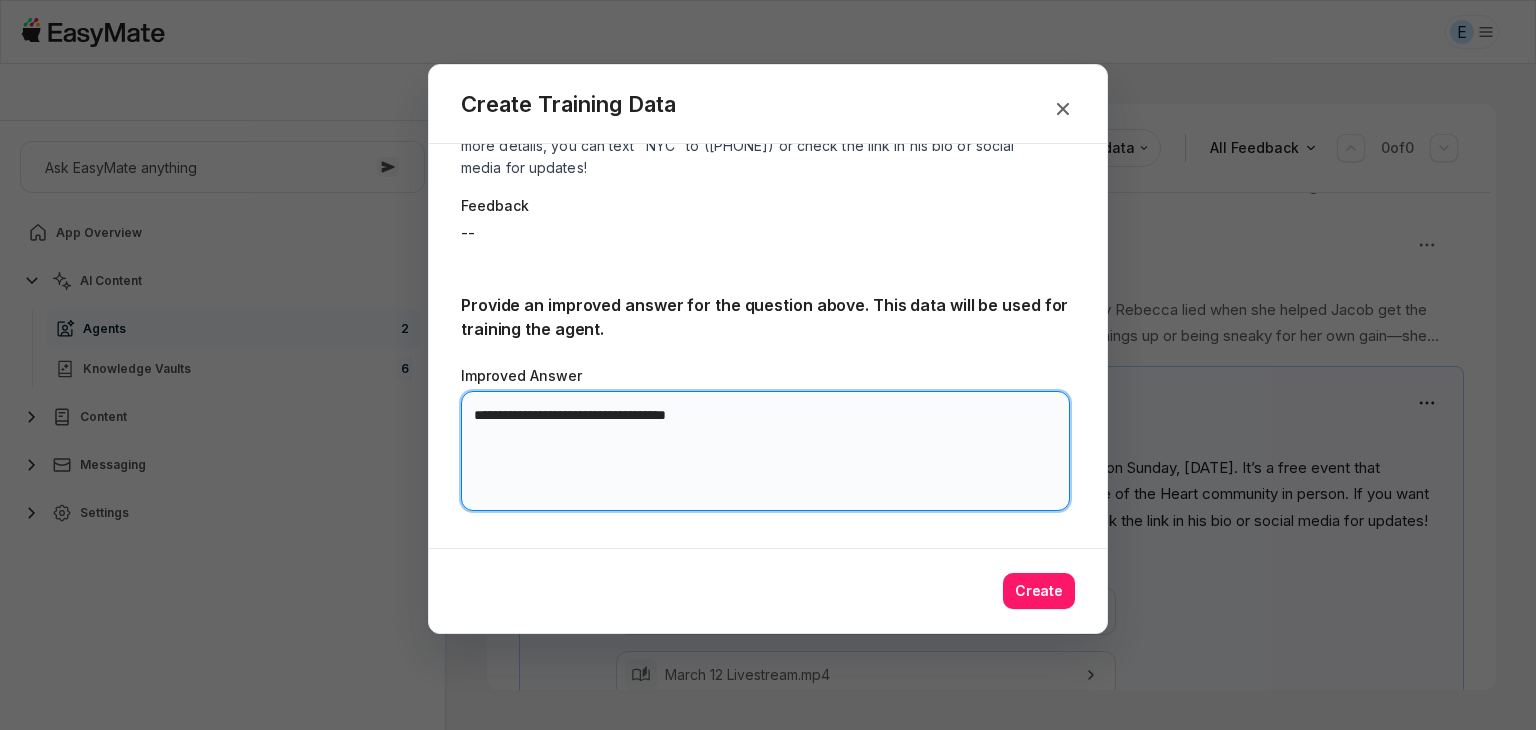 click on "**********" at bounding box center (765, 451) 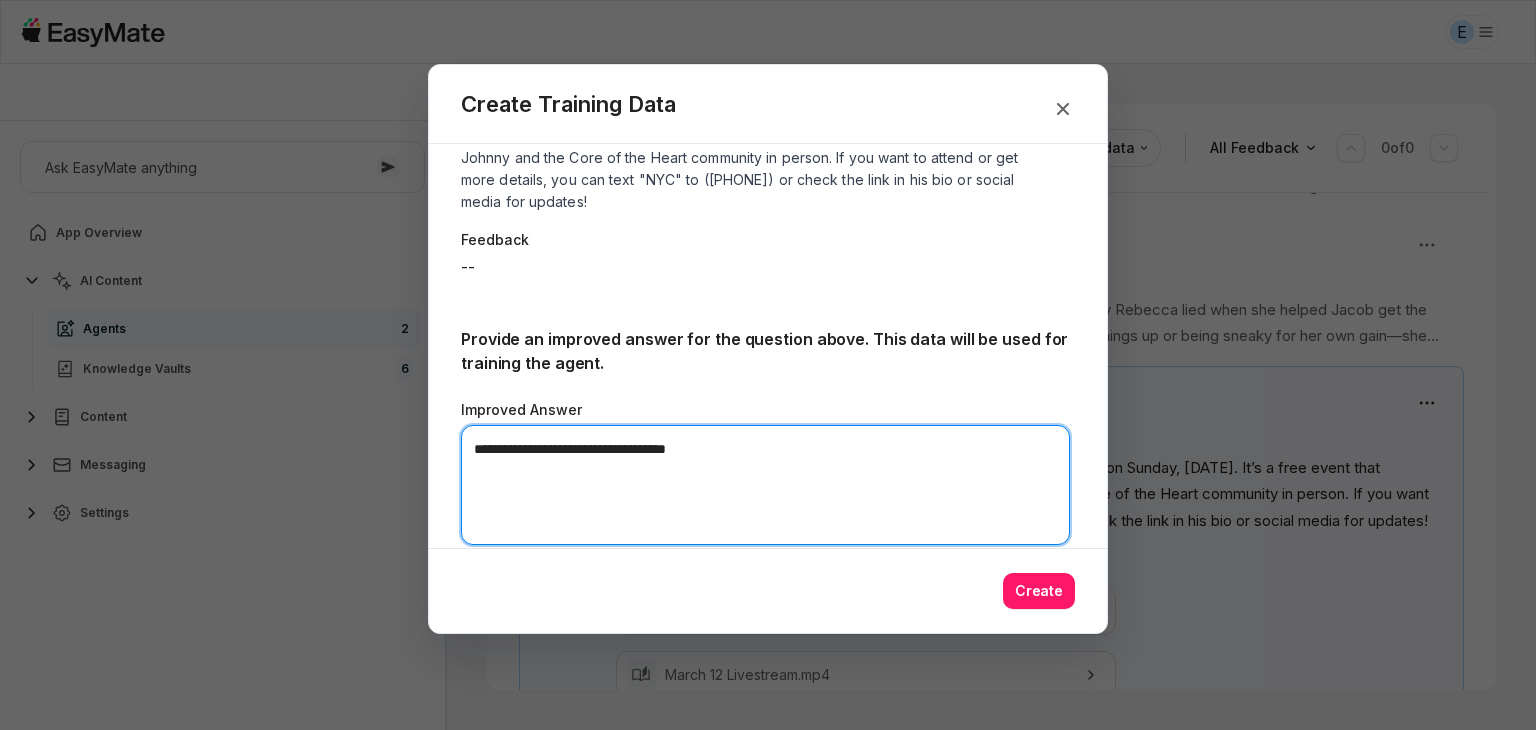scroll, scrollTop: 245, scrollLeft: 0, axis: vertical 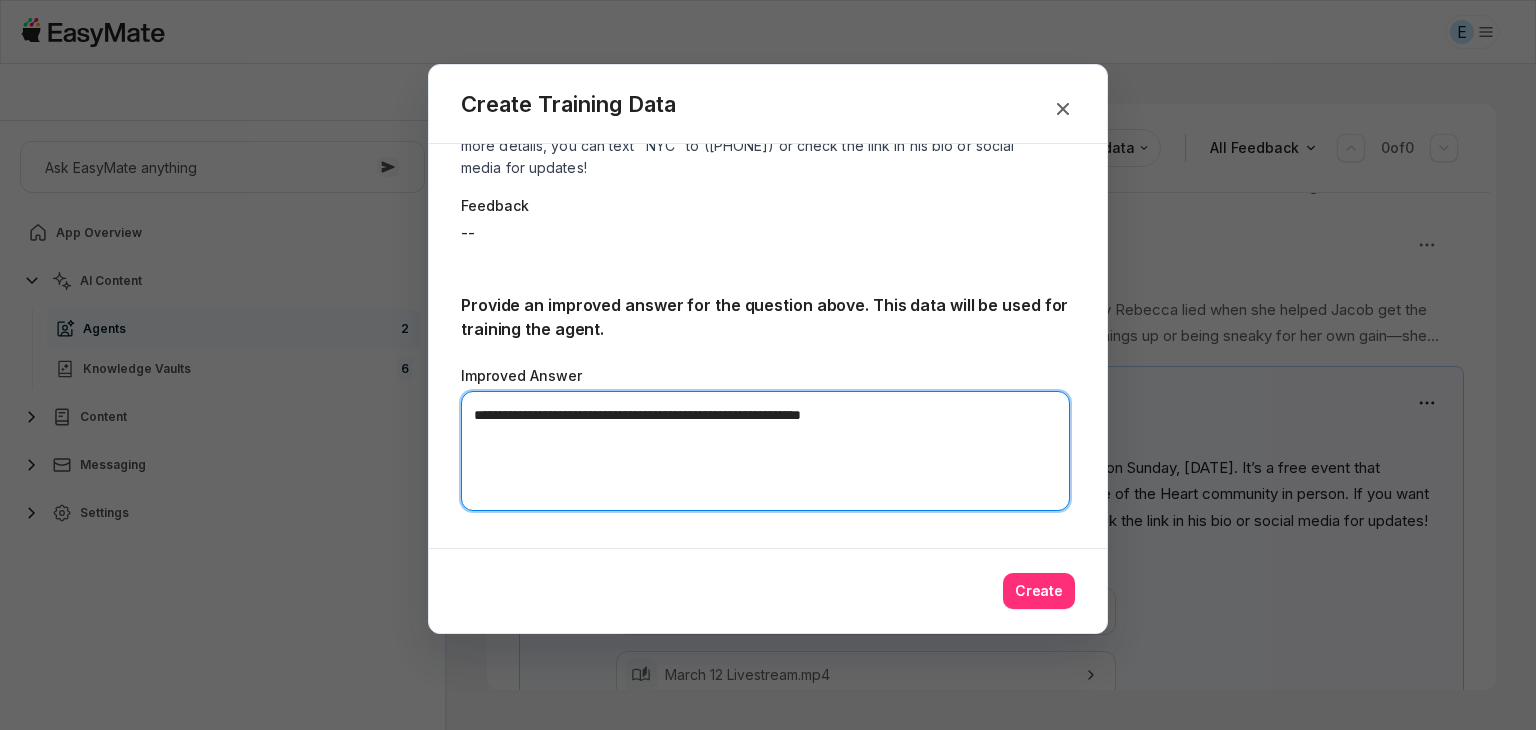 type on "**********" 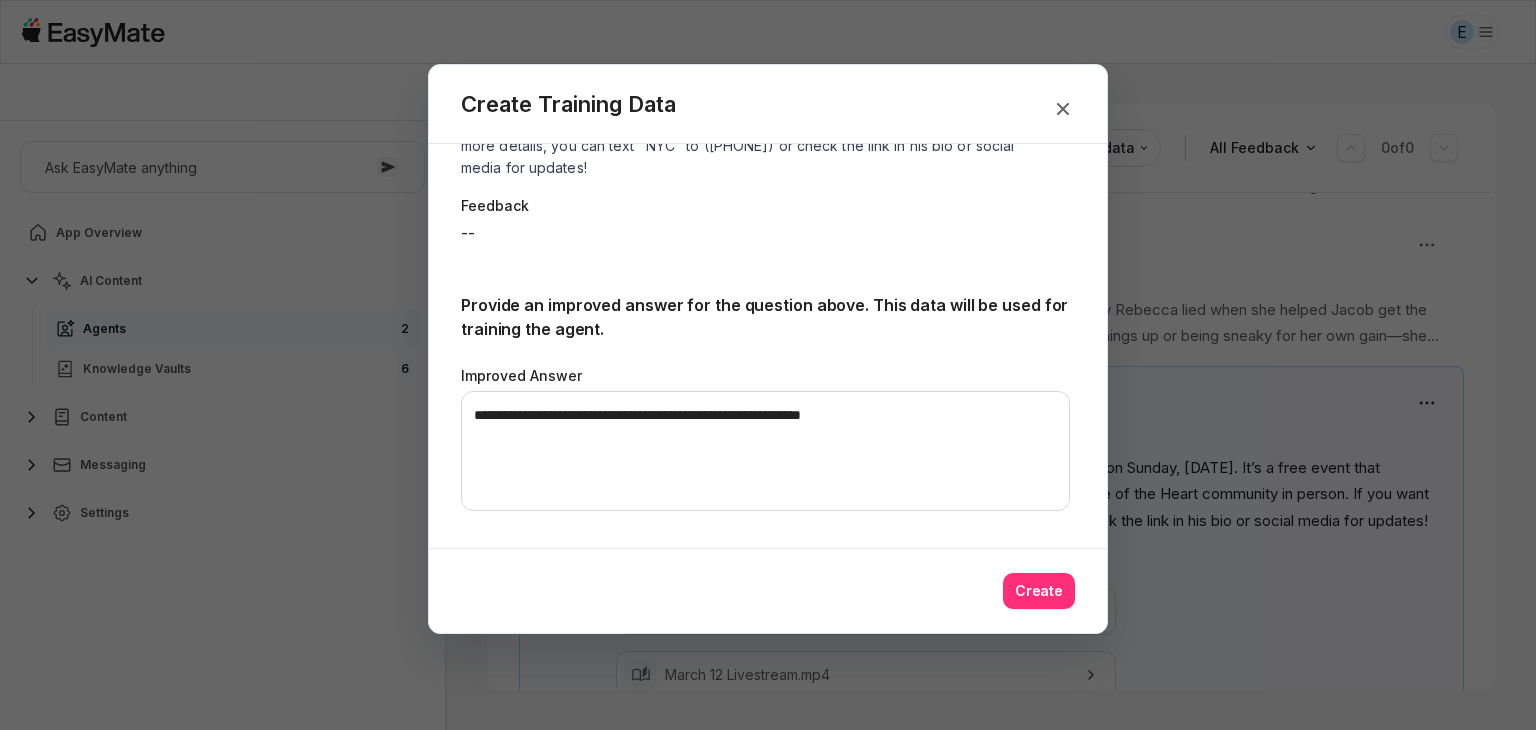 click on "Create" at bounding box center (1039, 591) 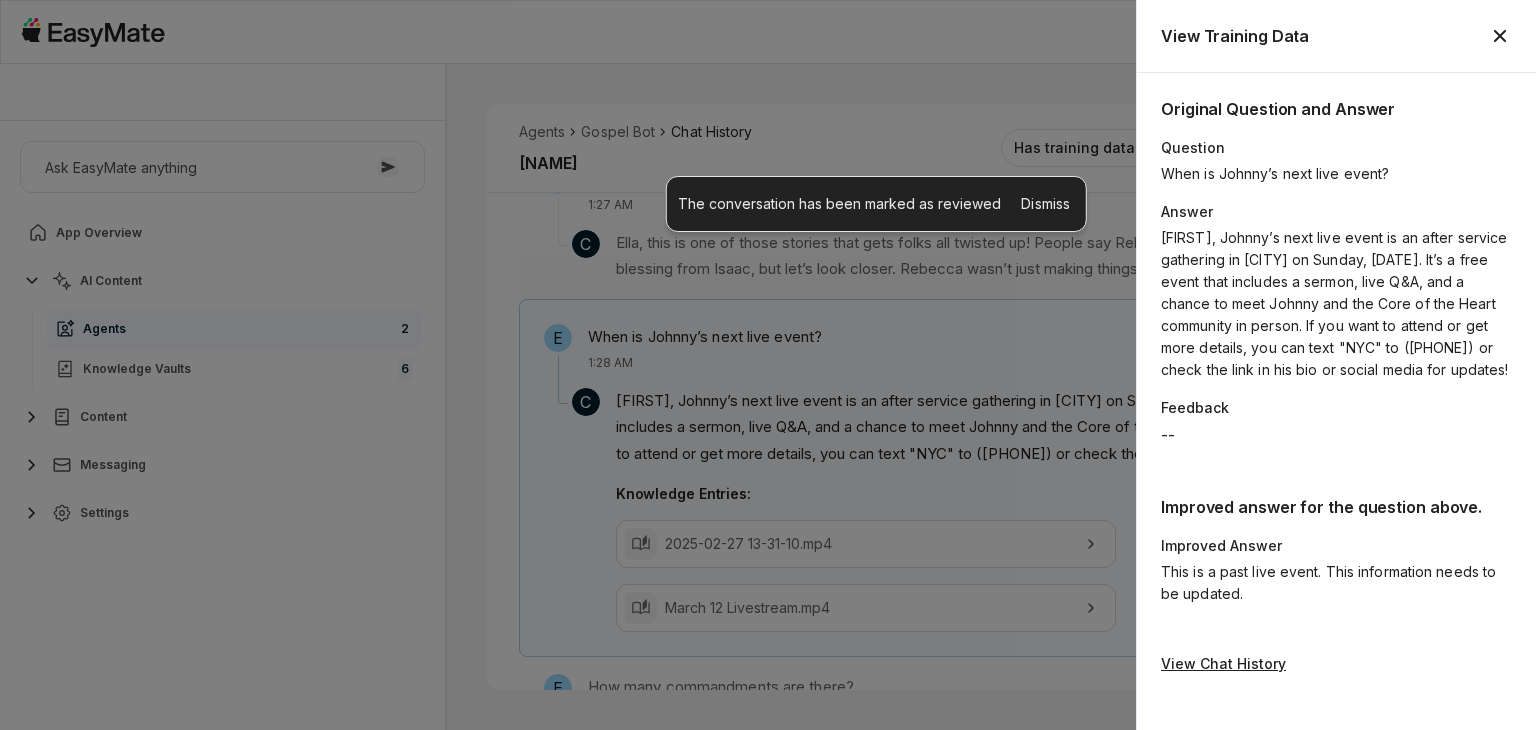 scroll, scrollTop: 869, scrollLeft: 0, axis: vertical 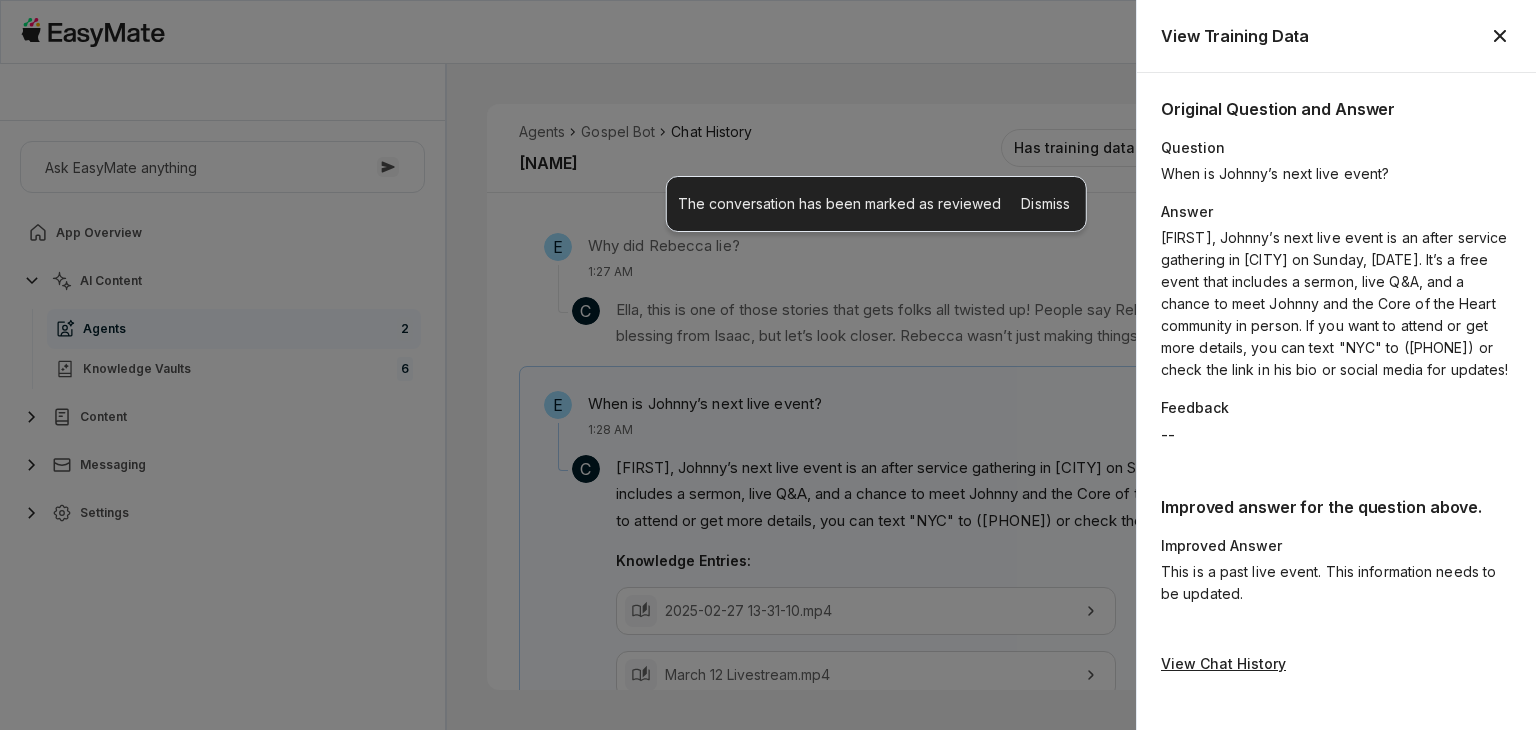 click 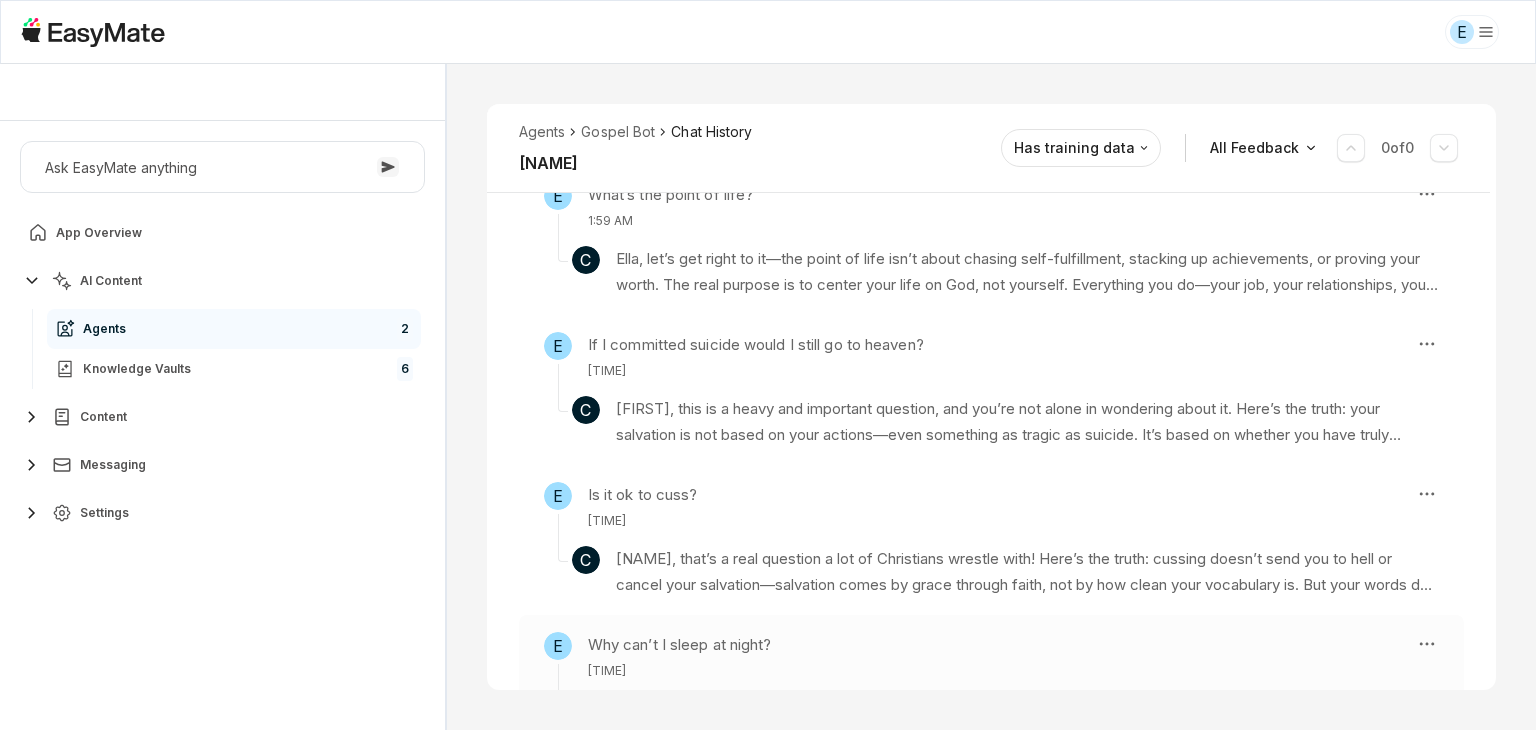 scroll, scrollTop: 5327, scrollLeft: 0, axis: vertical 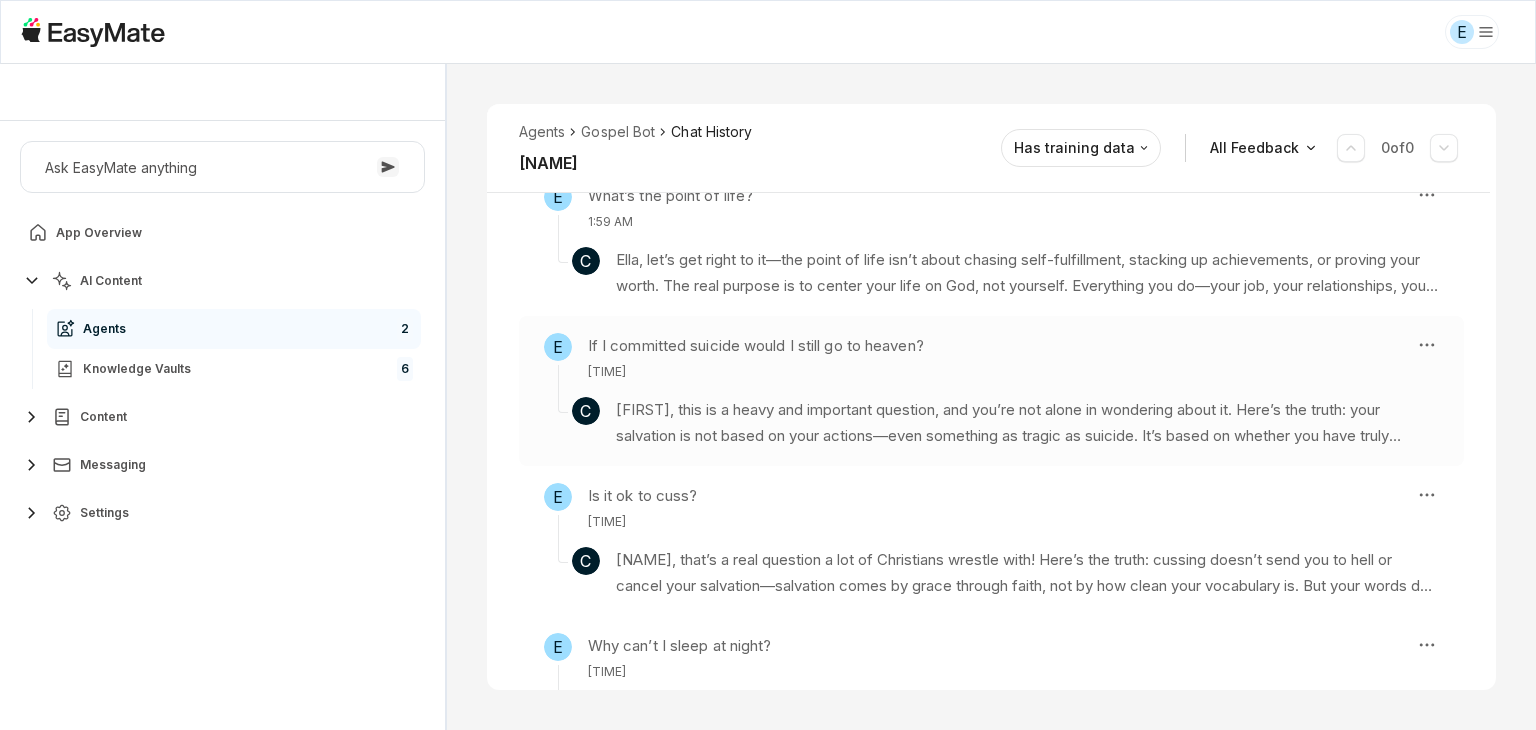 click on "C Ella, this is a heavy and important question, and you’re not alone in wondering about it. Here’s the truth: your salvation is not based on your actions—even something as tragic as suicide. It’s based on whether you have truly received salvation by faith in Jesus. The gospel says that if you believe in Jesus and trust in His finished work, you are perfected, righteous, and forgiven—past, present, and future. Your acts, even the worst ones, don’t undo what Jesus did for you.
So, if you have true salvation, you don’t lose it because of suicide or any other act. It’s not about what you do, but about what Jesus has already done. Of course, God doesn’t want anyone to harm themselves, and if you’re struggling, please reach out for help and support. But know this: if you belong to Jesus, nothing can separate you from His love—not even suicide. Knowledge Entries: Bible Study On Leviticus 4 (Sin Passover, Transferred, Washed).mp4" at bounding box center (991, 415) 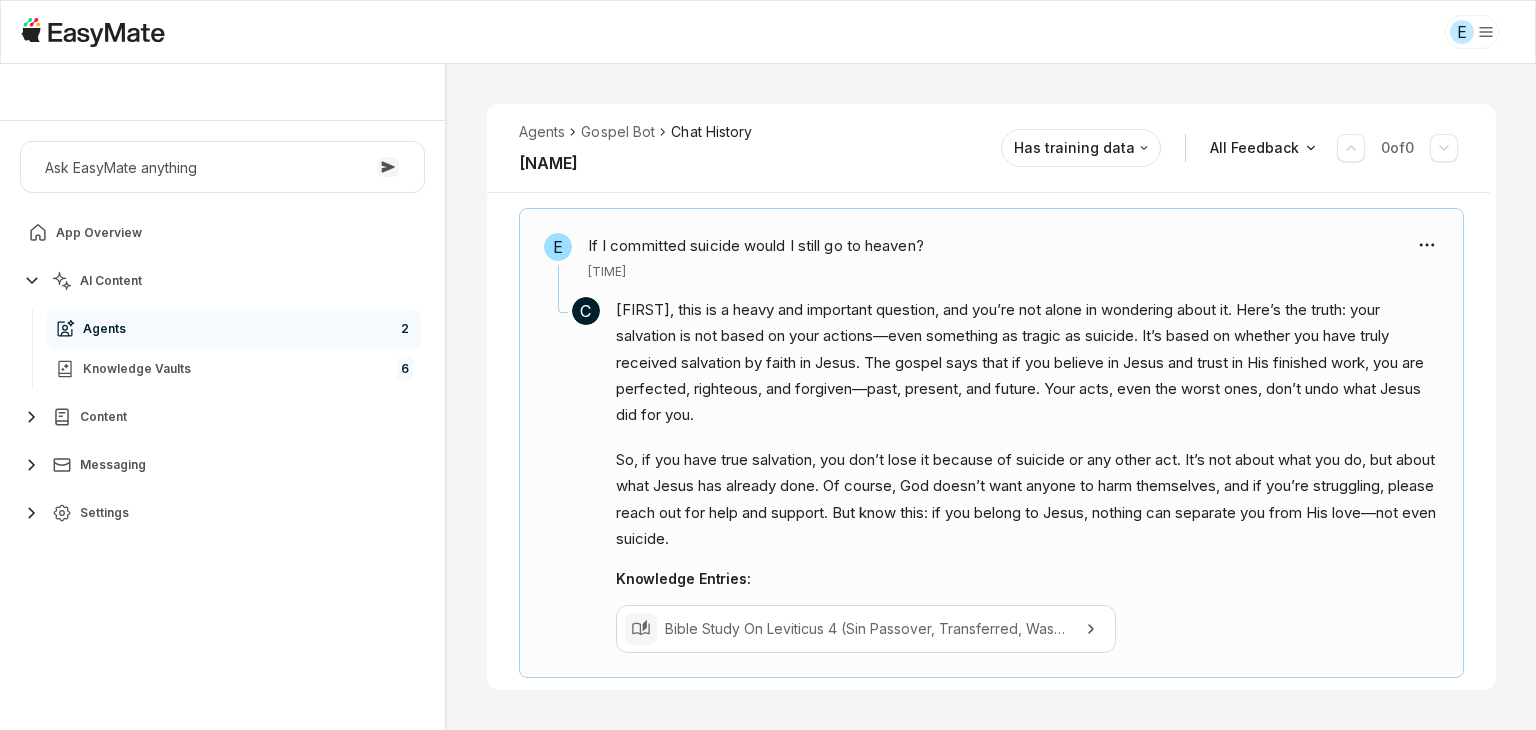 scroll, scrollTop: 5224, scrollLeft: 0, axis: vertical 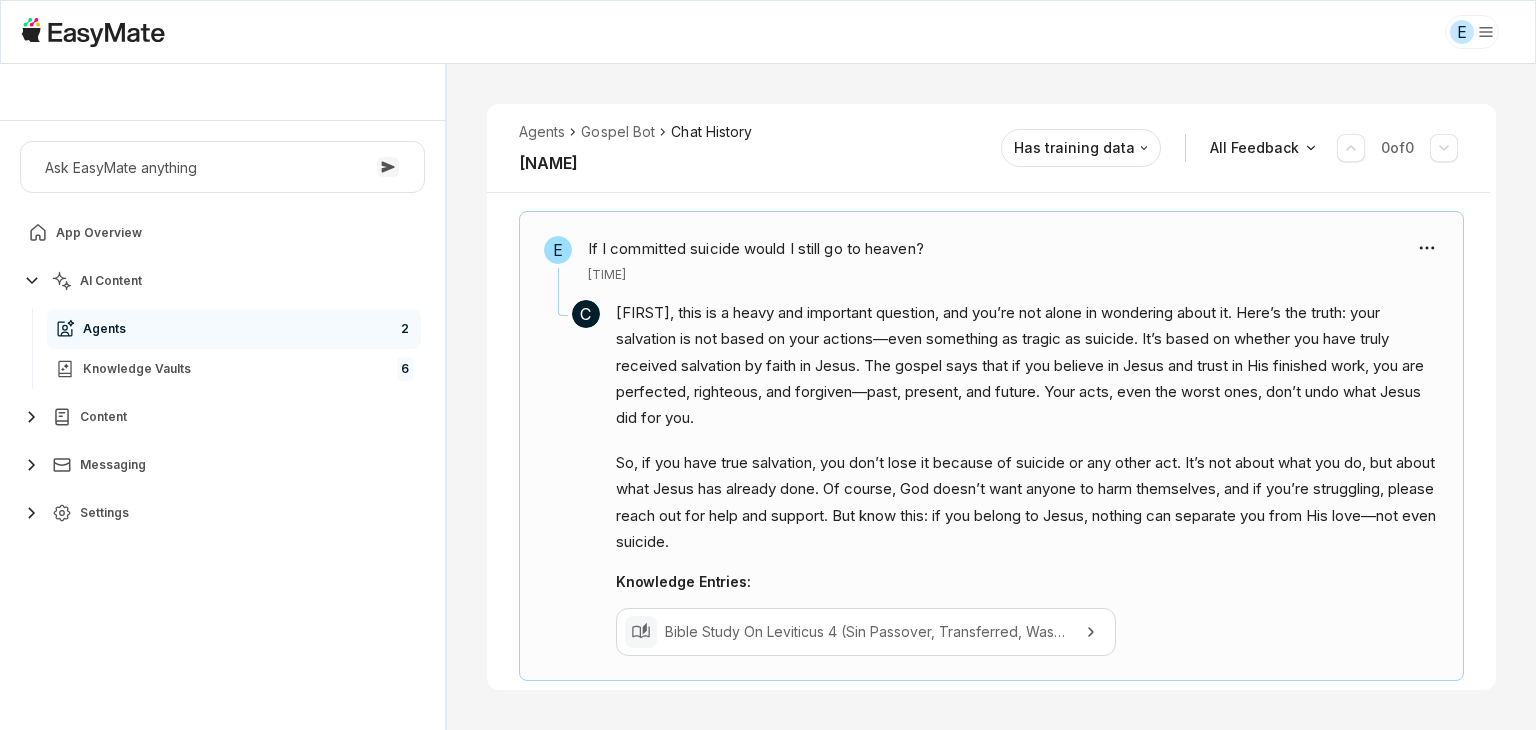 click on "[FIRST], this is a heavy and important question, and you’re not alone in wondering about it. Here’s the truth: your salvation is not based on your actions—even something as tragic as suicide. It’s based on whether you have truly received salvation by faith in Jesus. The gospel says that if you believe in Jesus and trust in His finished work, you are perfected, righteous, and forgiven—past, present, and future. Your acts, even the worst ones, don’t undo what Jesus did for you.
So, if you have true salvation, you don’t lose it because of suicide or any other act. It’s not about what you do, but about what Jesus has already done. Of course, God doesn’t want anyone to harm themselves, and if you’re struggling, please reach out for help and support. But know this: if you belong to Jesus, nothing can separate you from His love—not even suicide." at bounding box center [1027, 427] 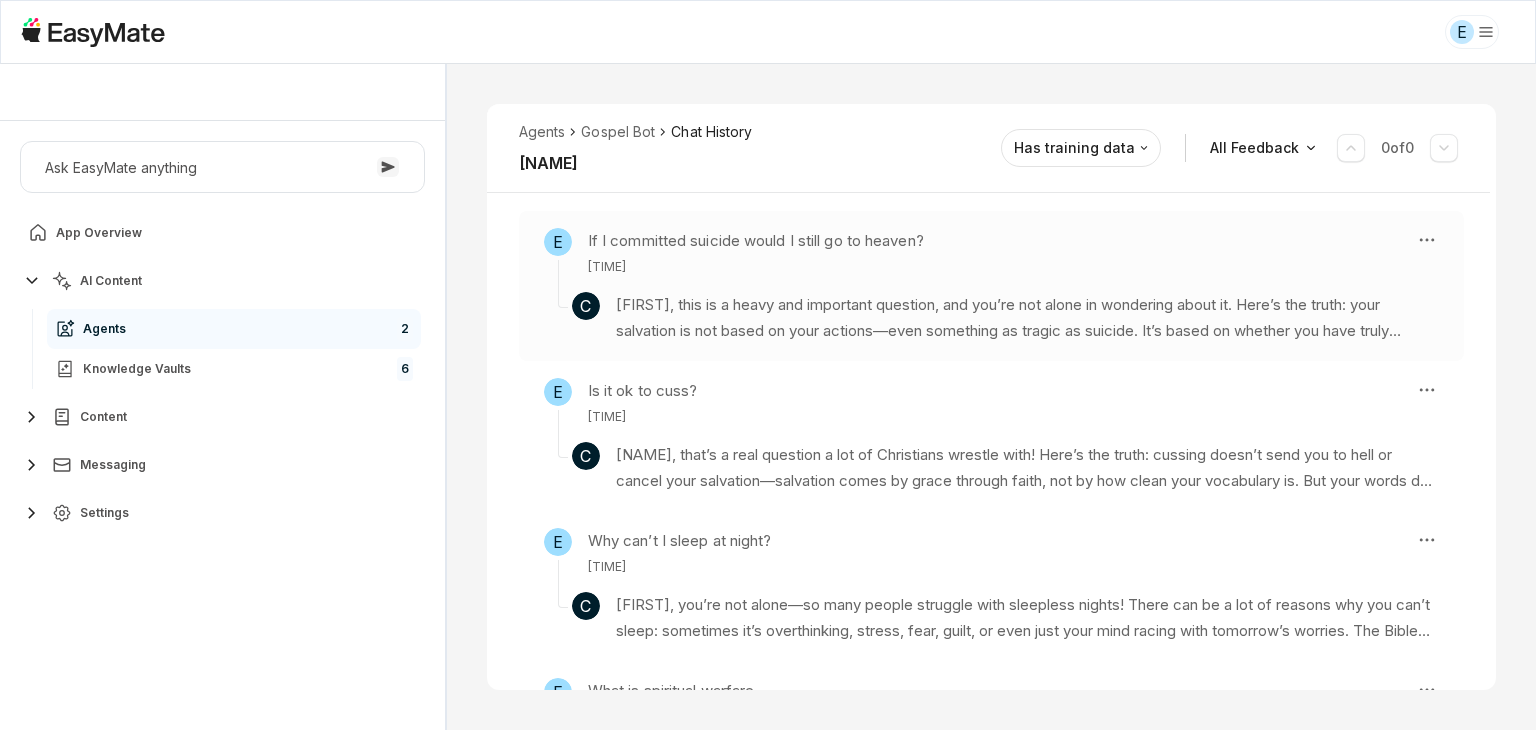 click on "[FIRST], this is a heavy and important question, and you’re not alone in wondering about it. Here’s the truth: your salvation is not based on your actions—even something as tragic as suicide. It’s based on whether you have truly received salvation by faith in Jesus. The gospel says that if you believe in Jesus and trust in His finished work, you are perfected, righteous, and forgiven—past, present, and future. Your acts, even the worst ones, don’t undo what Jesus did for you." at bounding box center (1027, 318) 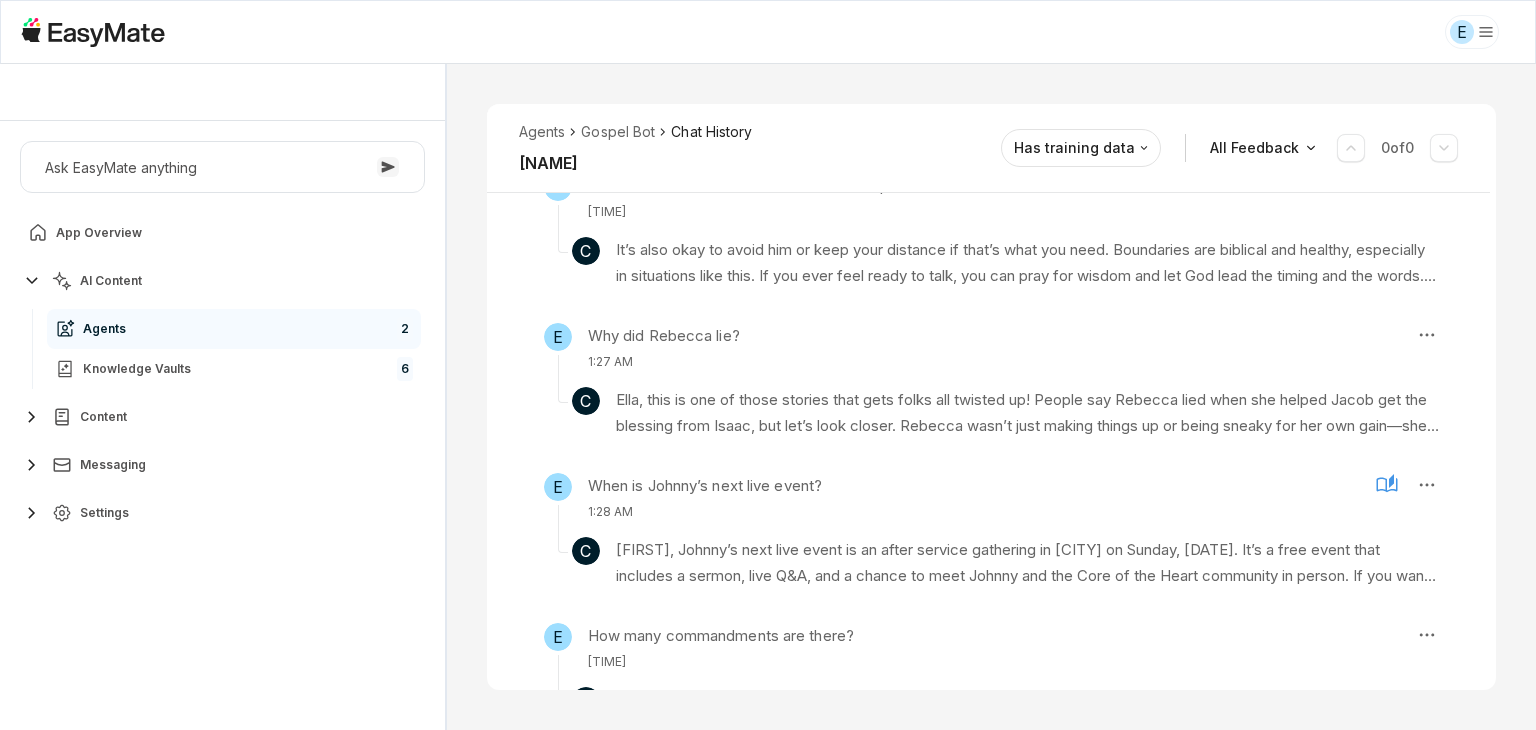 scroll, scrollTop: 0, scrollLeft: 0, axis: both 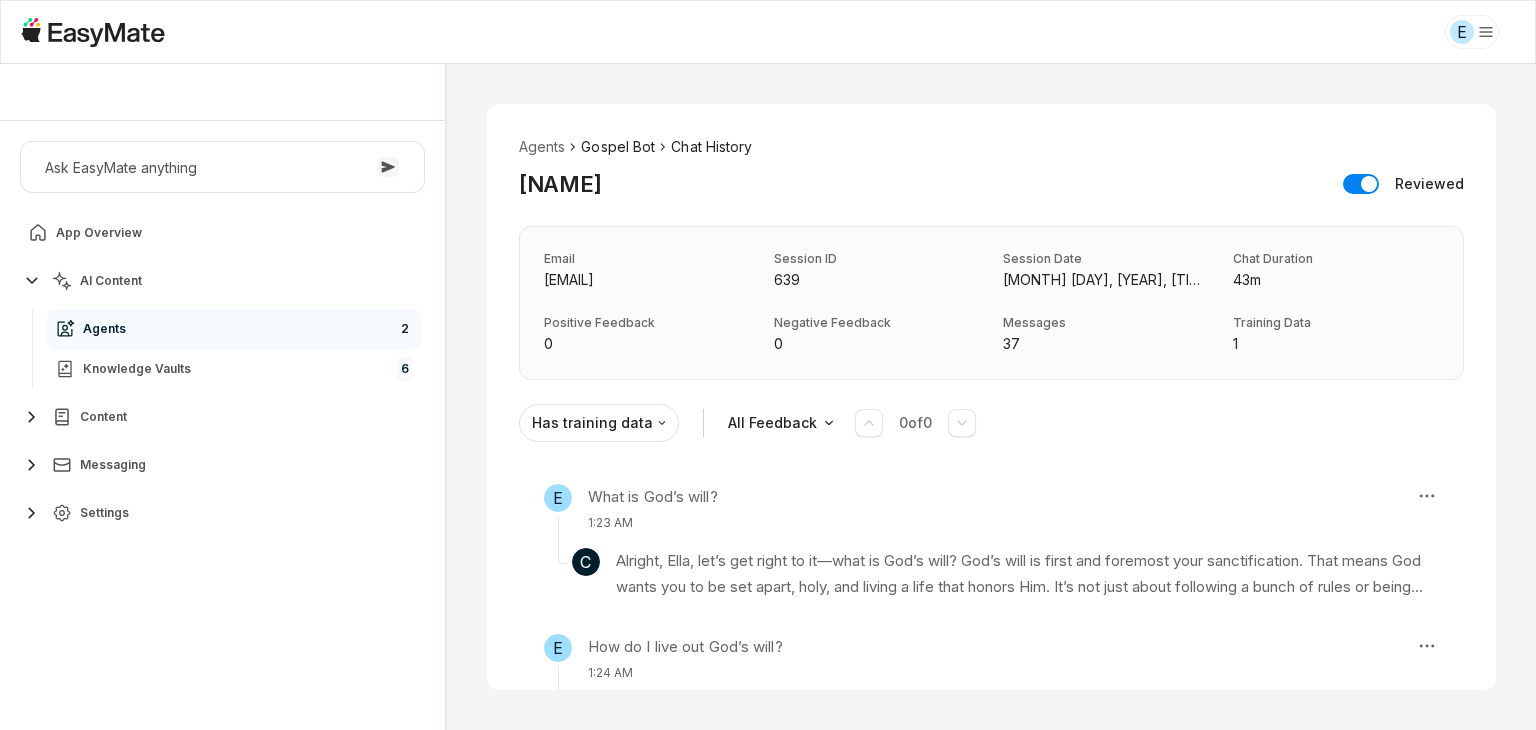 click on "Gospel Bot" at bounding box center (618, 147) 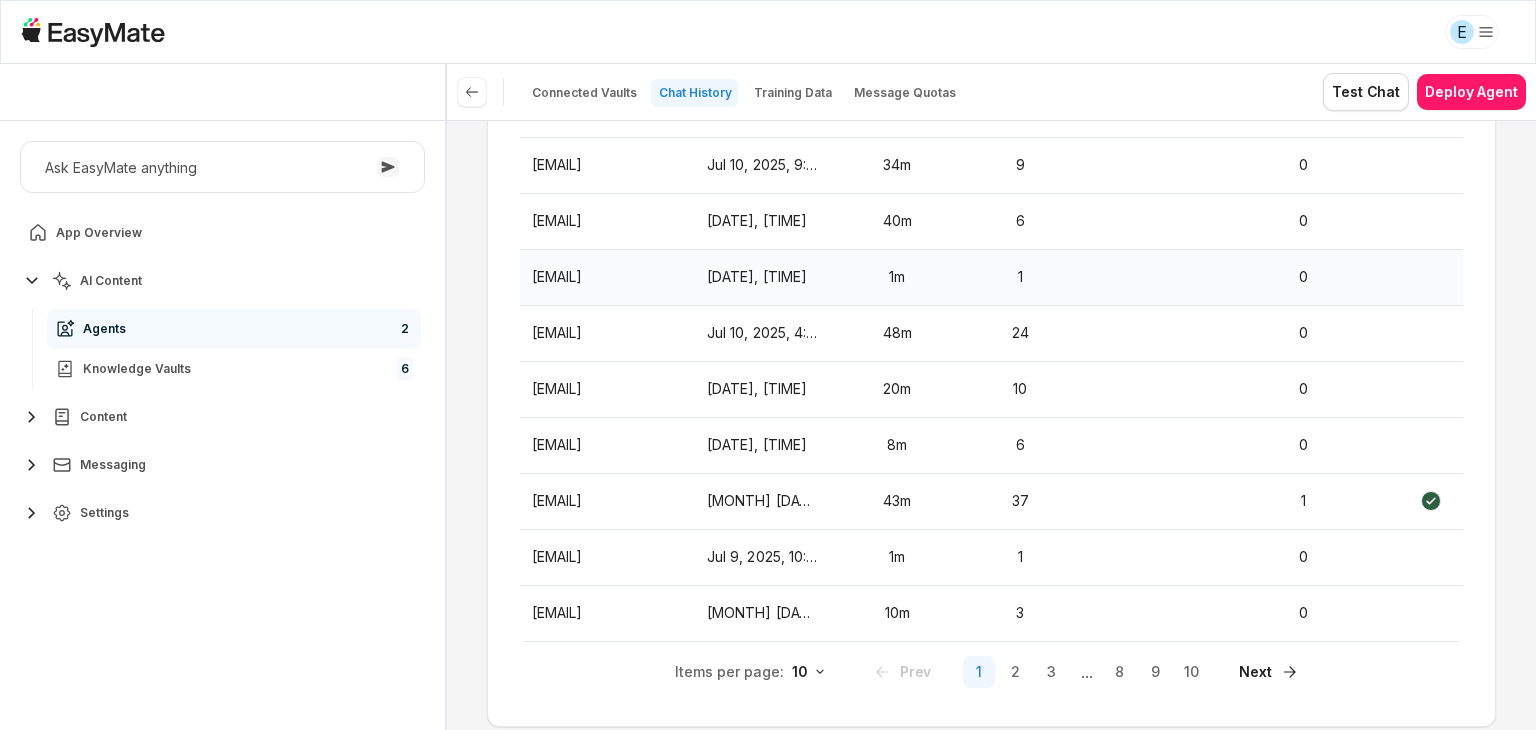 scroll, scrollTop: 323, scrollLeft: 0, axis: vertical 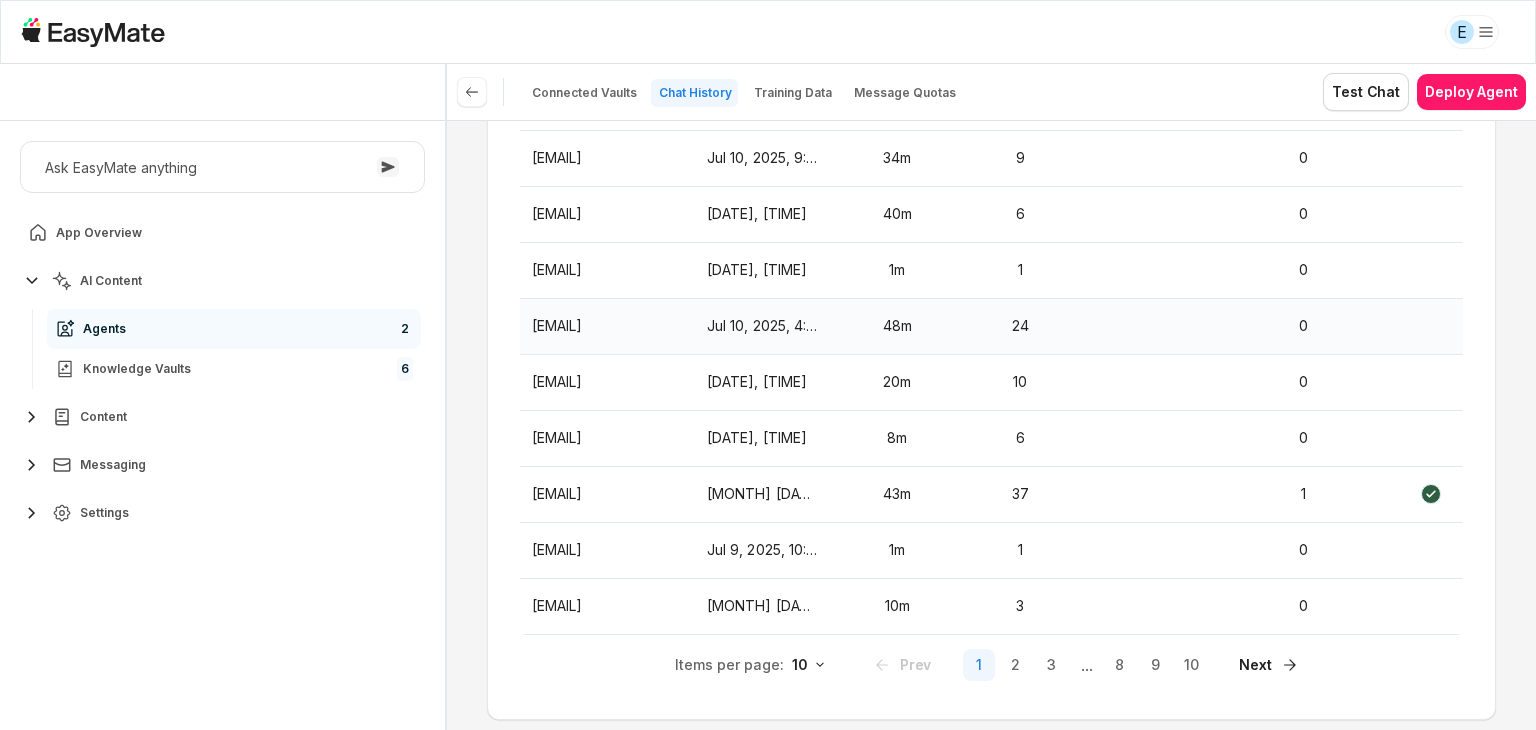 click on "[EMAIL]" at bounding box center [607, 326] 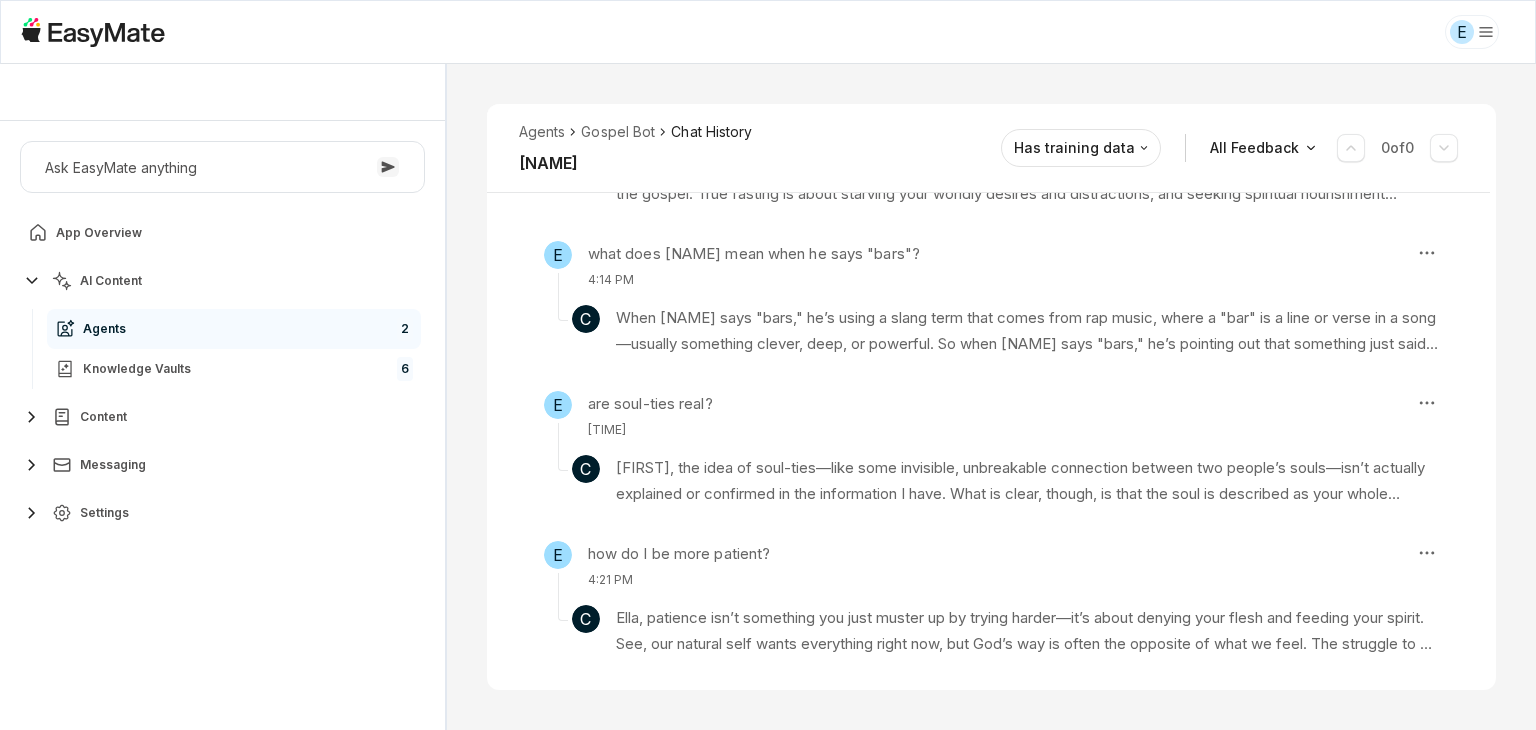 scroll, scrollTop: 1659, scrollLeft: 0, axis: vertical 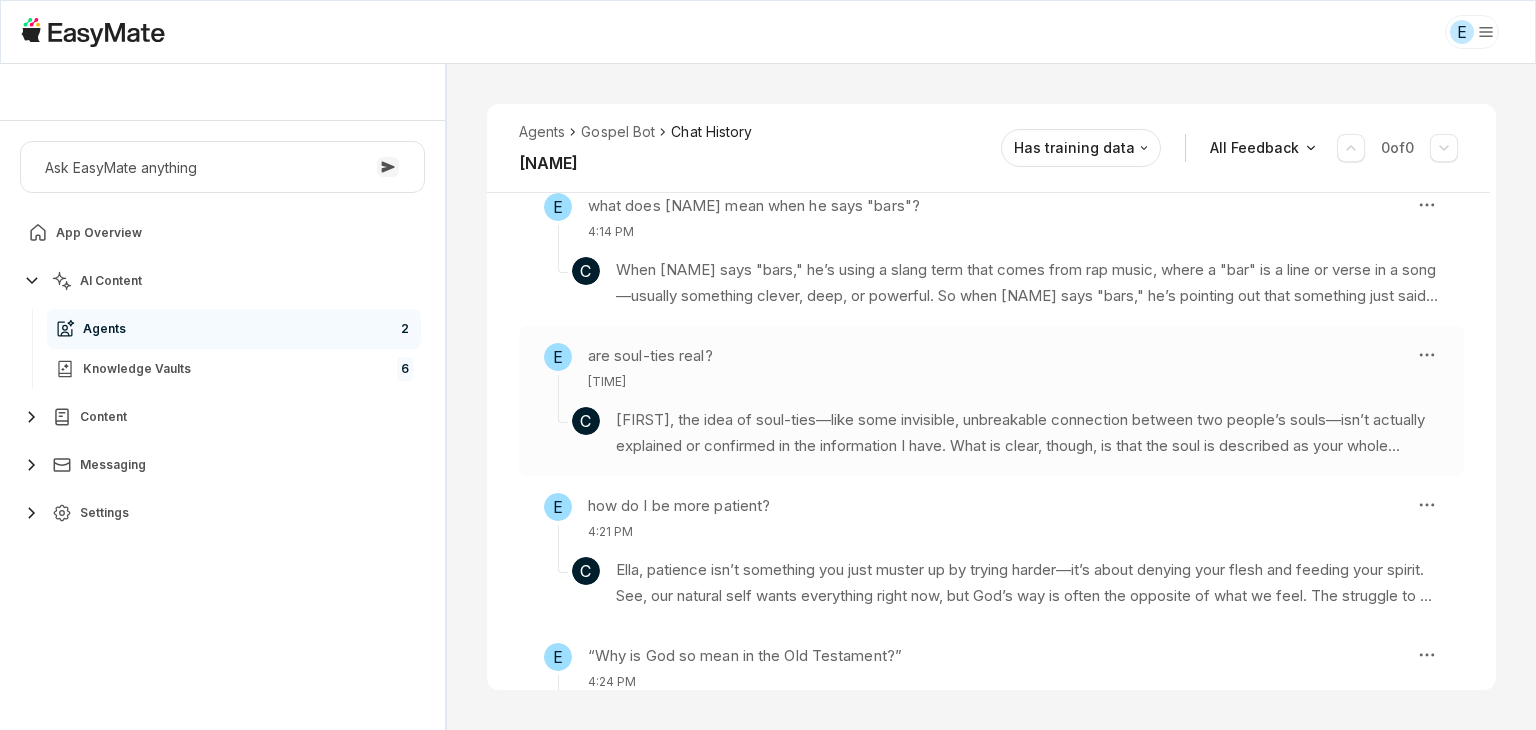 click on "C Ella, the idea of soul-ties—like some invisible, unbreakable connection between two people’s souls—isn’t actually explained or confirmed in the information I have. What is clear, though, is that the soul is described as your whole person—your mind, will, emotions, and life—while your spirit is what connects you directly to God. The soul is the battleground for sin and temptation, and the spirit is your lifeline to God. So, instead of focusing on the idea of soul-ties, the emphasis should be on recognizing your need for Jesus to cleanse and renew you, both in your soul and spirit. That’s where true freedom and connection come from—not from some mystical tie to another person. Knowledge Entries: Leviticus 5 Part 1.mp4" at bounding box center [991, 425] 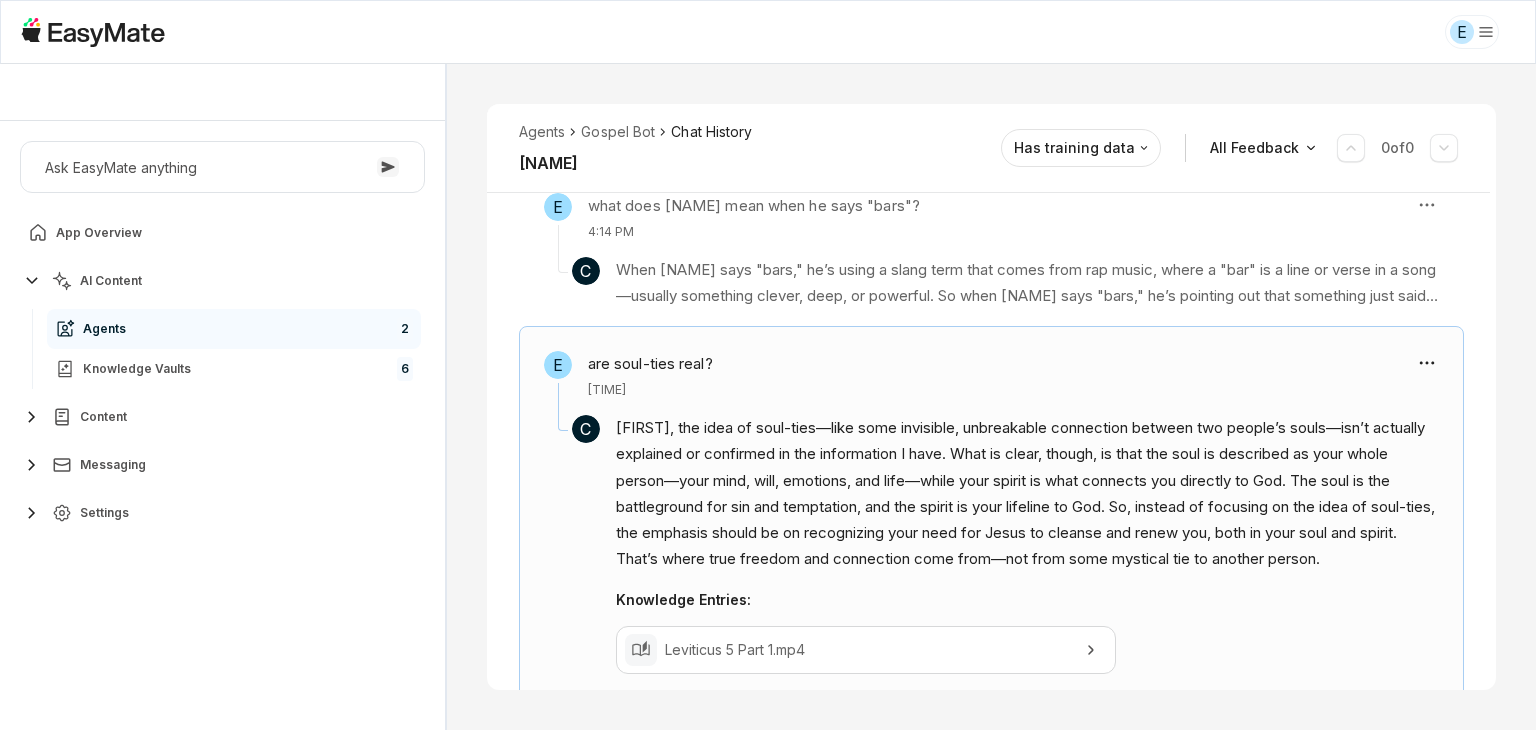 scroll, scrollTop: 1617, scrollLeft: 0, axis: vertical 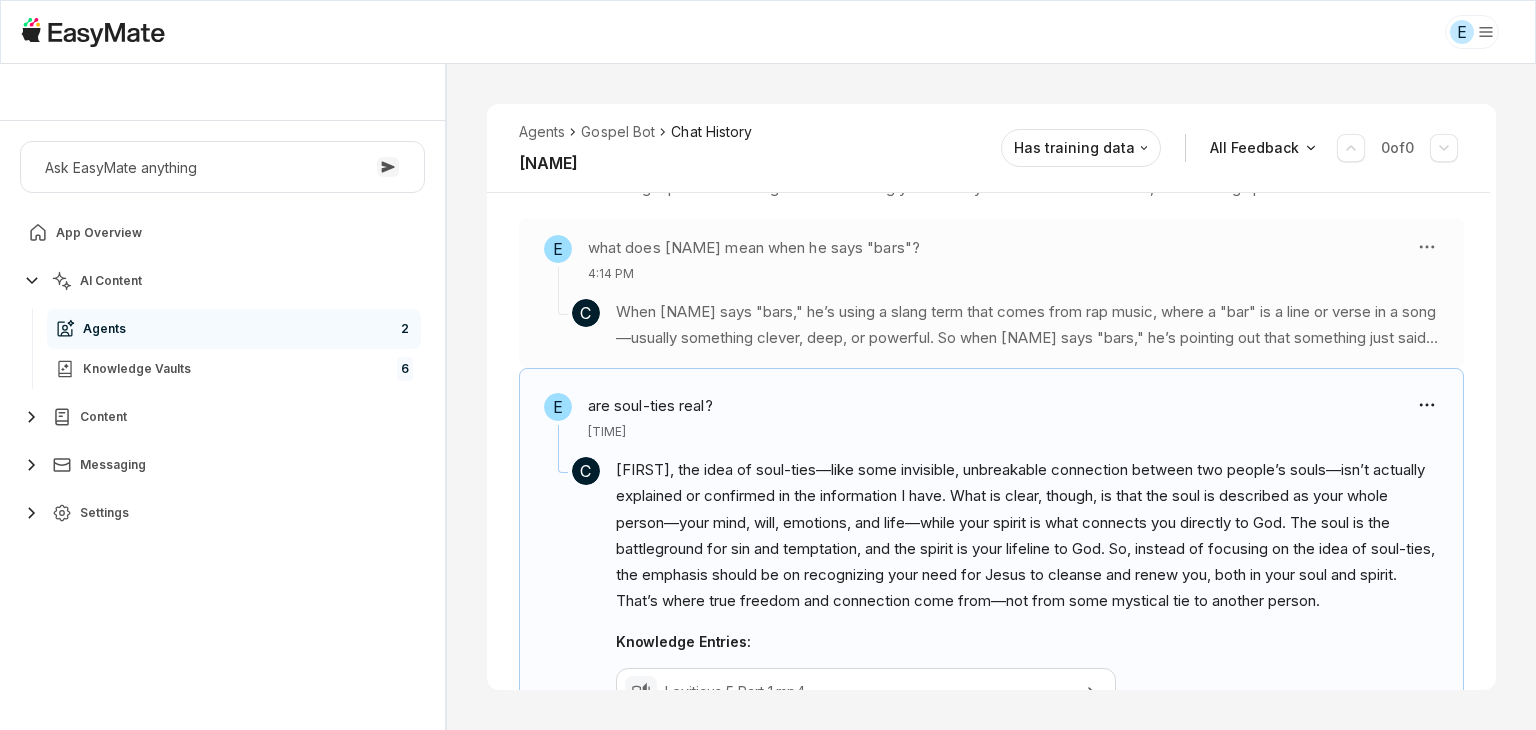click on "E what does [PERSON] mean when he says "bars"? [TIME] C When [PERSON] says "bars," he’s using a slang term that comes from rap music, where a "bar" is a line or verse in a song—usually something clever, deep, or powerful. So when [PERSON] says "bars," he’s pointing out that something just said was especially true, wise, or hit hard—like a truth bomb or a mic drop moment. It’s his way of saying, “That’s real!” or “That’s a powerful statement!” Knowledge Entries: Chop It Up With [PERSON] Chang.mp4" at bounding box center [991, 293] 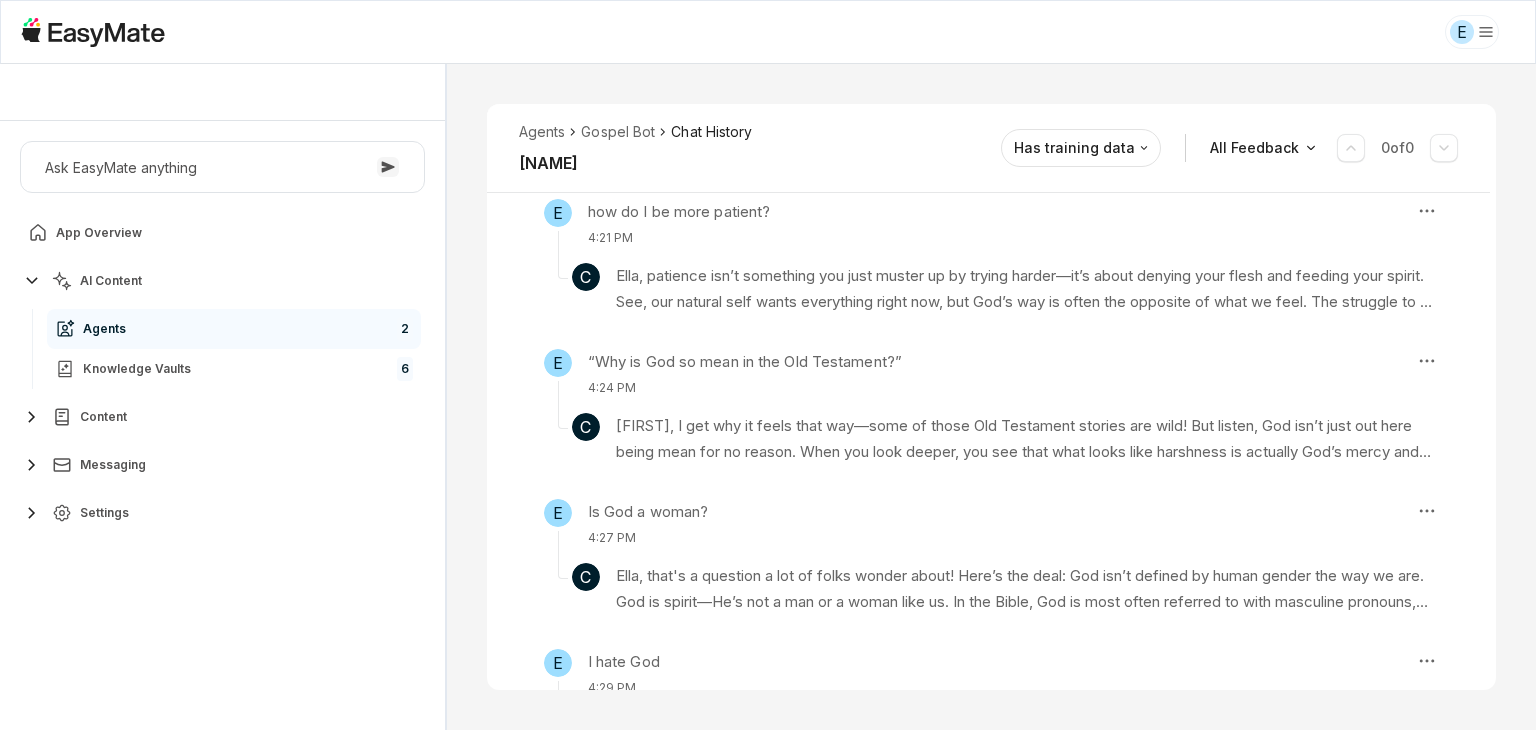 scroll, scrollTop: 2108, scrollLeft: 0, axis: vertical 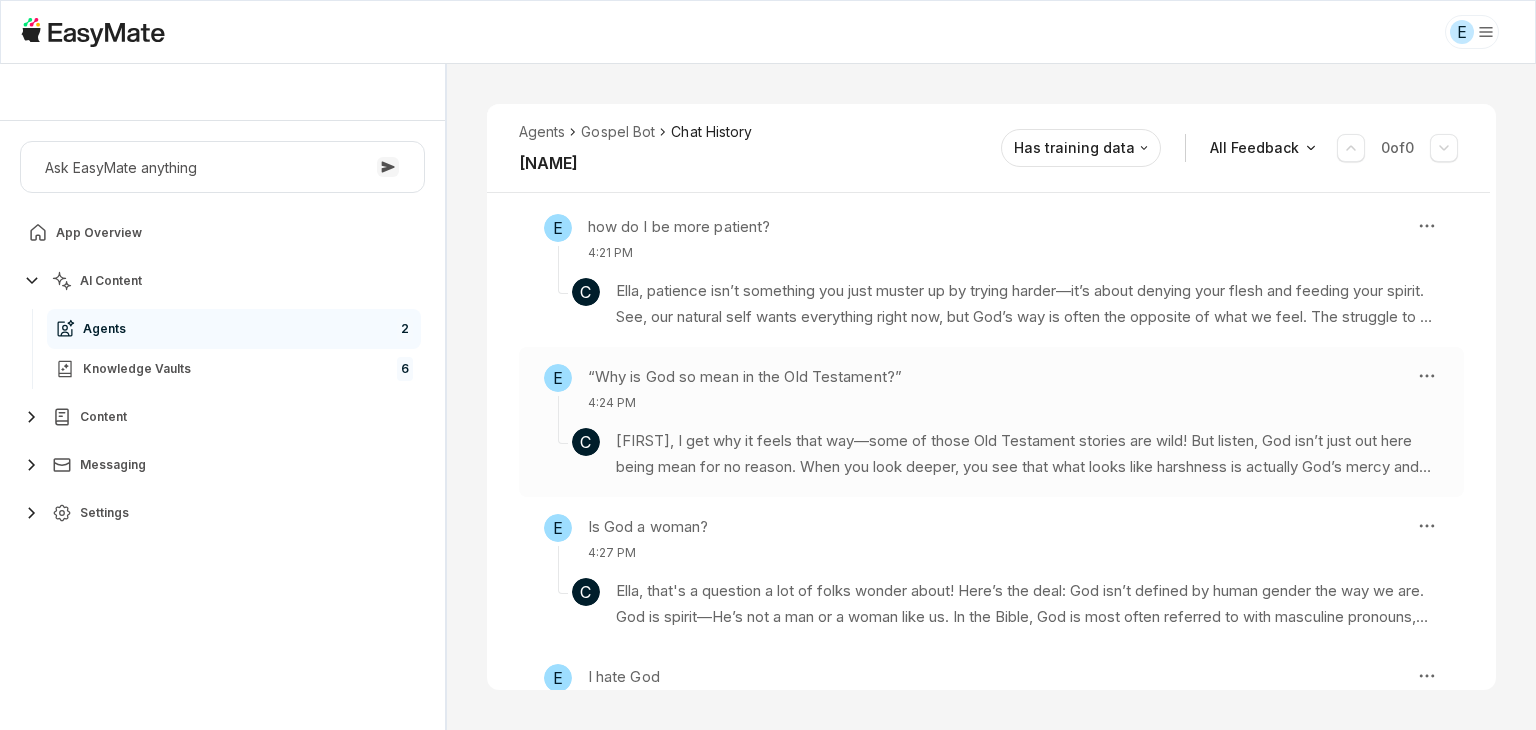 click on "[FIRST], this is a big question, and a lot of folks wonder about it! According to what’s been shared, God used to speak to people through dreams and visions before the Bible was completed. But now, God communicates to us through His Word—the Bible—not through personal dreams or visions. Hebrews 1:1-2 says that in the past, God spoke in many ways, but now He speaks to us by His Son, and that message is found in the scriptures. So if you want to hear from God, get into your Bible! That’s where He’s speaking today, not in dreams or visions like before.
Knowledge Entries: Leviticus 26 Part 2.mp4 2025-05-19 21-07-22.mp4" at bounding box center (991, 446) 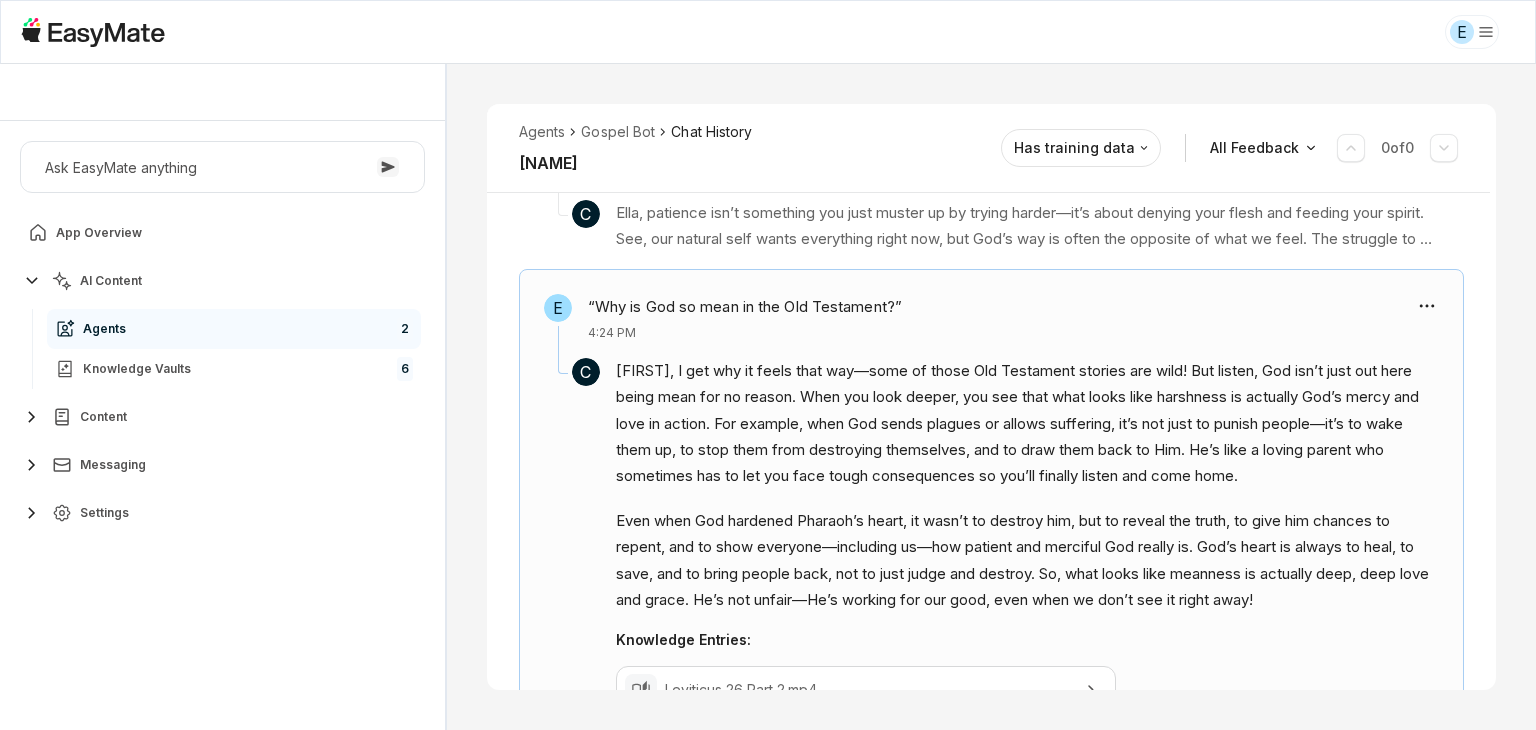 scroll, scrollTop: 2019, scrollLeft: 0, axis: vertical 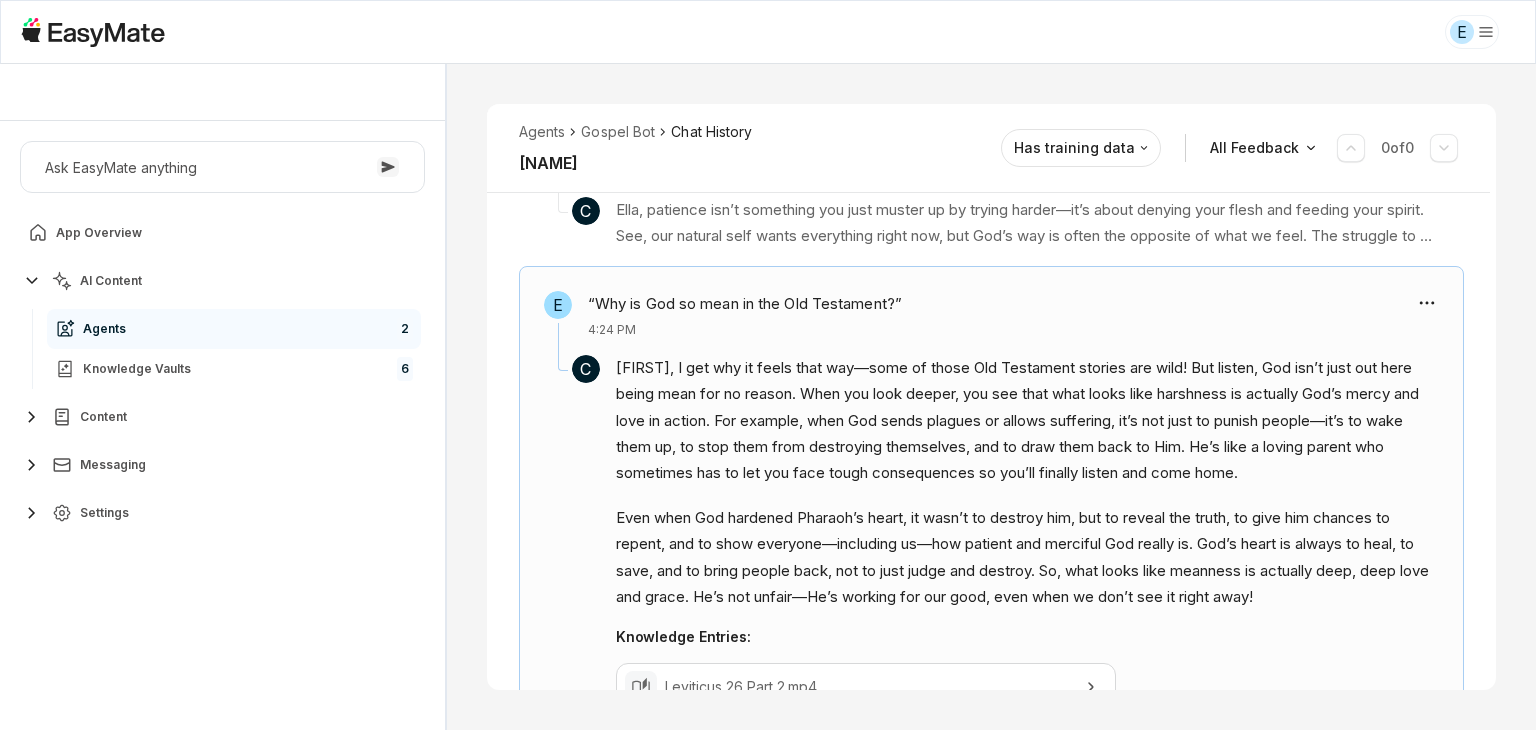 click on "[FIRST], this is a big question, and a lot of folks wonder about it! According to what’s been shared, God used to speak to people through dreams and visions before the Bible was completed. But now, God communicates to us through His Word—the Bible—not through personal dreams or visions. Hebrews 1:1-2 says that in the past, God spoke in many ways, but now He speaks to us by His Son, and that message is found in the scriptures. So if you want to hear from God, get into your Bible! That’s where He’s speaking today, not in dreams or visions like before.
Knowledge Entries: Leviticus 26 Part 2.mp4 2025-05-19 21-07-22.mp4" at bounding box center [991, 557] 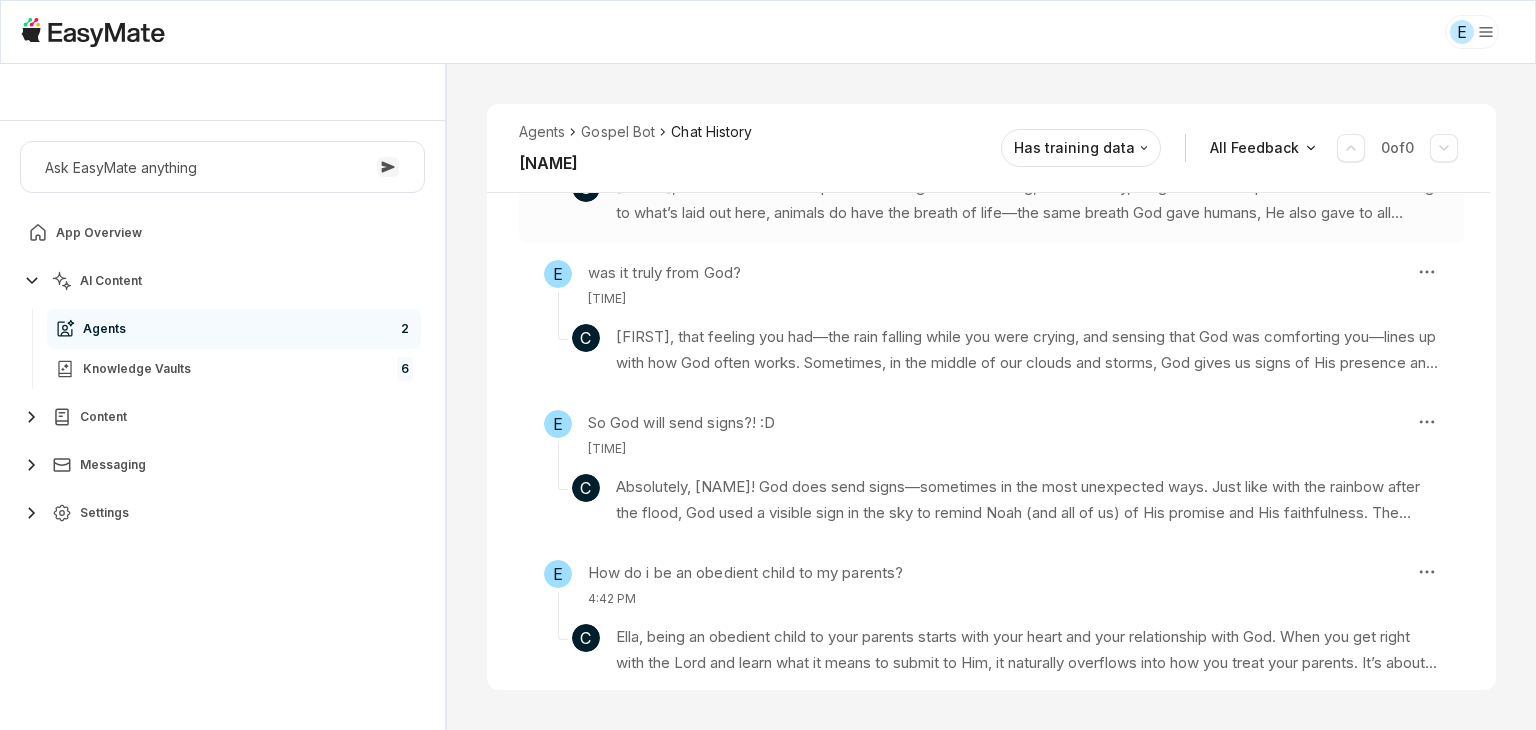 scroll, scrollTop: 2792, scrollLeft: 0, axis: vertical 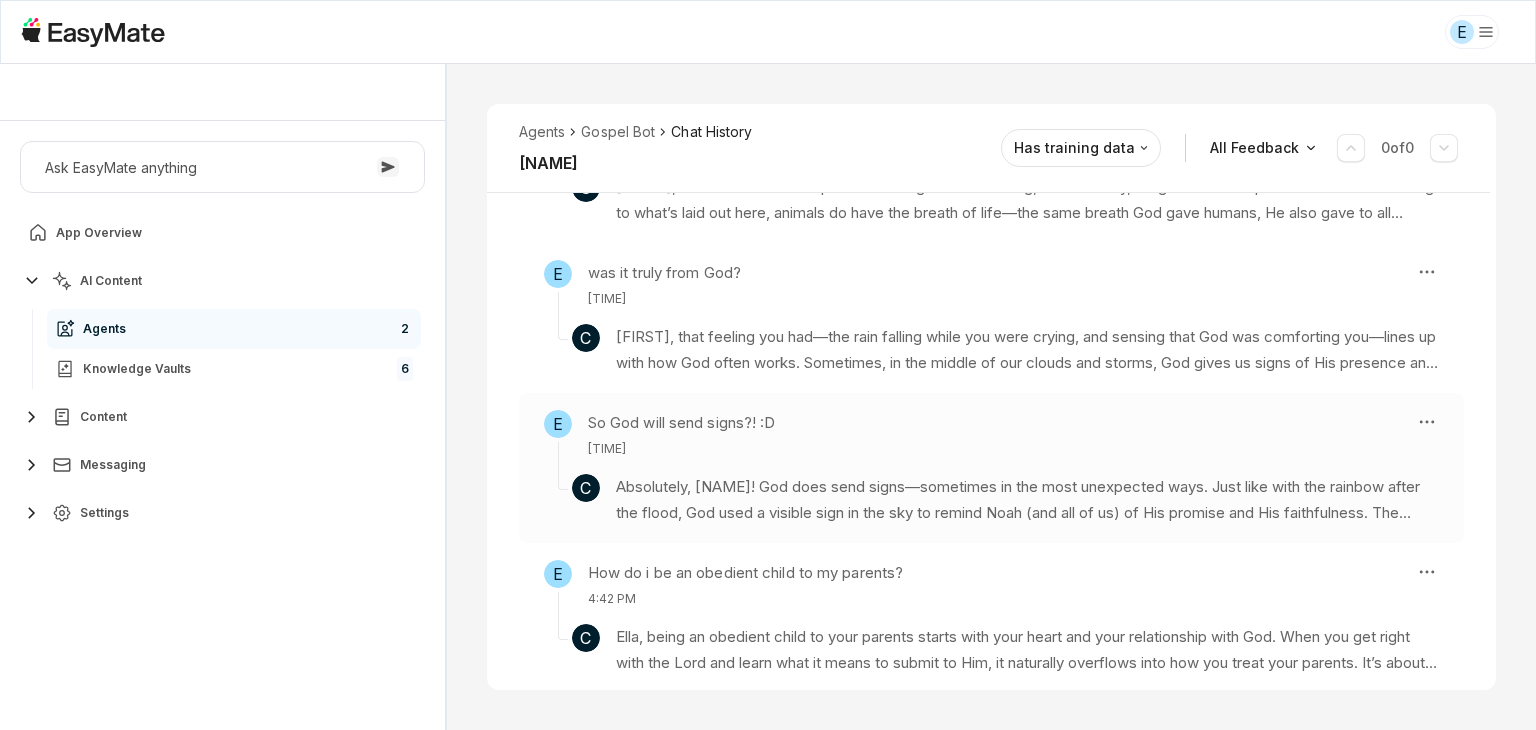 click on "E So God will send signs?! :D [TIME]" at bounding box center [971, 434] 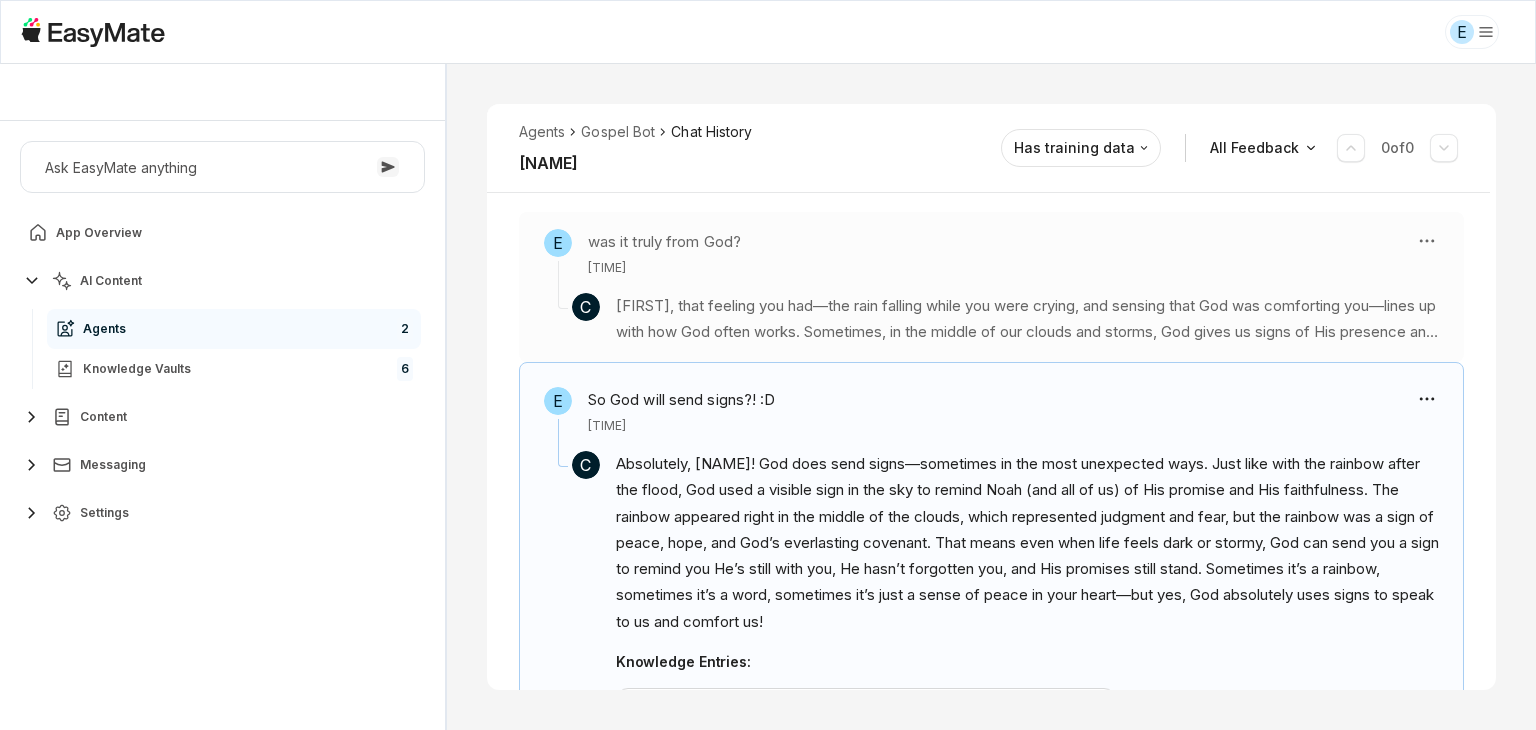 scroll, scrollTop: 2828, scrollLeft: 0, axis: vertical 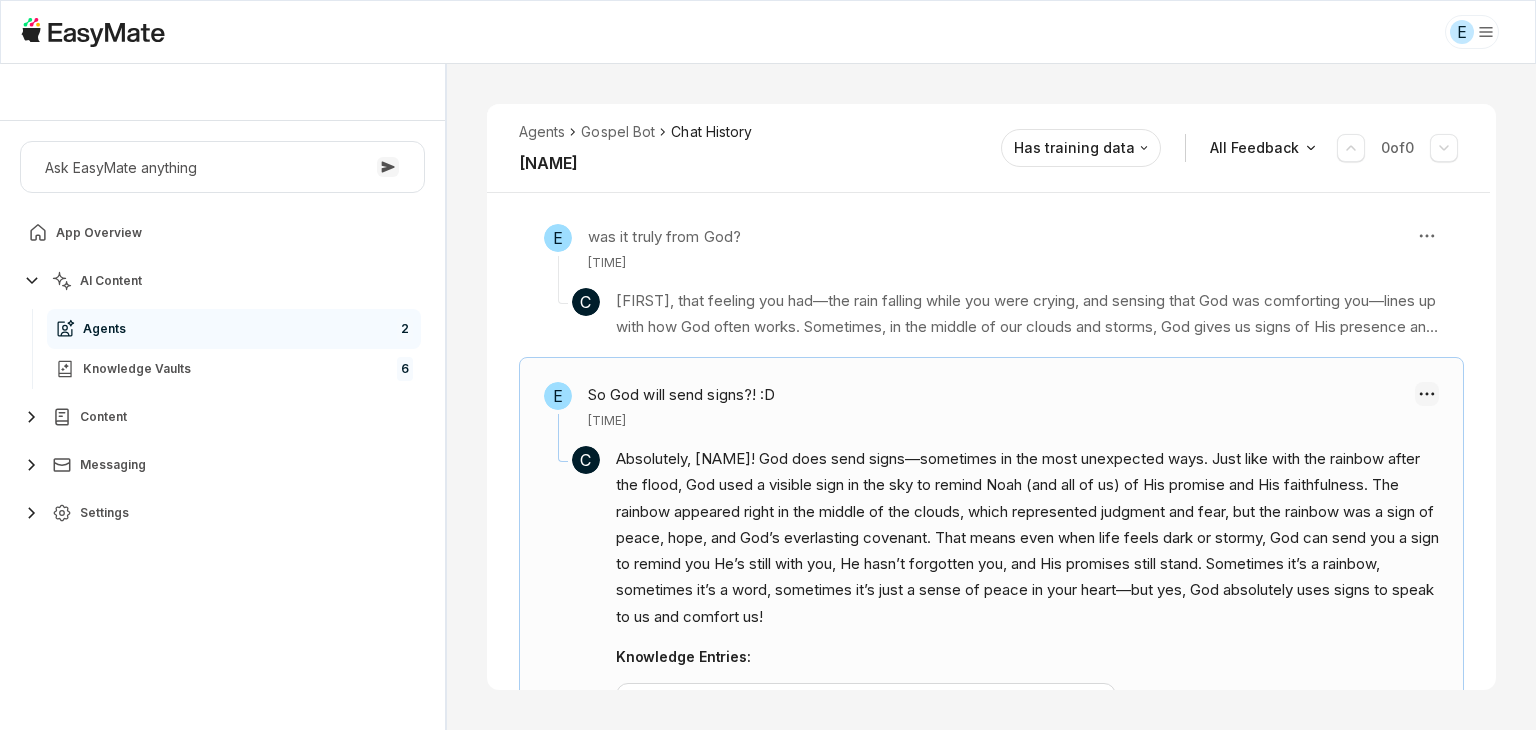 click on "E Core of the Heart Ask EasyMate anything App Overview AI Content Agents 2 Knowledge Vaults 6 Content Messaging Settings B How can I help you today? Scroll to bottom Send Agents Gospel Bot Chat History Ella  Reviewed Email [EMAIL] Session ID 656 Session Date [DATE], [TIME] Chat Duration  48m Positive Feedback 0 Negative Feedback 0 Messages 24 Training Data 0 Agents Gospel Bot Chat History Ella  Has training data All Feedback 0  of  0 E how do I grow closer to God? [TIME] C Ella, if you really wanna grow closer to God, you gotta get in His Word! Prayer, tithing, going to church—those are all important, no doubt about it. But if you’re not in the Word, you’re just in your feelings. God wants you to read His Word, follow it, and let it shape you. That’s how you confirm and affirm your relationship with Him. It’s not about just knowing a bunch of stuff or doing religious things—it’s about letting His Word get inside you and change you from the inside out.
E [TIME] C E C" at bounding box center (768, 365) 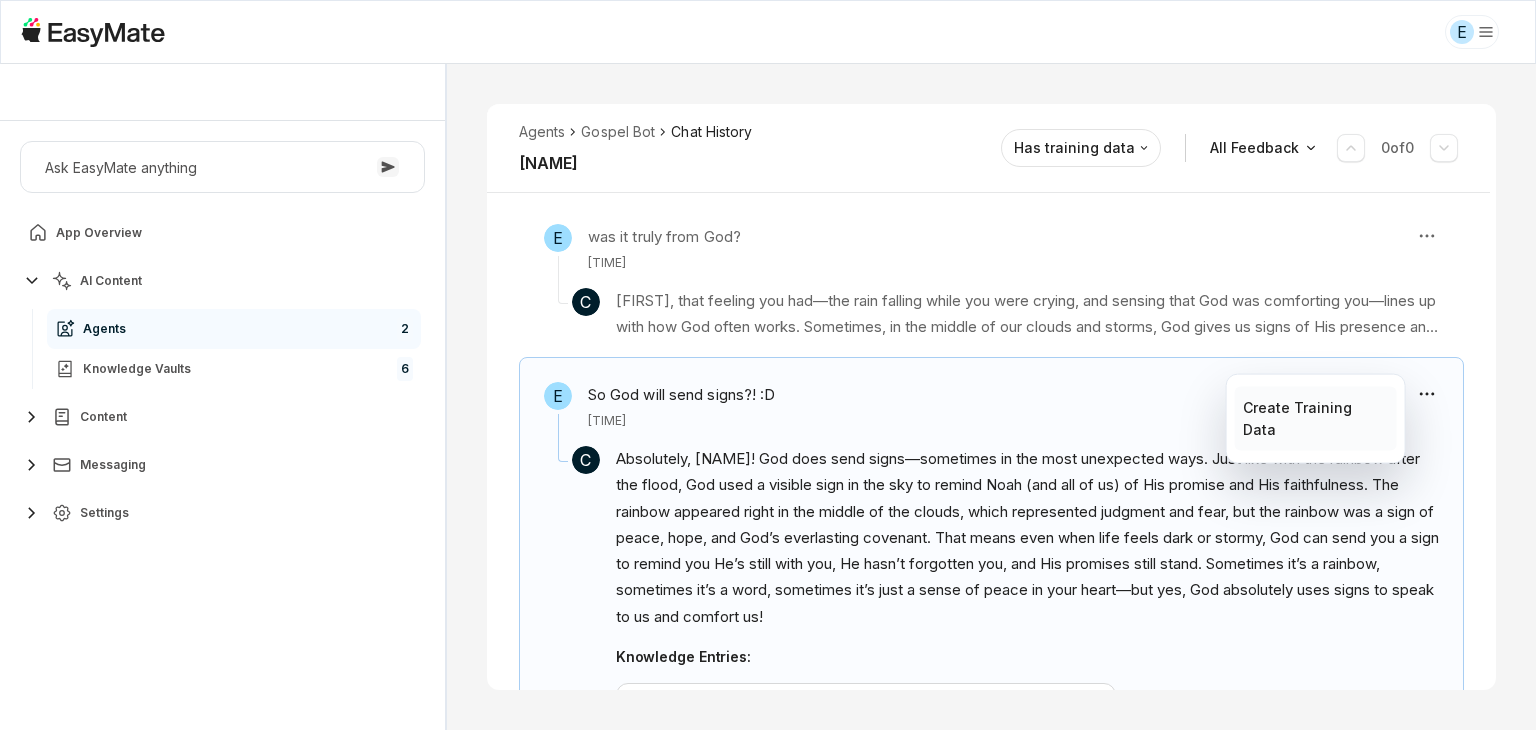 click on "Create Training Data" at bounding box center [1315, 419] 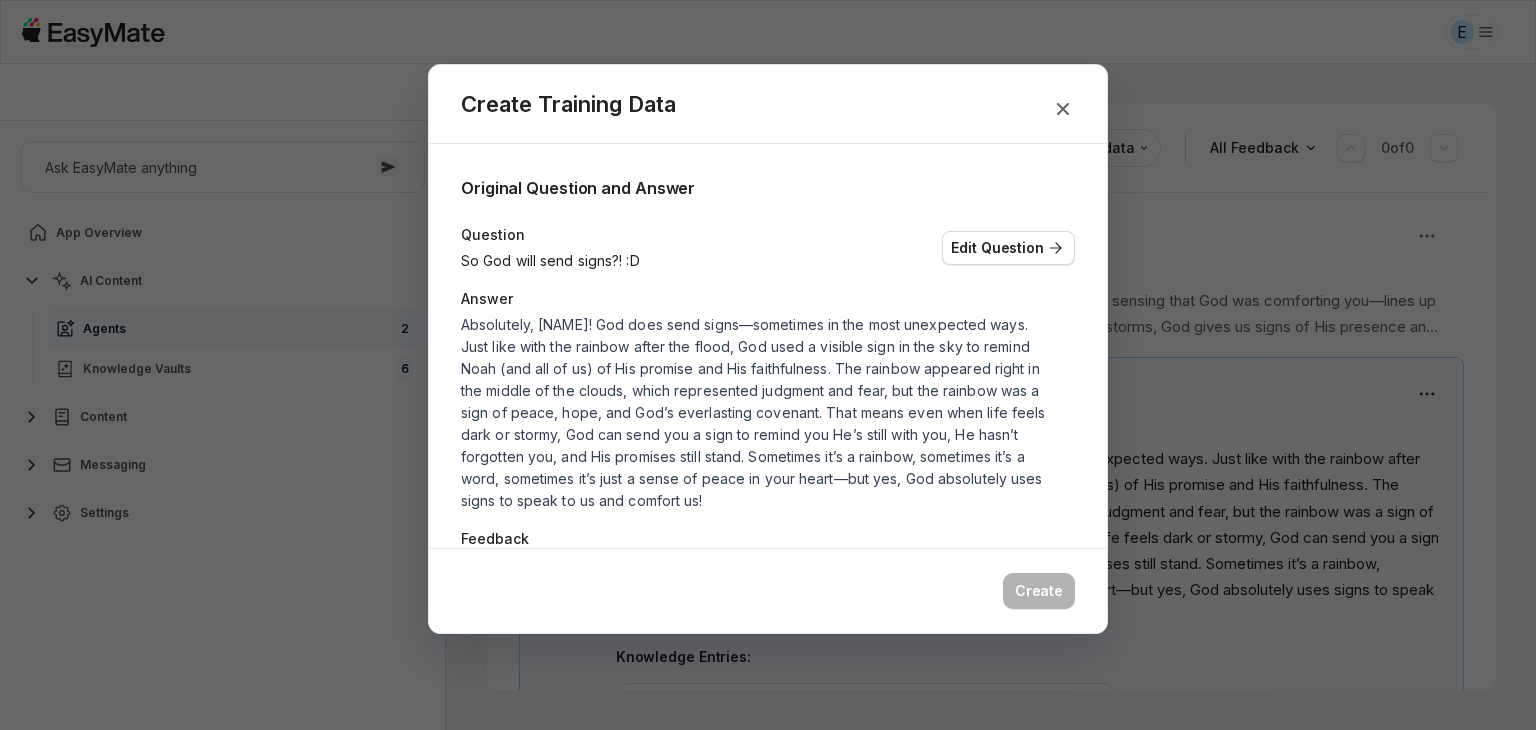 scroll, scrollTop: 2814, scrollLeft: 0, axis: vertical 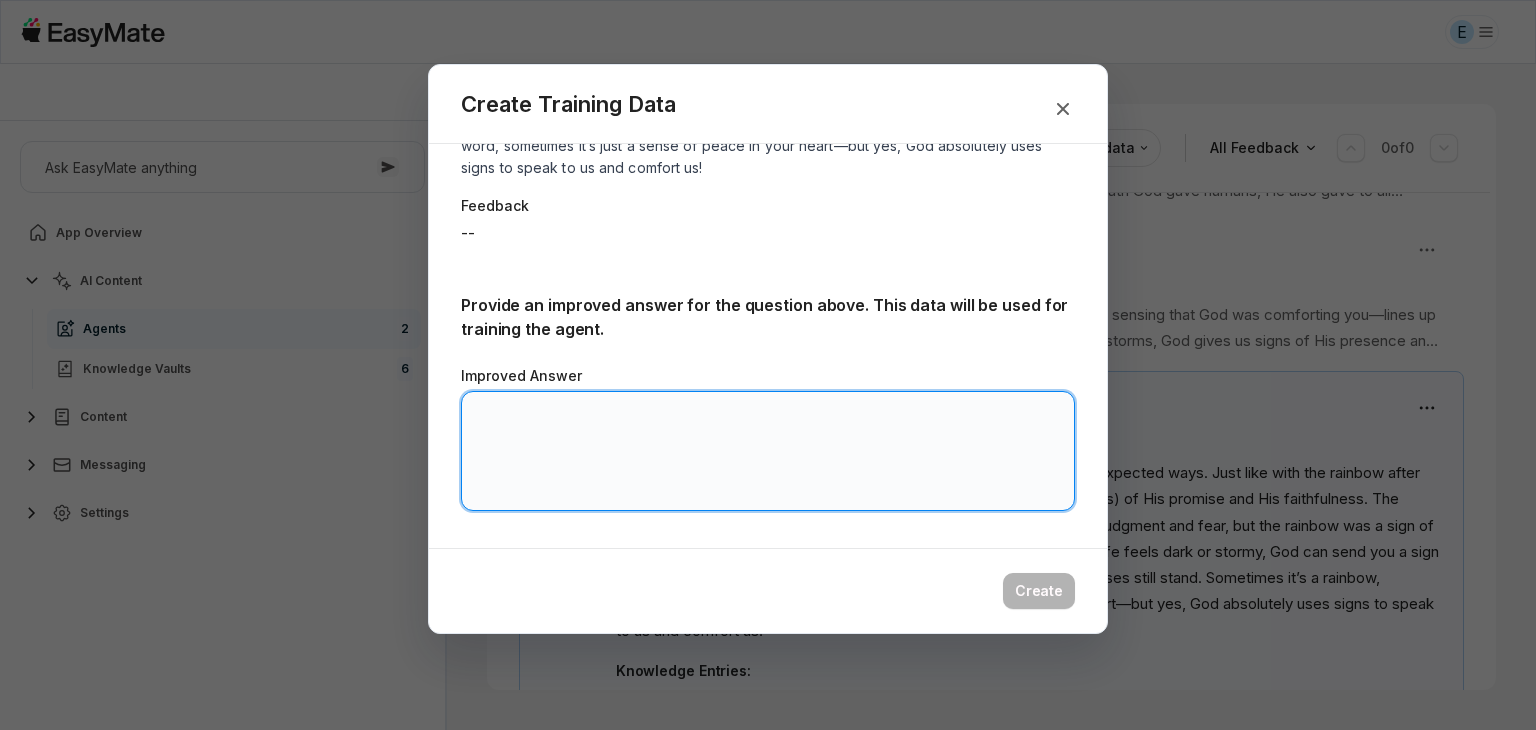 click on "Improved Answer" at bounding box center (768, 451) 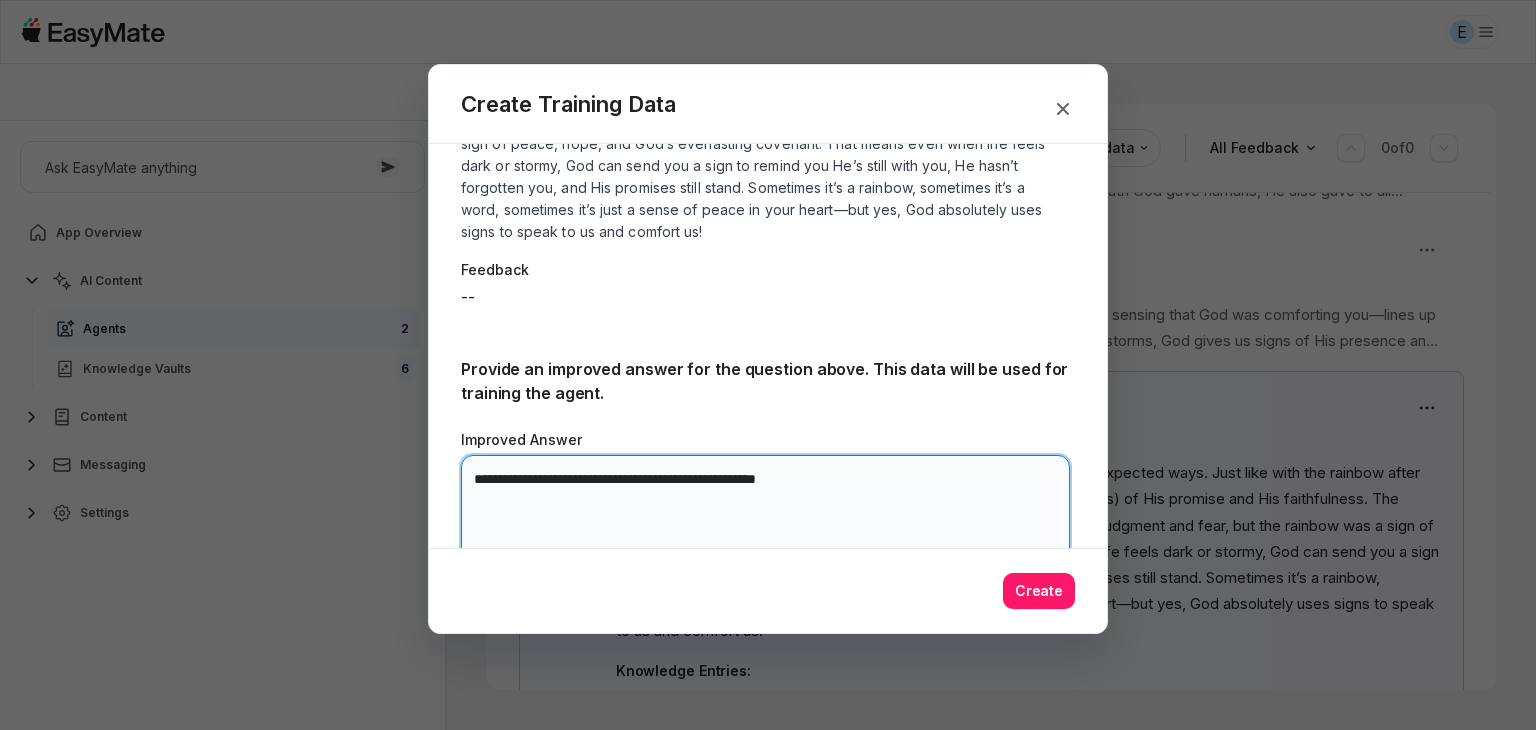 scroll, scrollTop: 333, scrollLeft: 0, axis: vertical 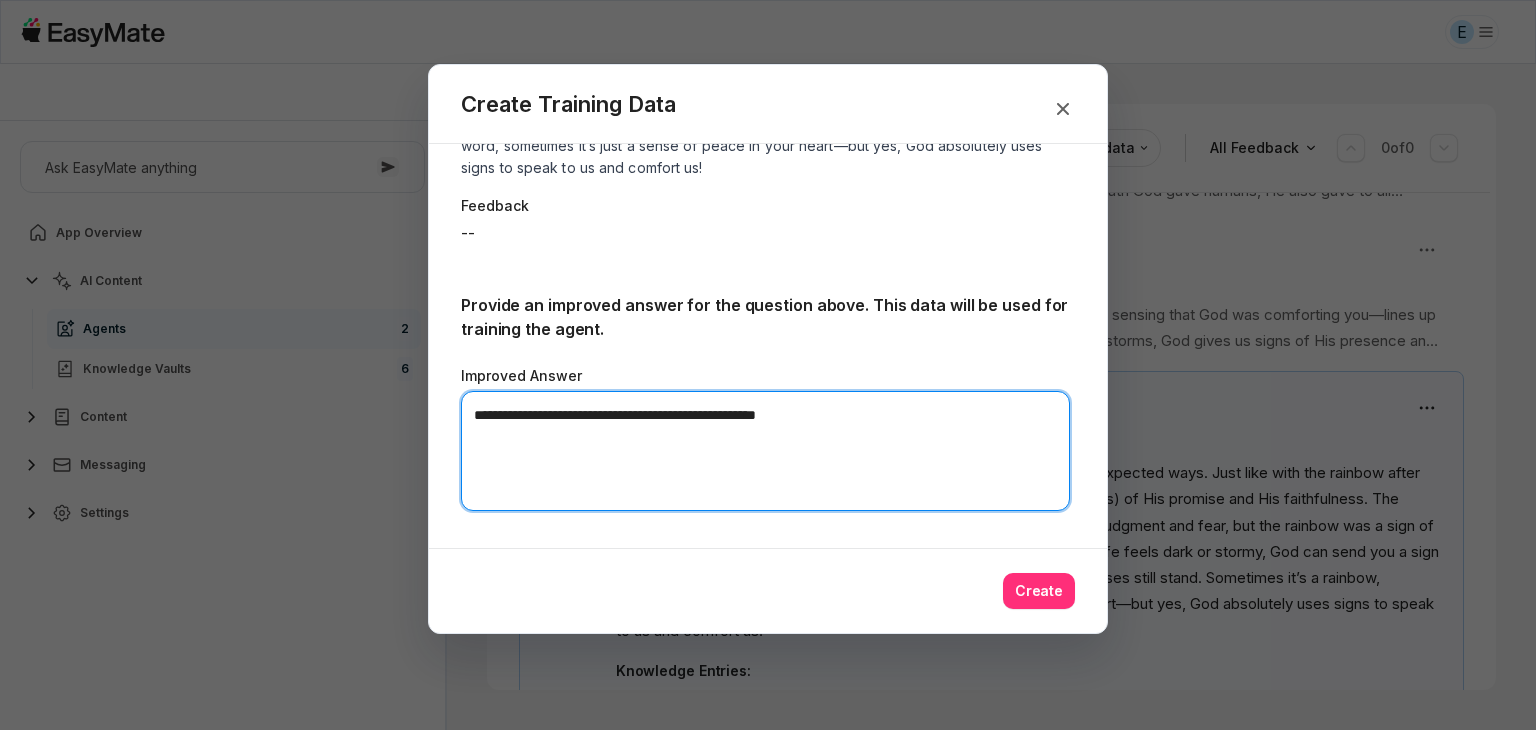 type on "**********" 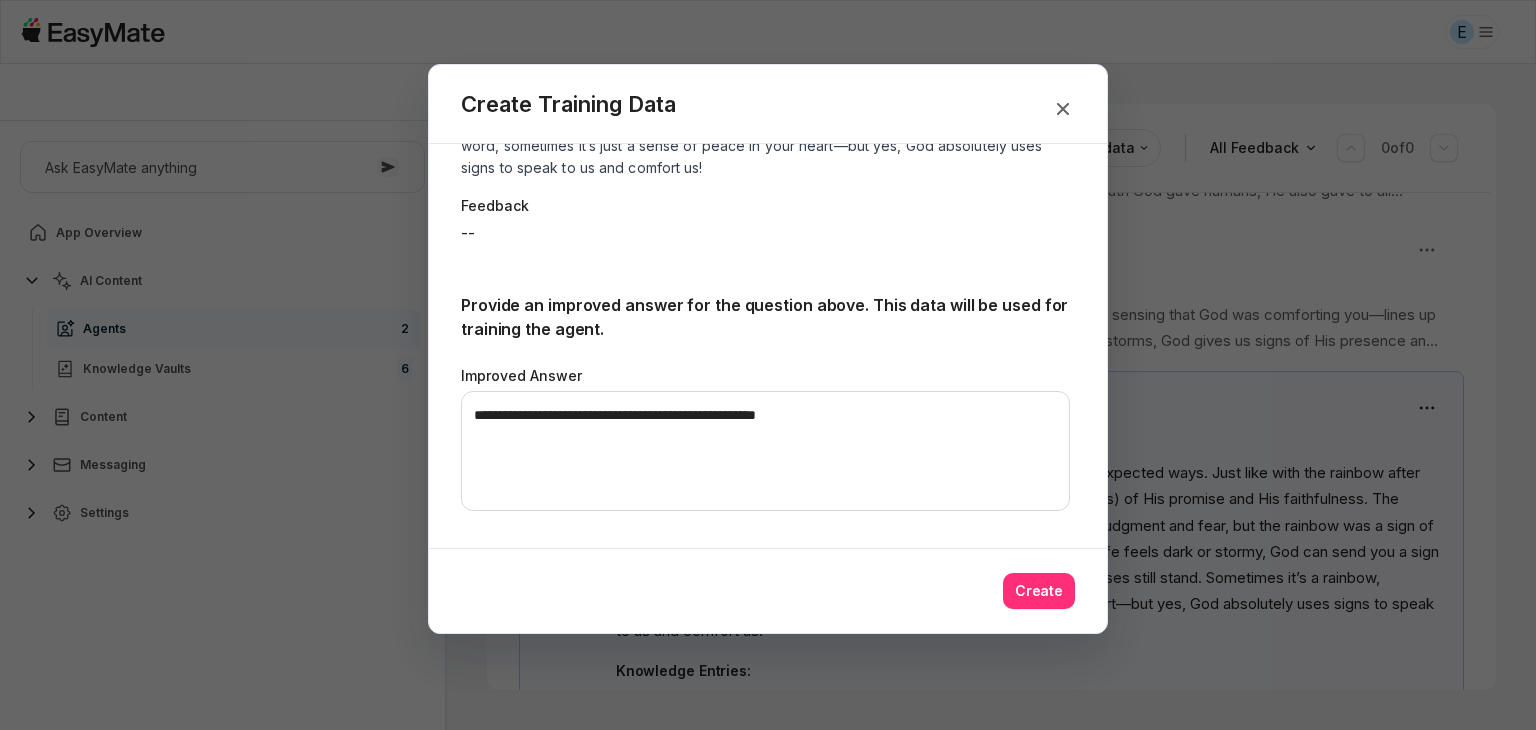 click on "Create" at bounding box center [1039, 591] 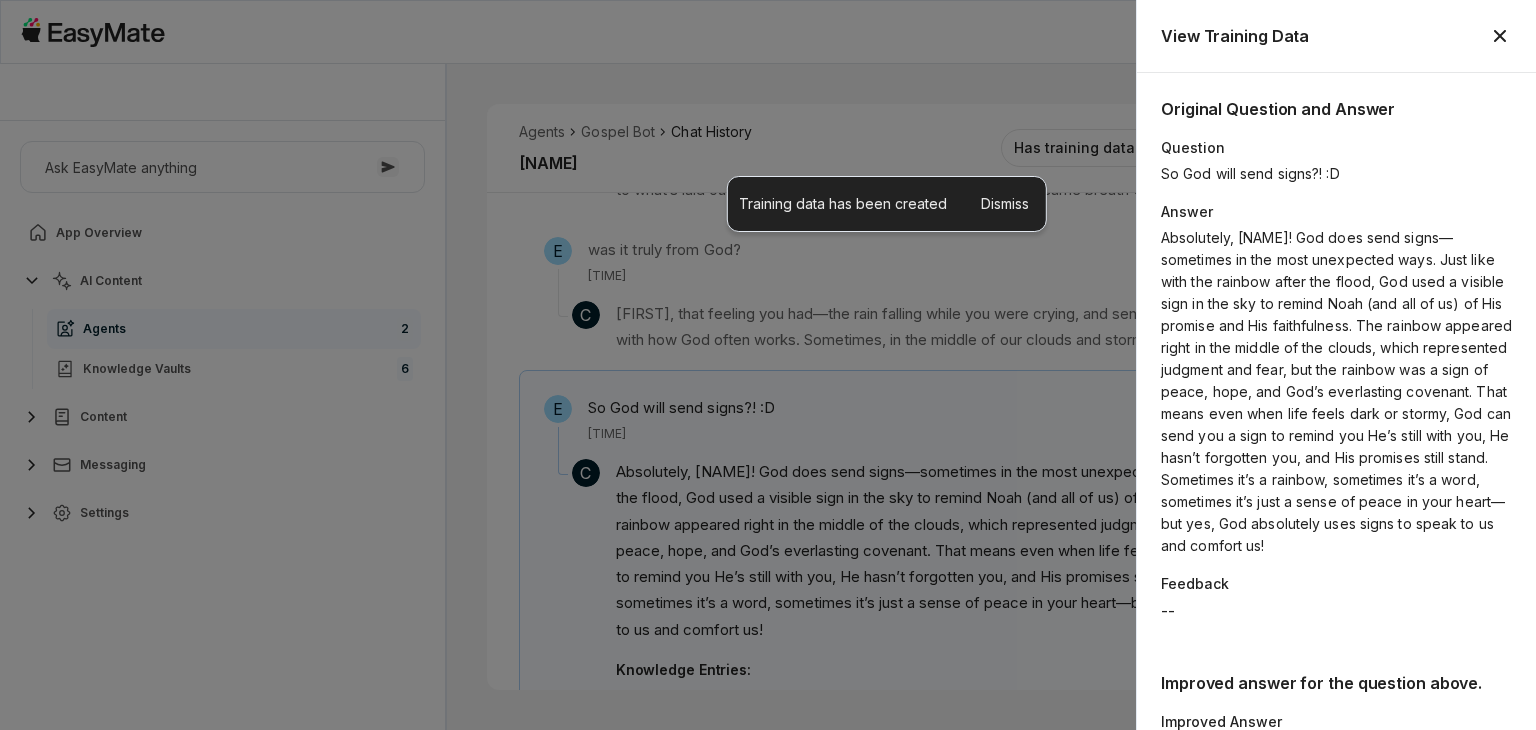 scroll, scrollTop: 2814, scrollLeft: 0, axis: vertical 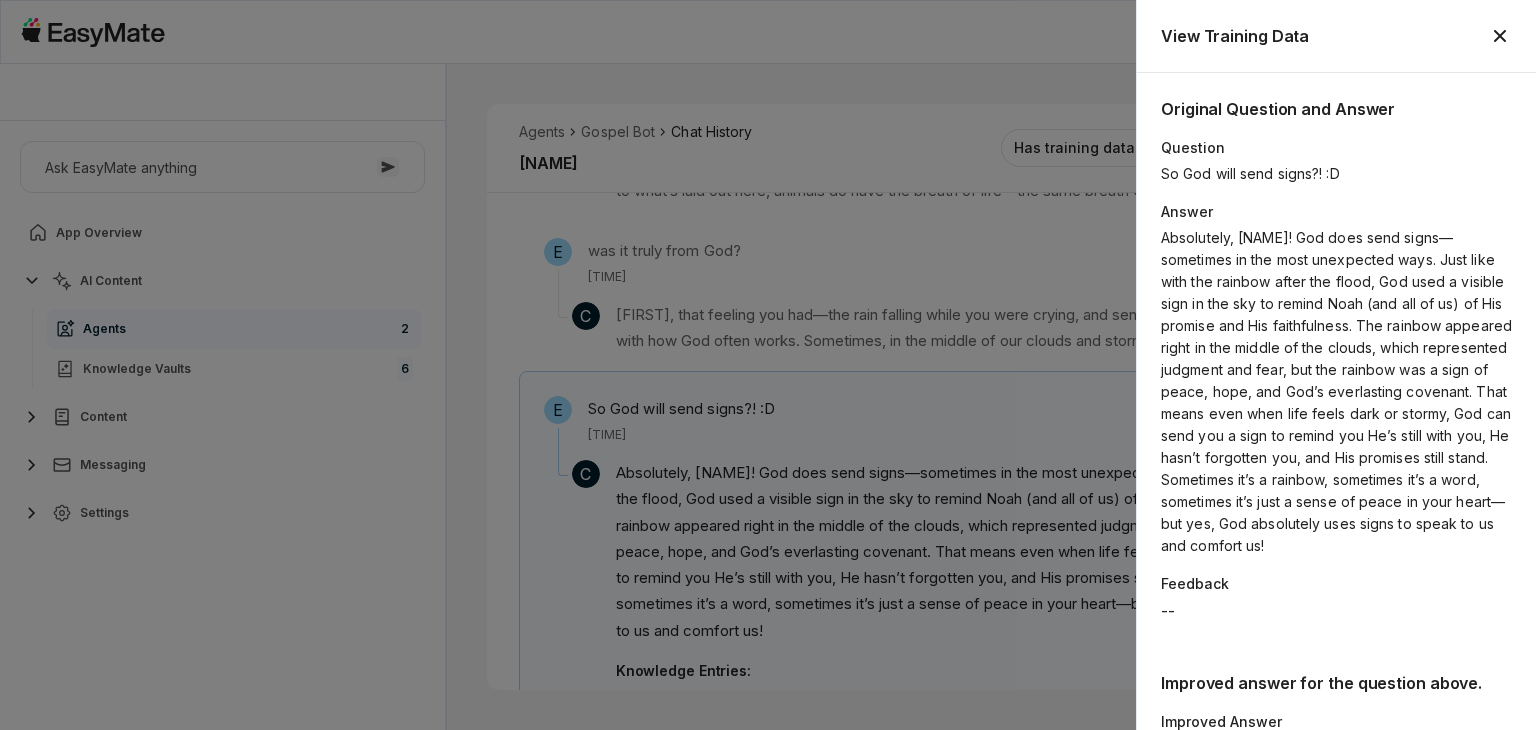 click 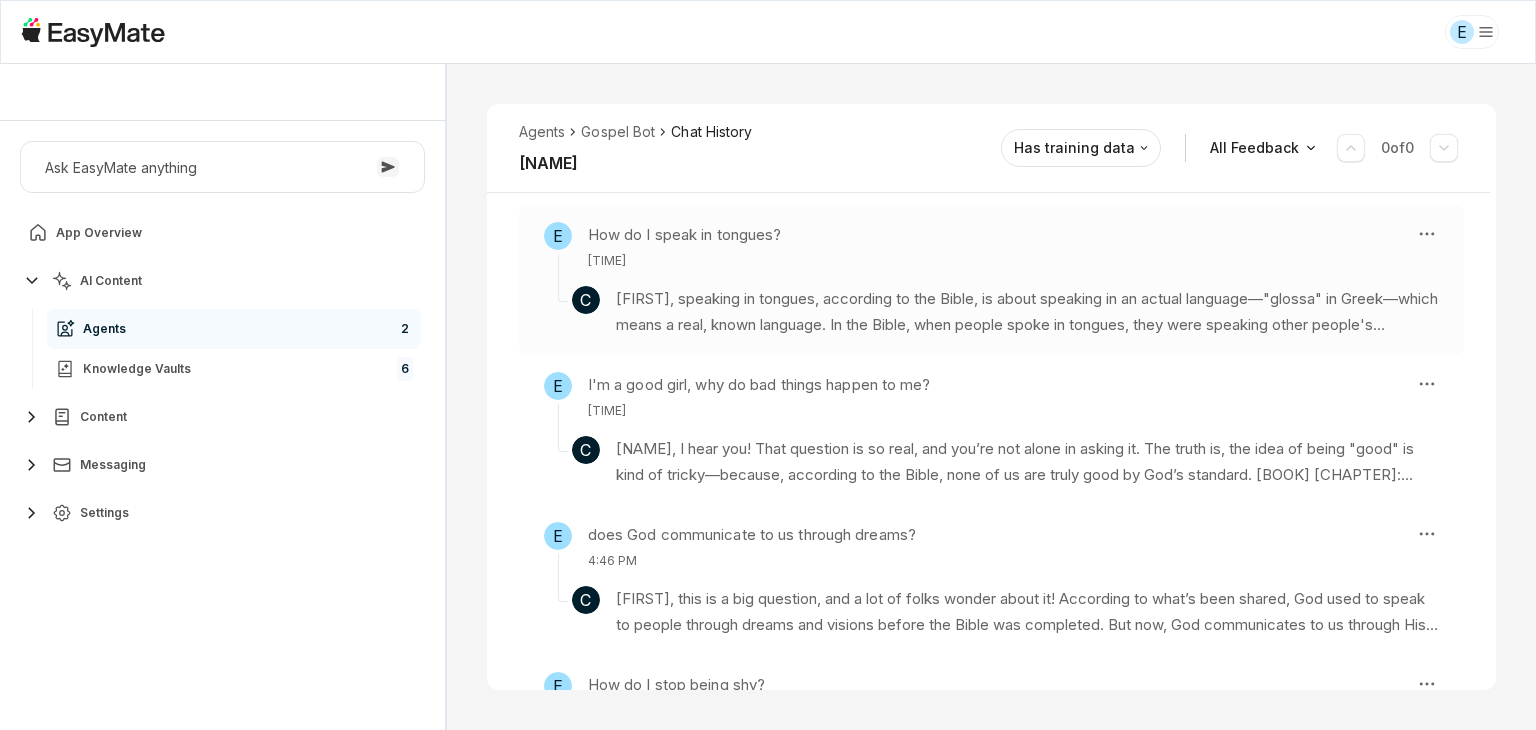 scroll, scrollTop: 3541, scrollLeft: 0, axis: vertical 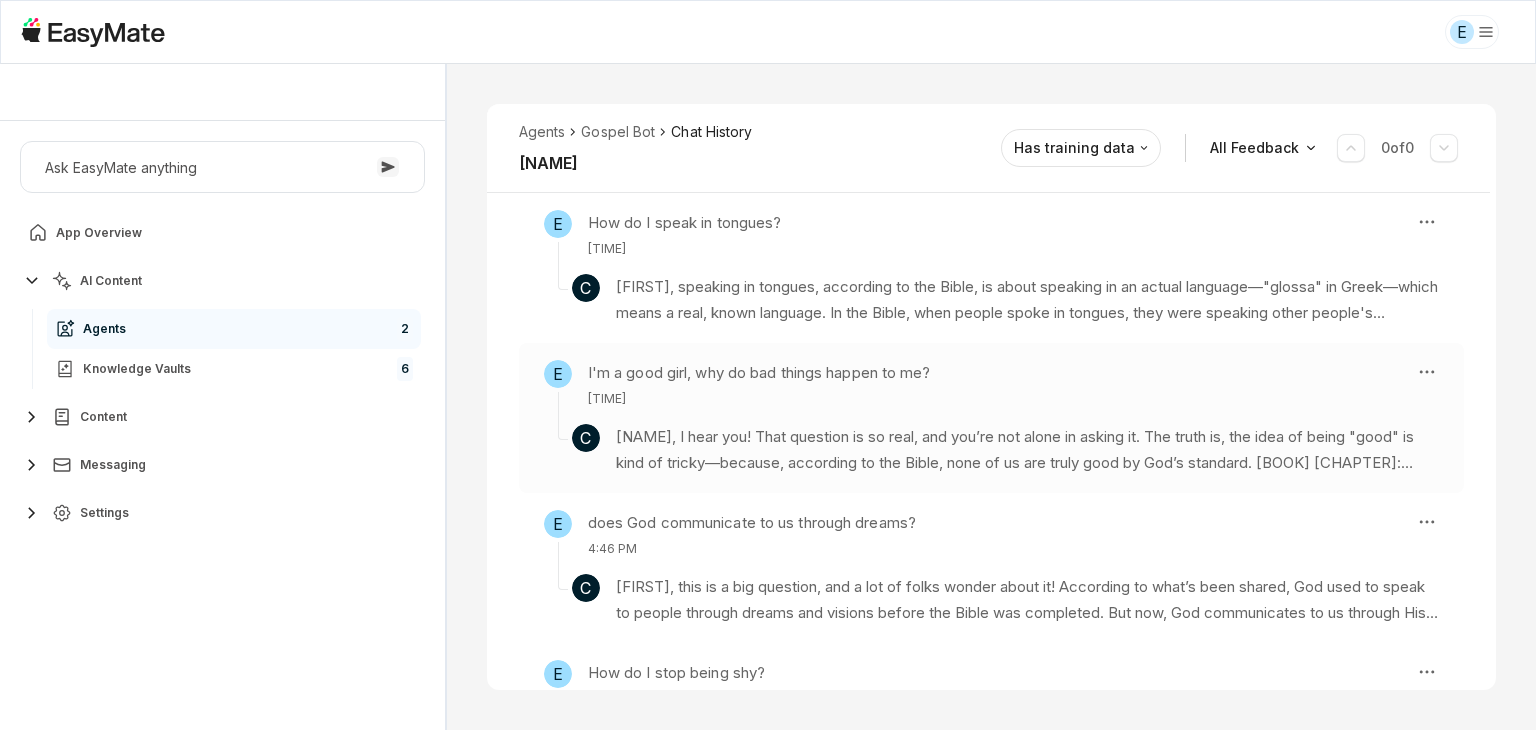 click on "[TIME]" at bounding box center [759, 399] 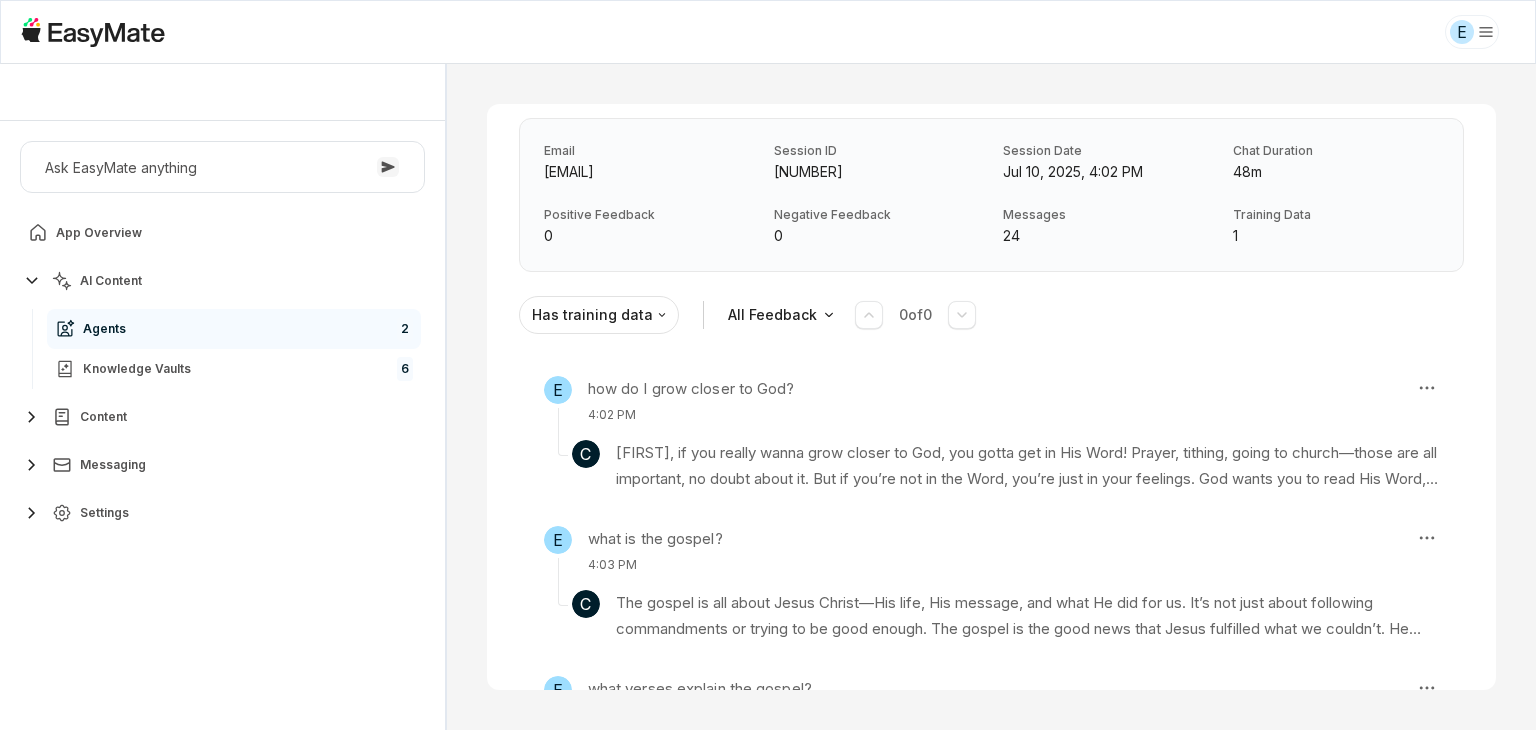 scroll, scrollTop: 0, scrollLeft: 0, axis: both 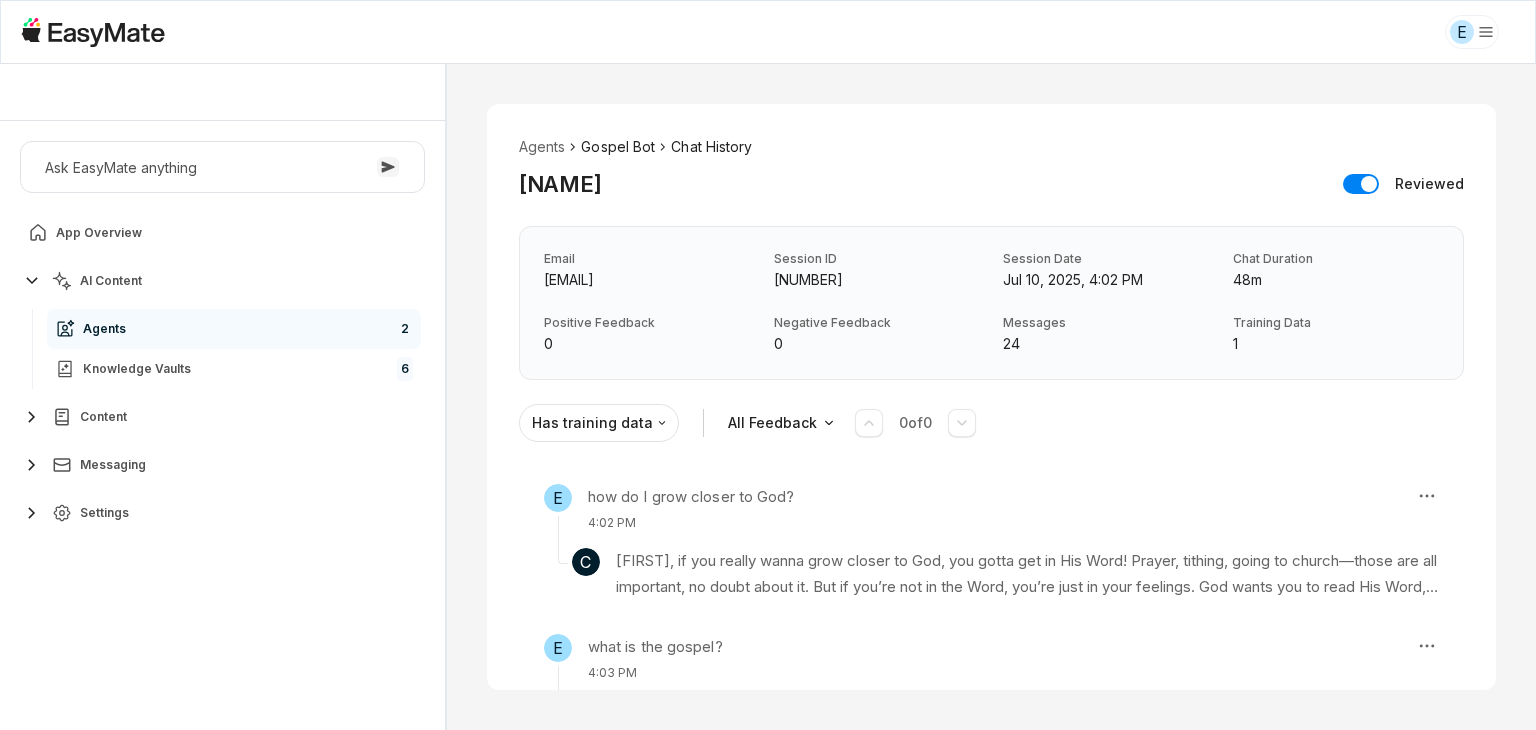 click on "Gospel Bot" at bounding box center (618, 147) 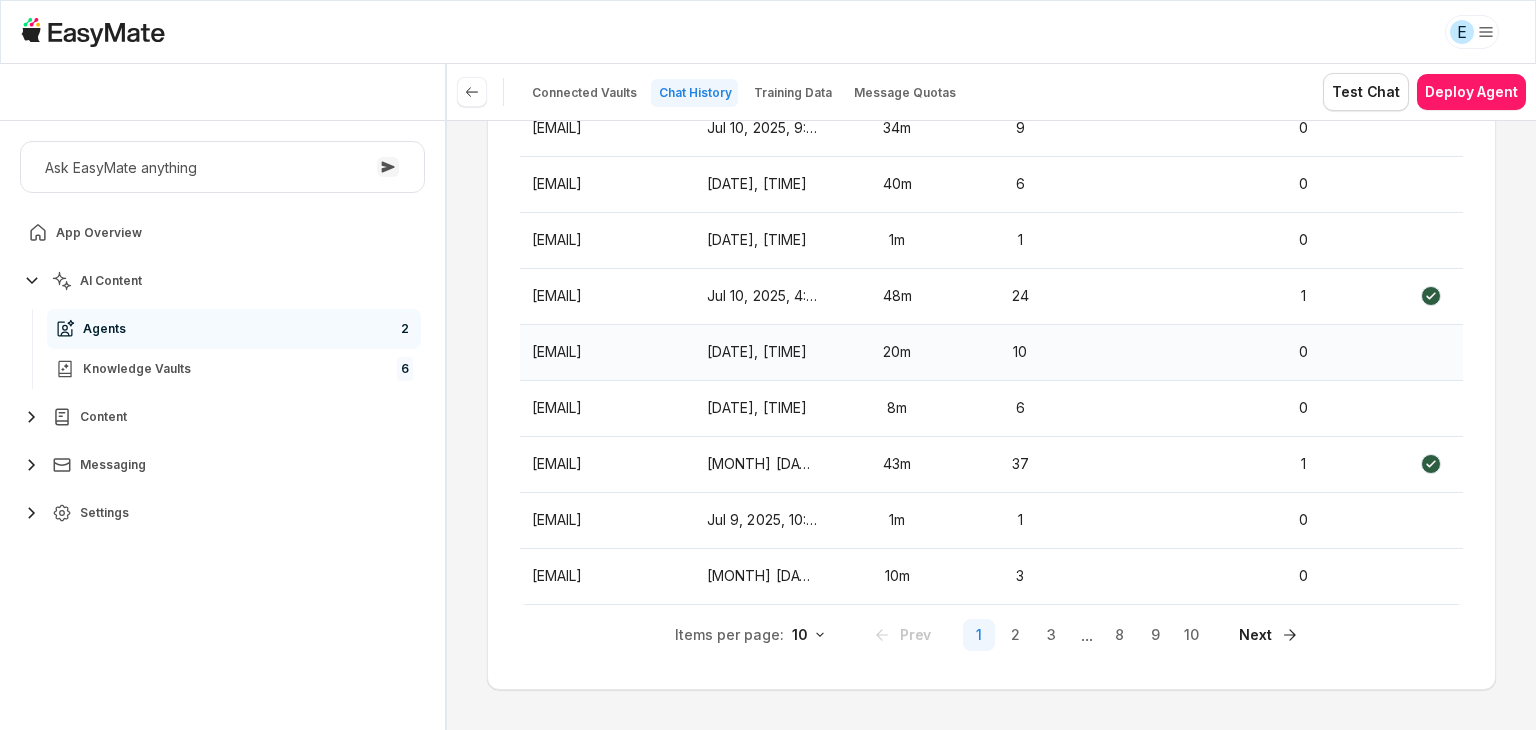 scroll, scrollTop: 358, scrollLeft: 0, axis: vertical 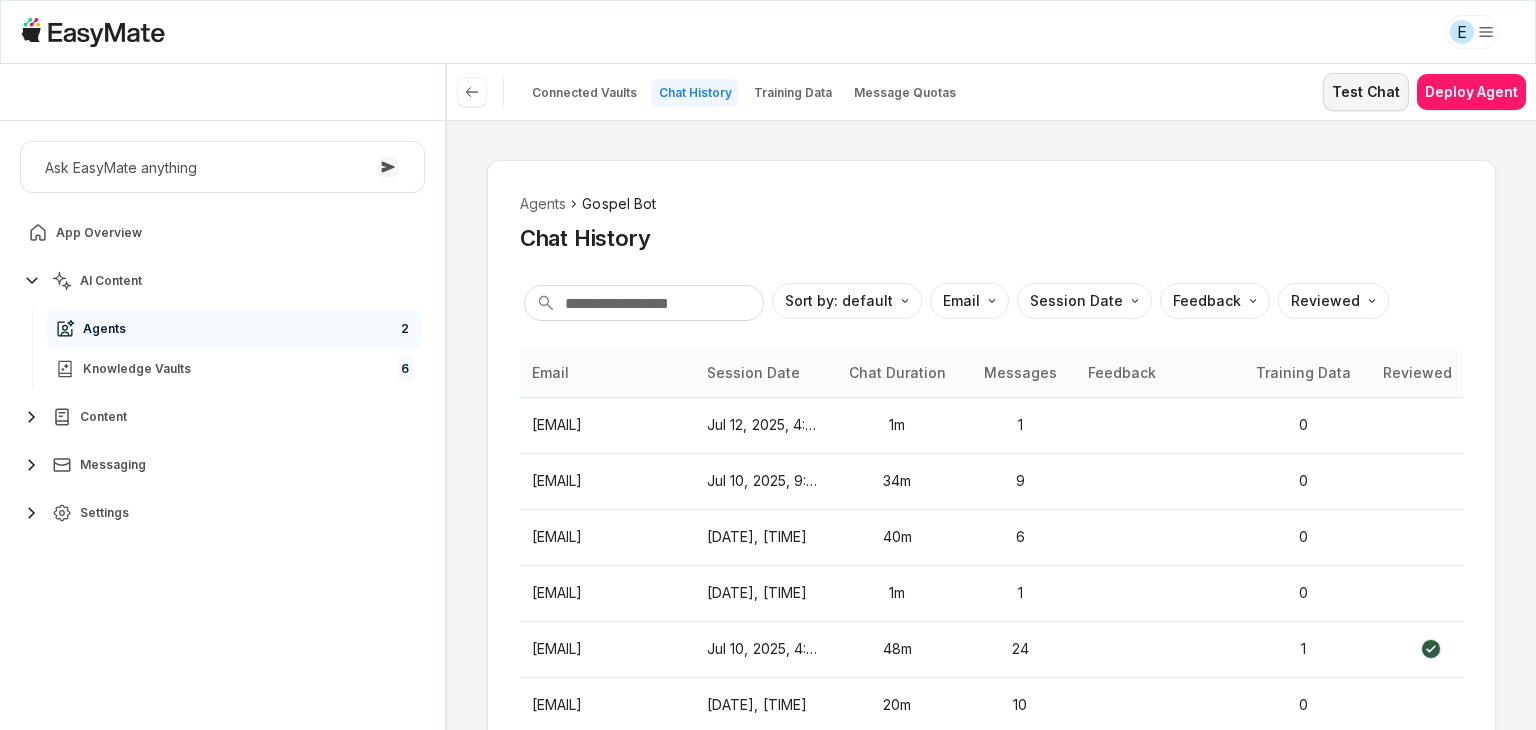 click on "Test Chat" at bounding box center (1366, 92) 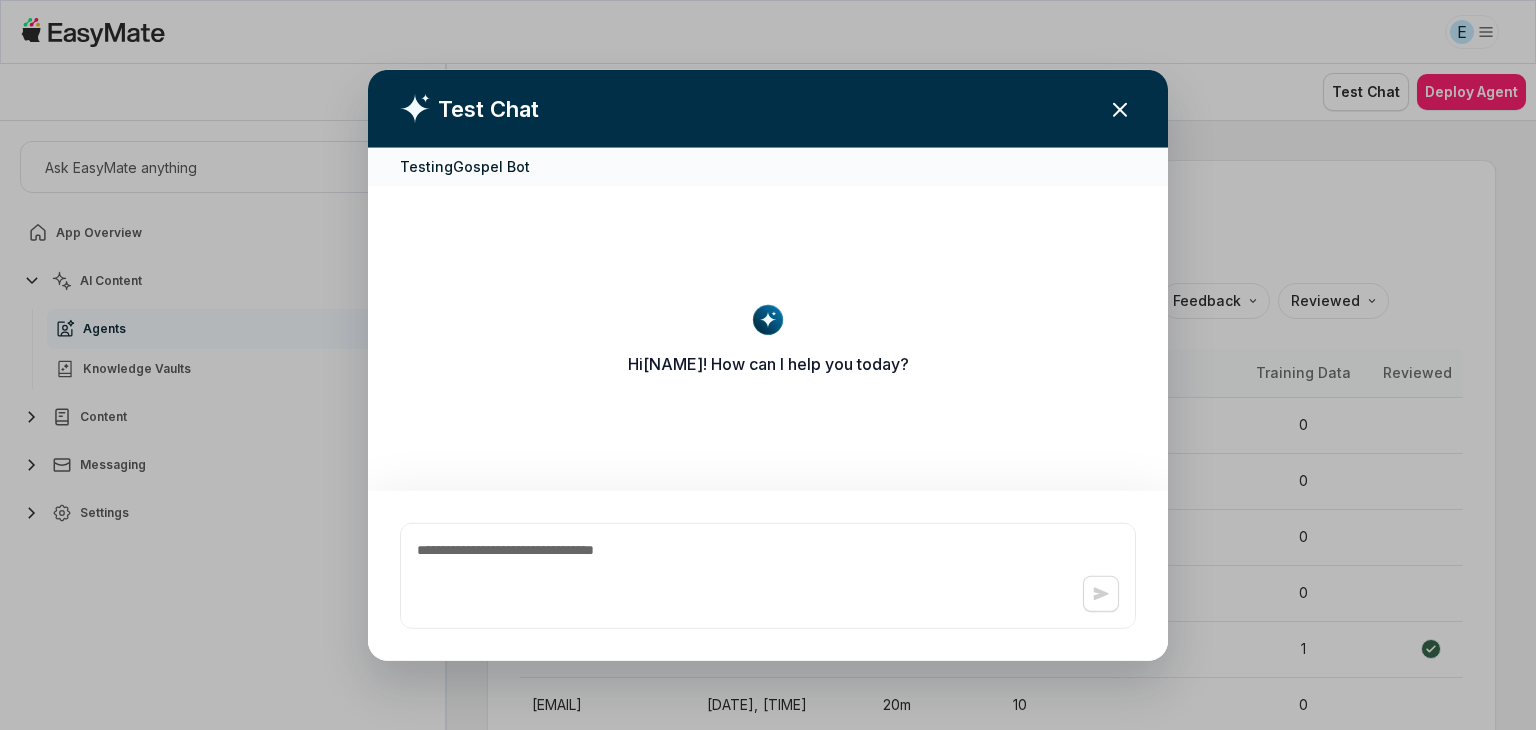 click at bounding box center [768, 575] 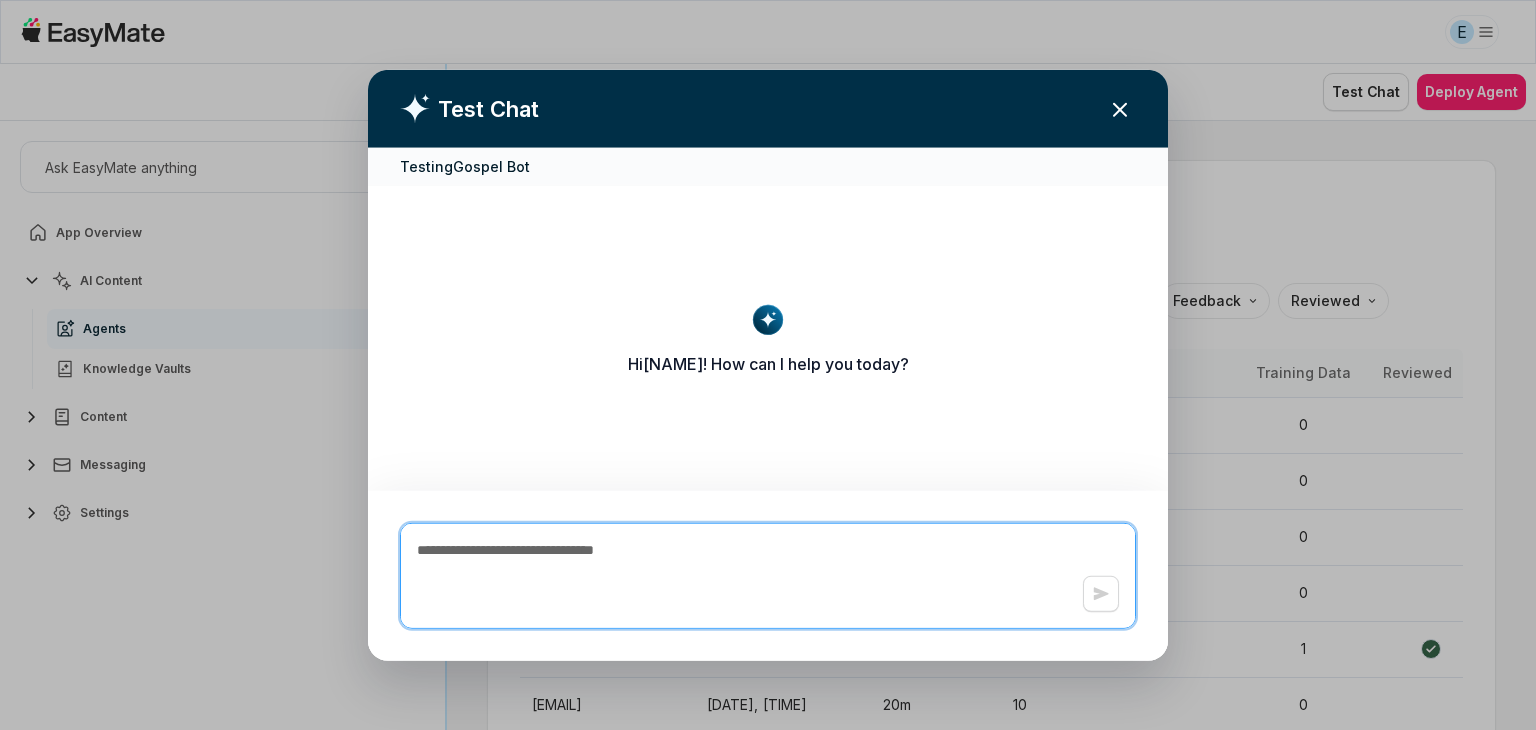 paste on "**********" 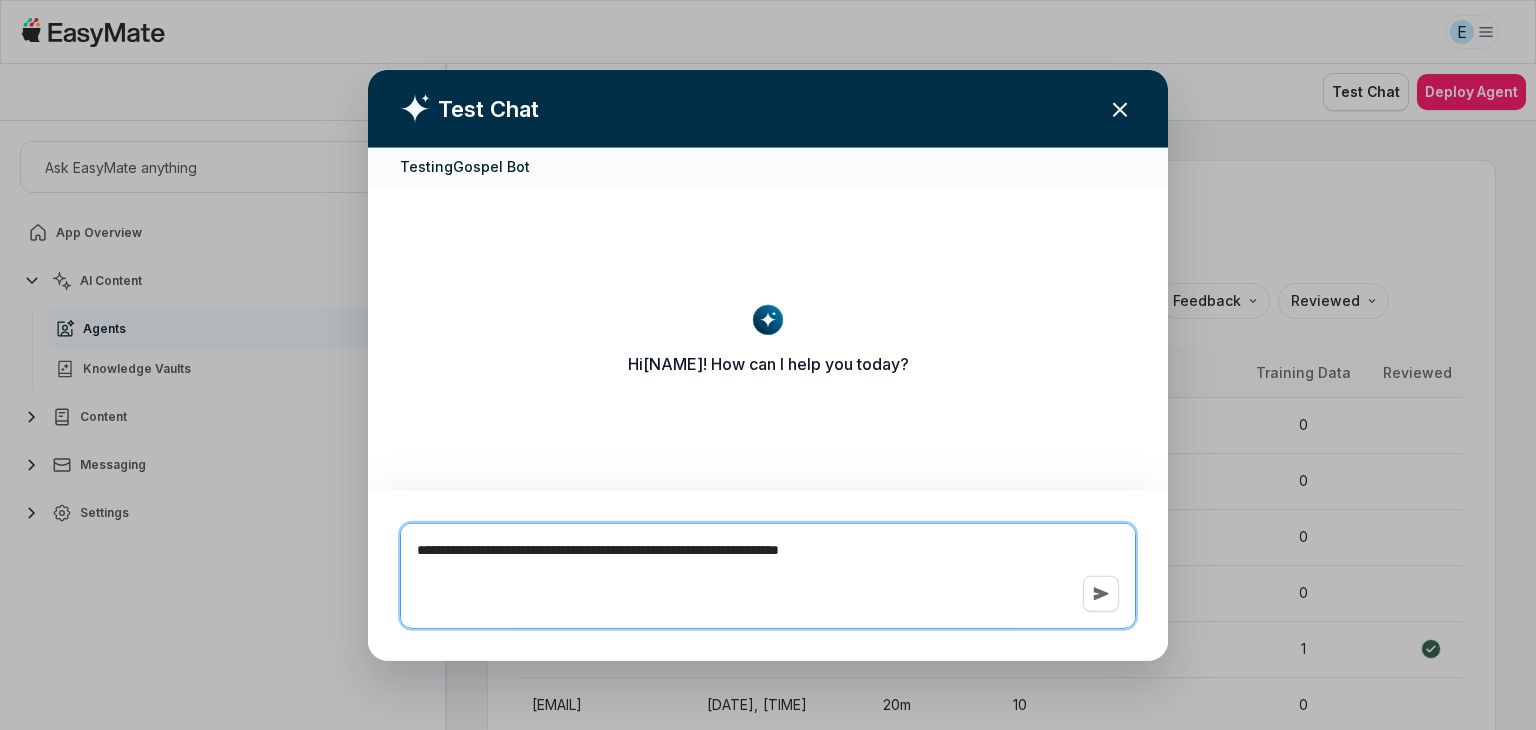 type on "*" 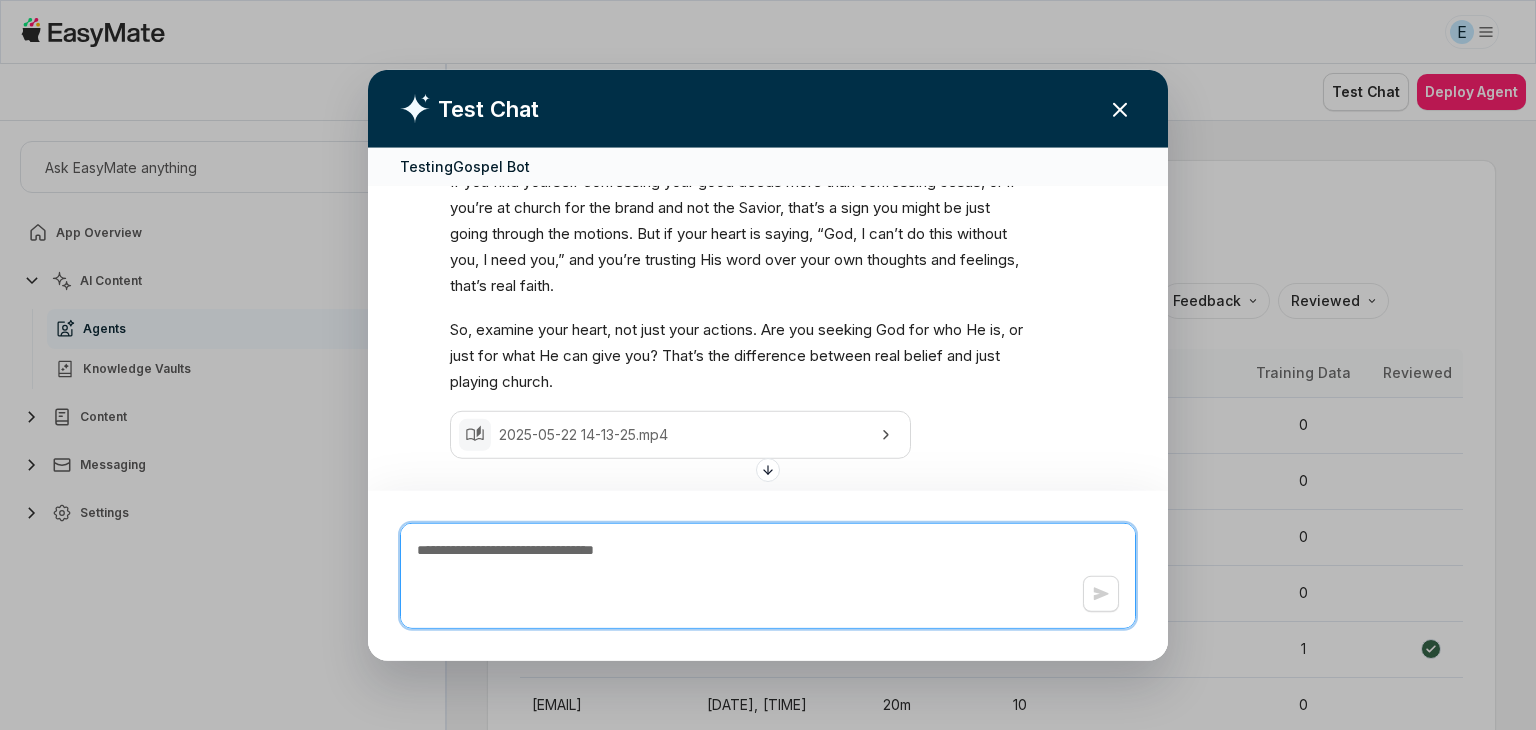 scroll, scrollTop: 571, scrollLeft: 0, axis: vertical 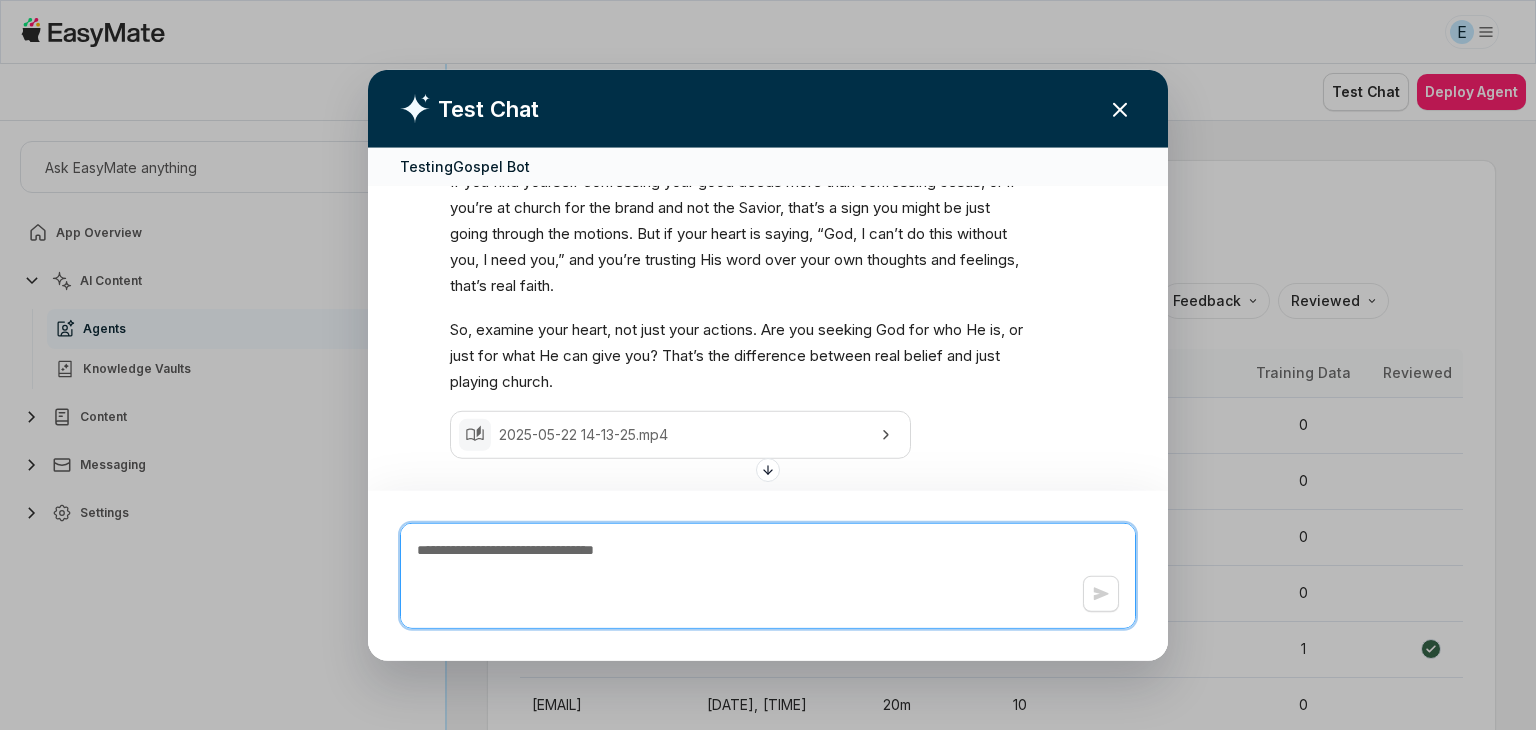 paste on "**********" 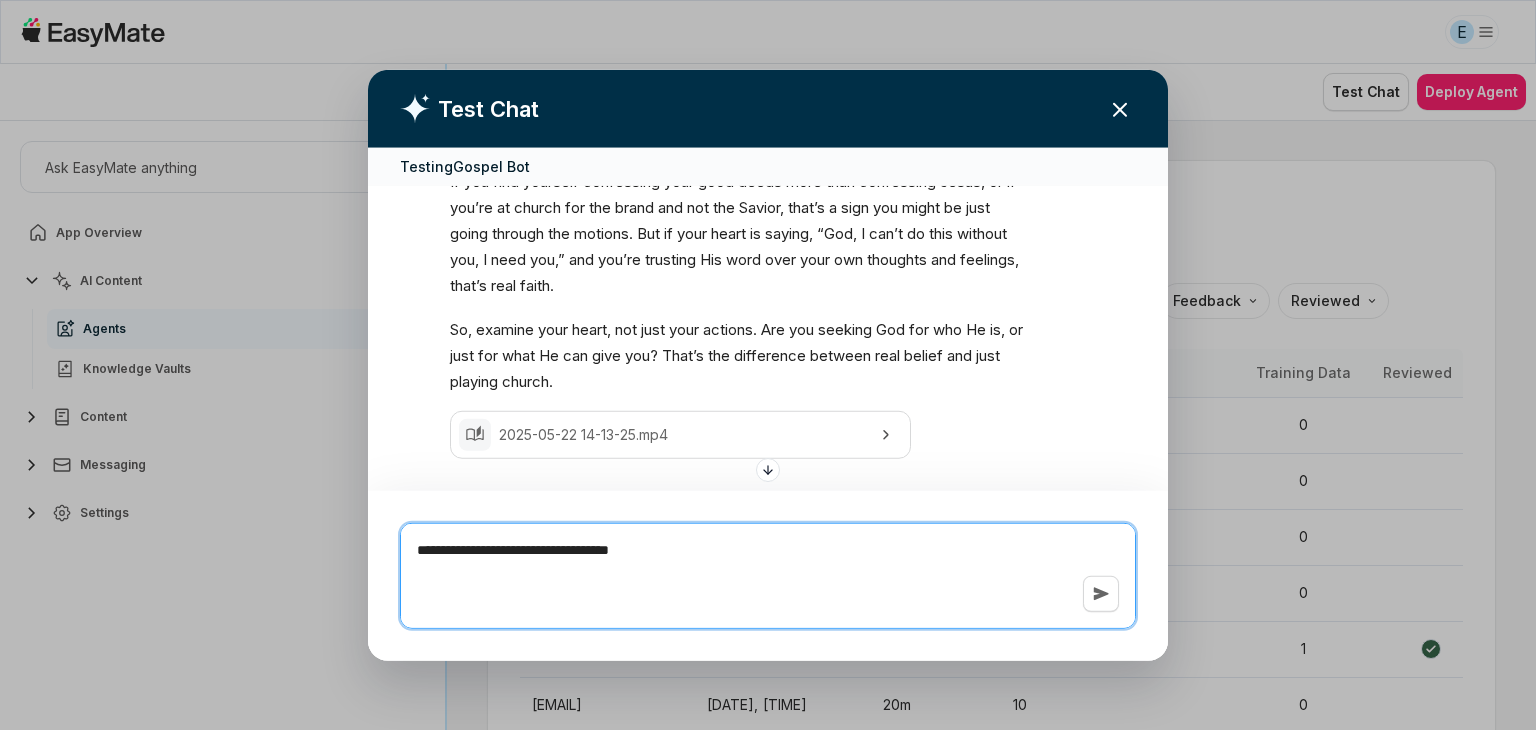 type on "*" 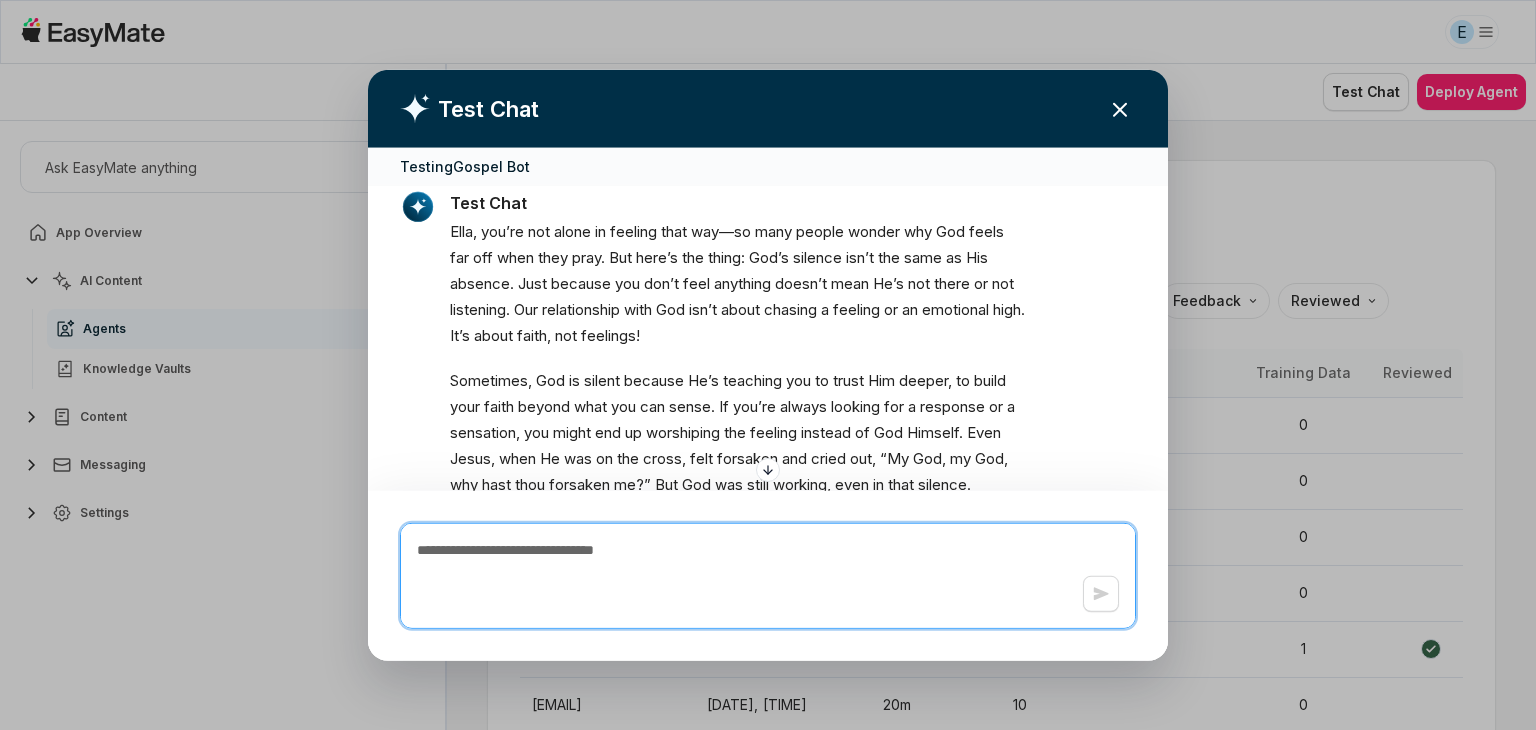 scroll, scrollTop: 977, scrollLeft: 0, axis: vertical 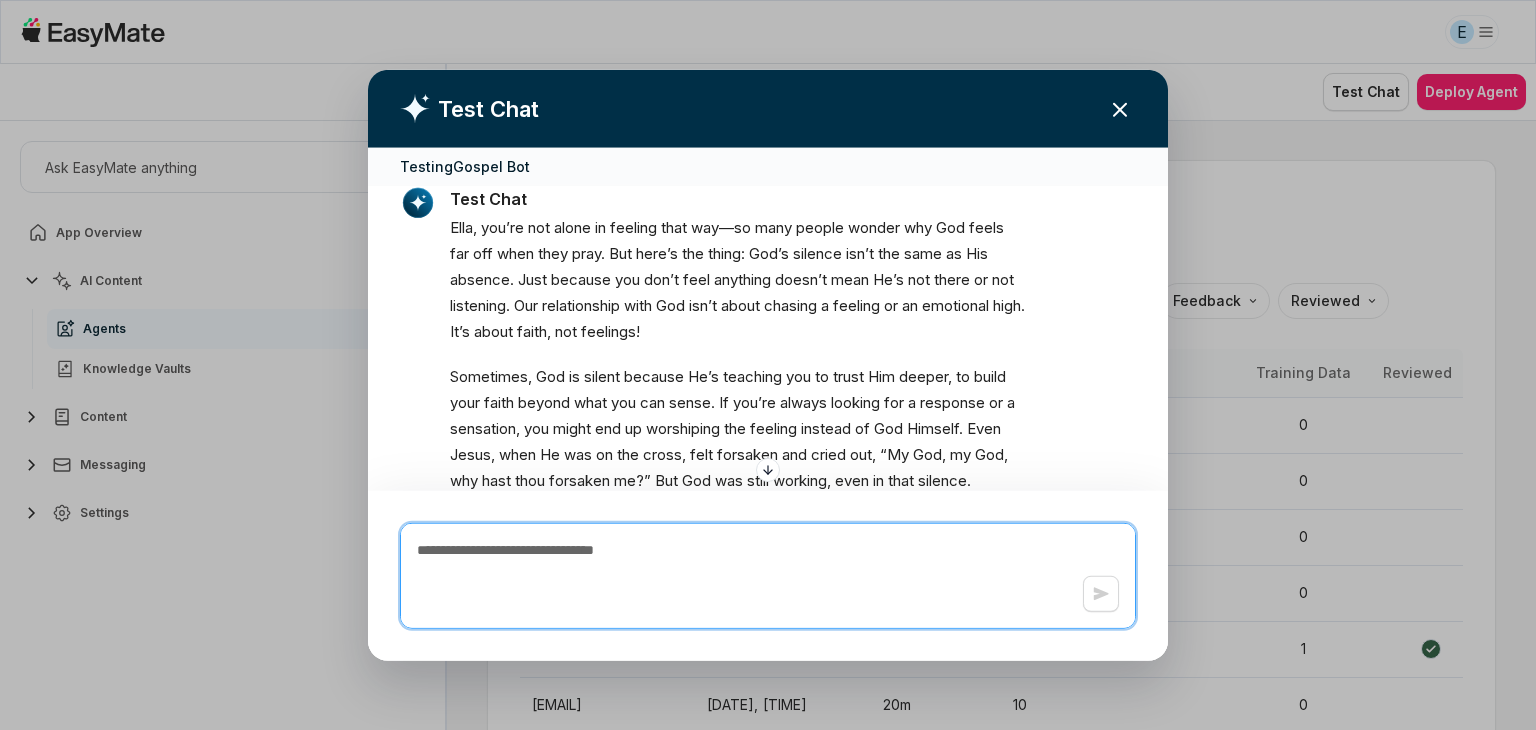 type on "*" 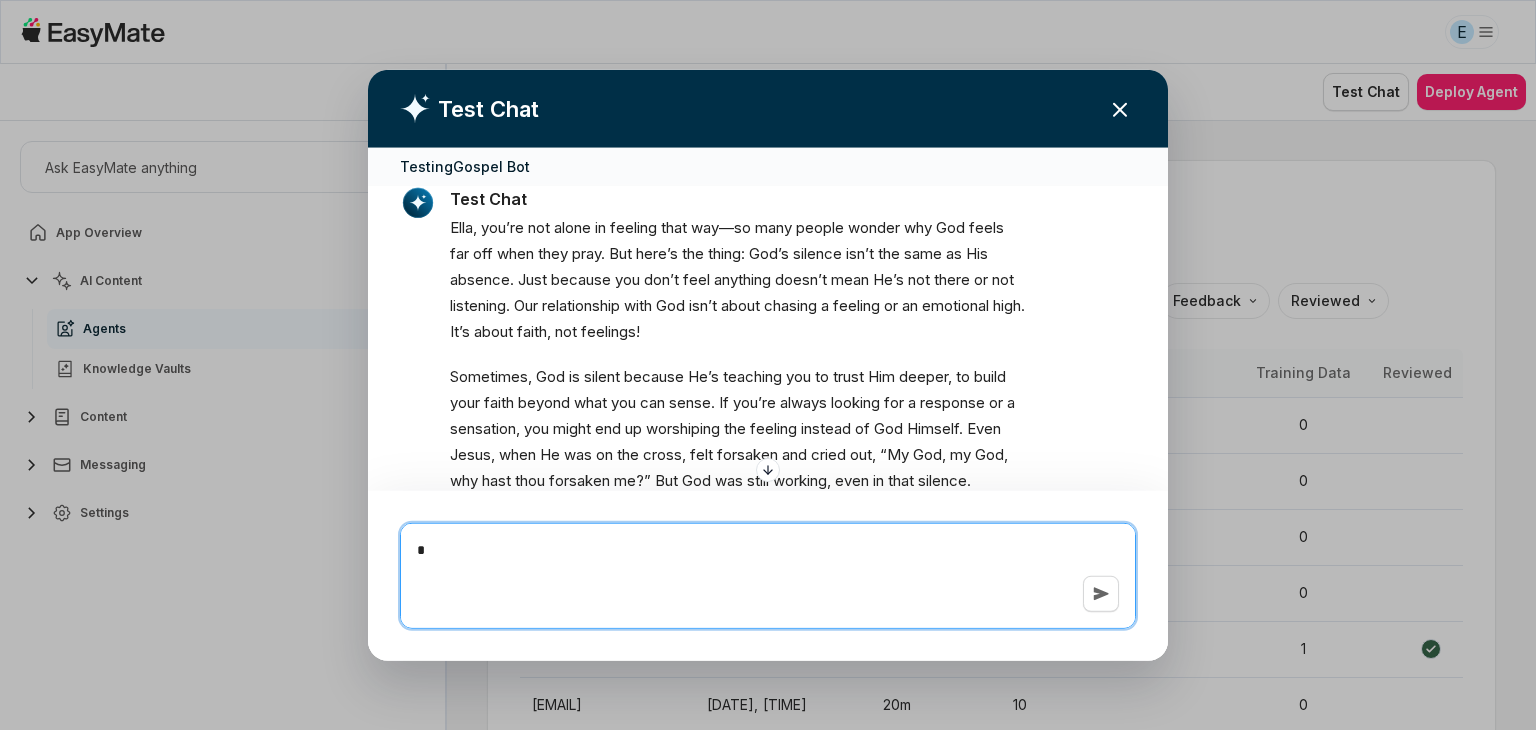 type on "*" 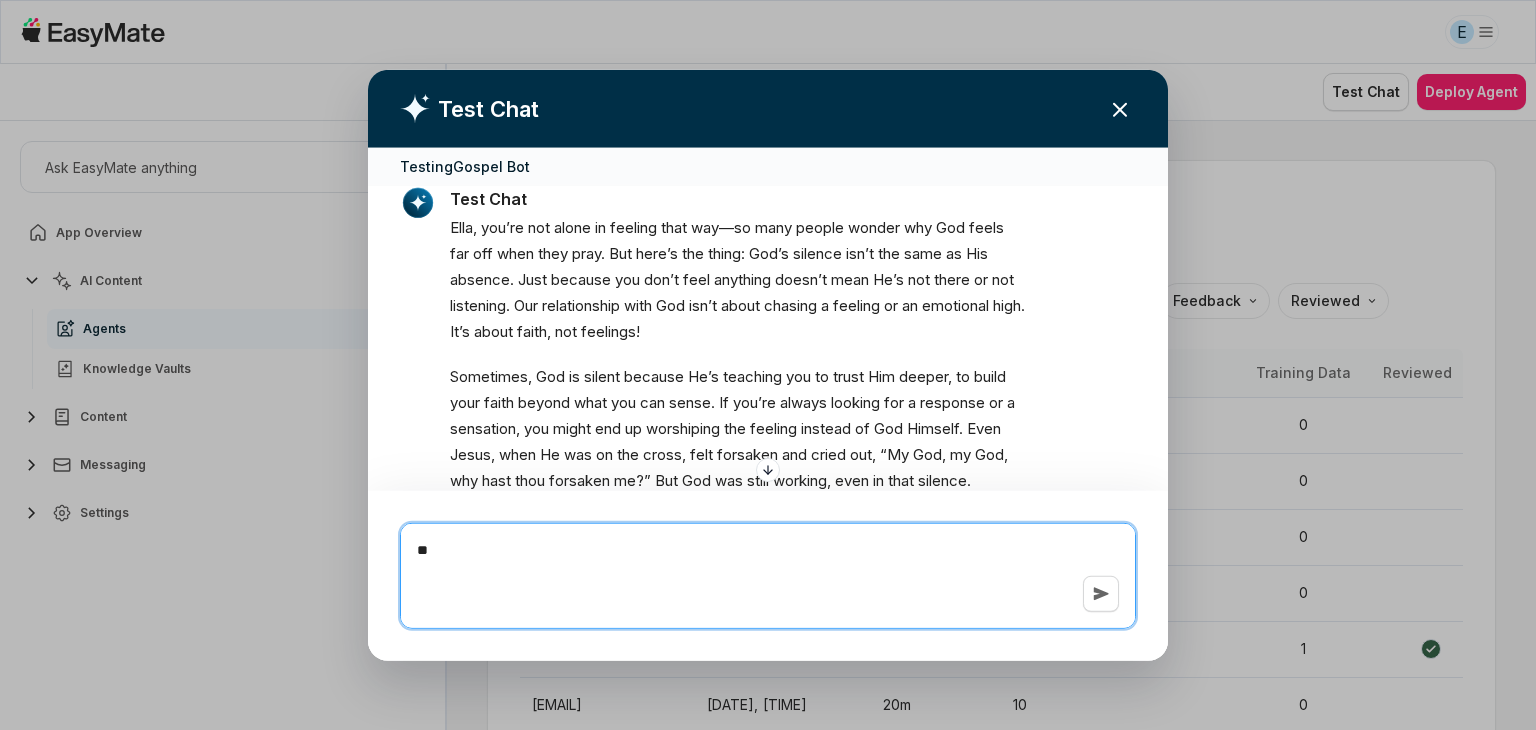 type on "*" 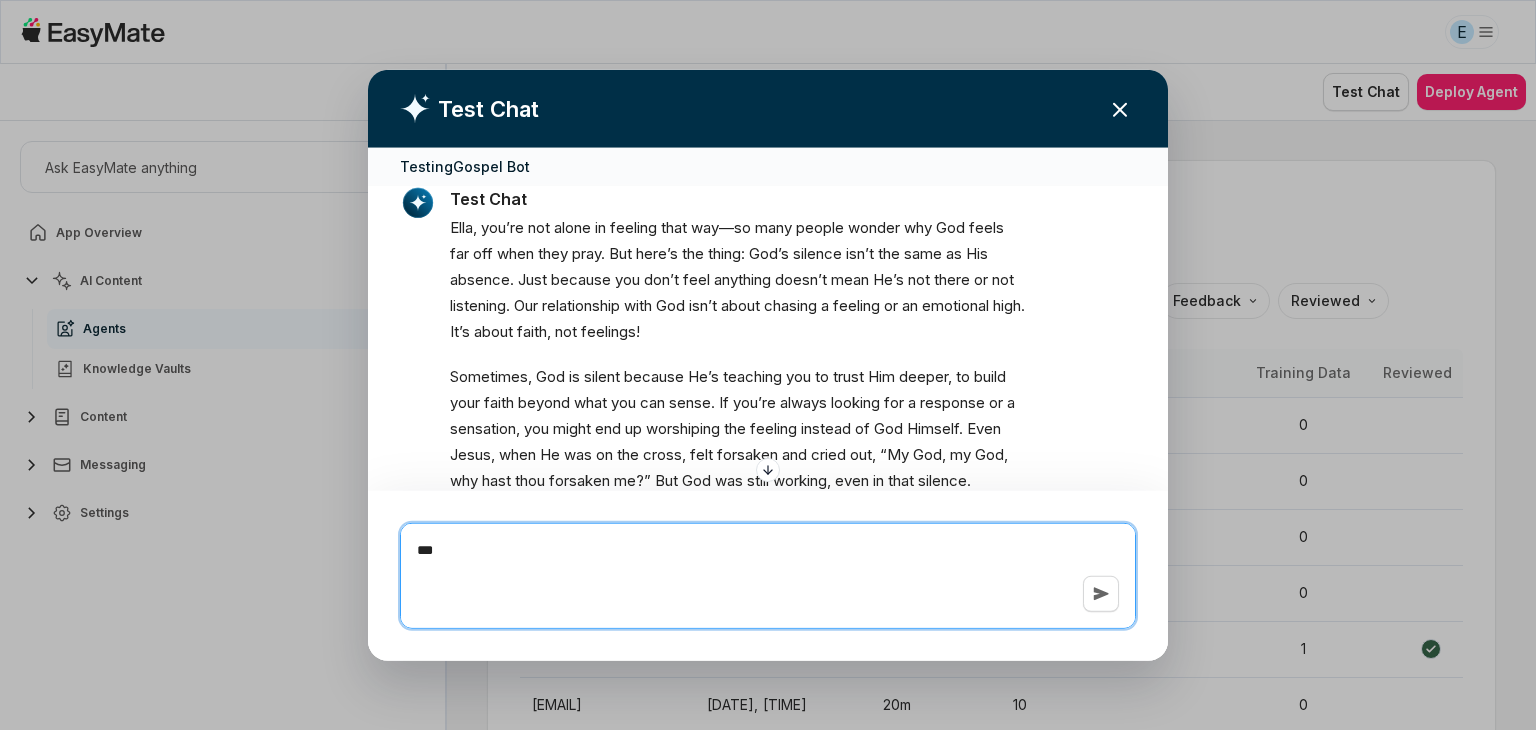 type on "*" 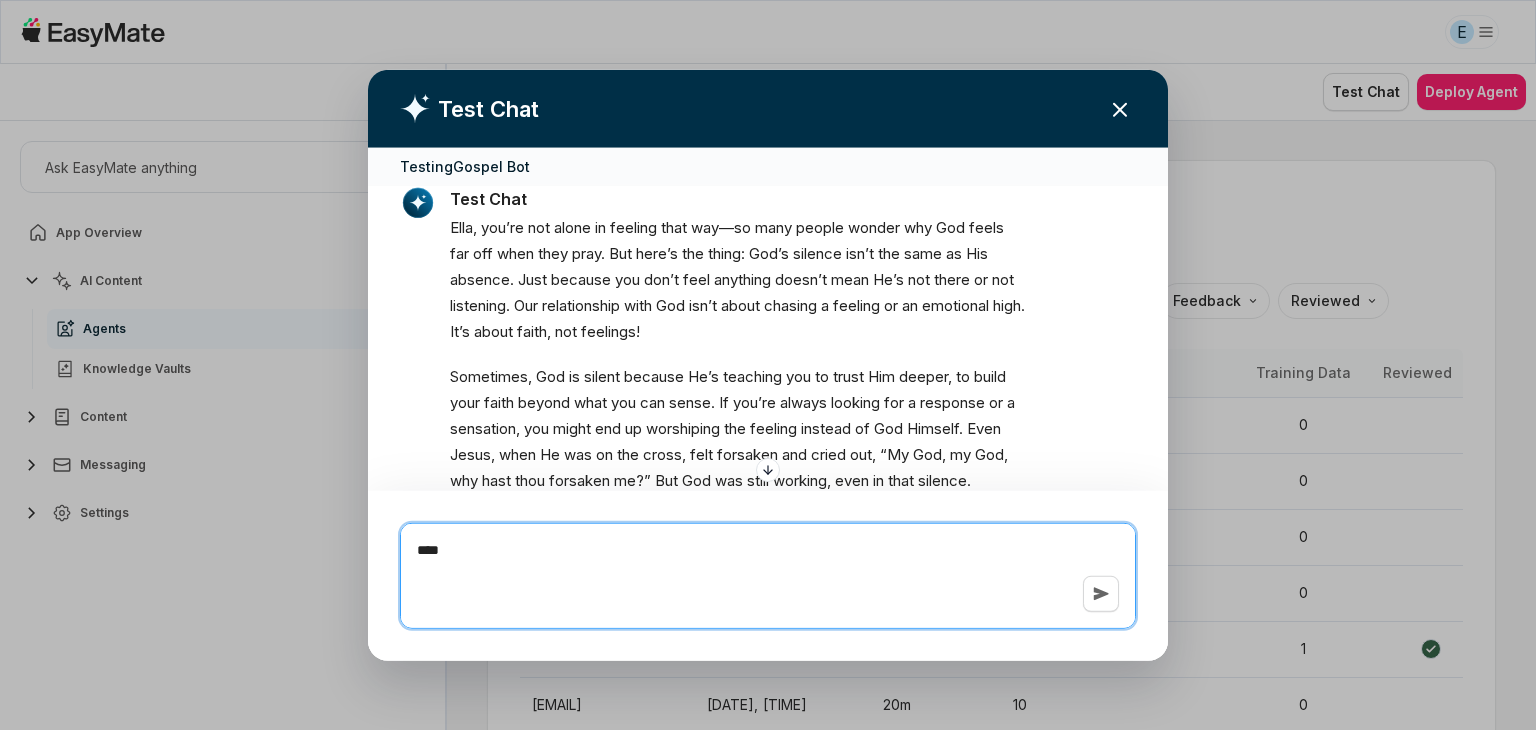 type on "*" 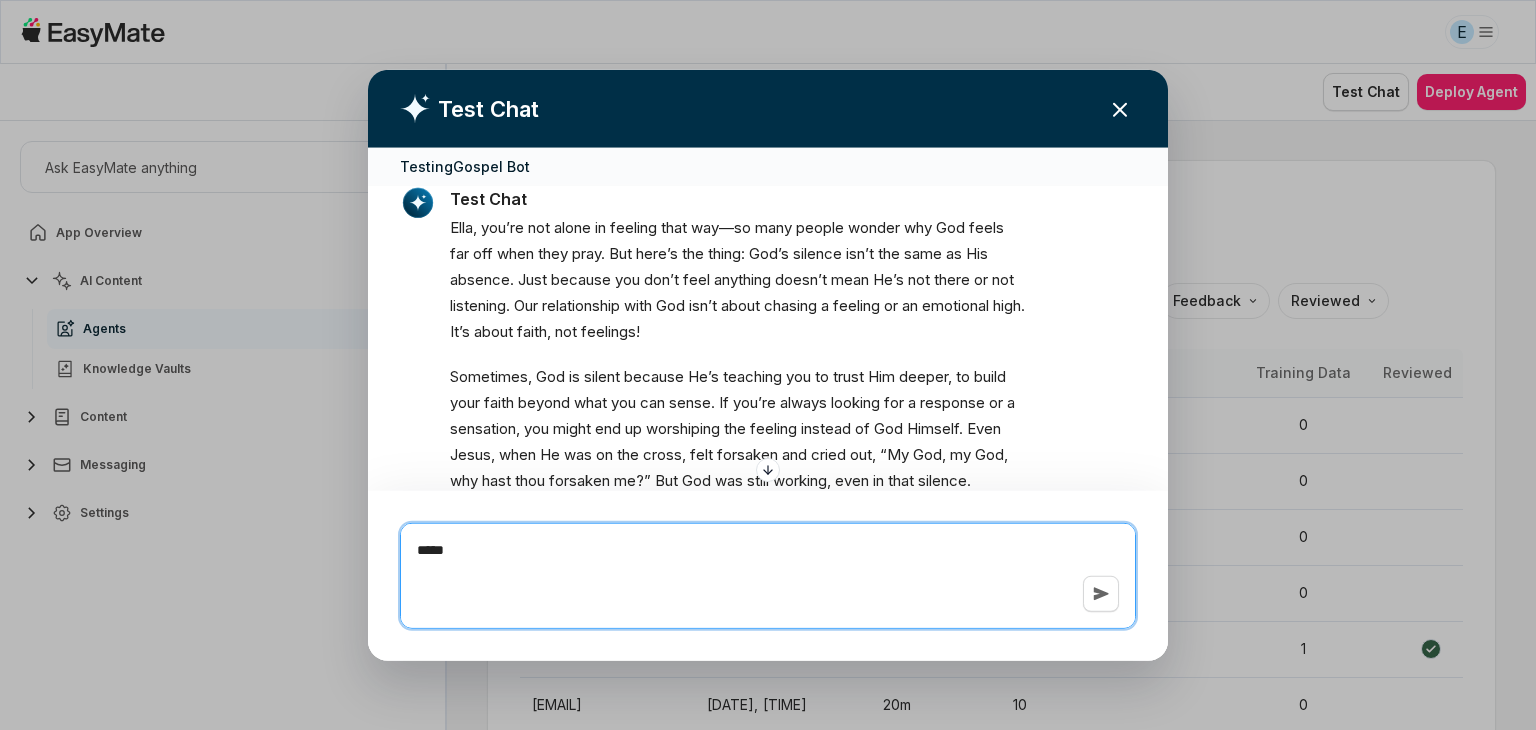 type on "*" 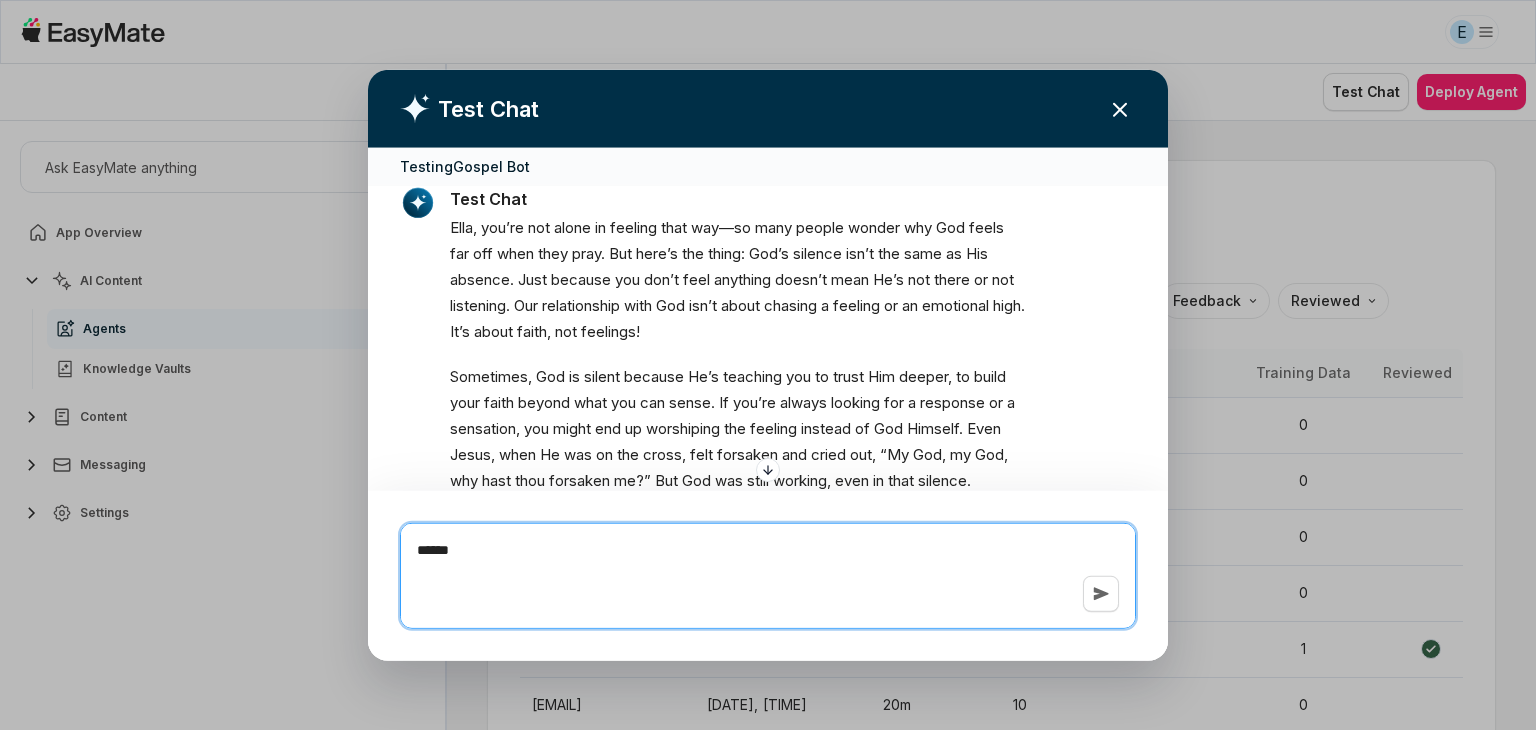 type on "*" 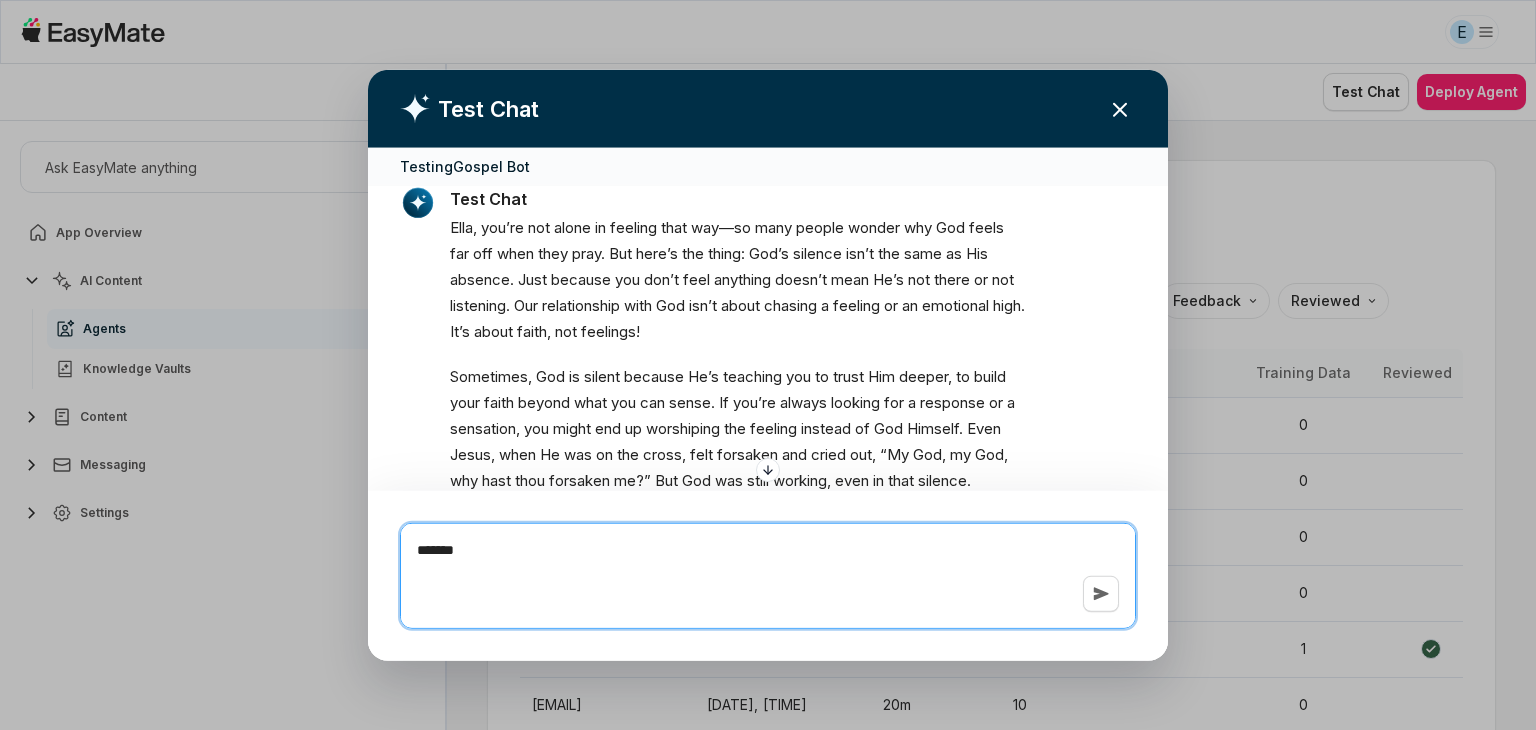 type on "*" 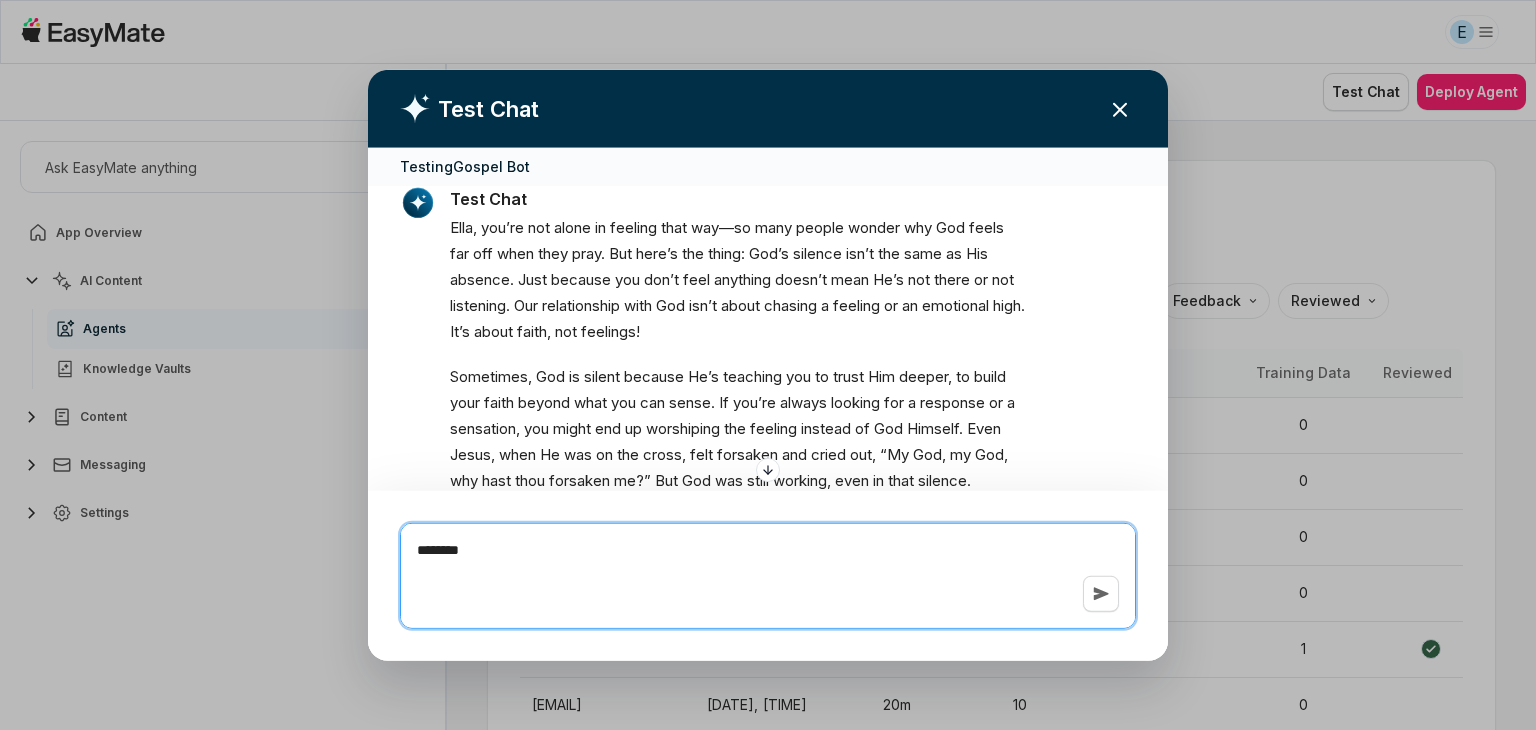 type on "*" 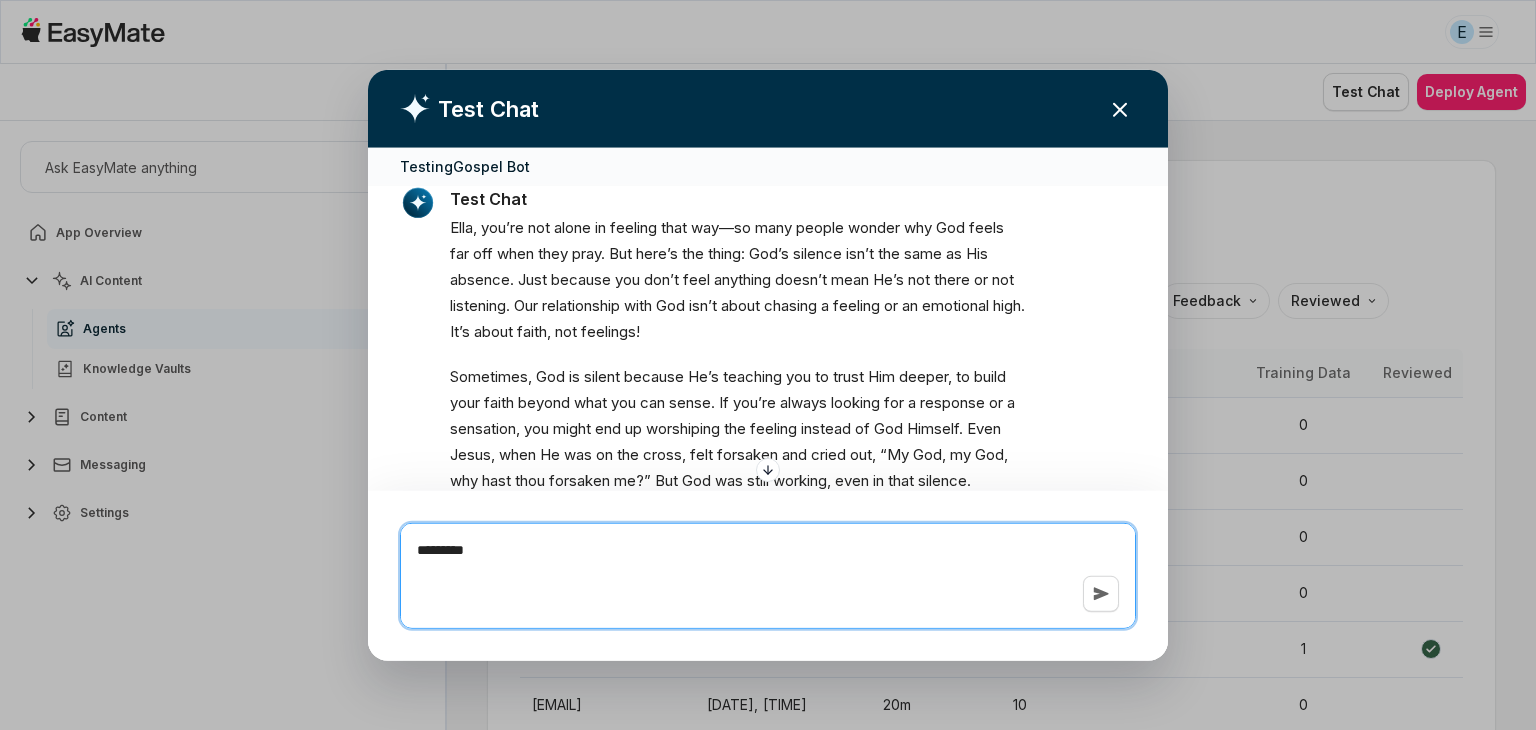 type on "*" 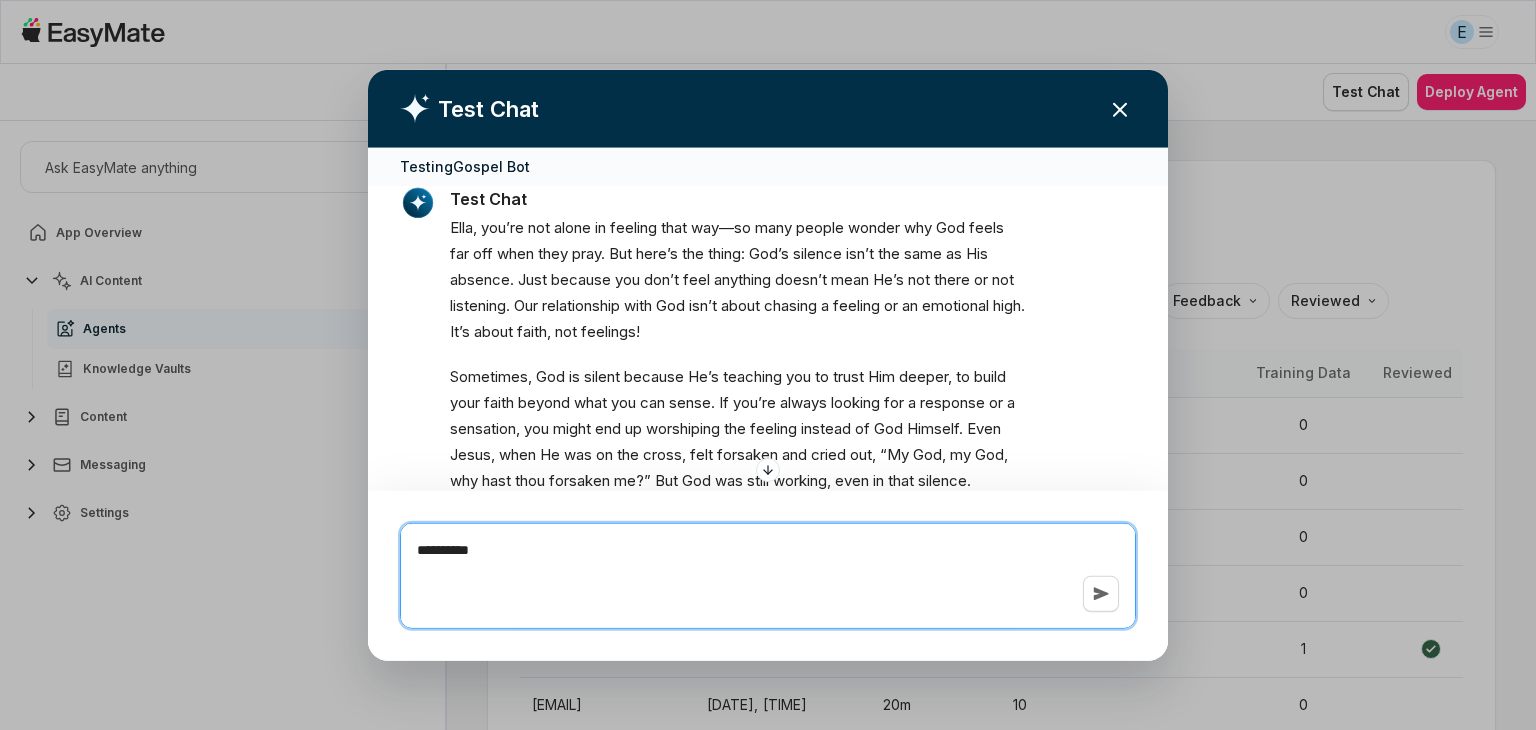 type on "*" 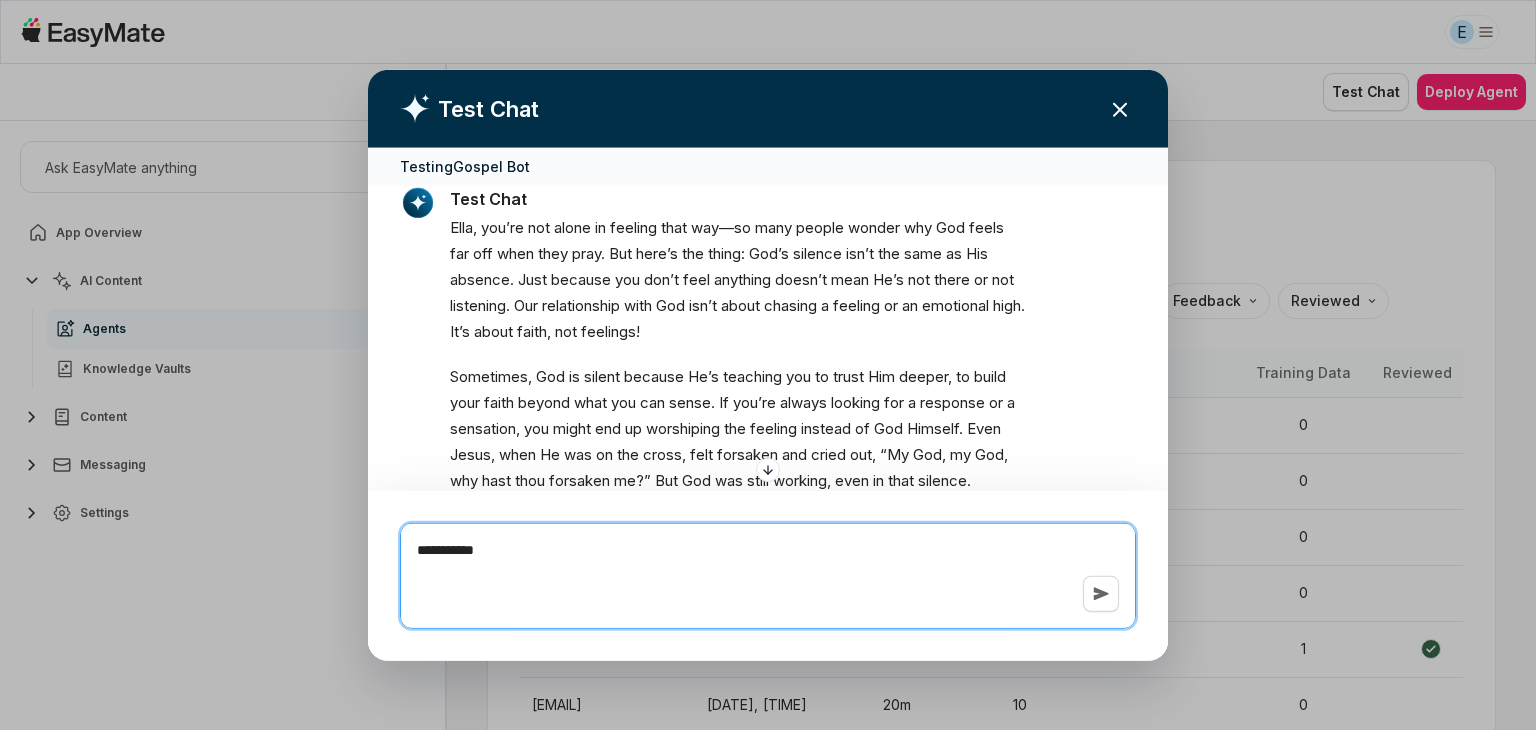 type on "*" 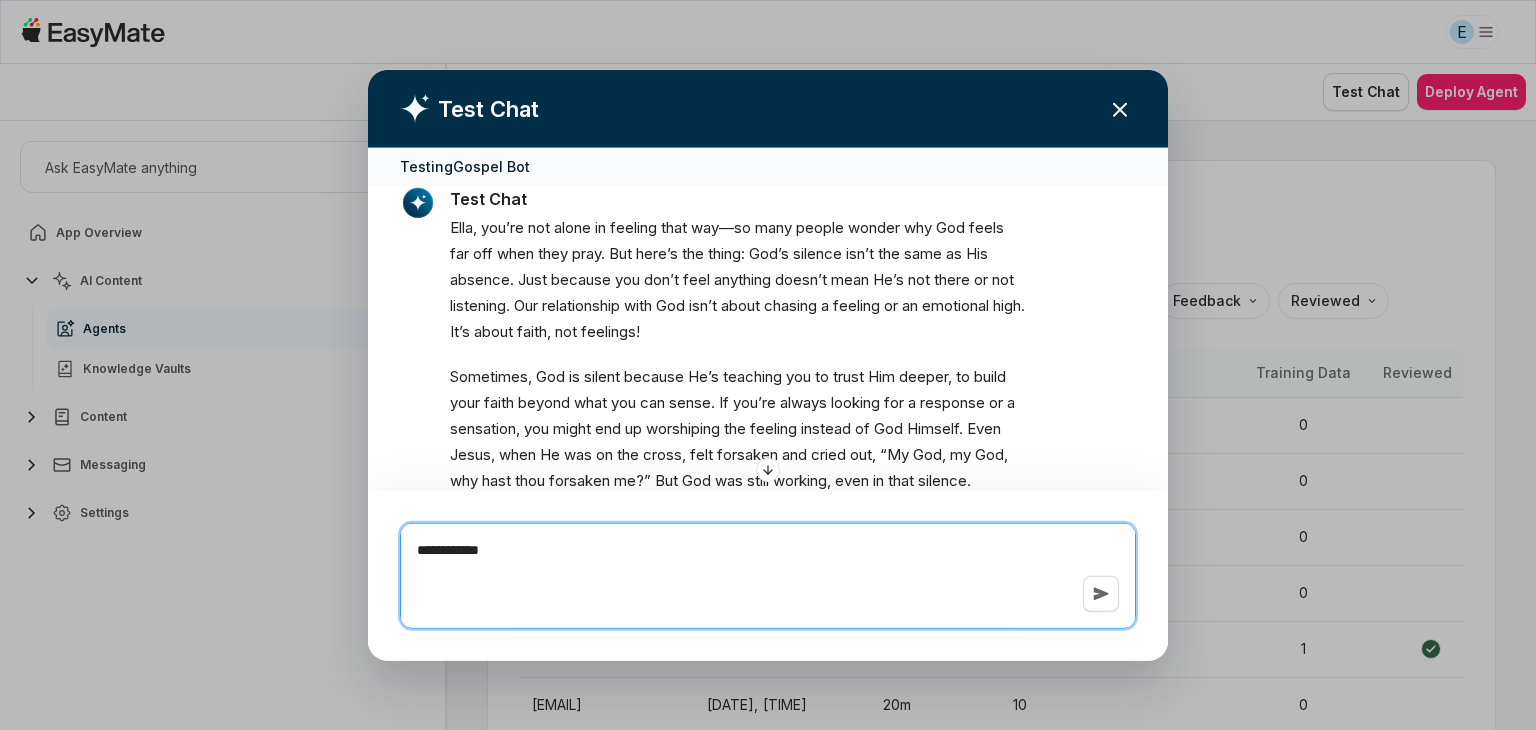 type on "*" 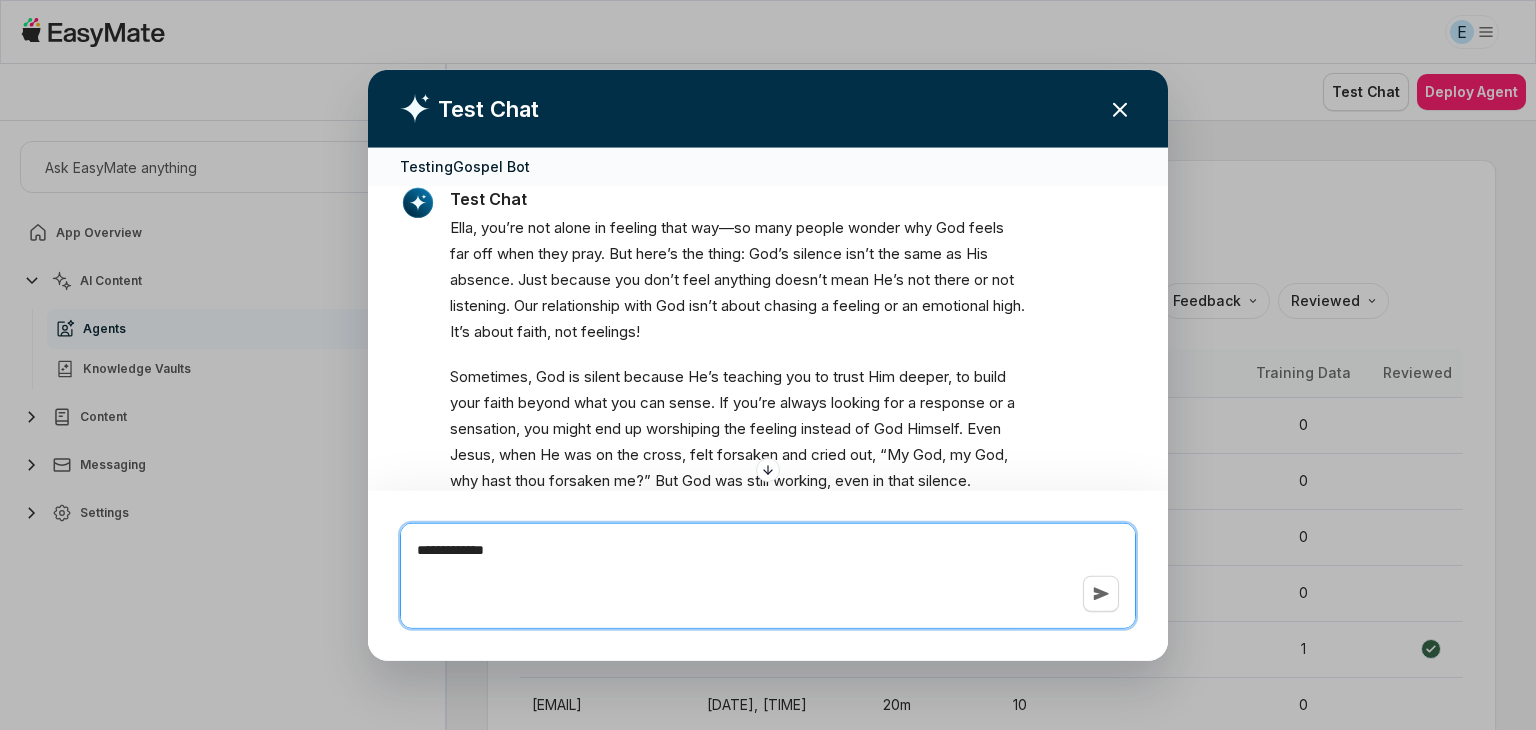 type on "*" 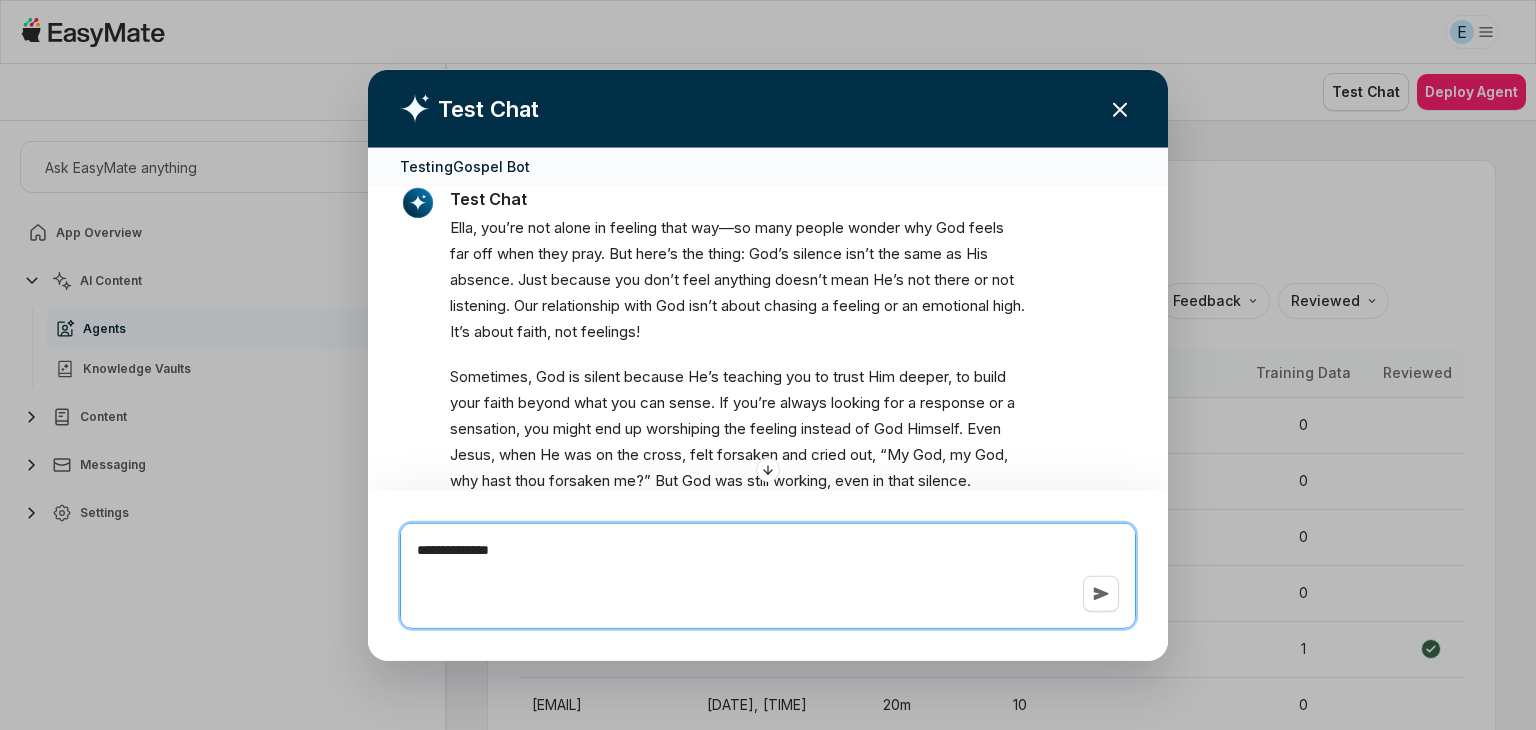 type on "*" 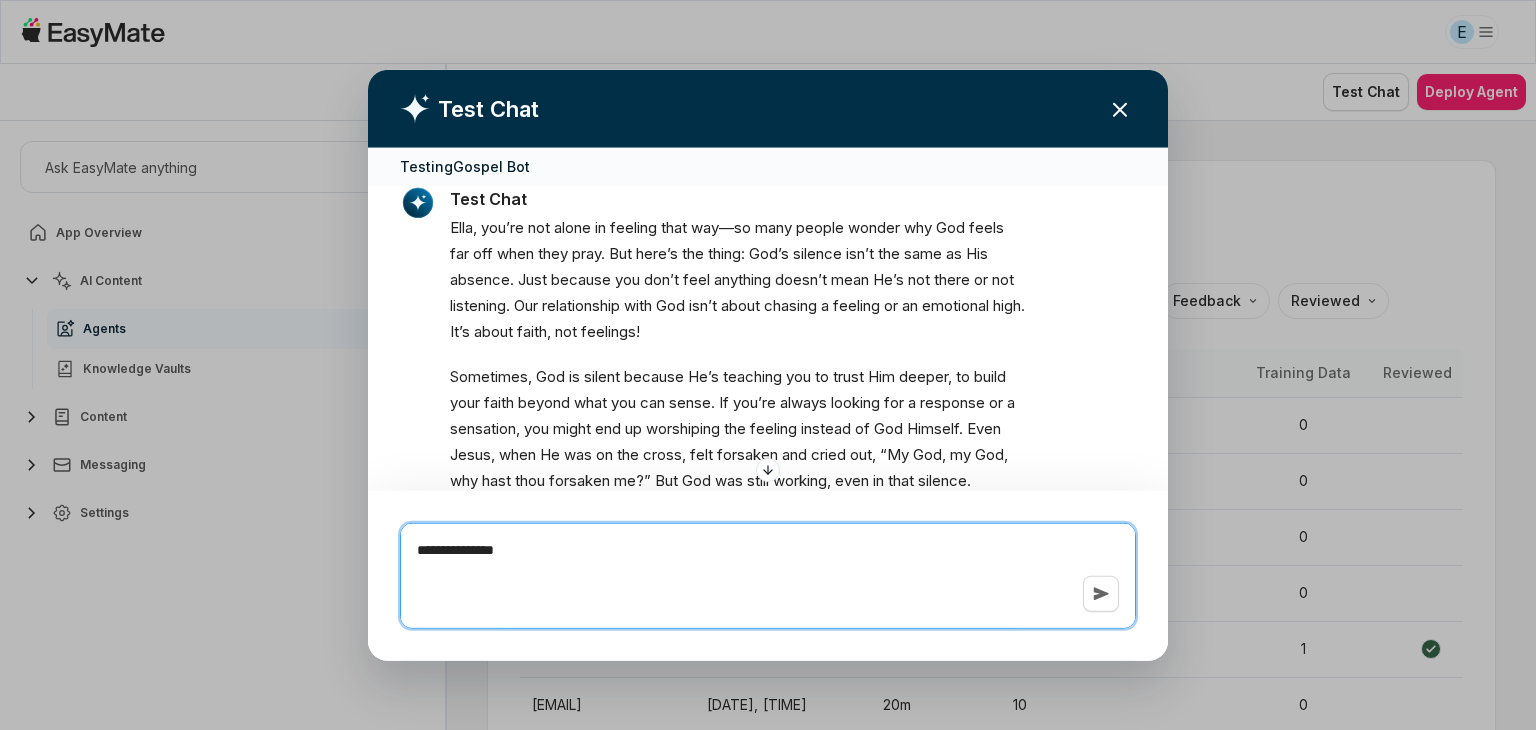 type on "*" 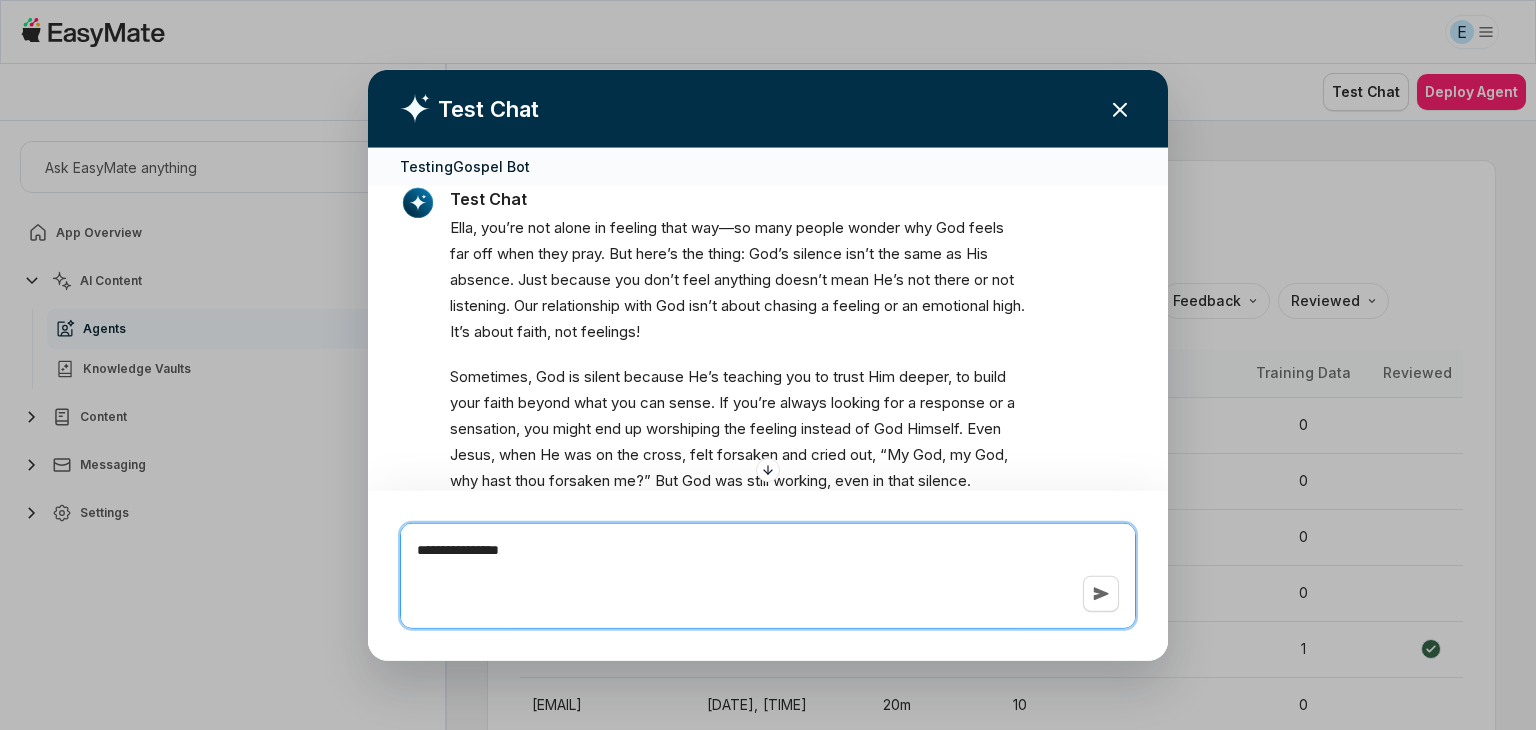 type on "*" 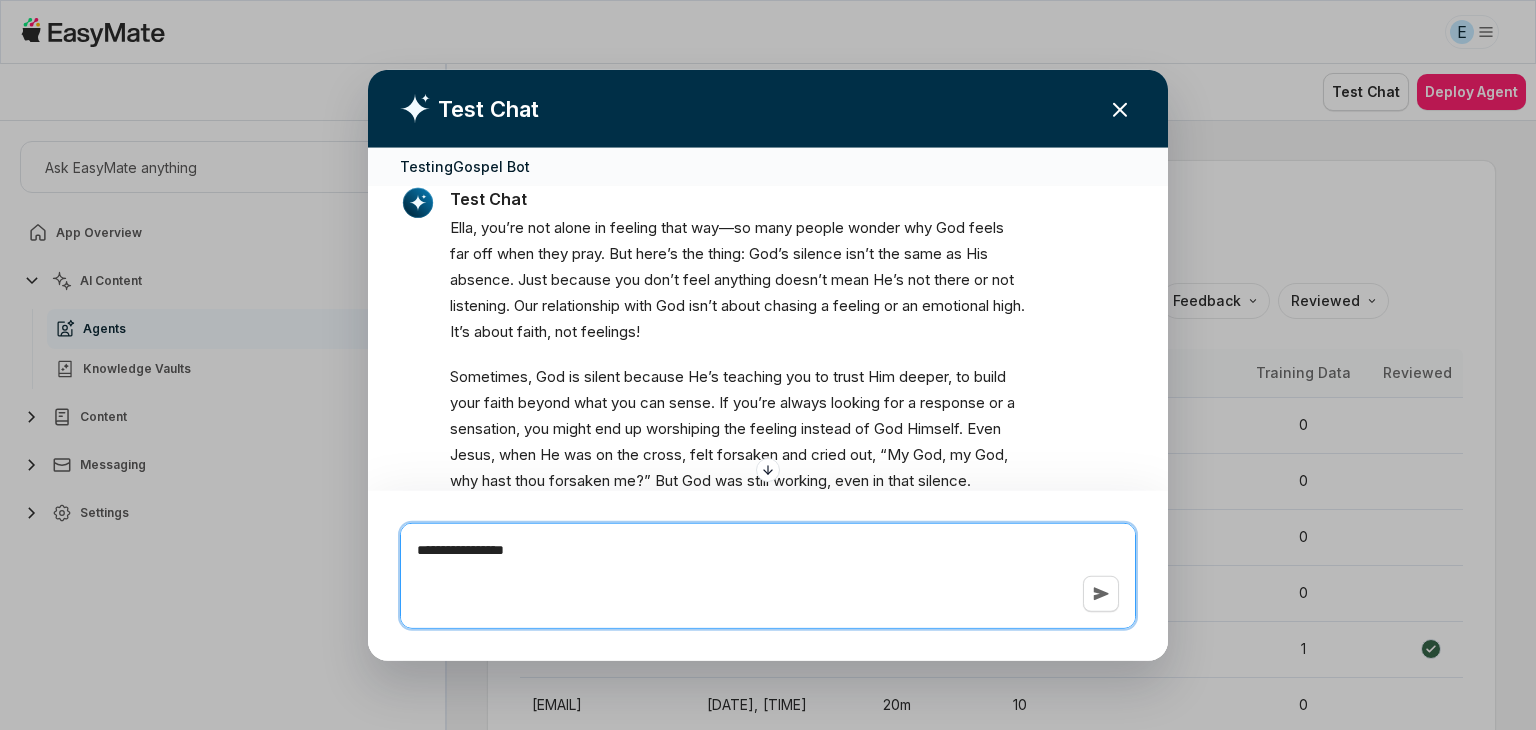 type on "*" 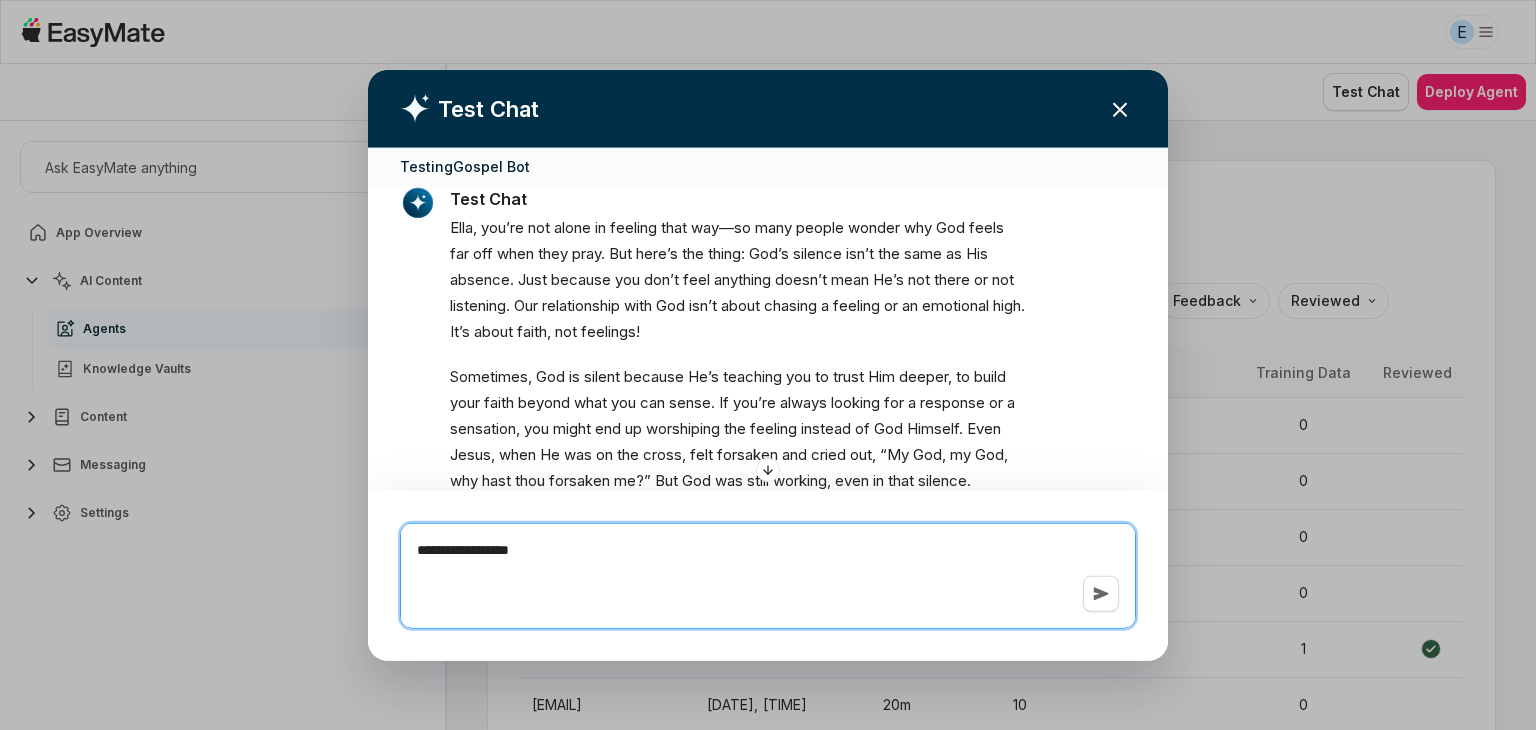 type on "*" 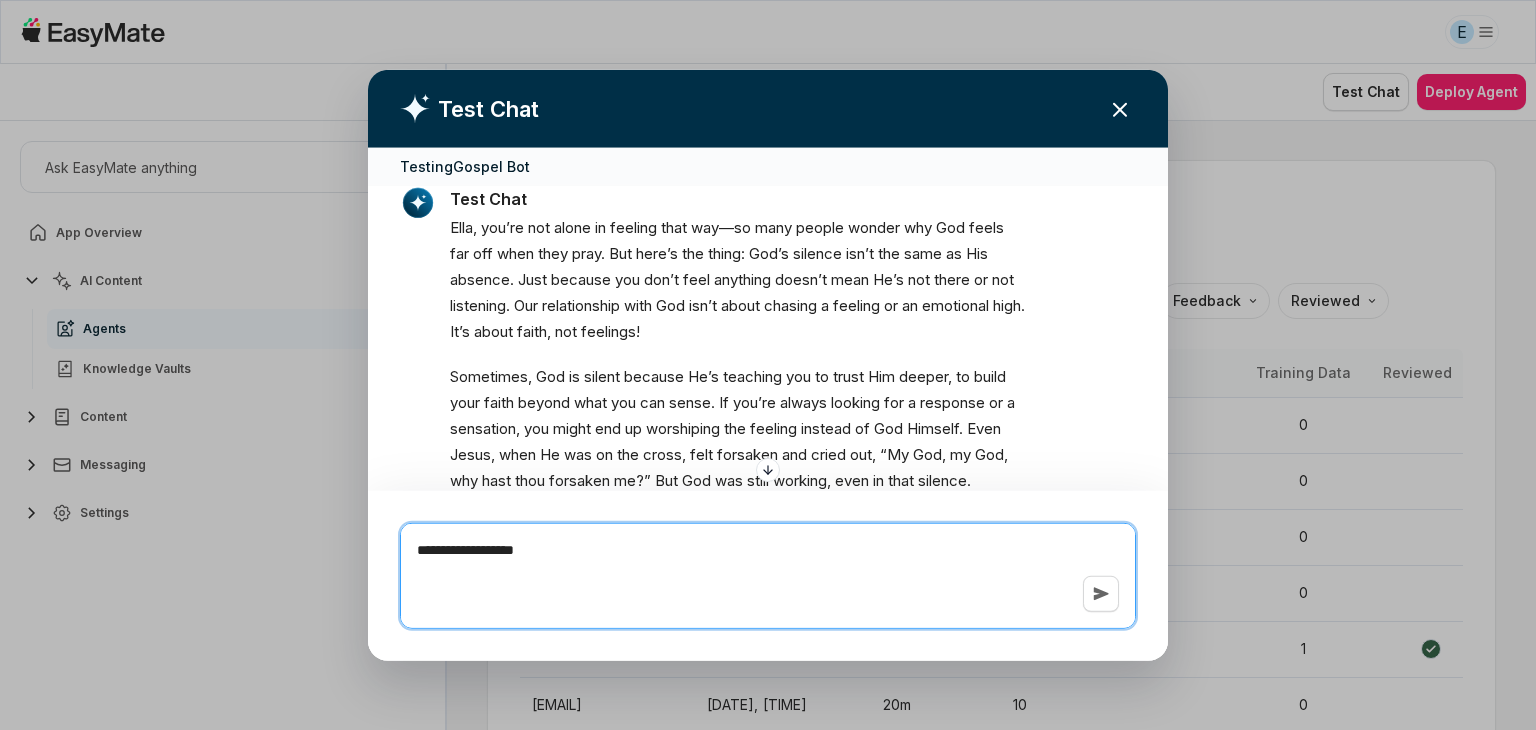 type on "*" 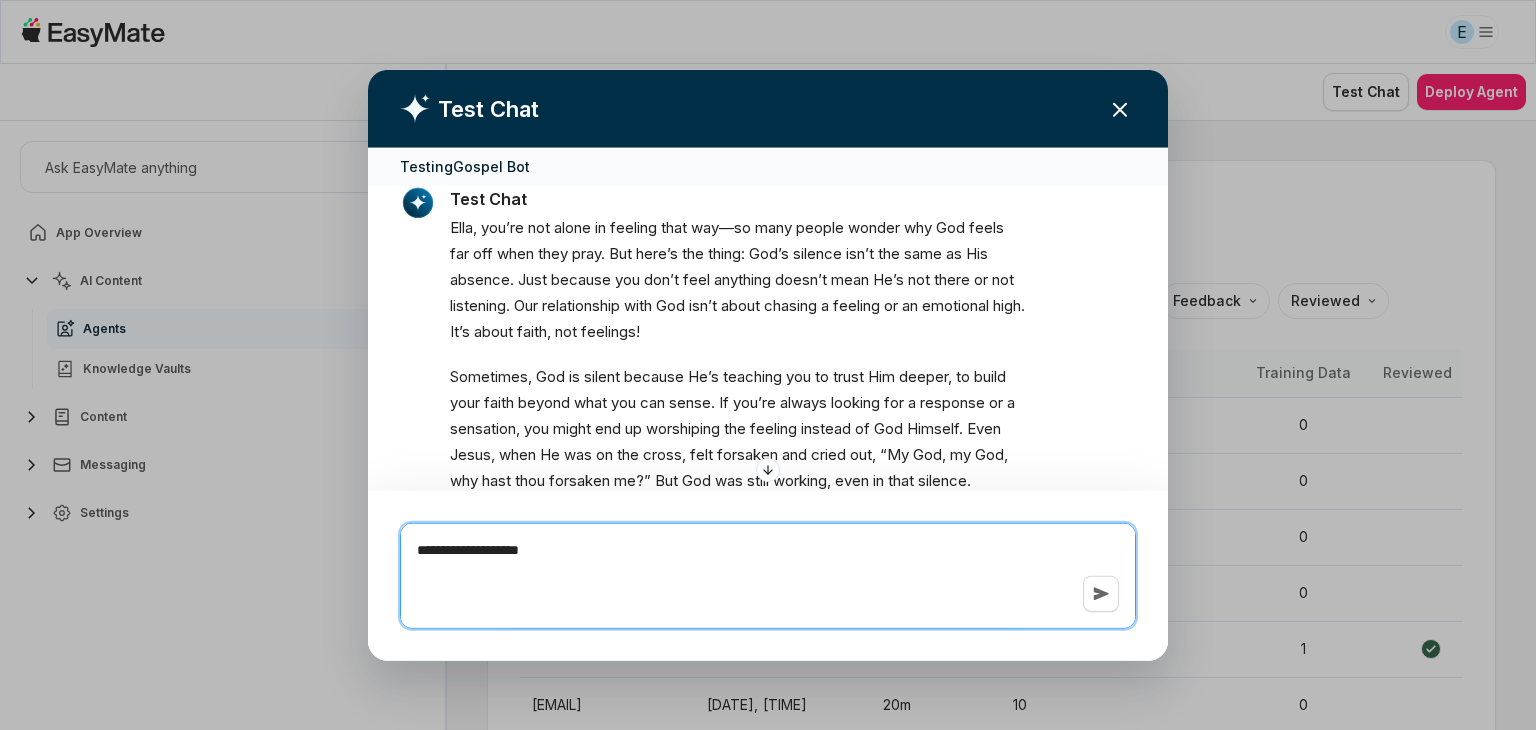 type on "*" 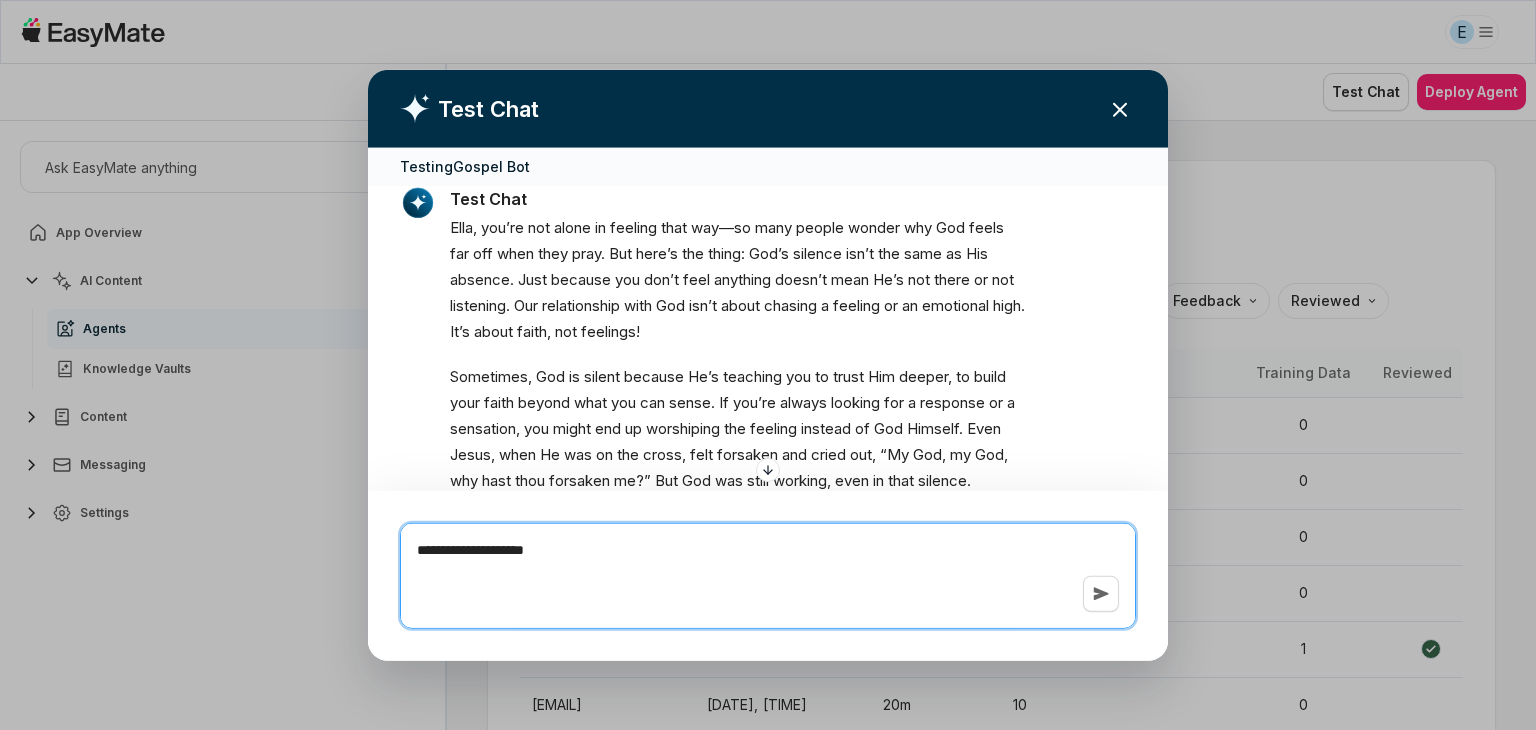 type on "*" 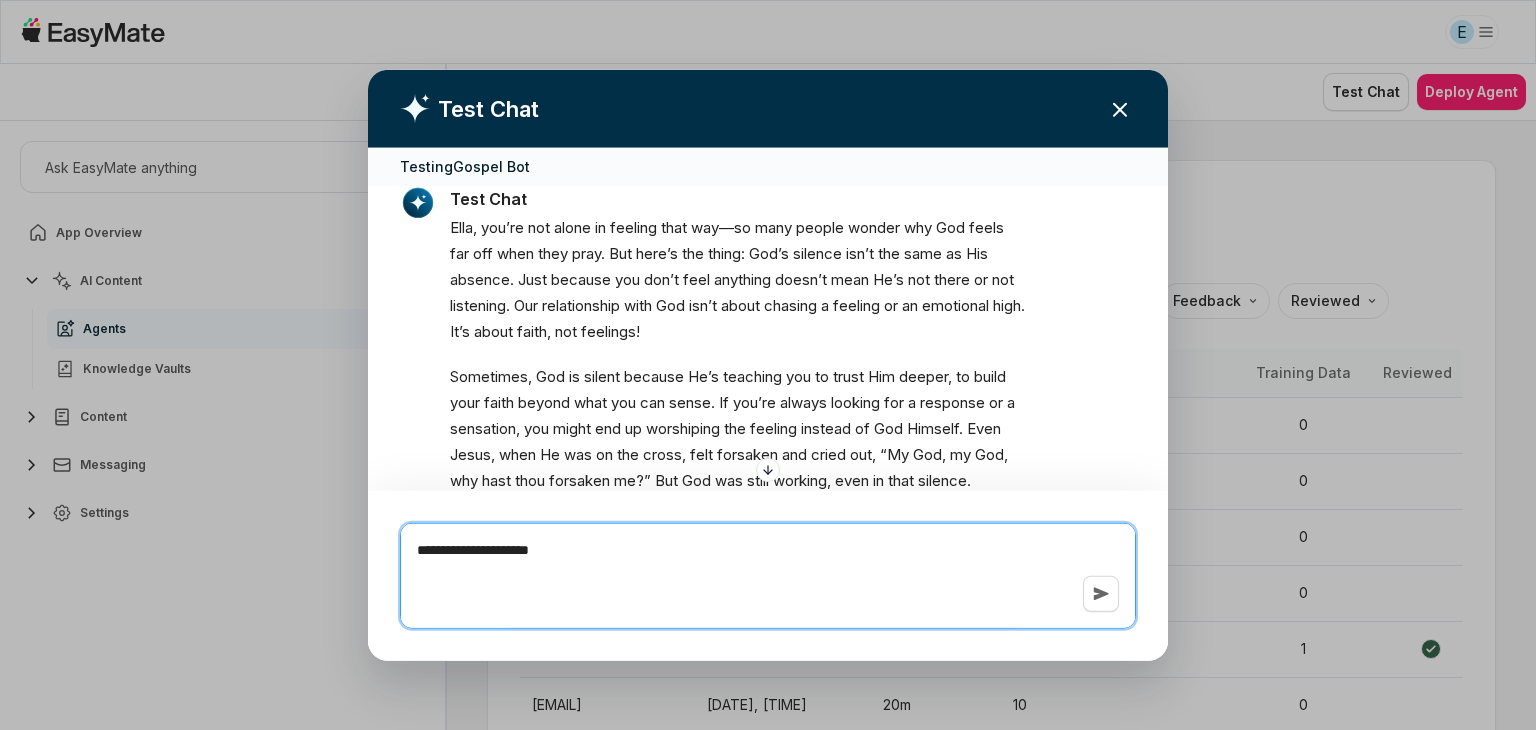 type on "*" 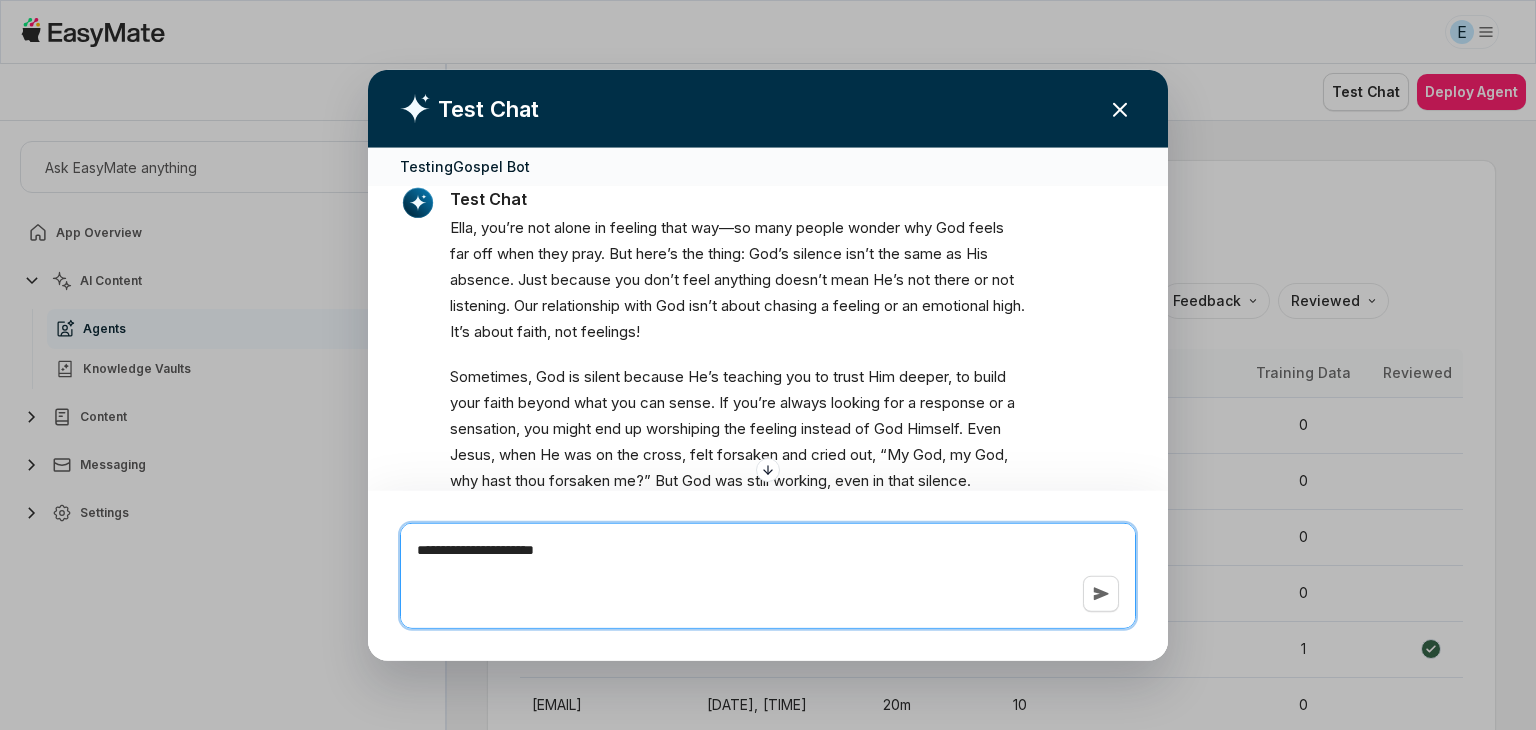 type on "*" 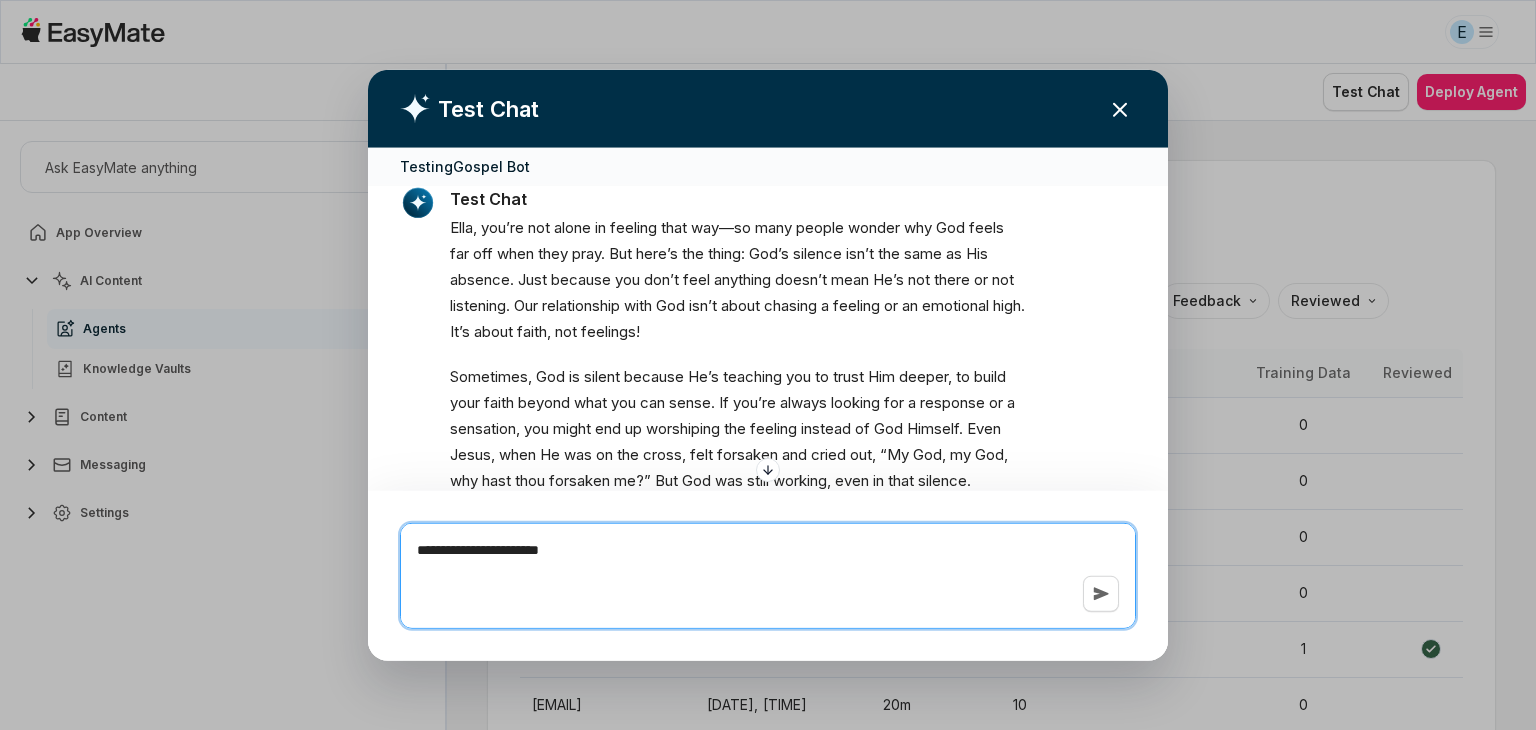 type on "*" 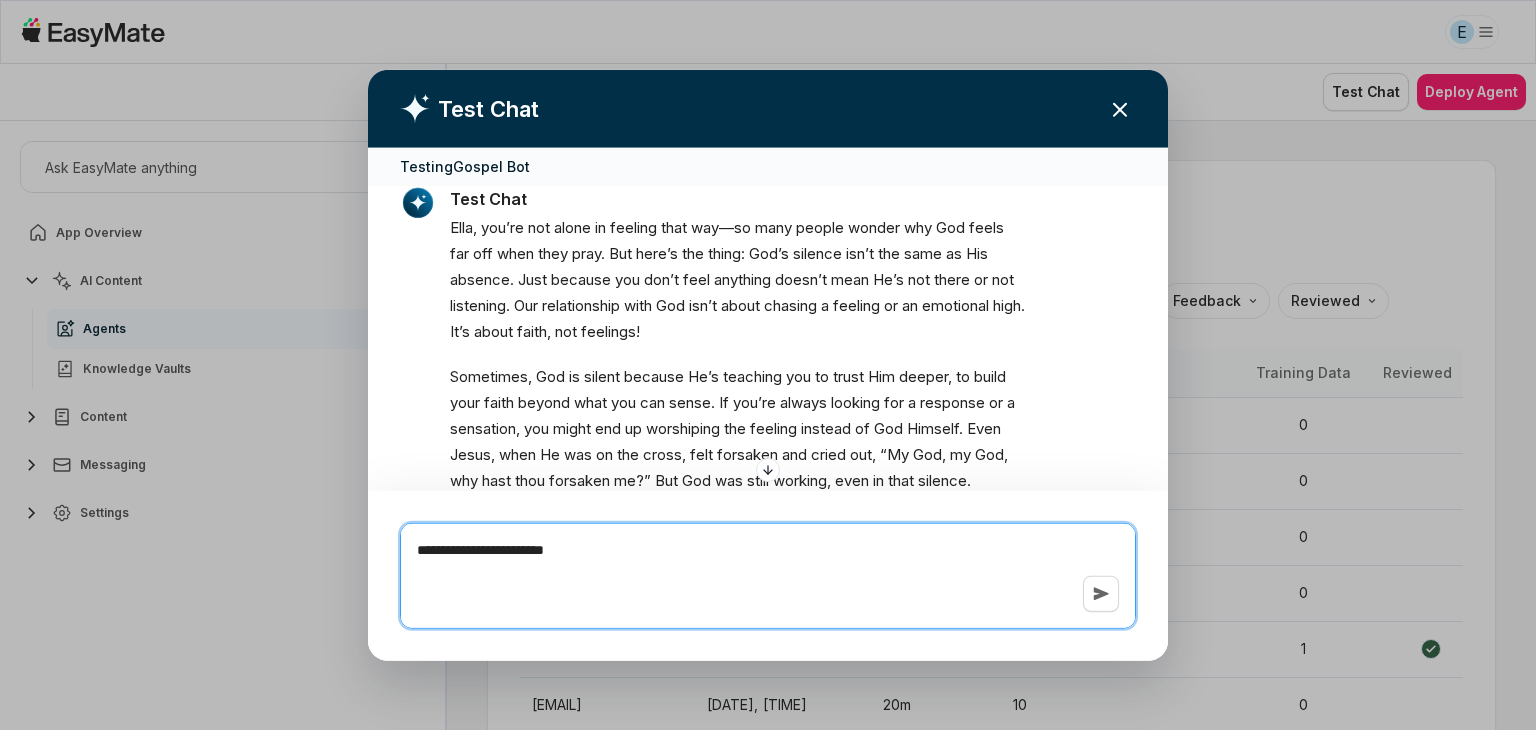 type on "*" 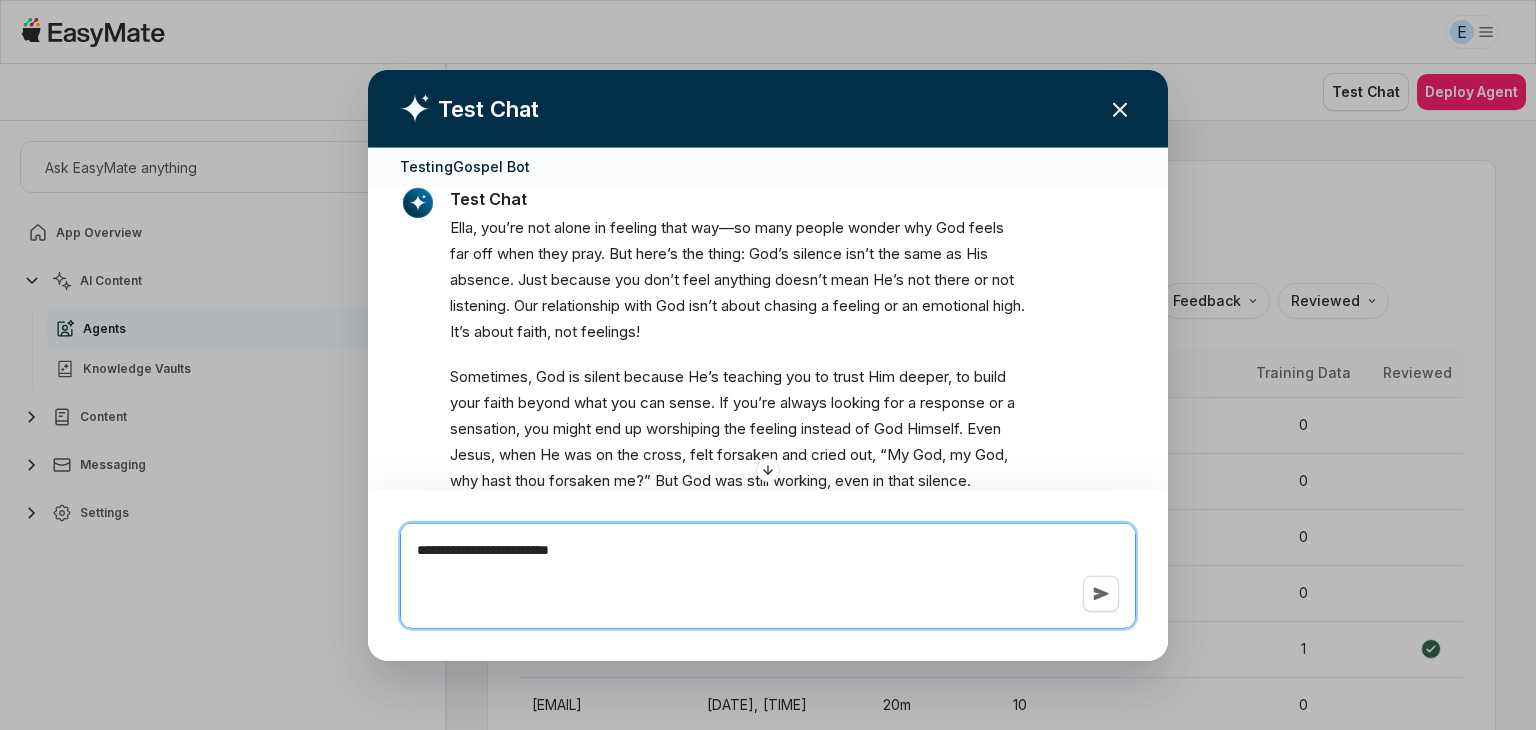 type on "*" 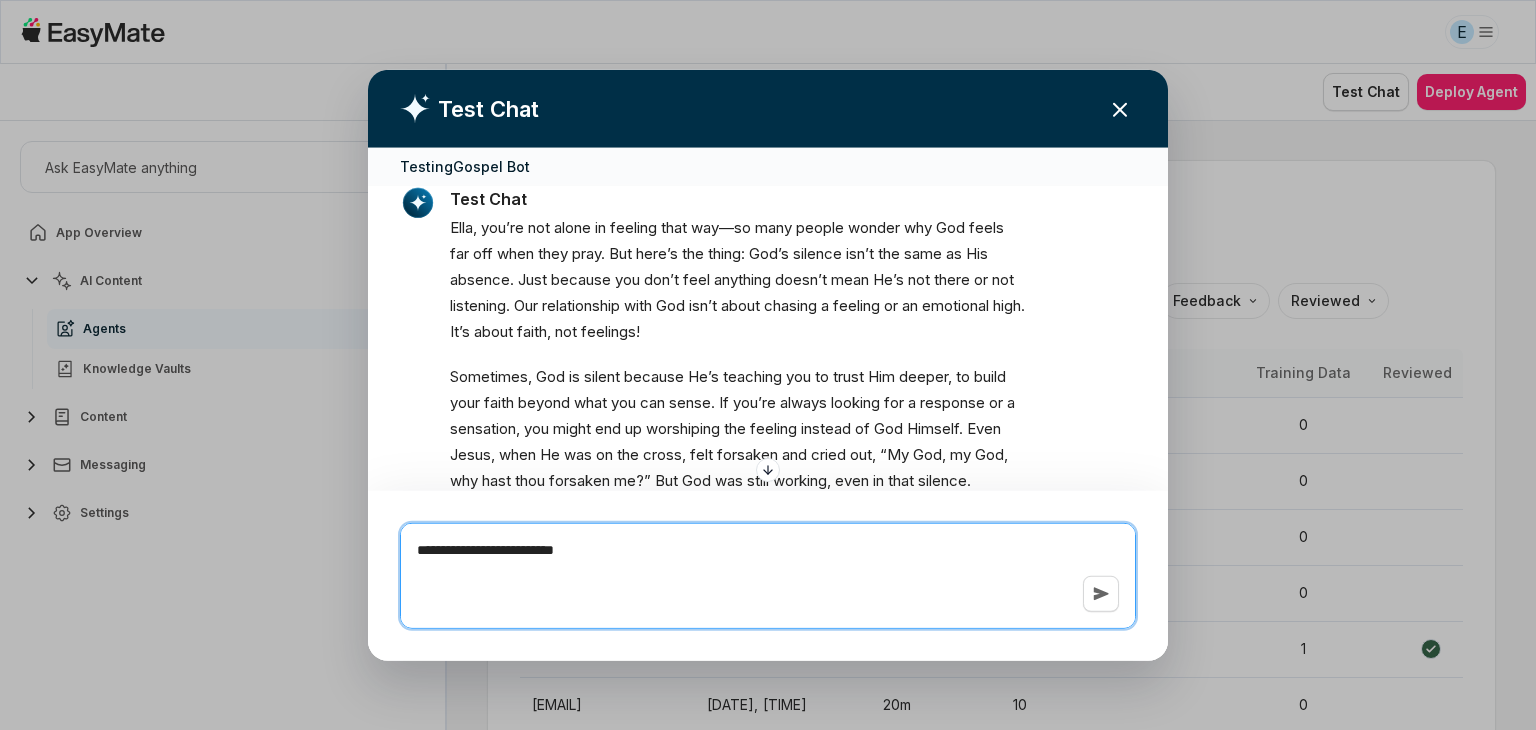 type on "*" 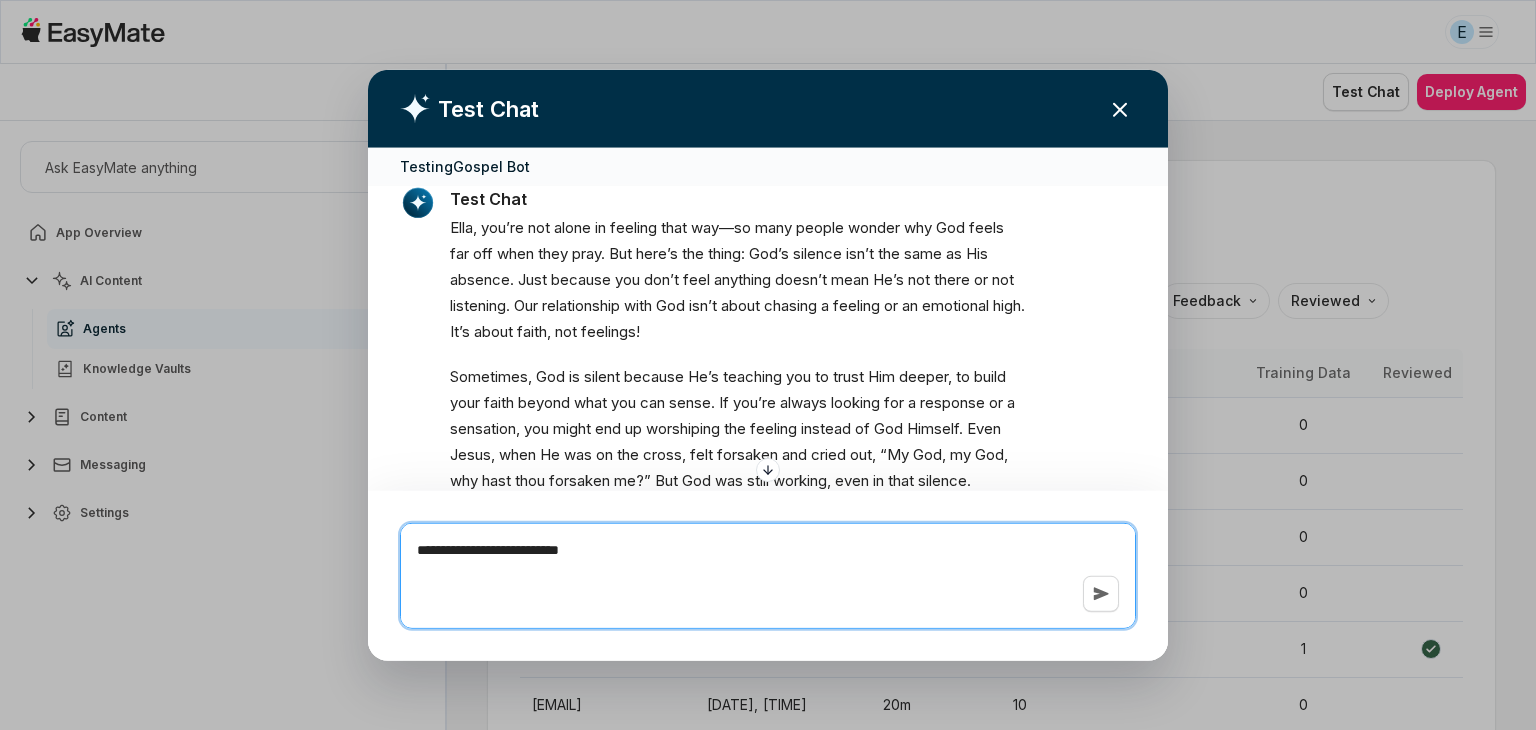 type on "*" 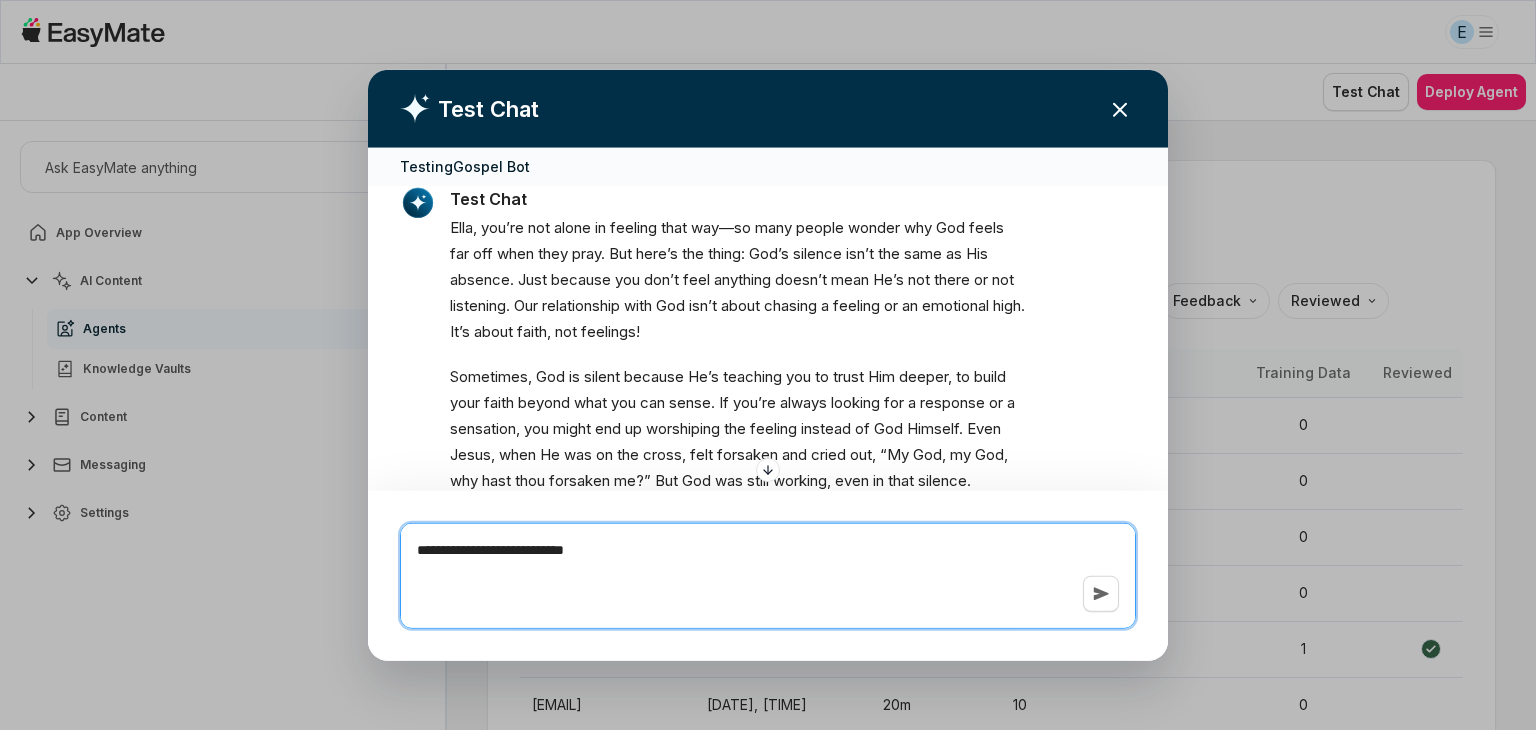 type on "*" 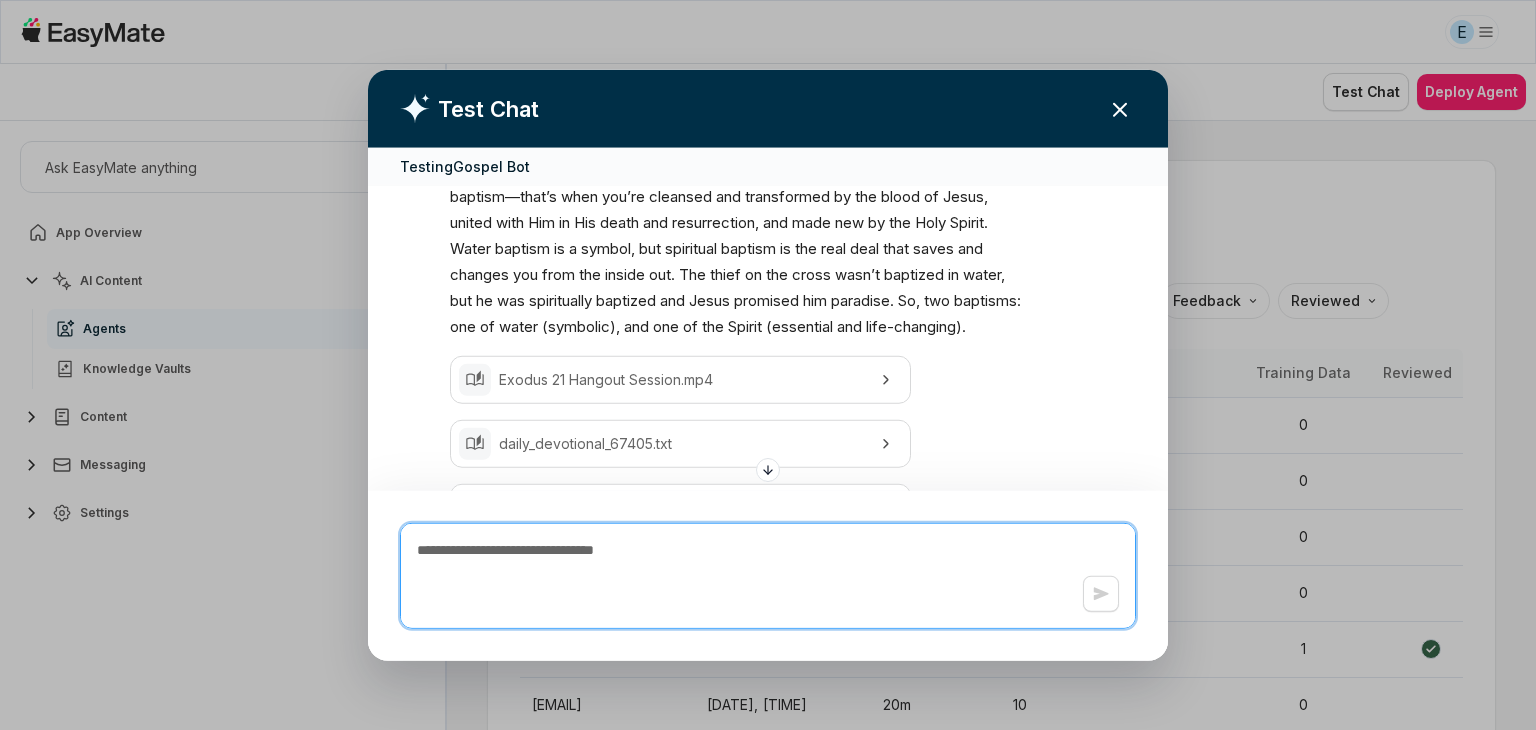 scroll, scrollTop: 1821, scrollLeft: 0, axis: vertical 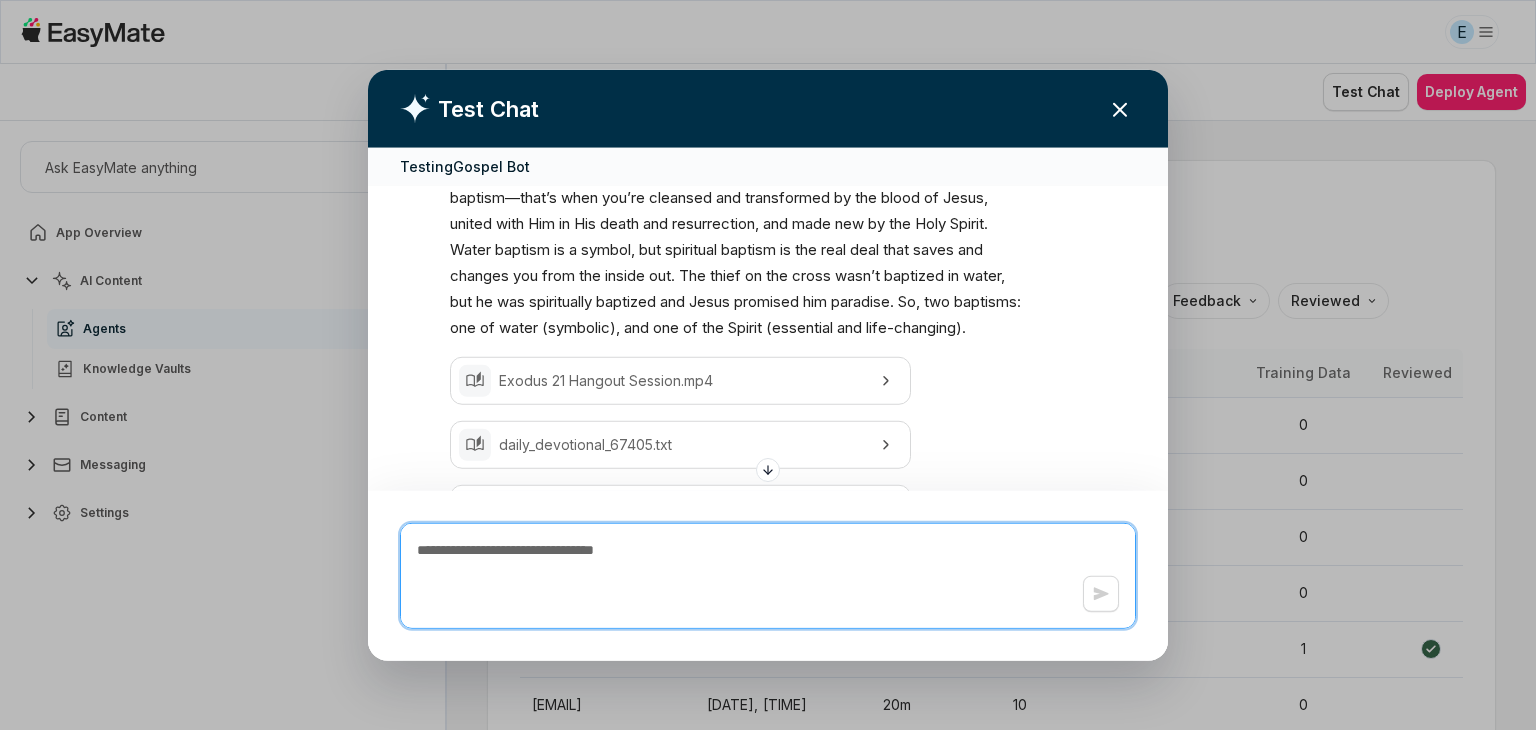 type on "*" 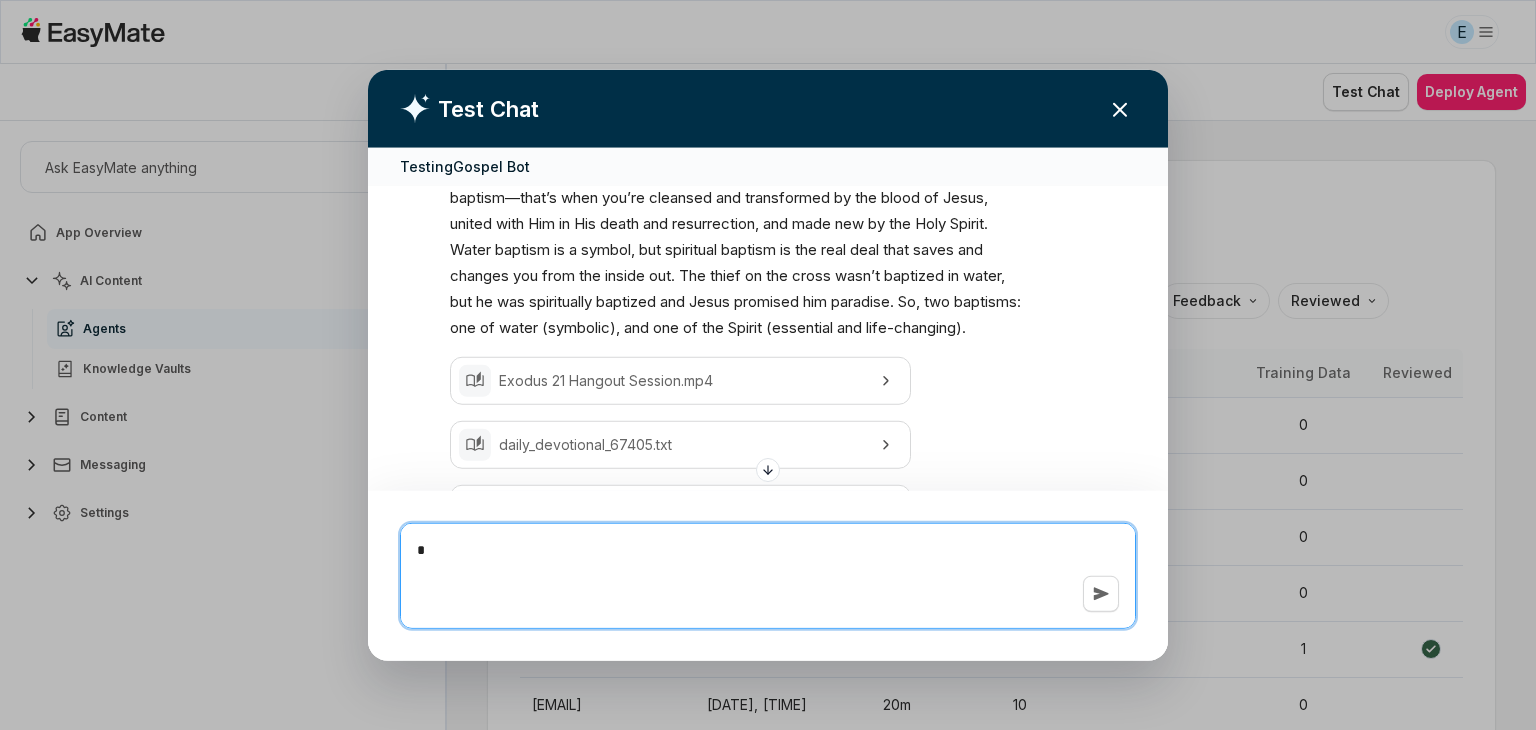 type on "*" 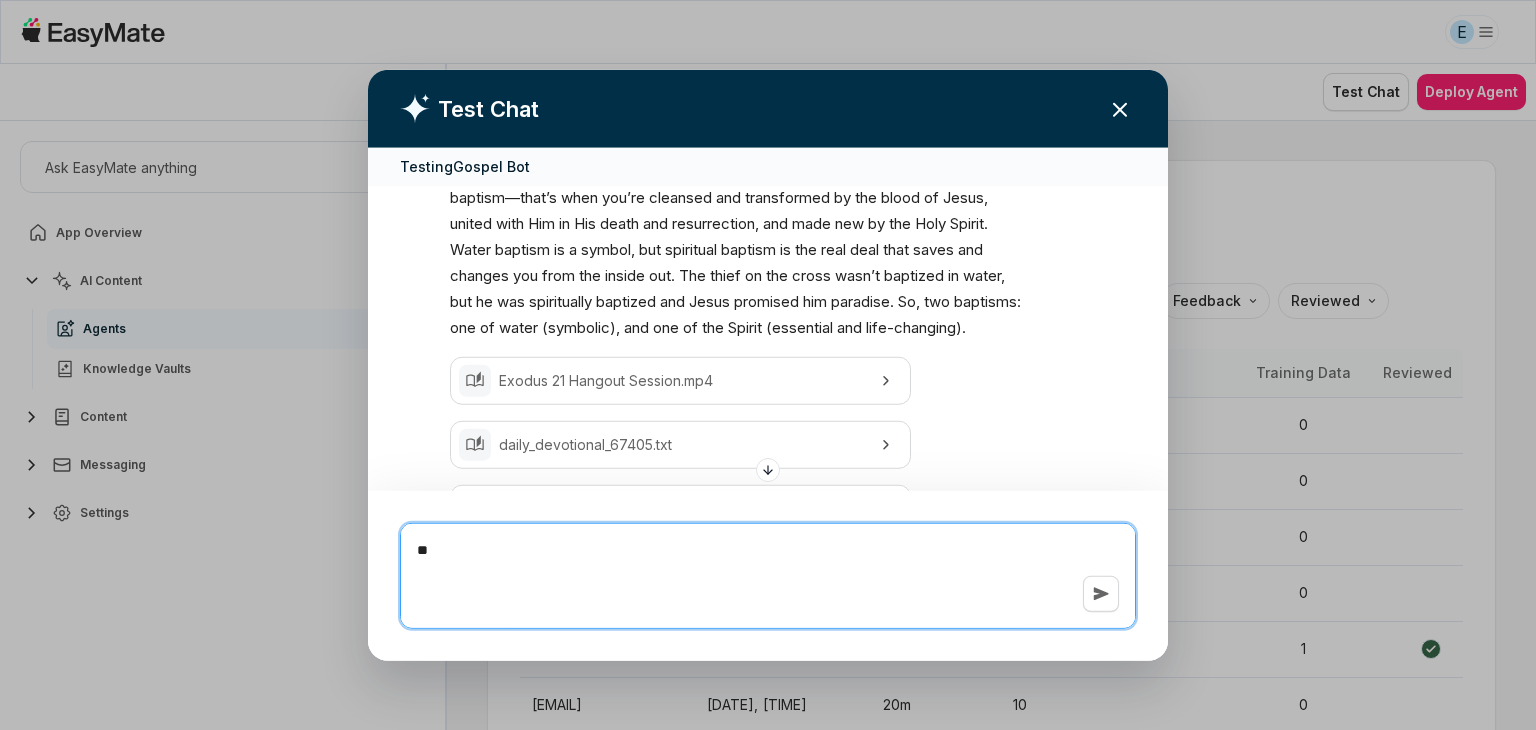 type on "*" 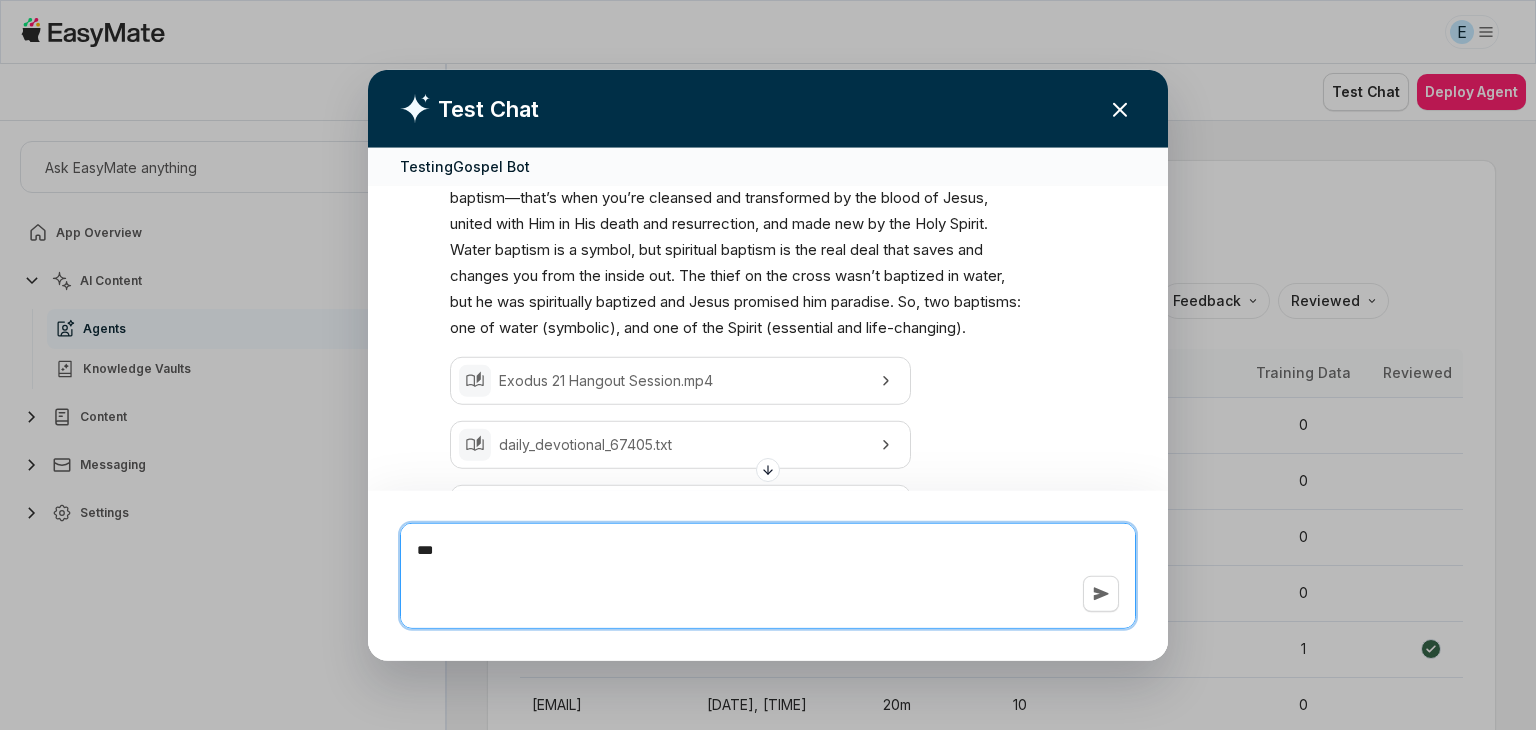 type on "*" 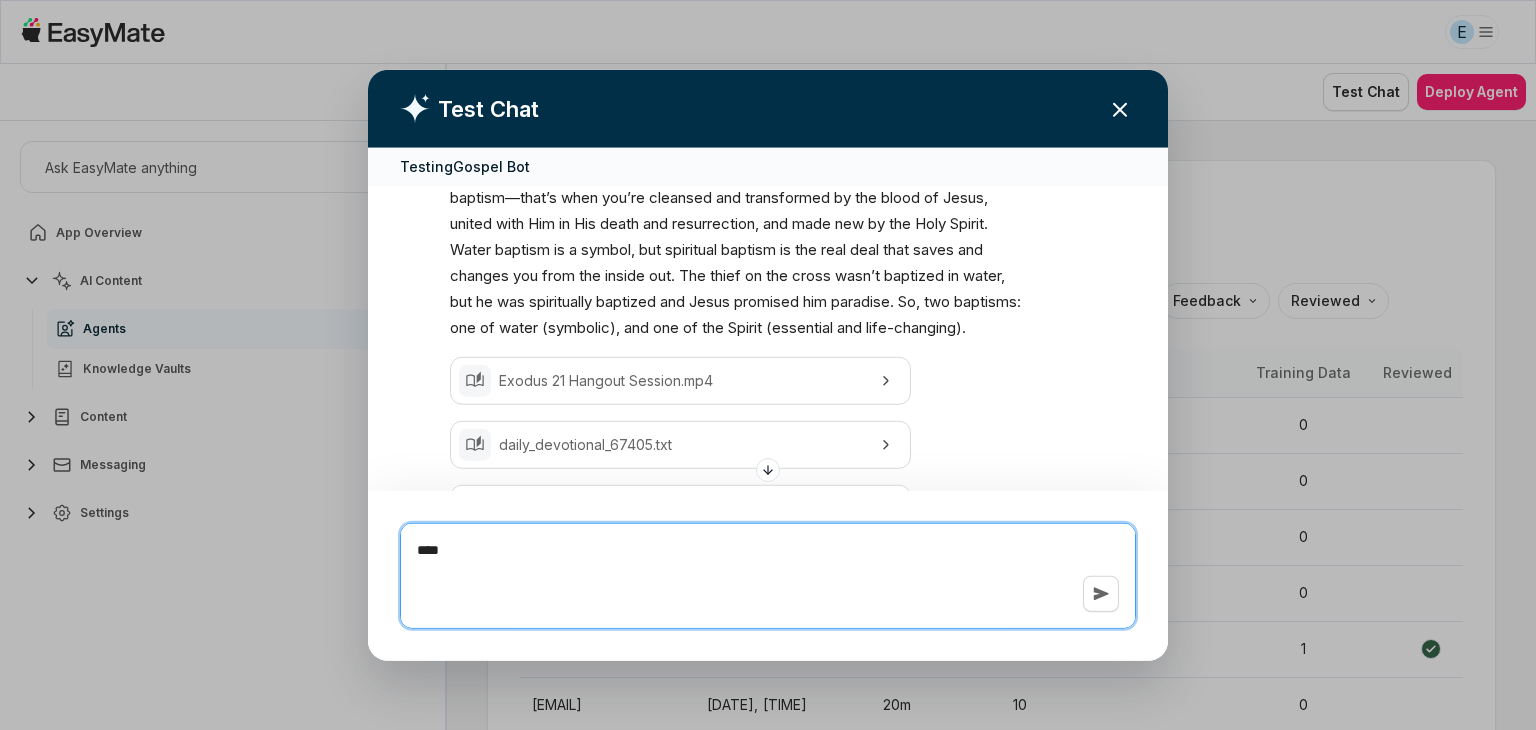 type on "*" 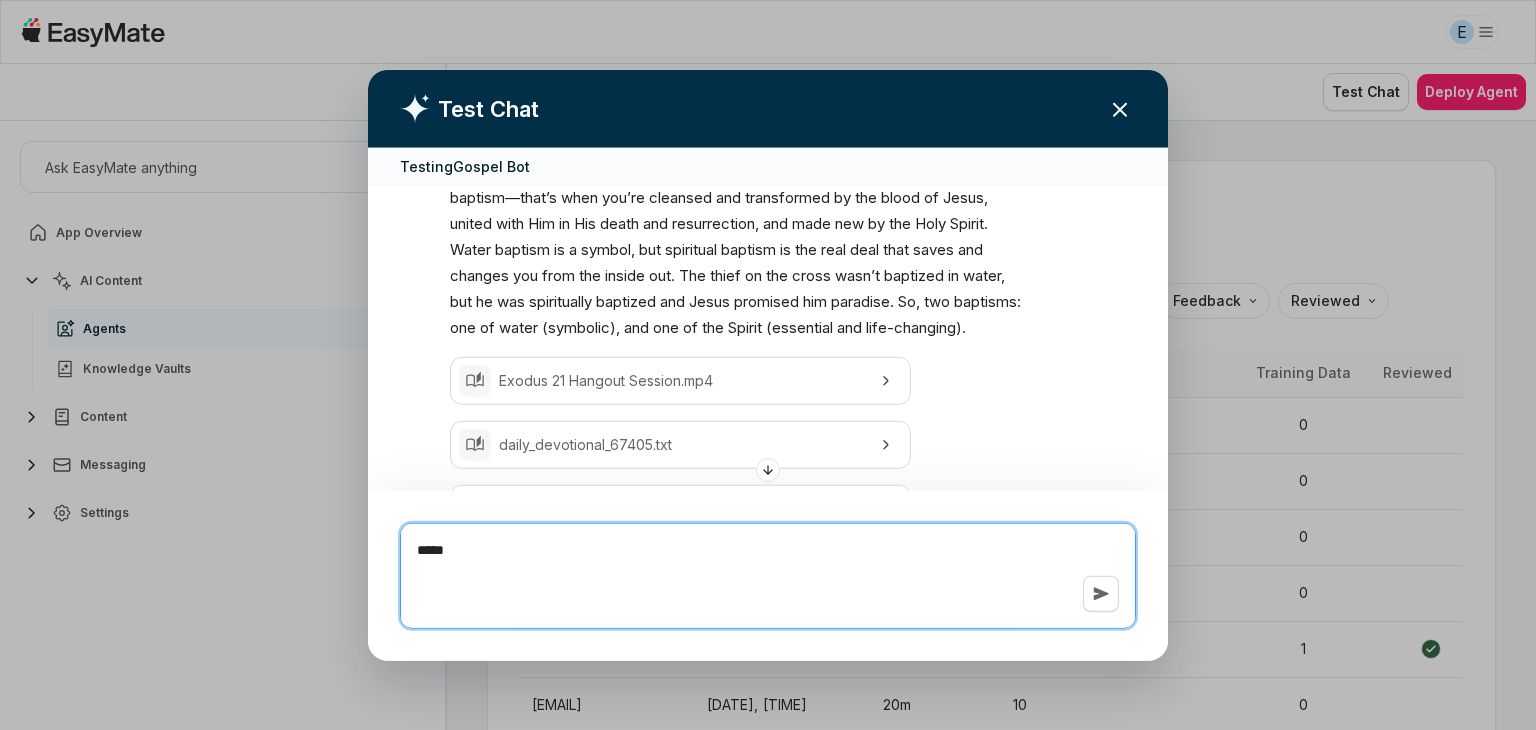 type on "*" 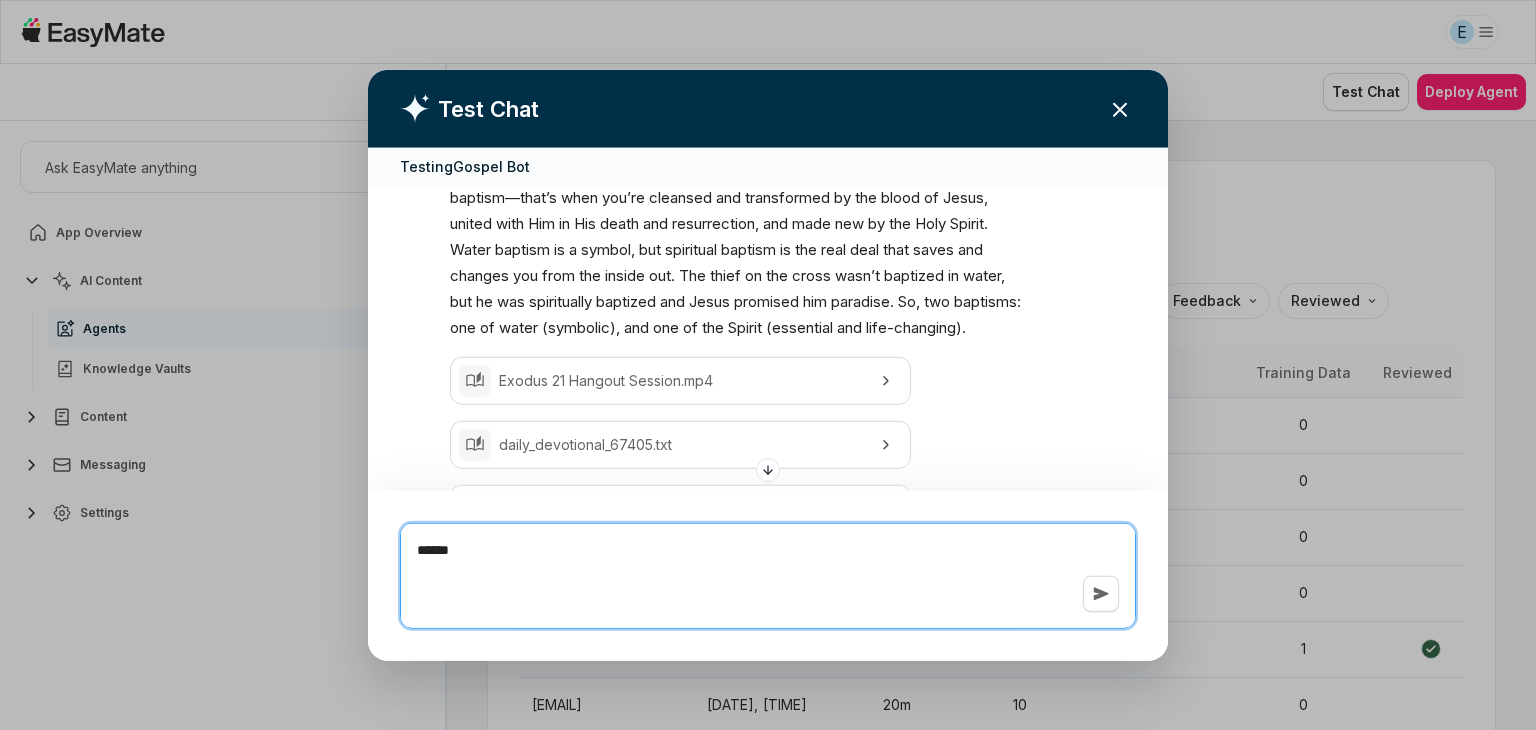 type on "*" 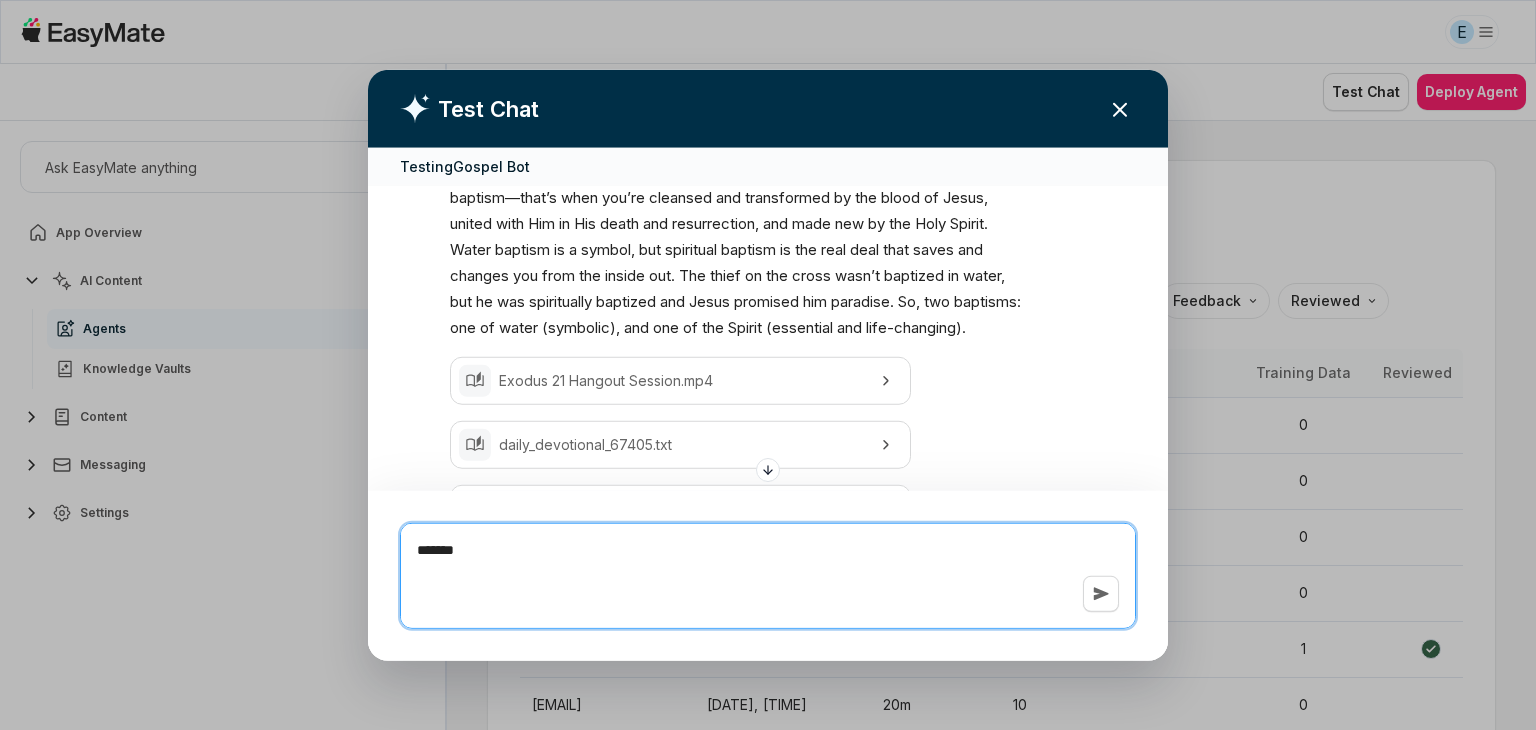 type on "*" 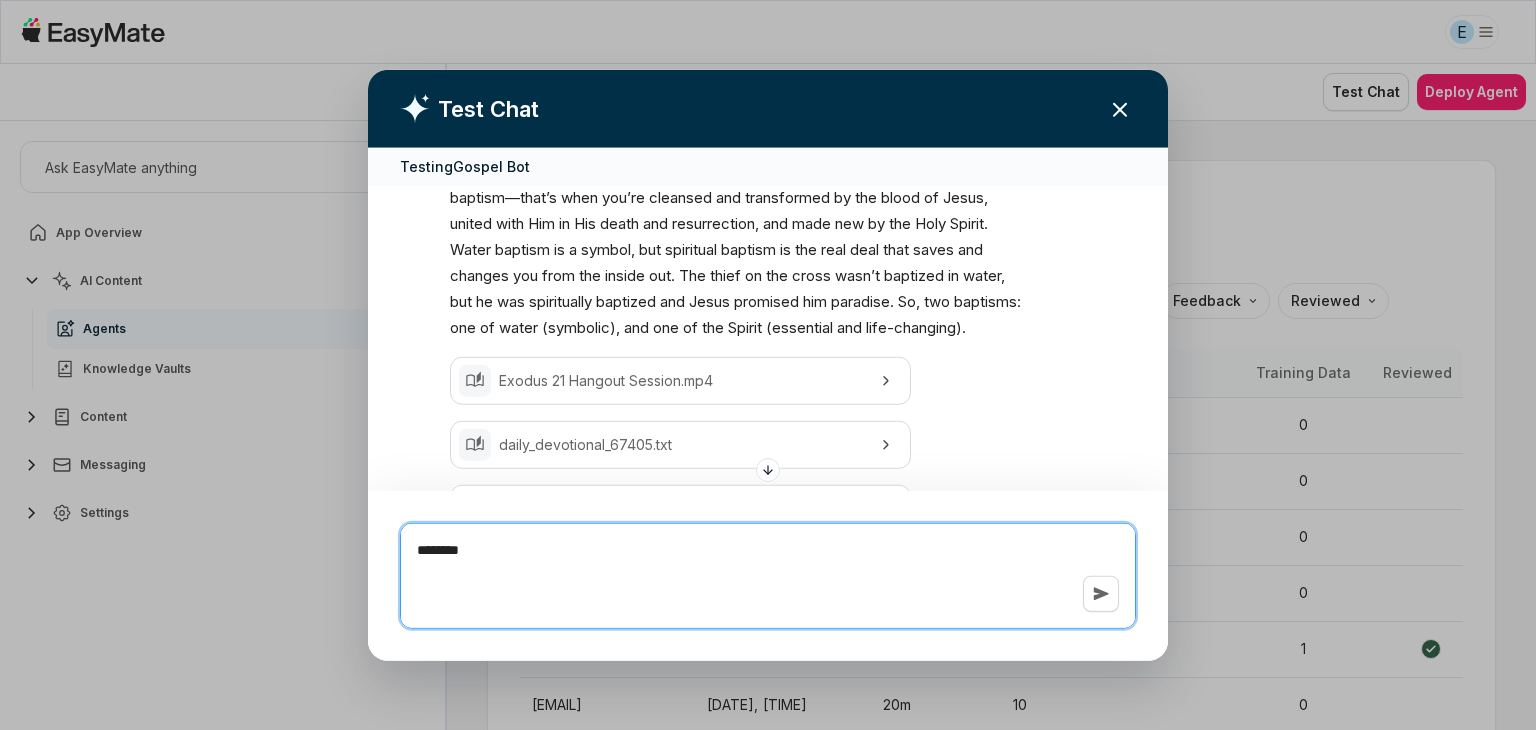 type on "*" 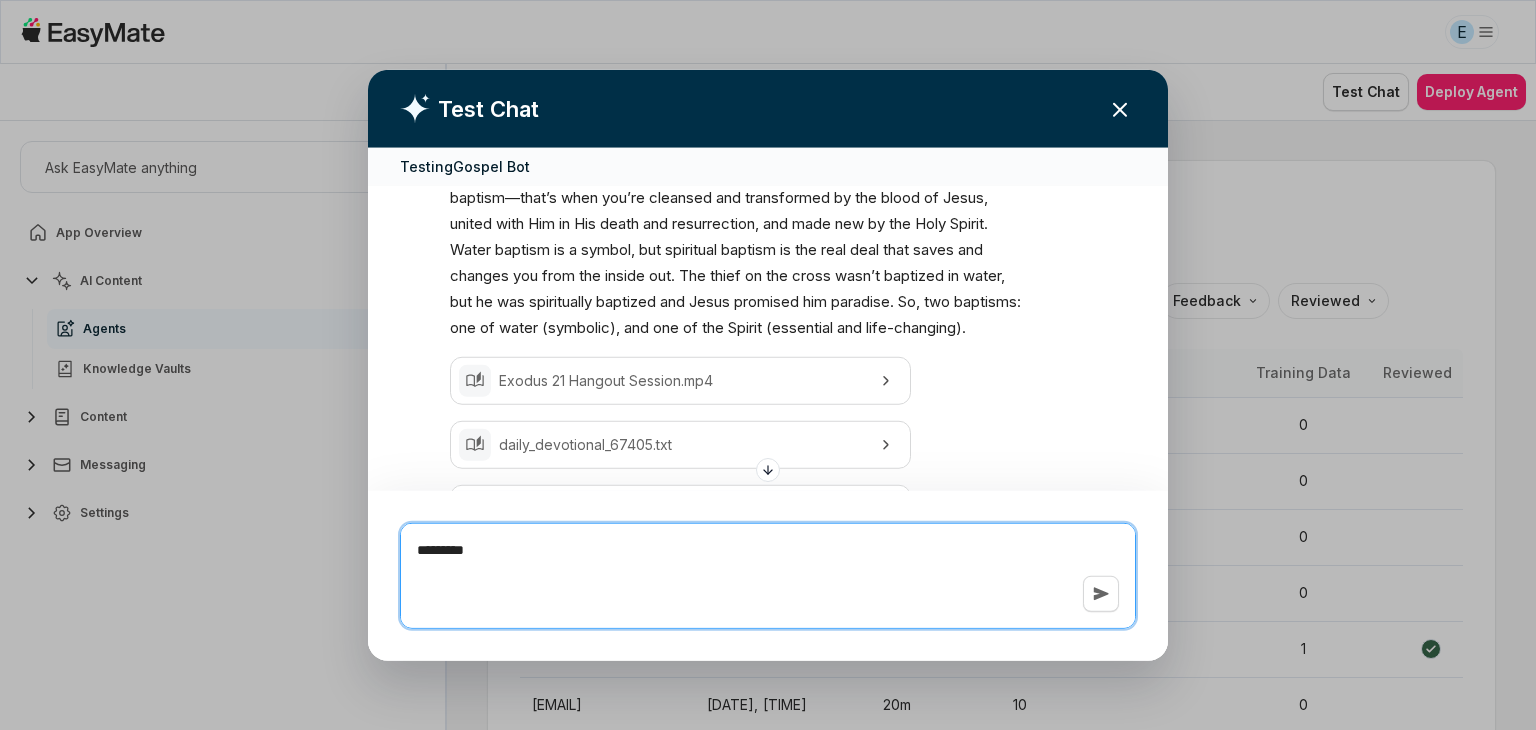 type on "*" 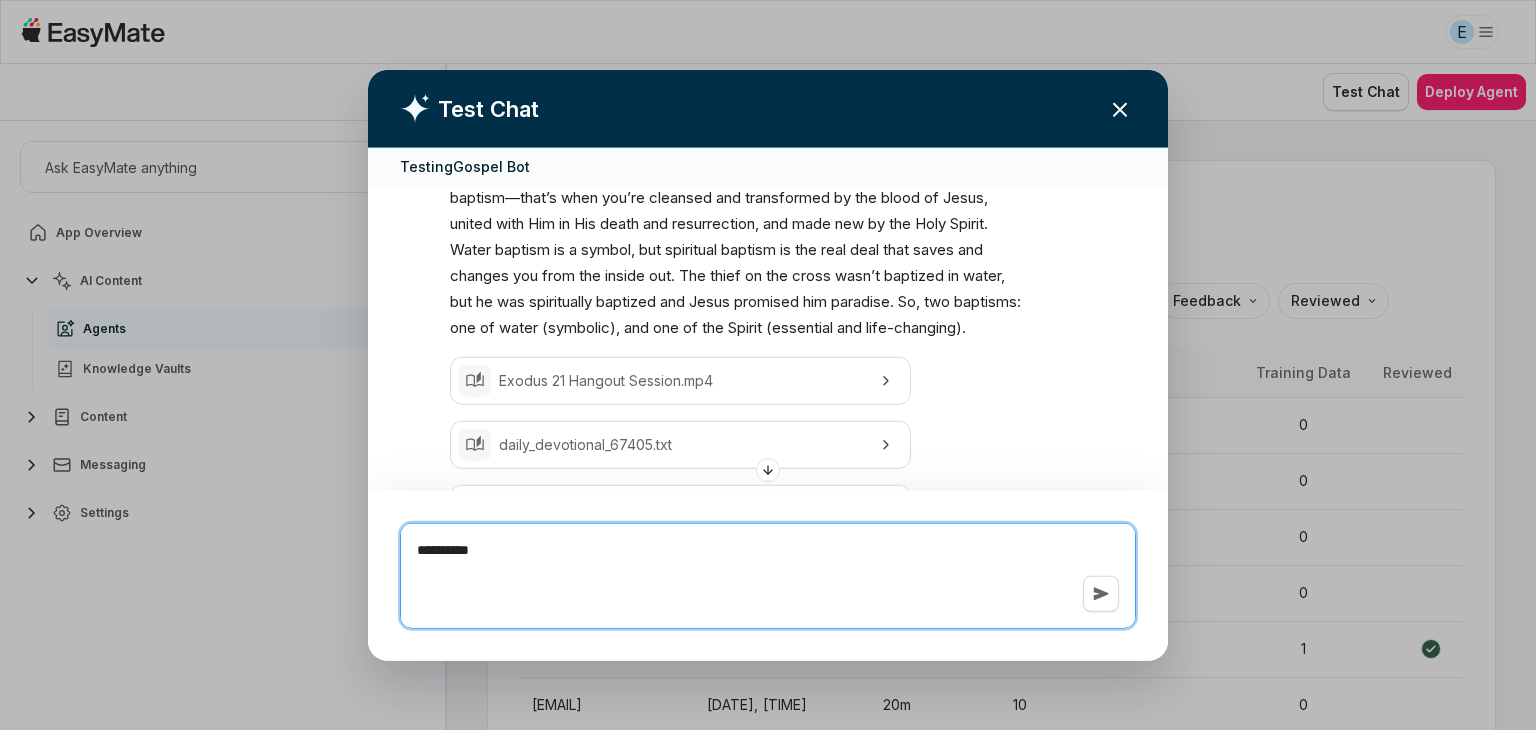 type on "*" 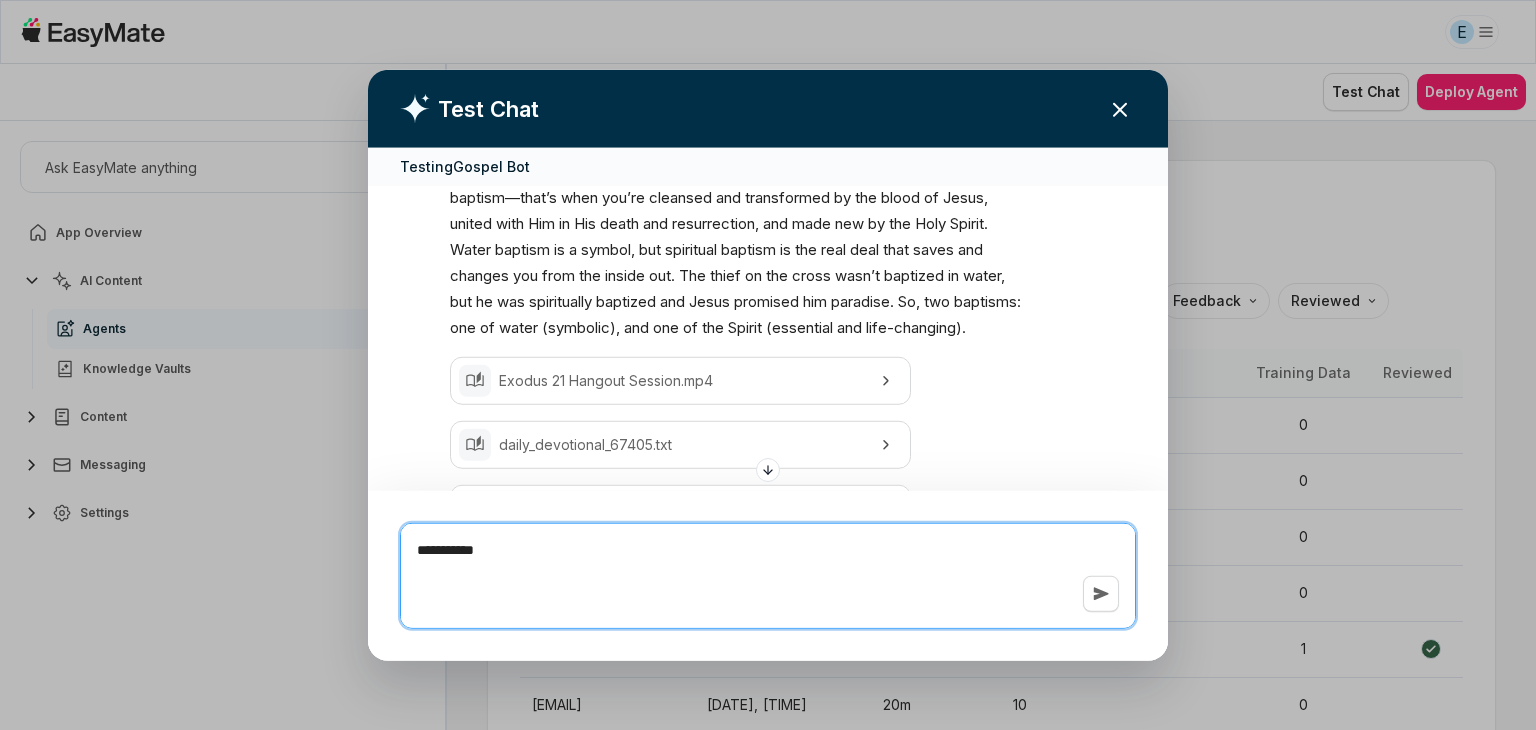 type on "*" 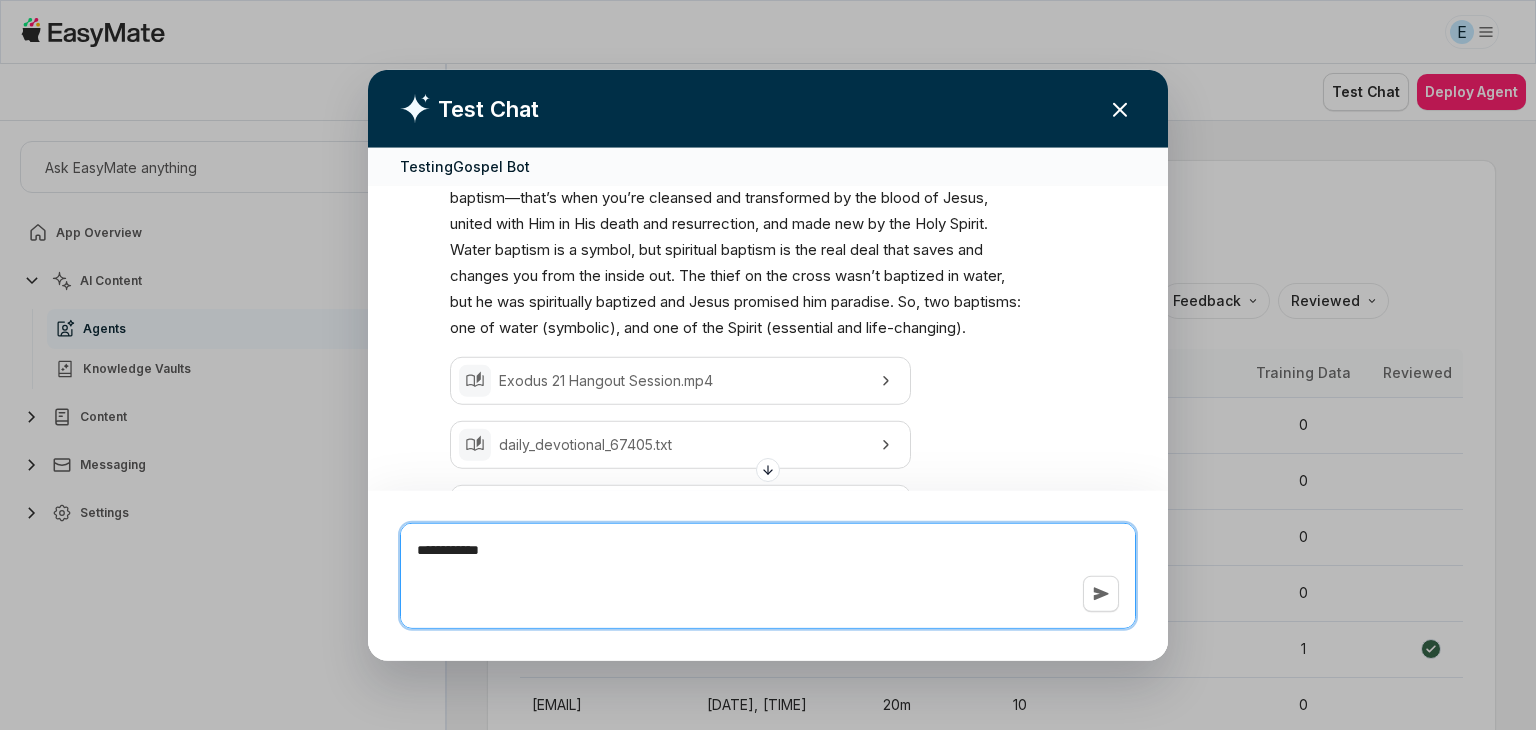 type on "*" 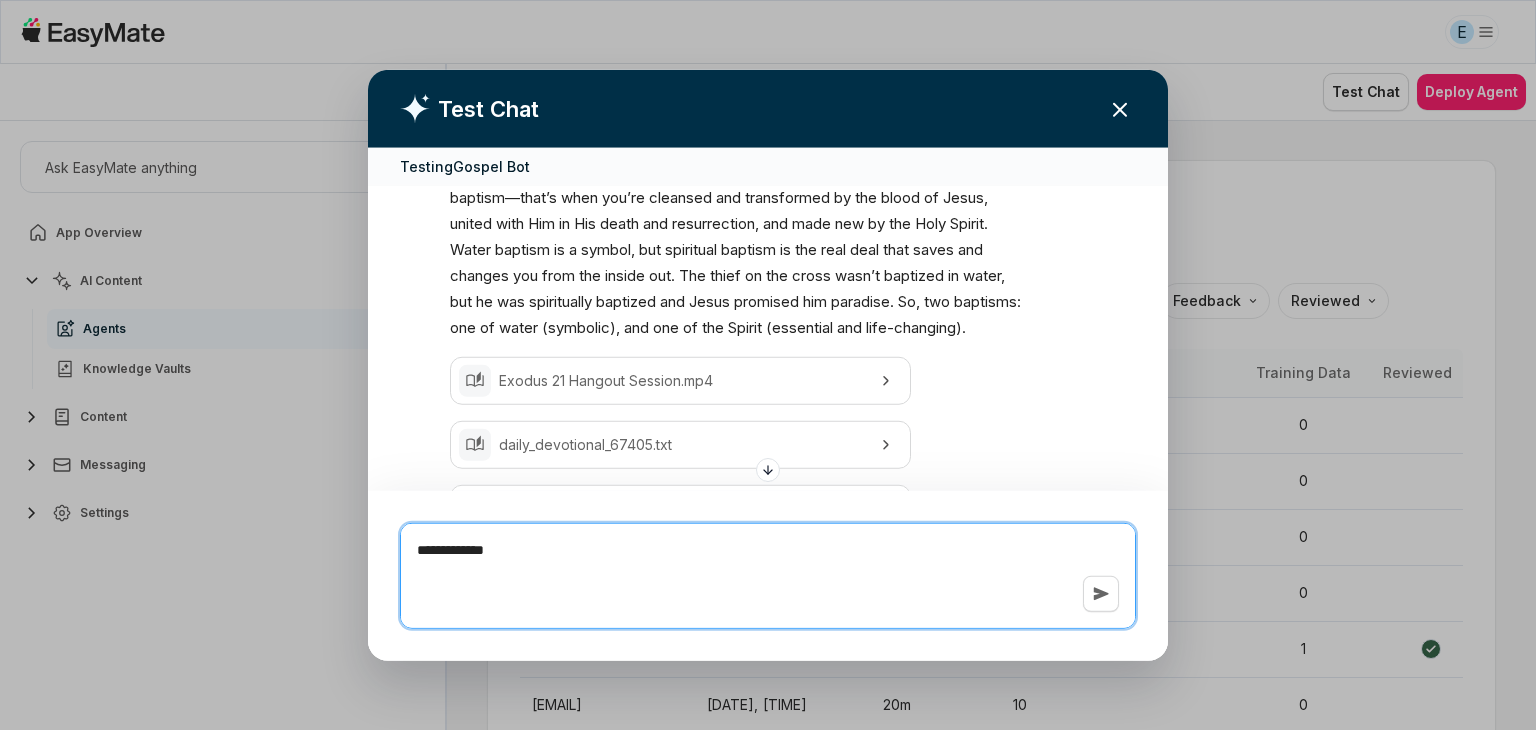 type on "*" 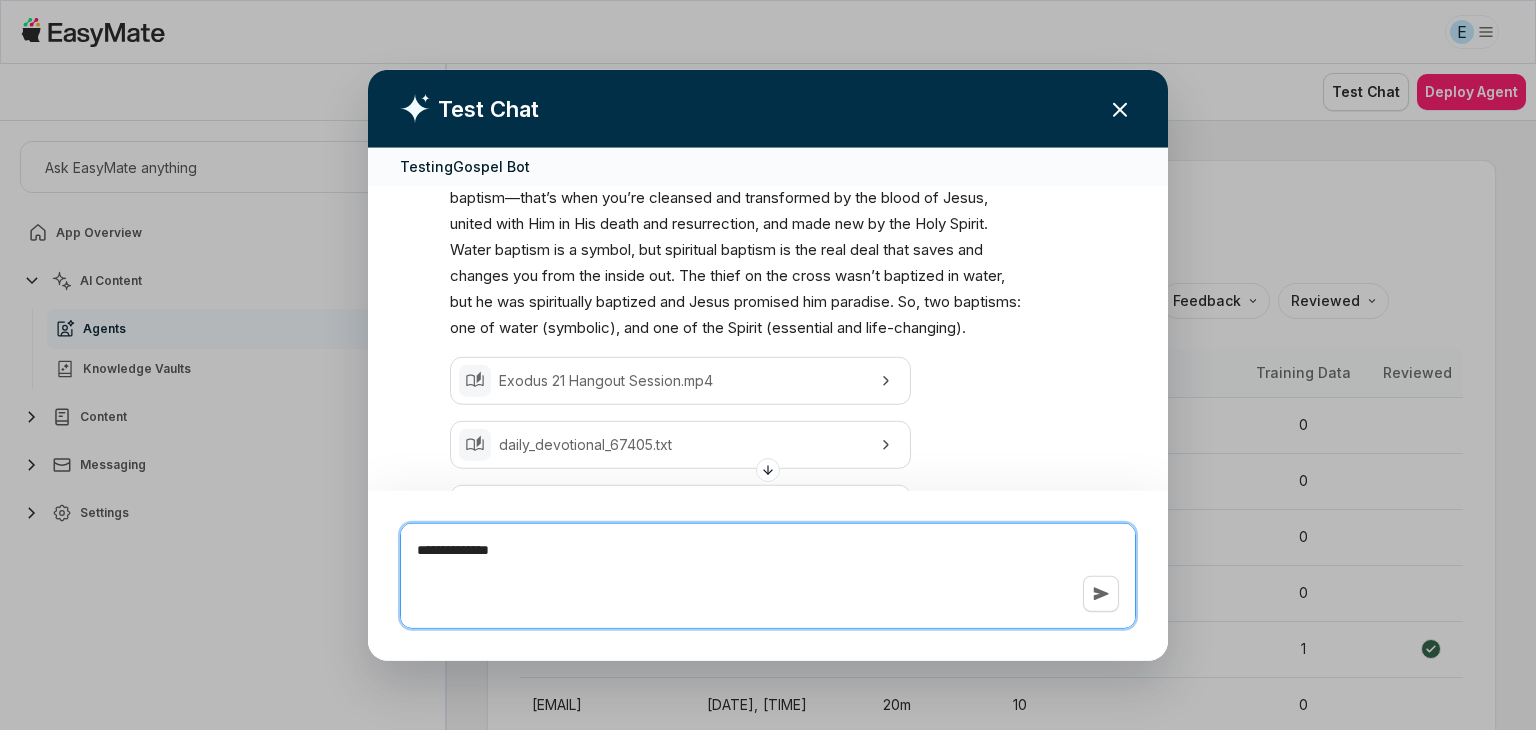type on "*" 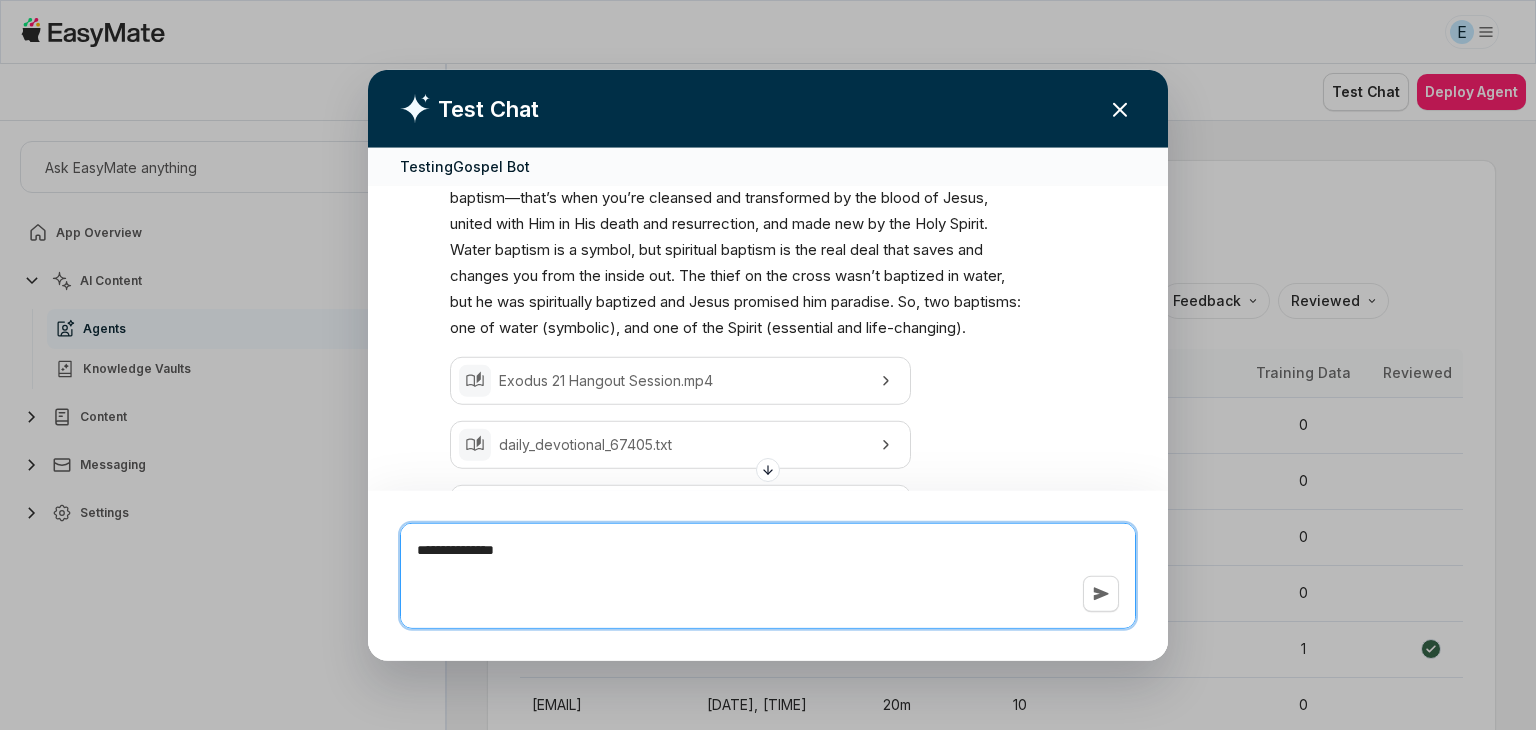 type on "*" 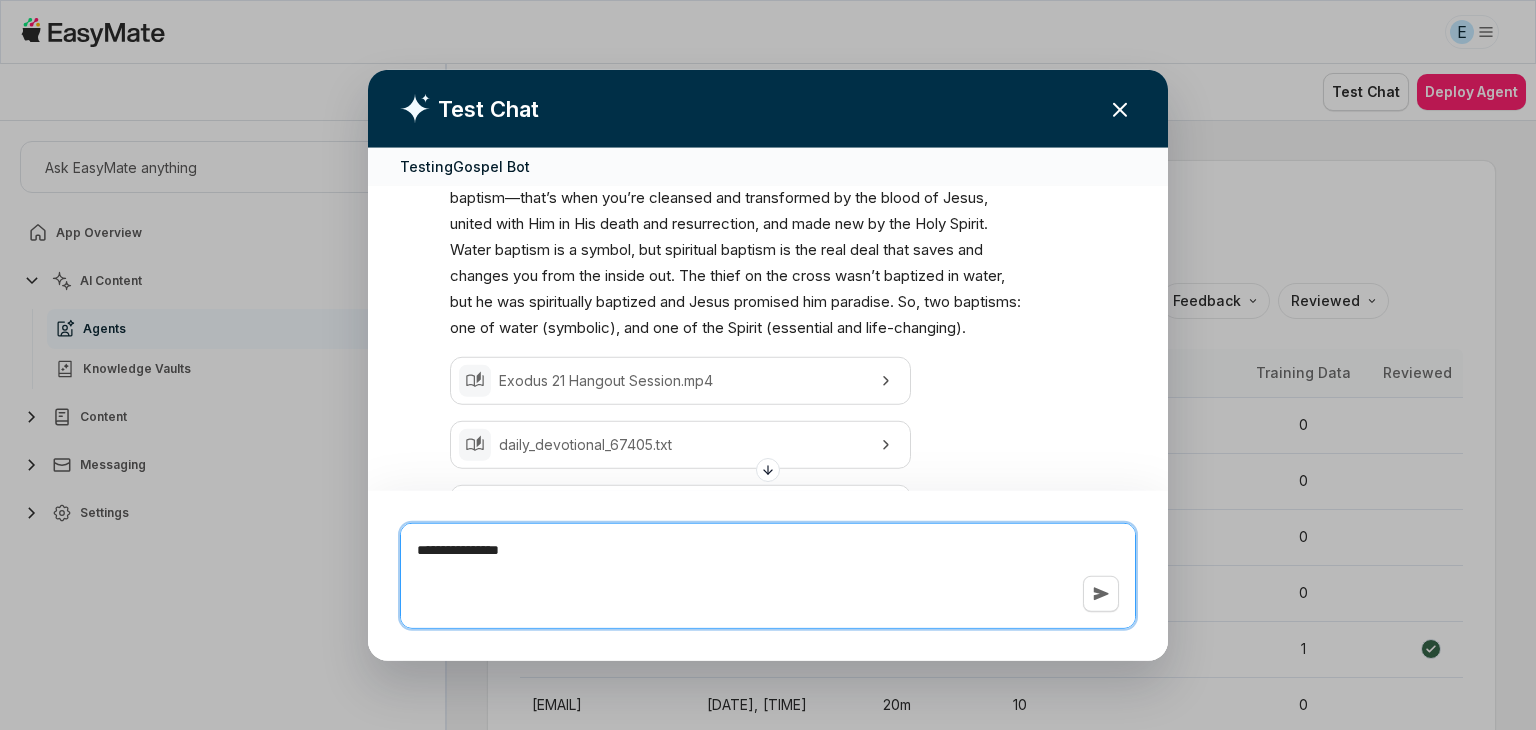 type on "*" 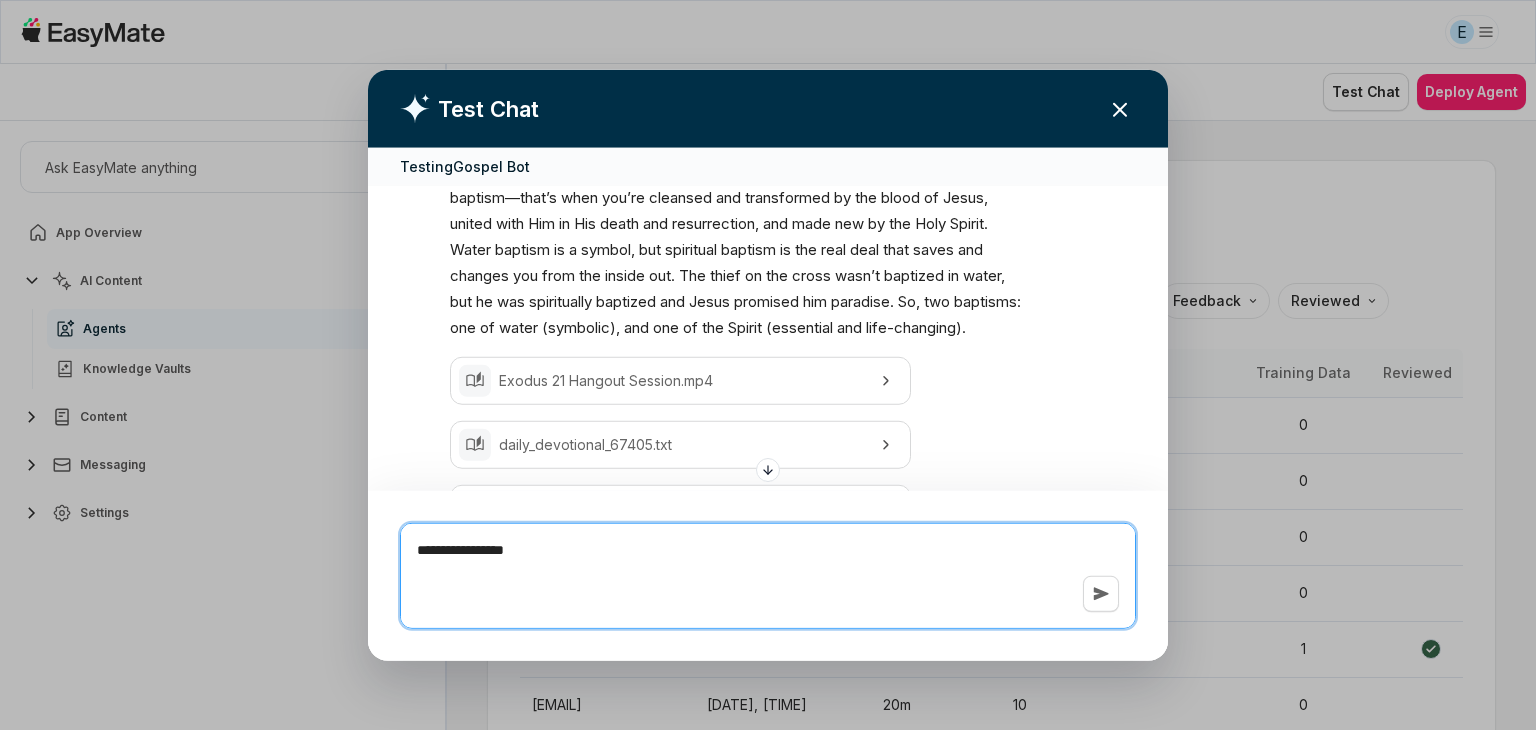 type on "*" 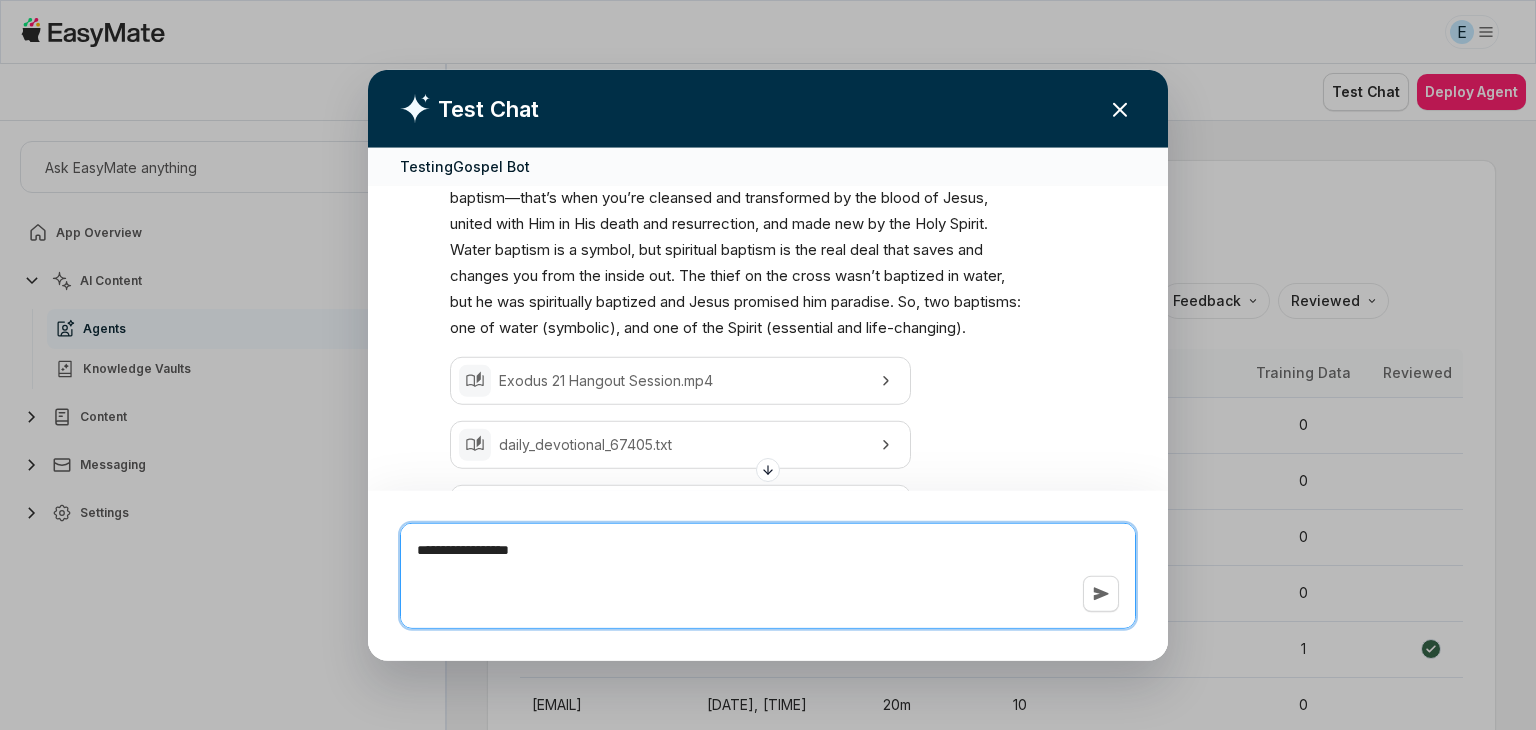 type on "*" 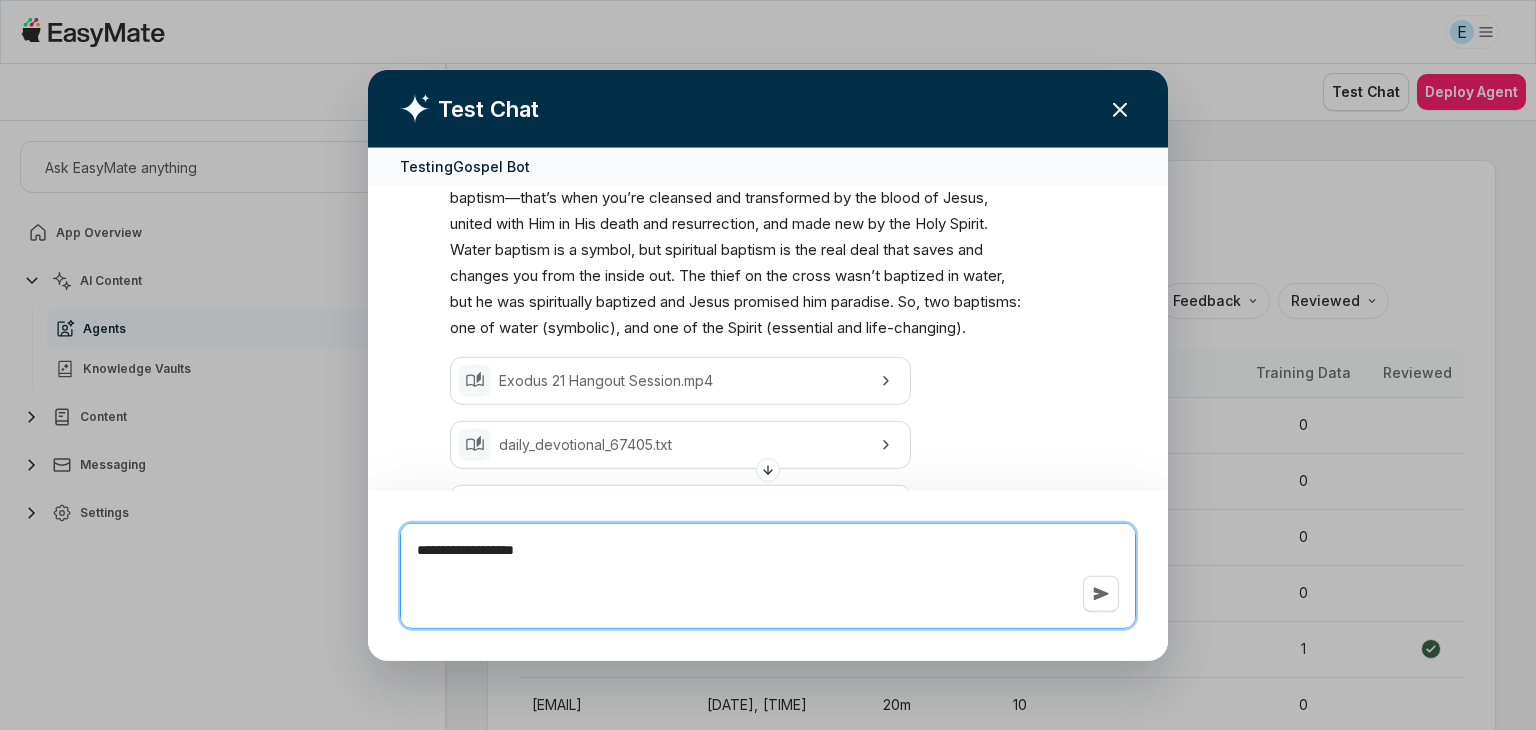 type on "*" 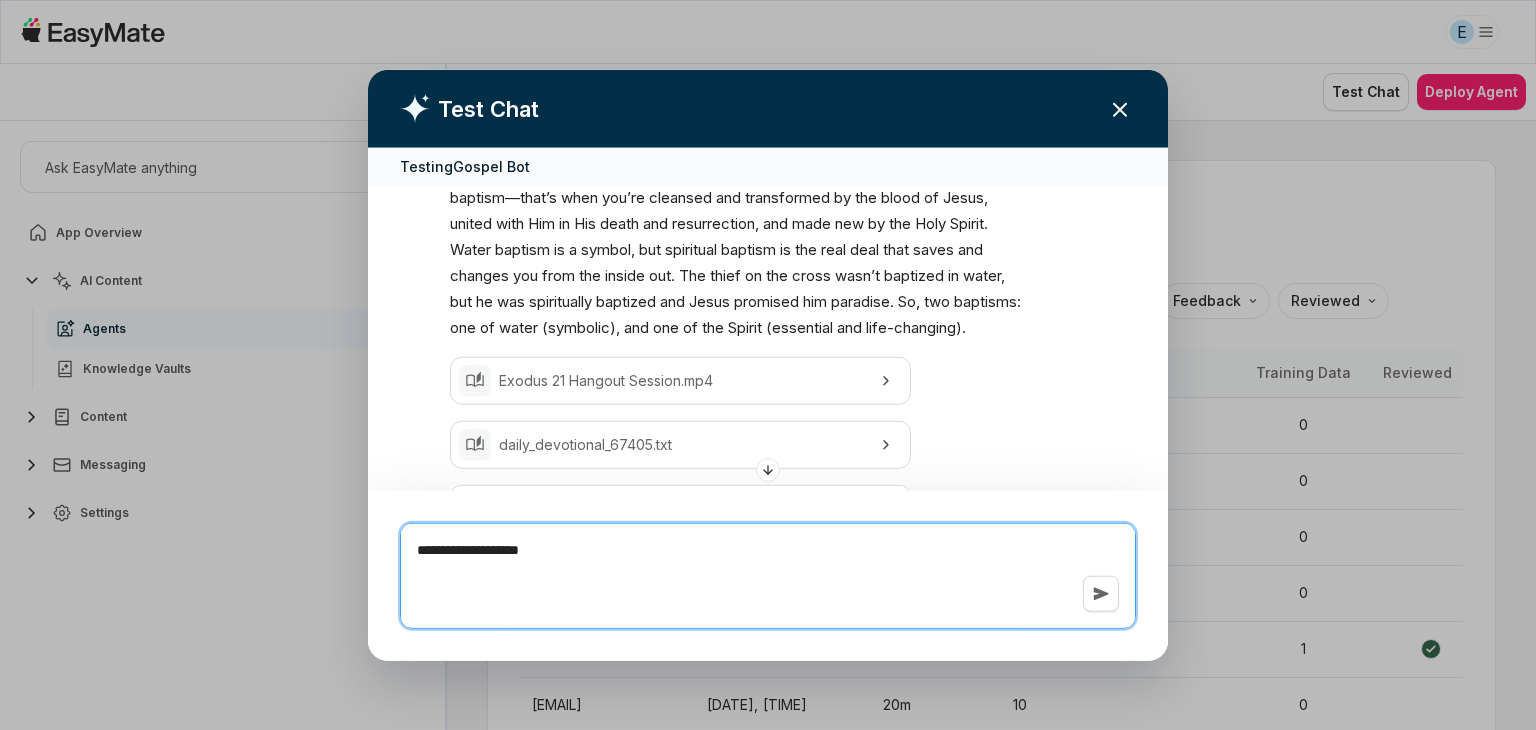 type on "*" 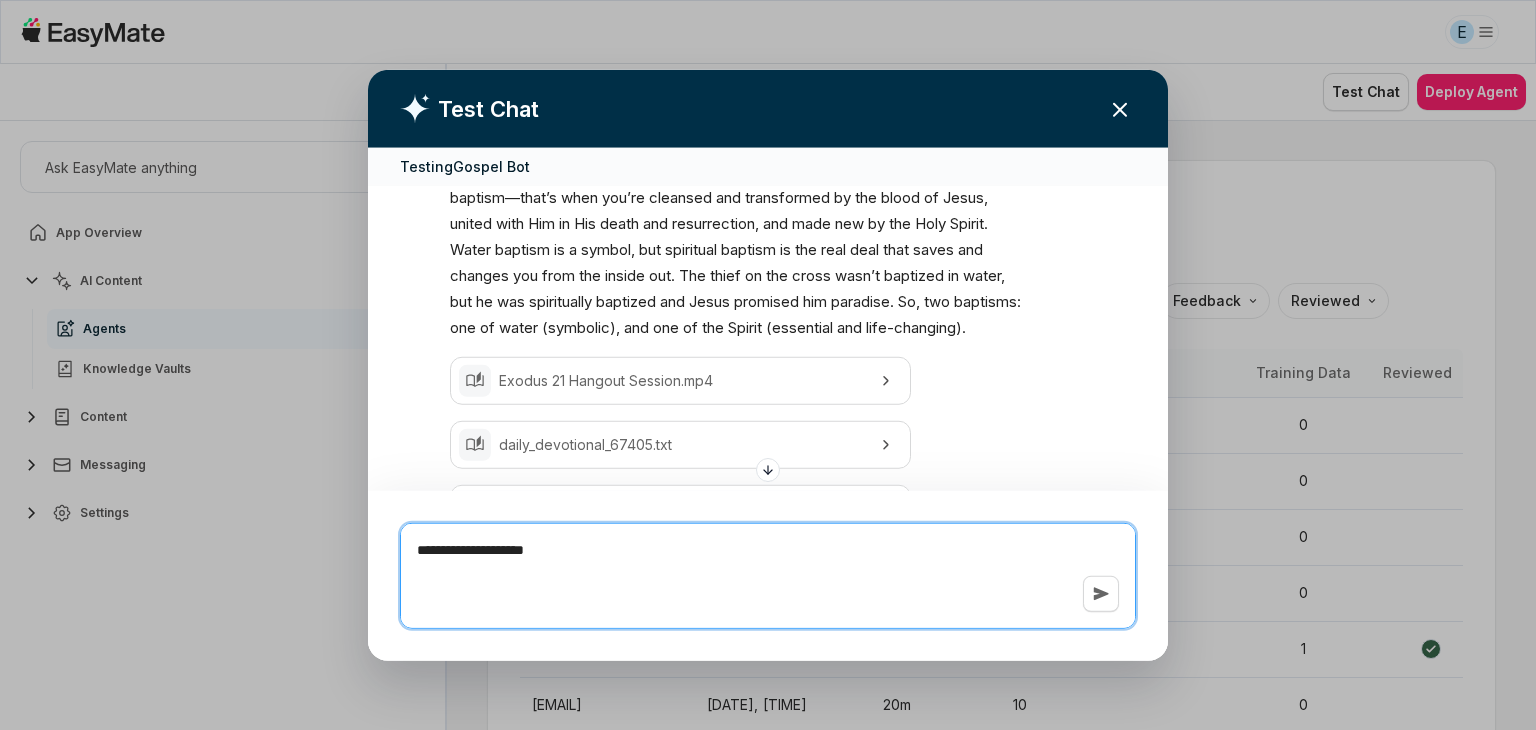 type on "*" 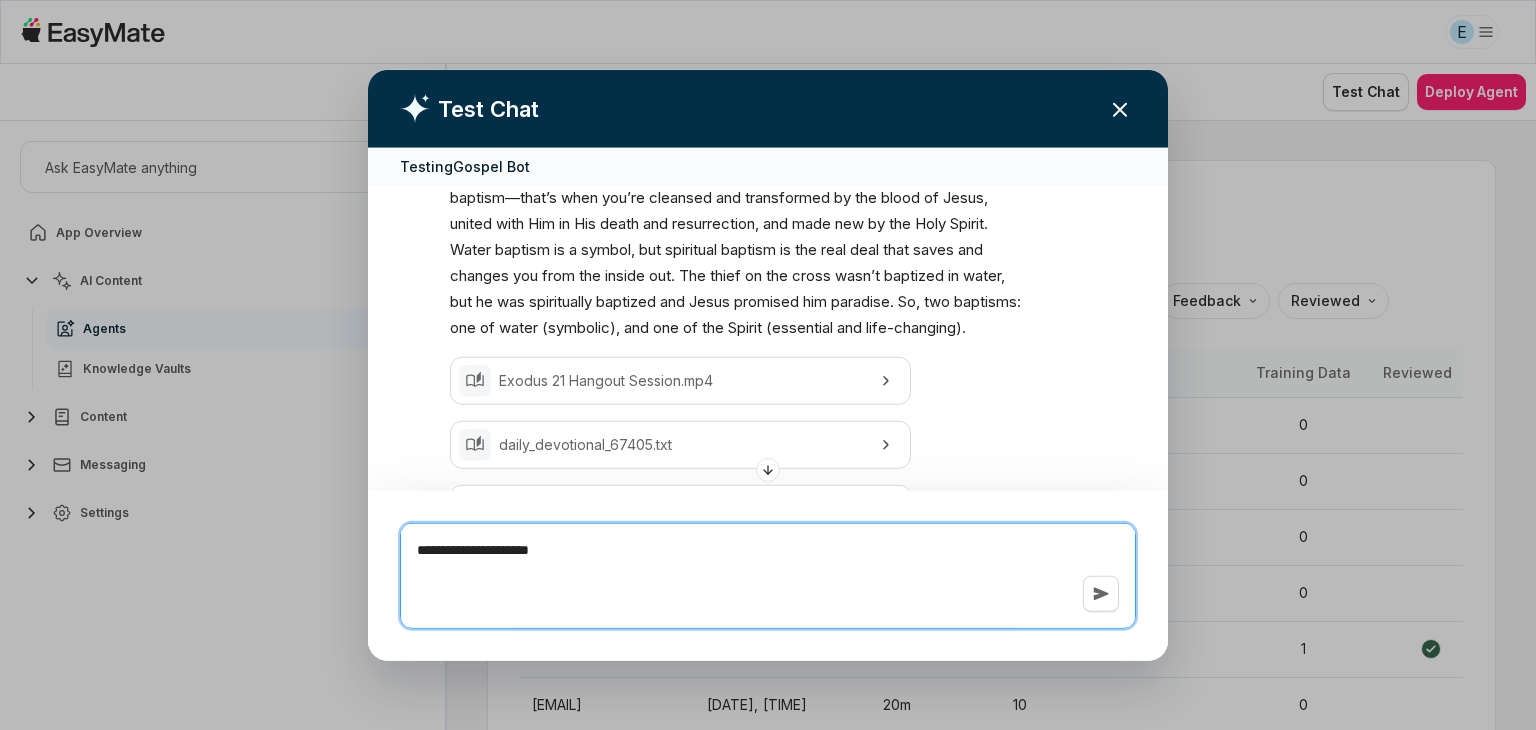type on "*" 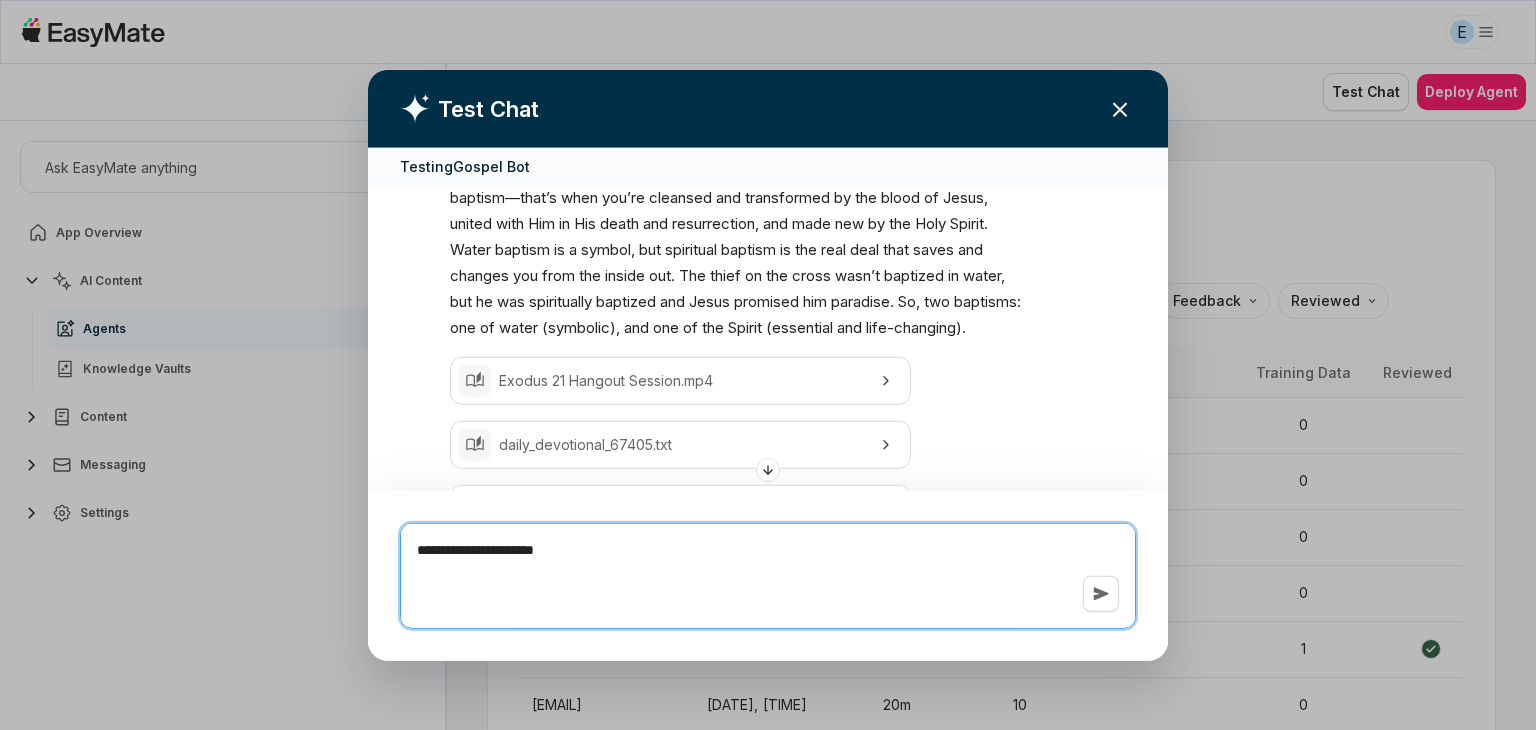 type on "*" 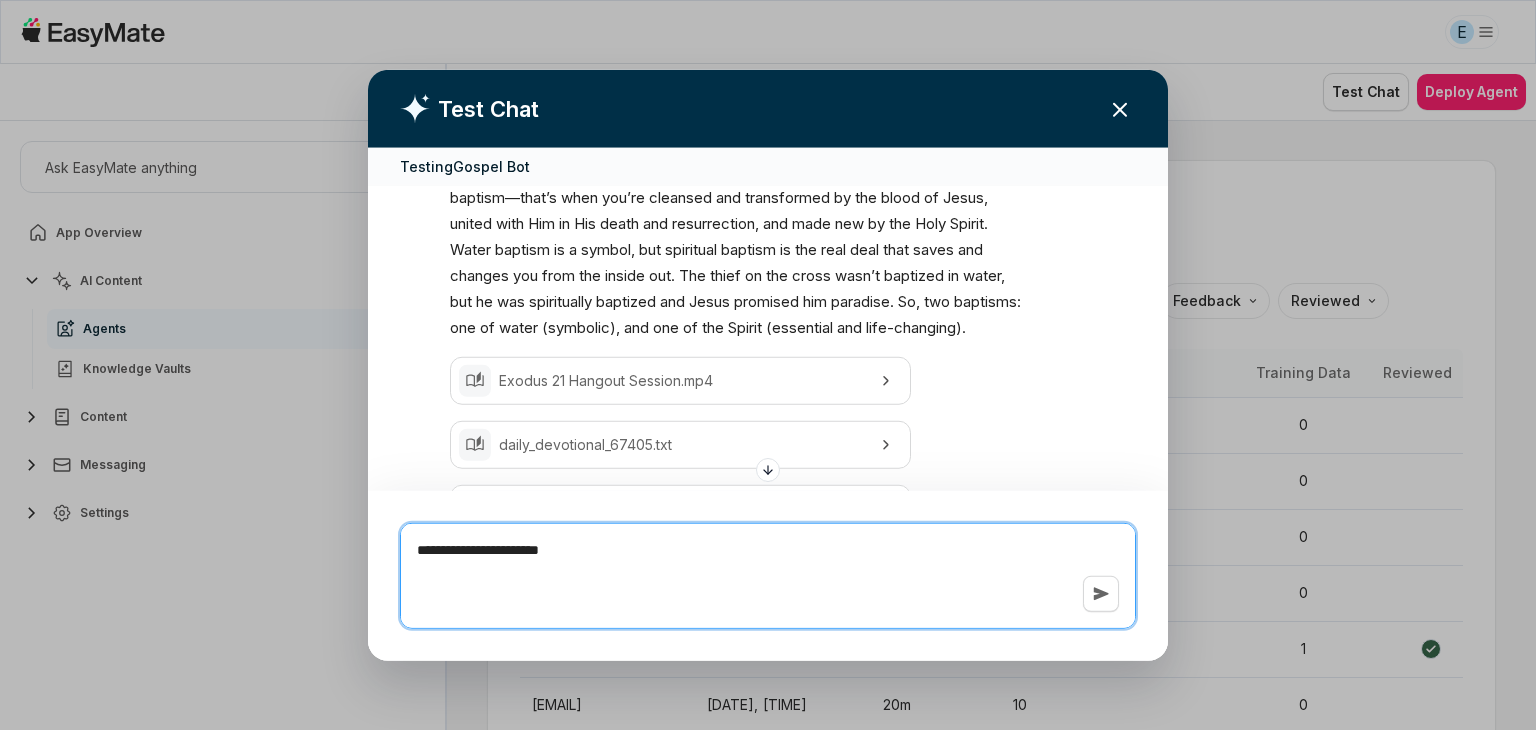 type on "*" 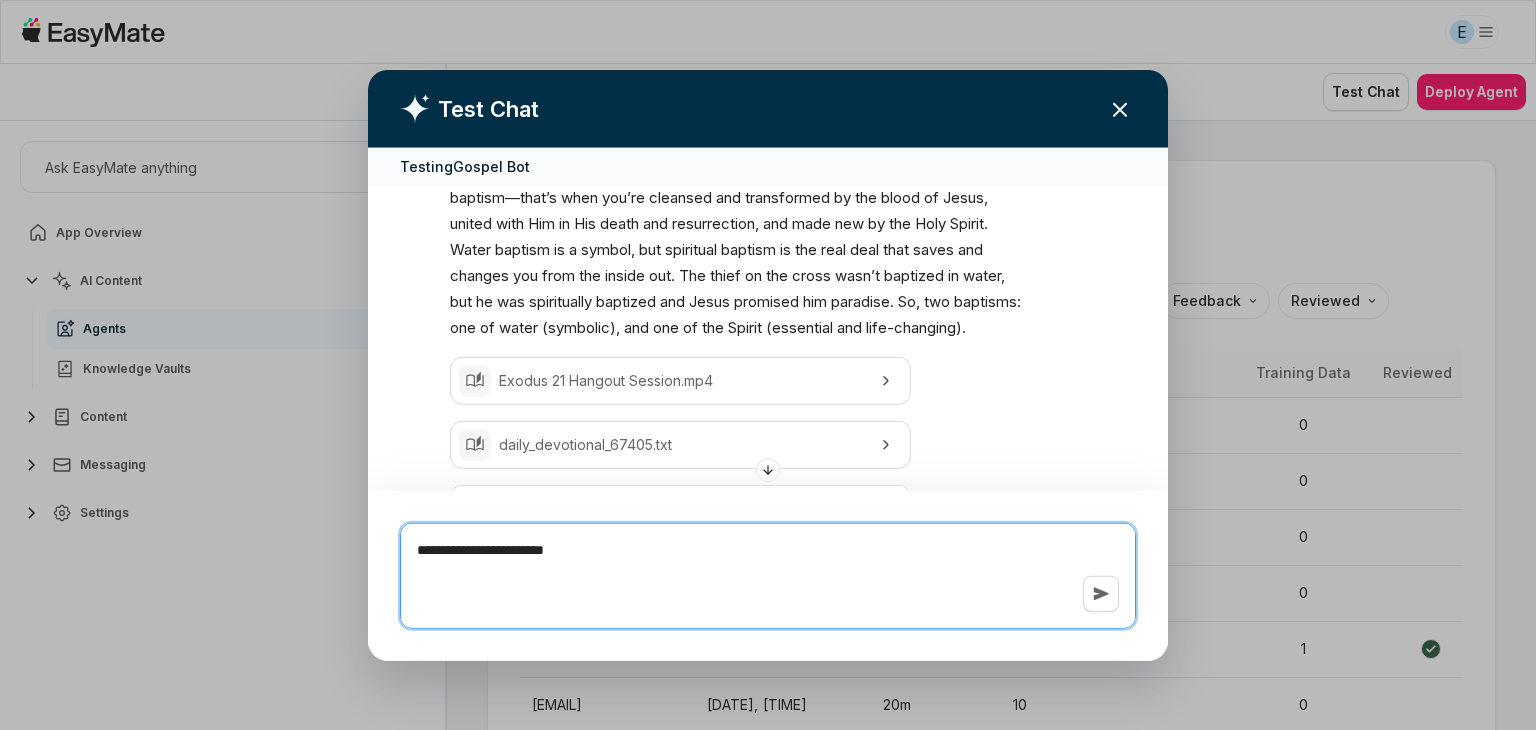 type on "*" 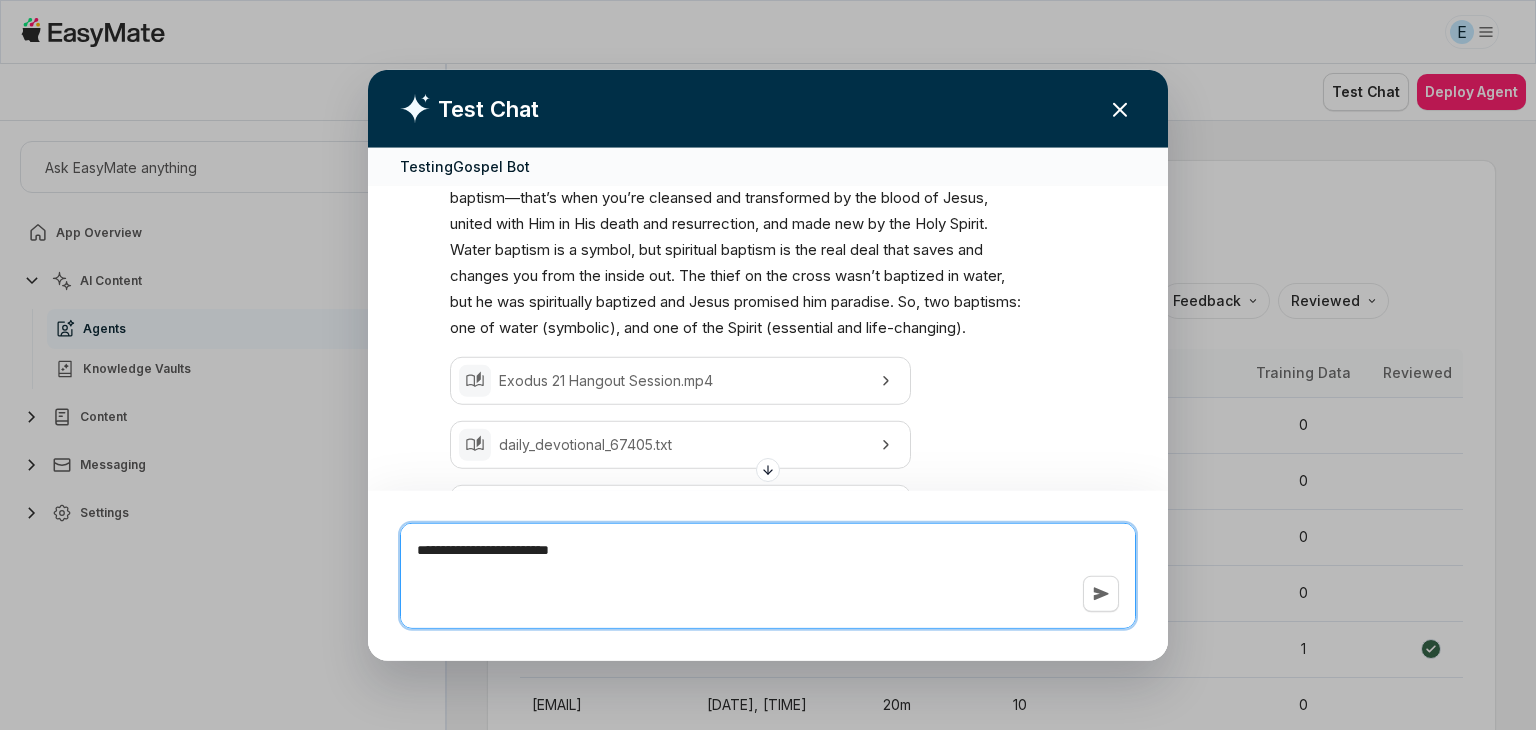 type on "*" 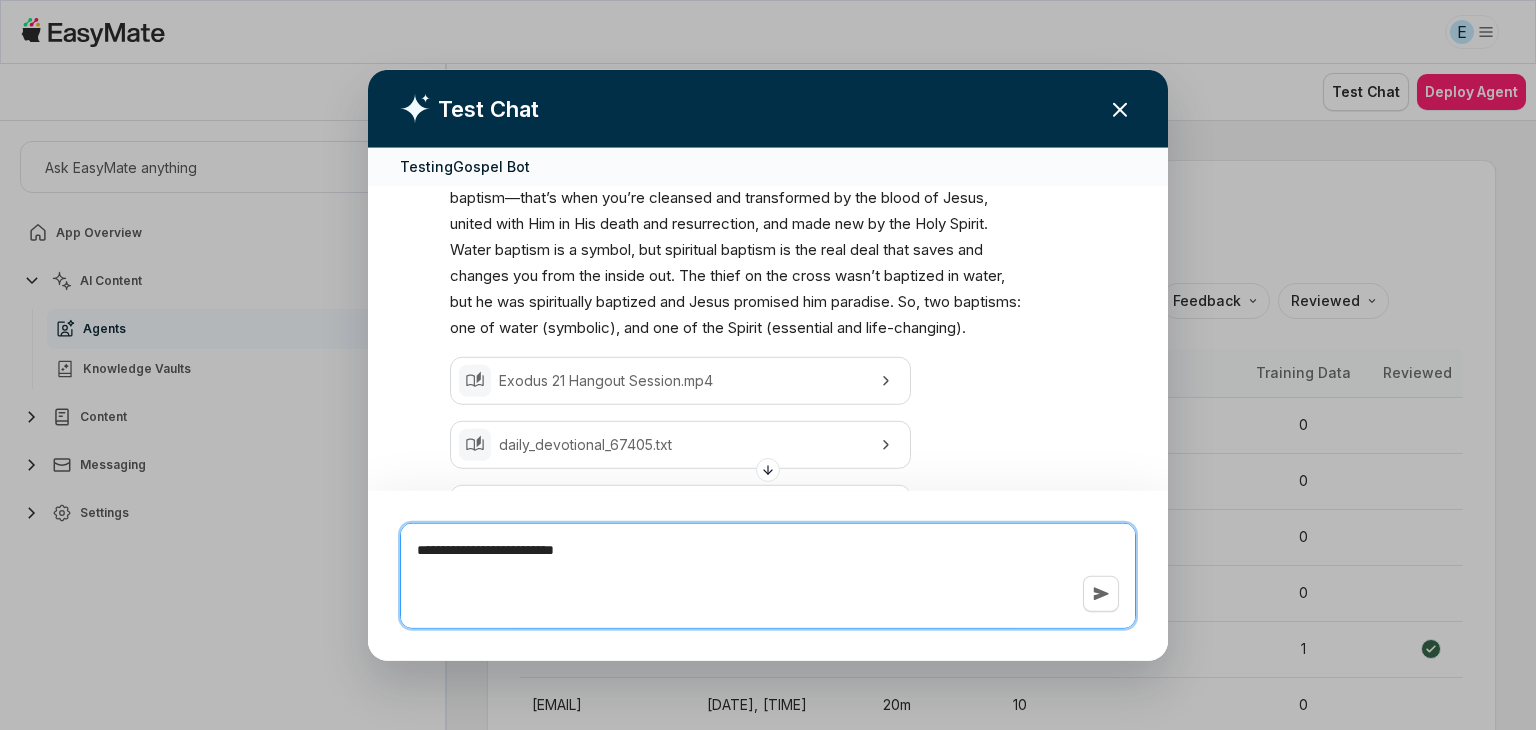 type on "*" 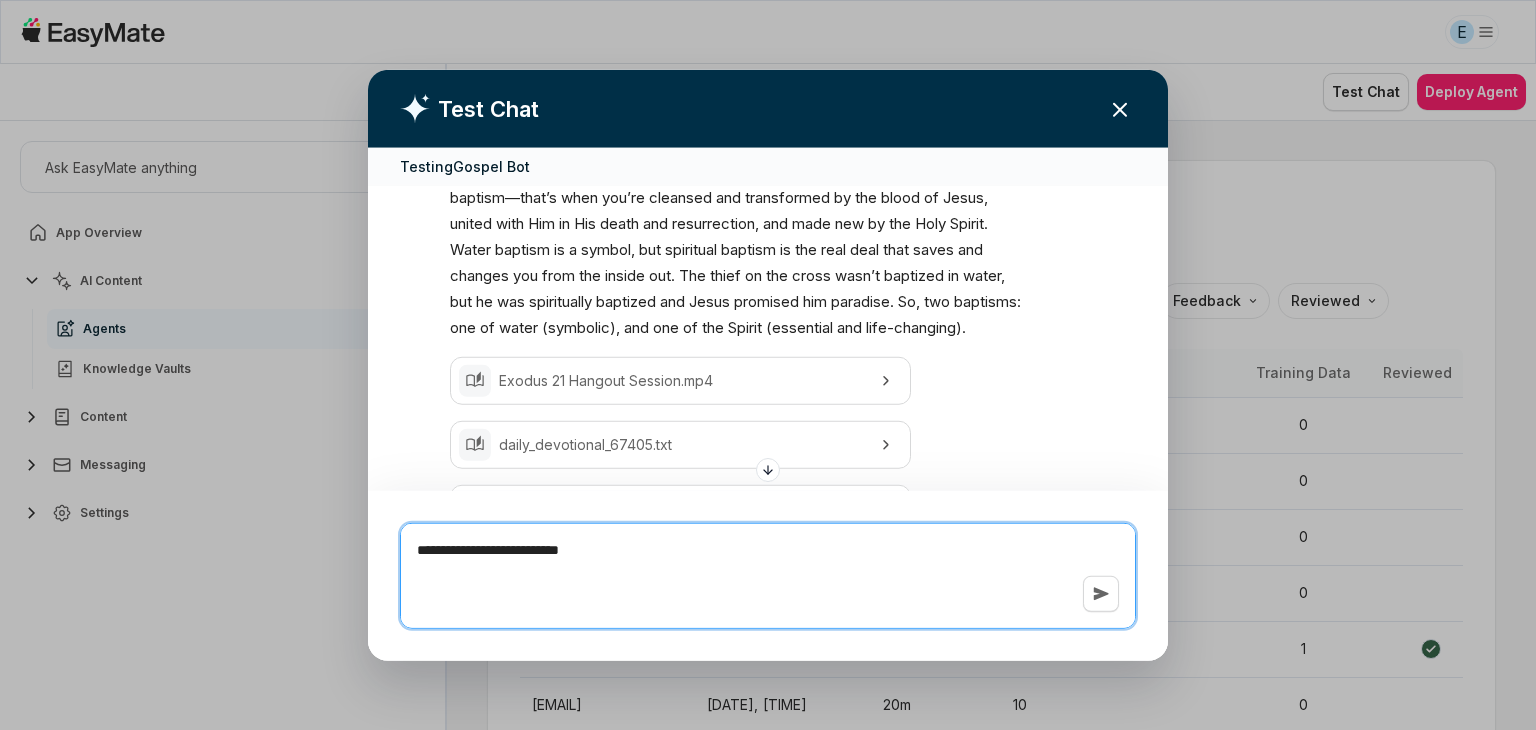 type on "*" 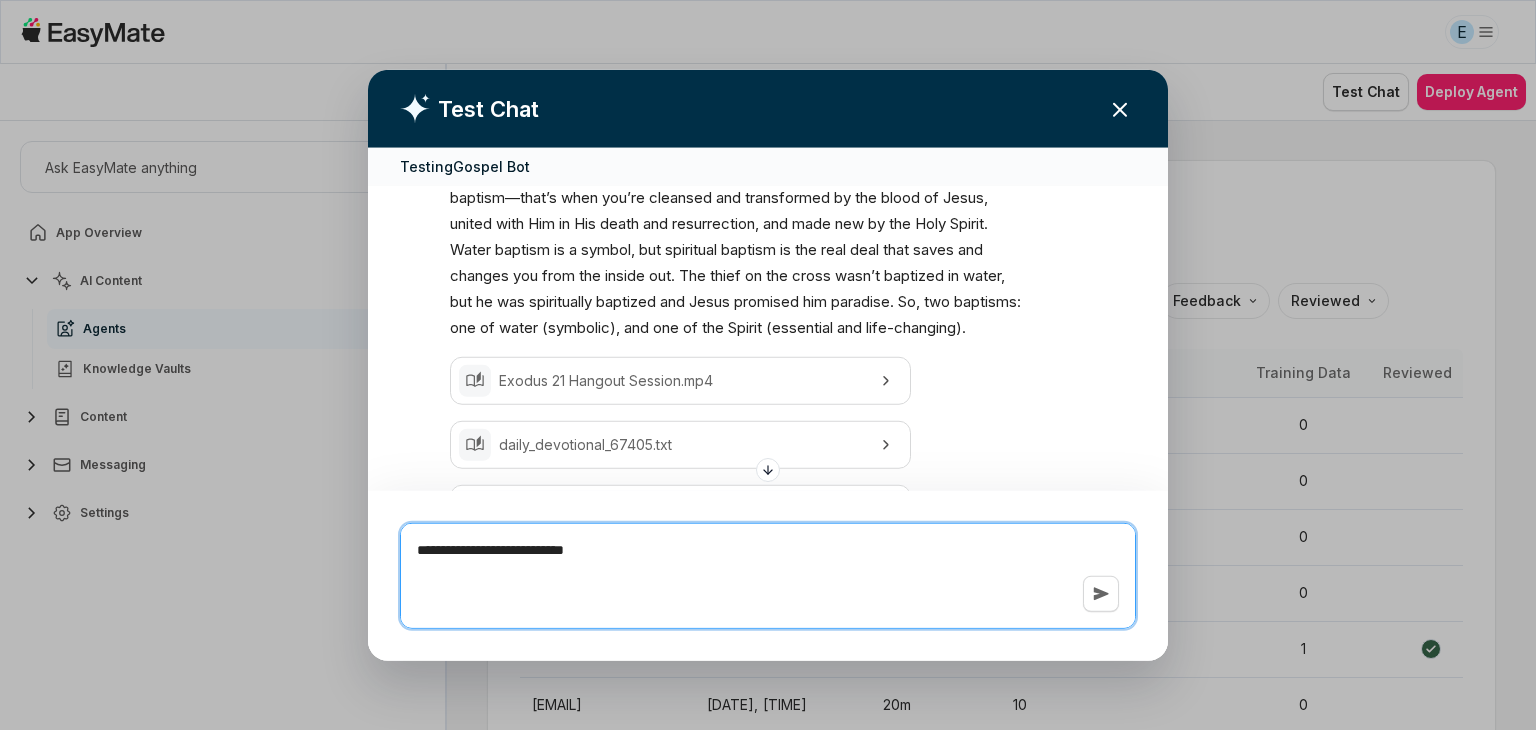 type on "*" 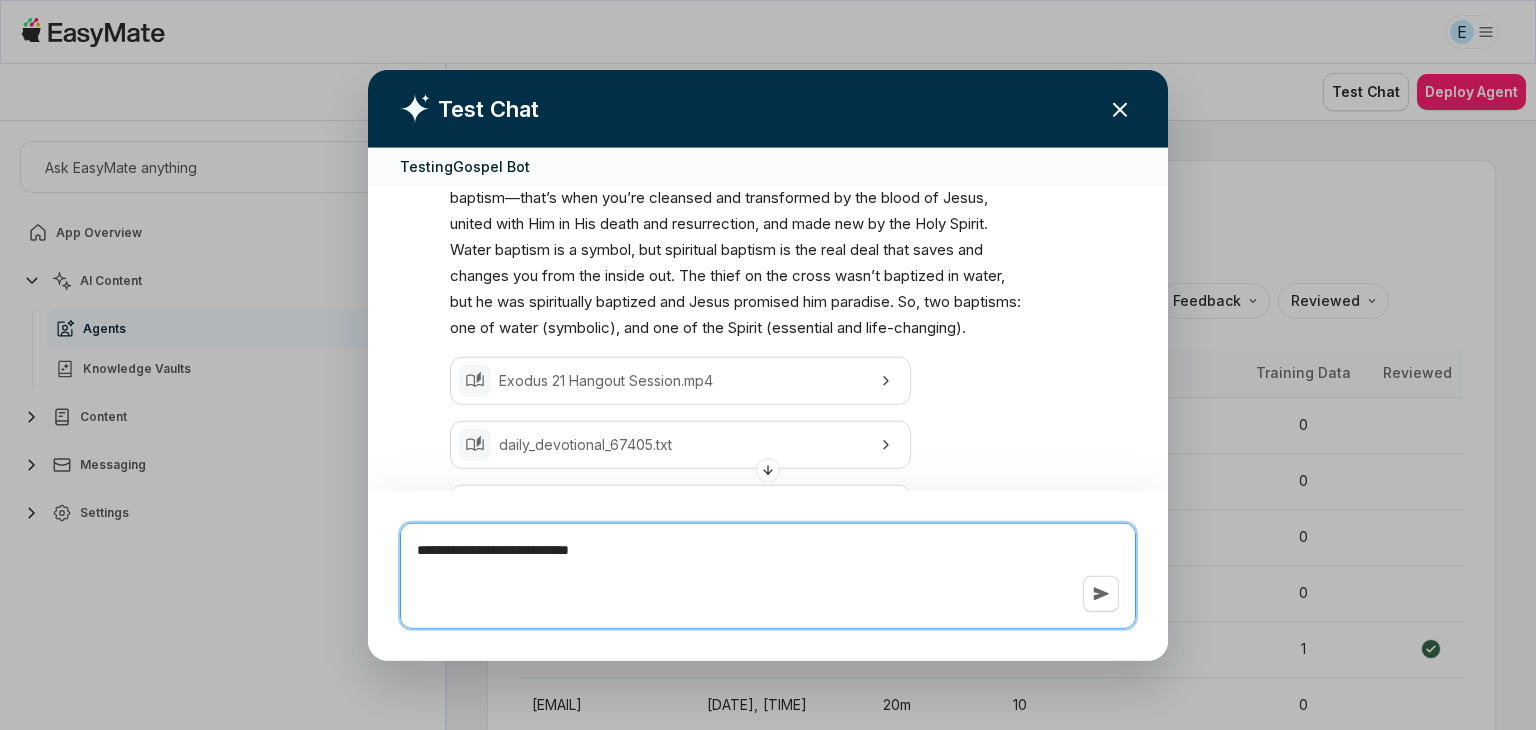 type on "*" 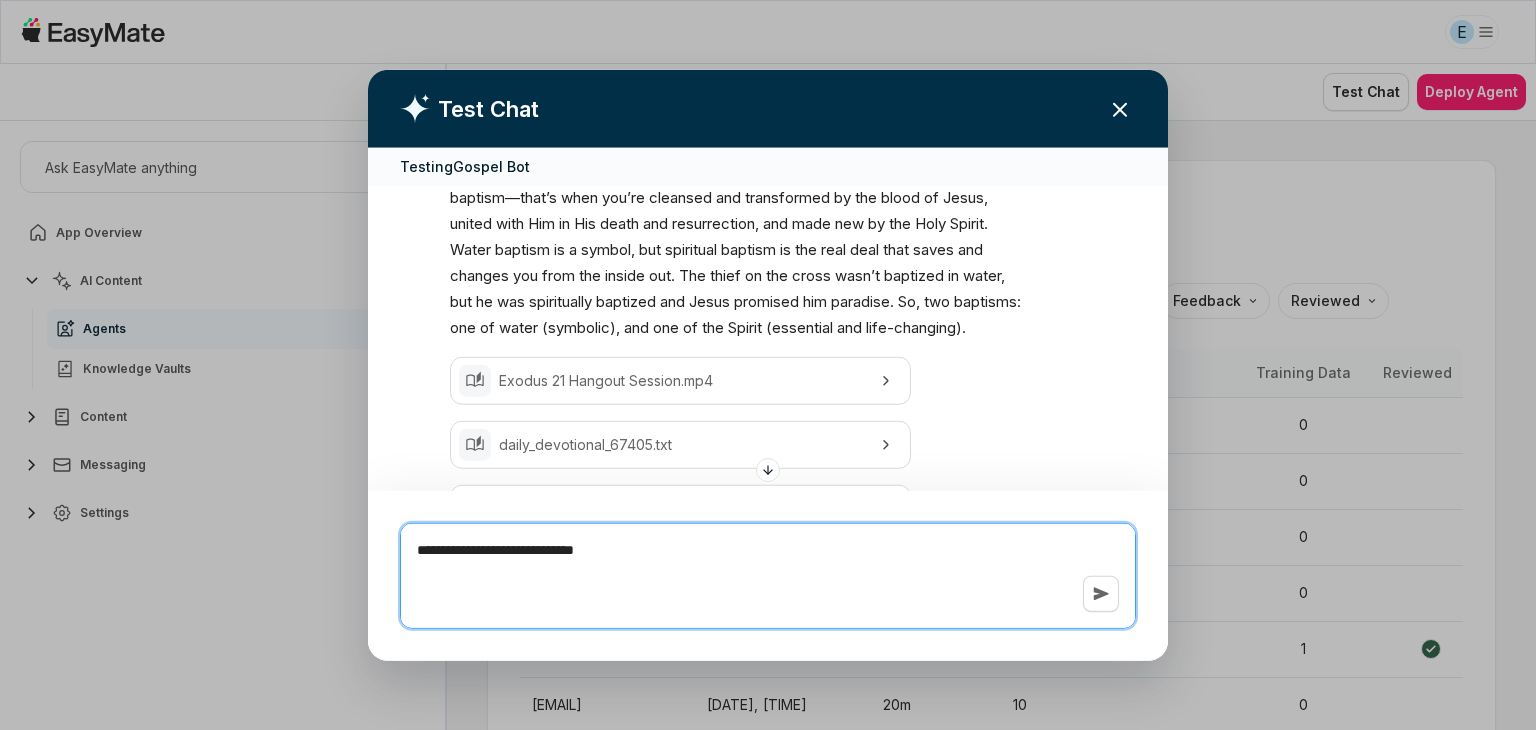 type on "*" 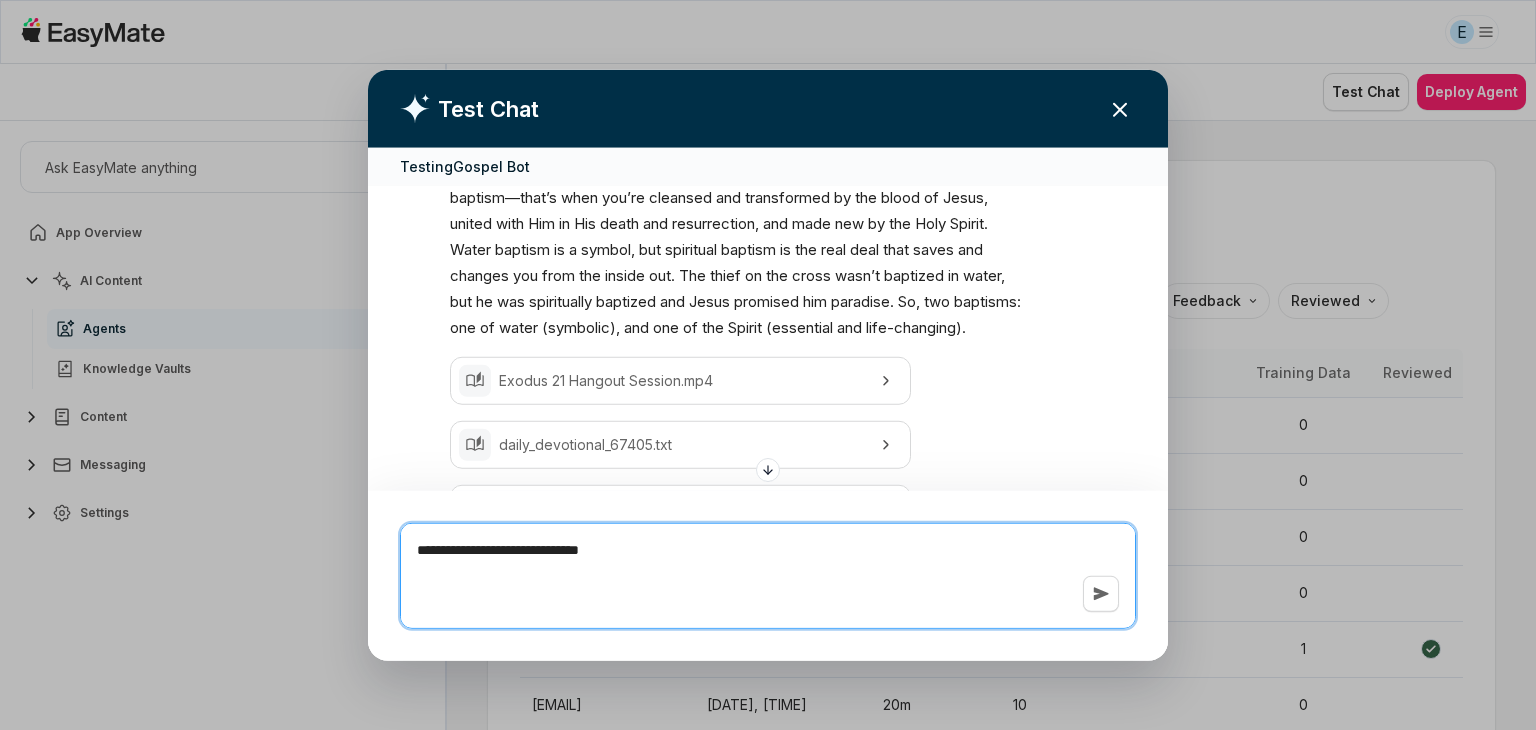 type on "*" 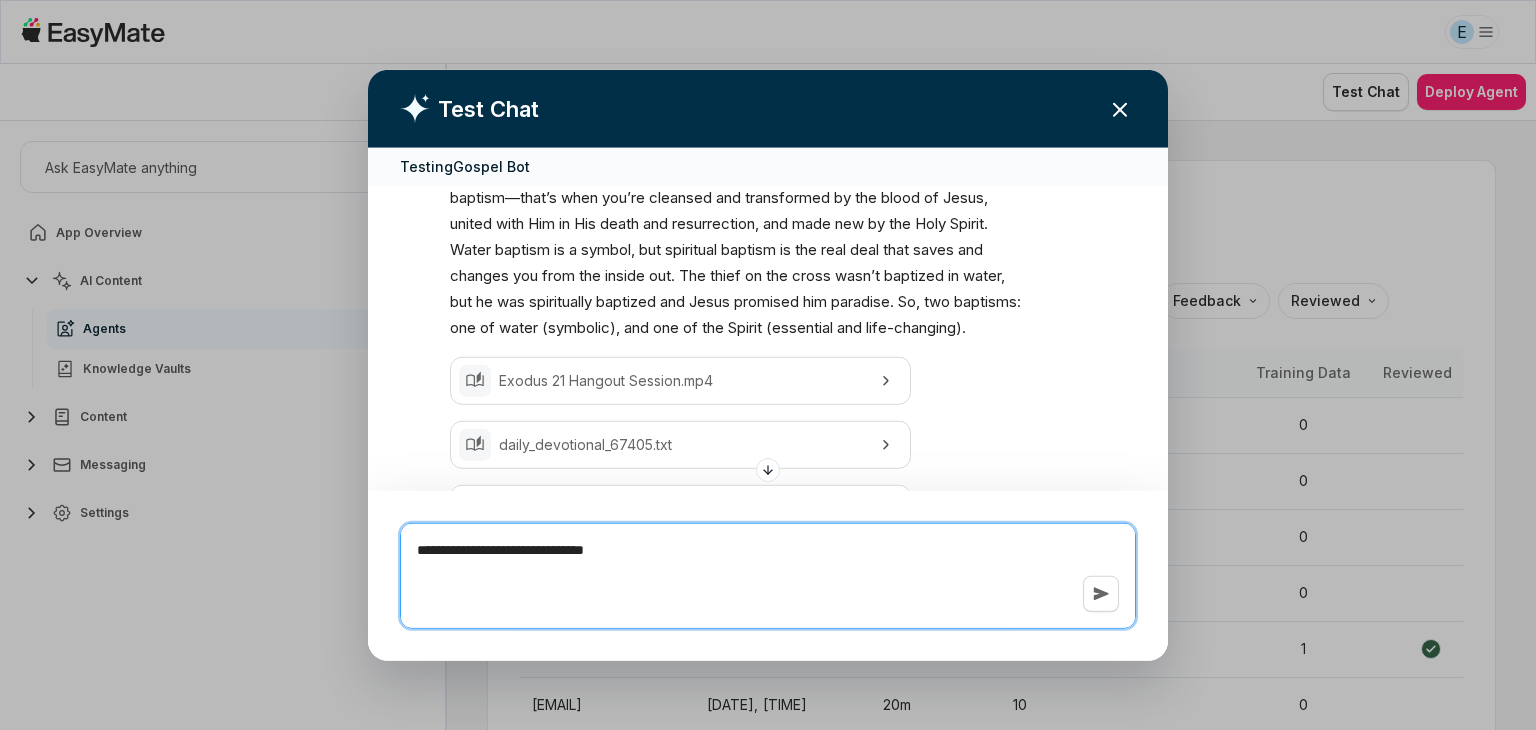 type on "*" 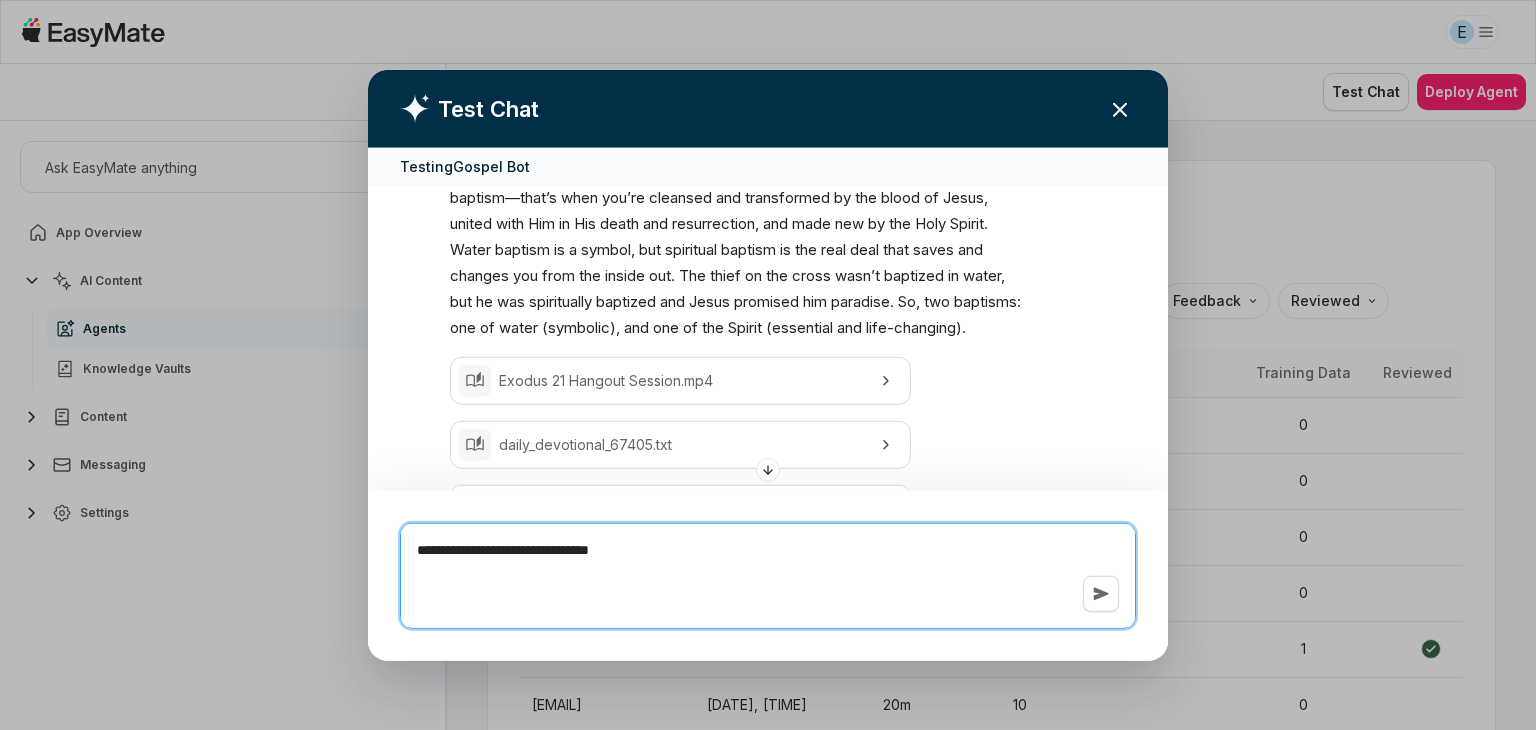 type on "*" 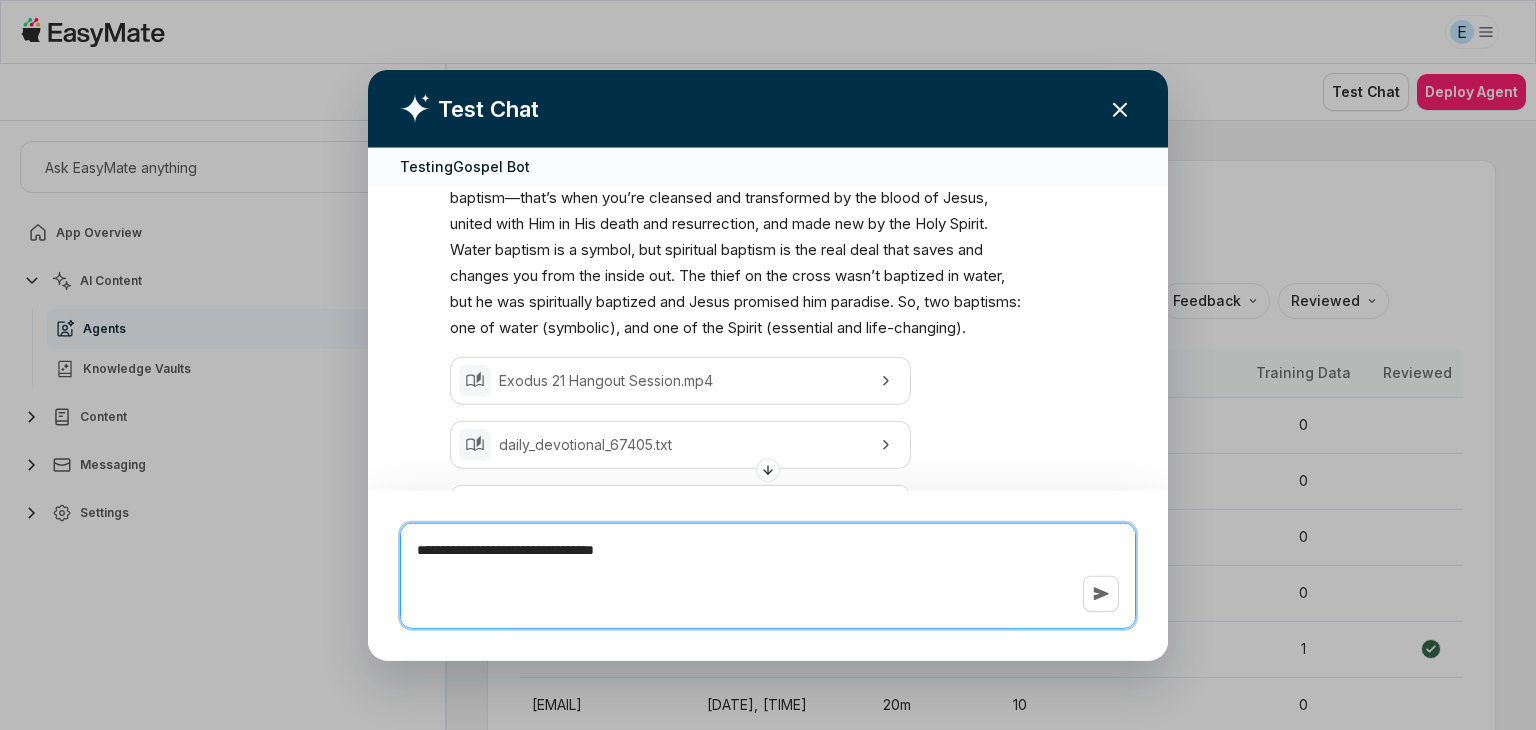 type on "*" 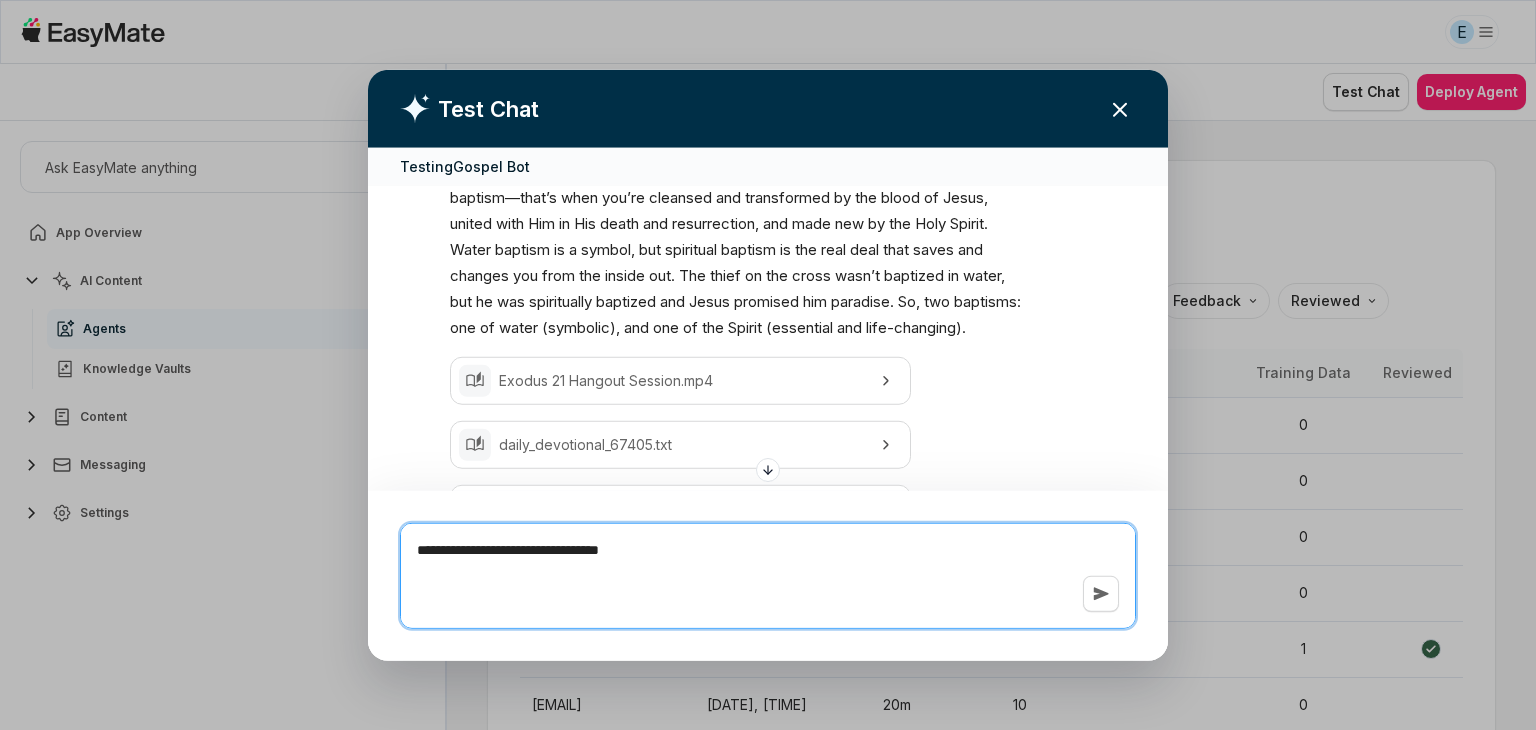 type on "*" 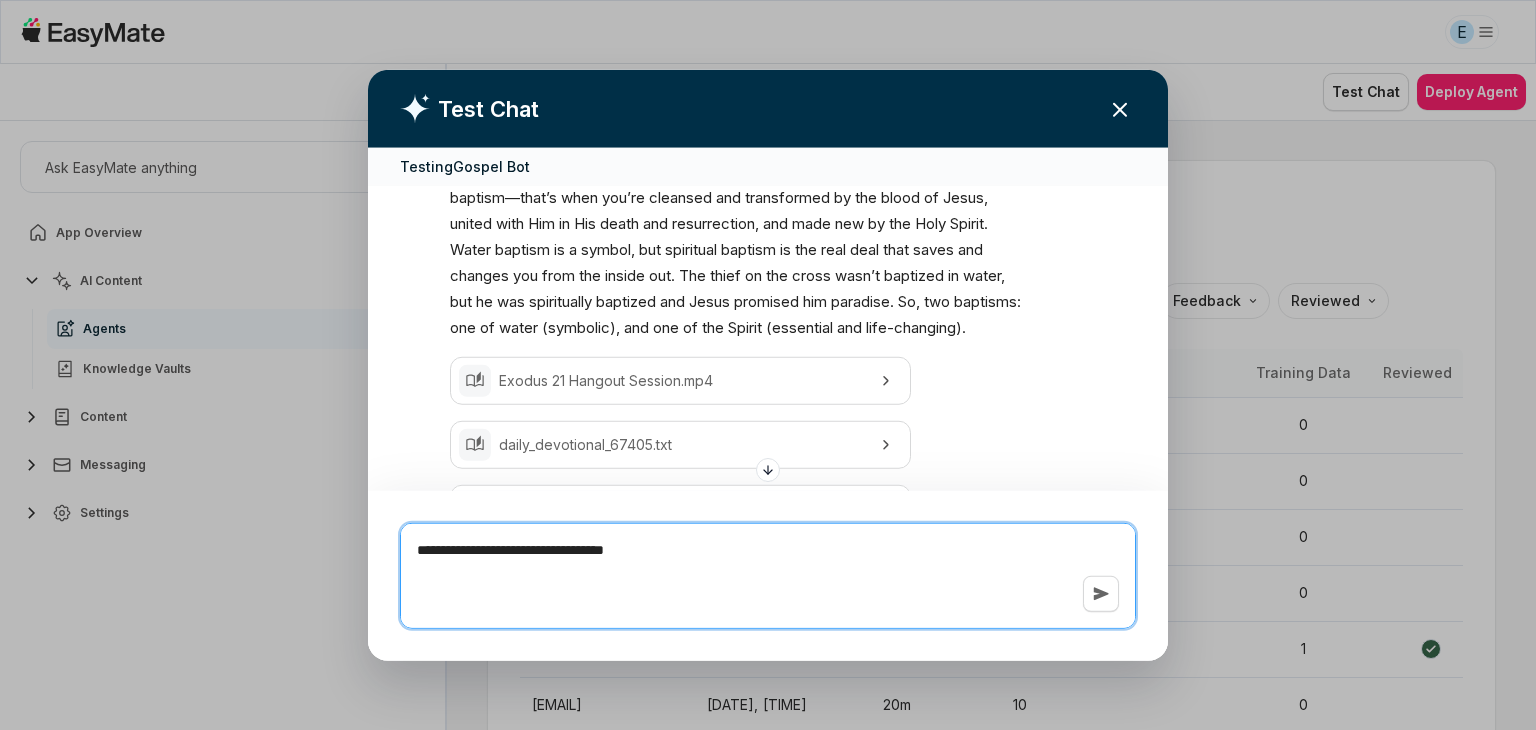 type on "*" 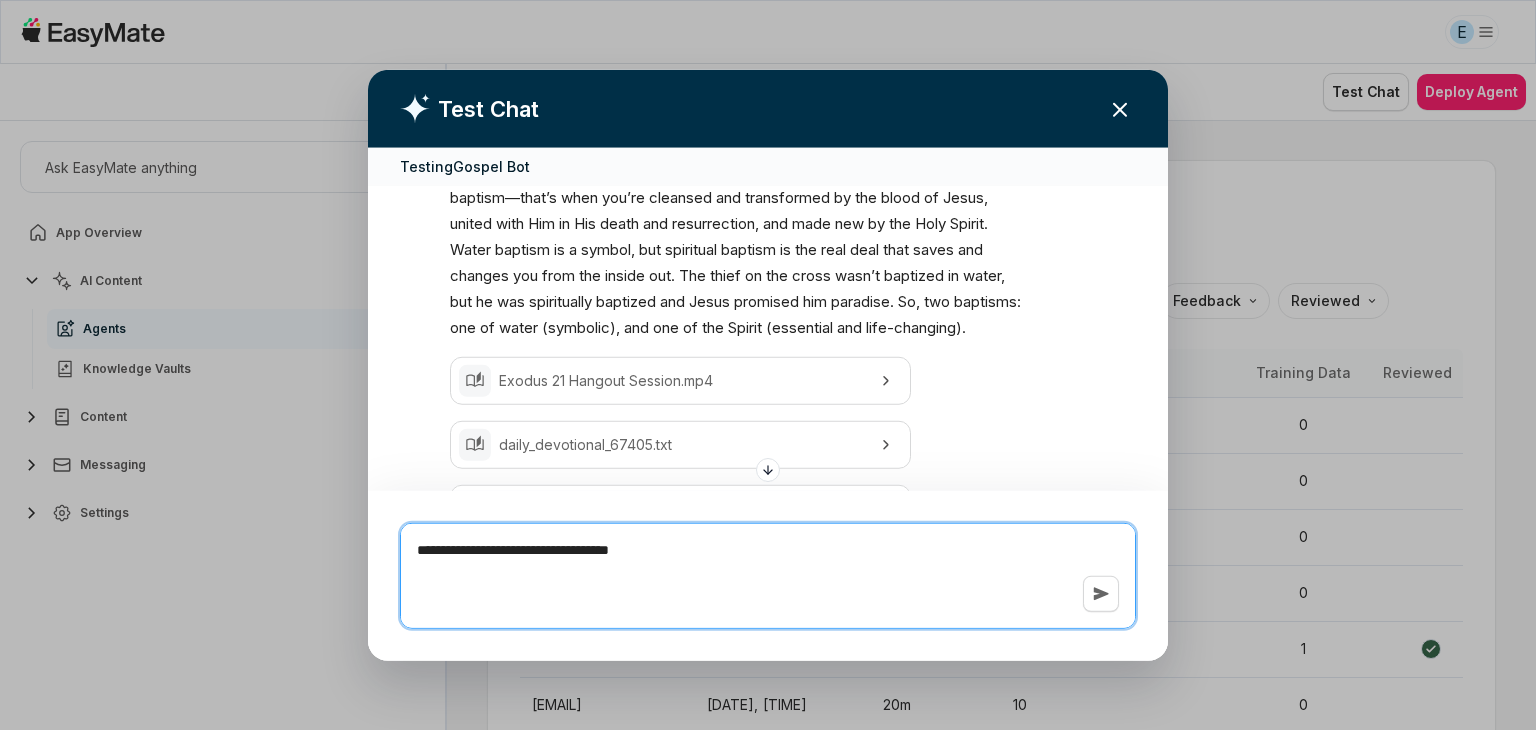 type on "*" 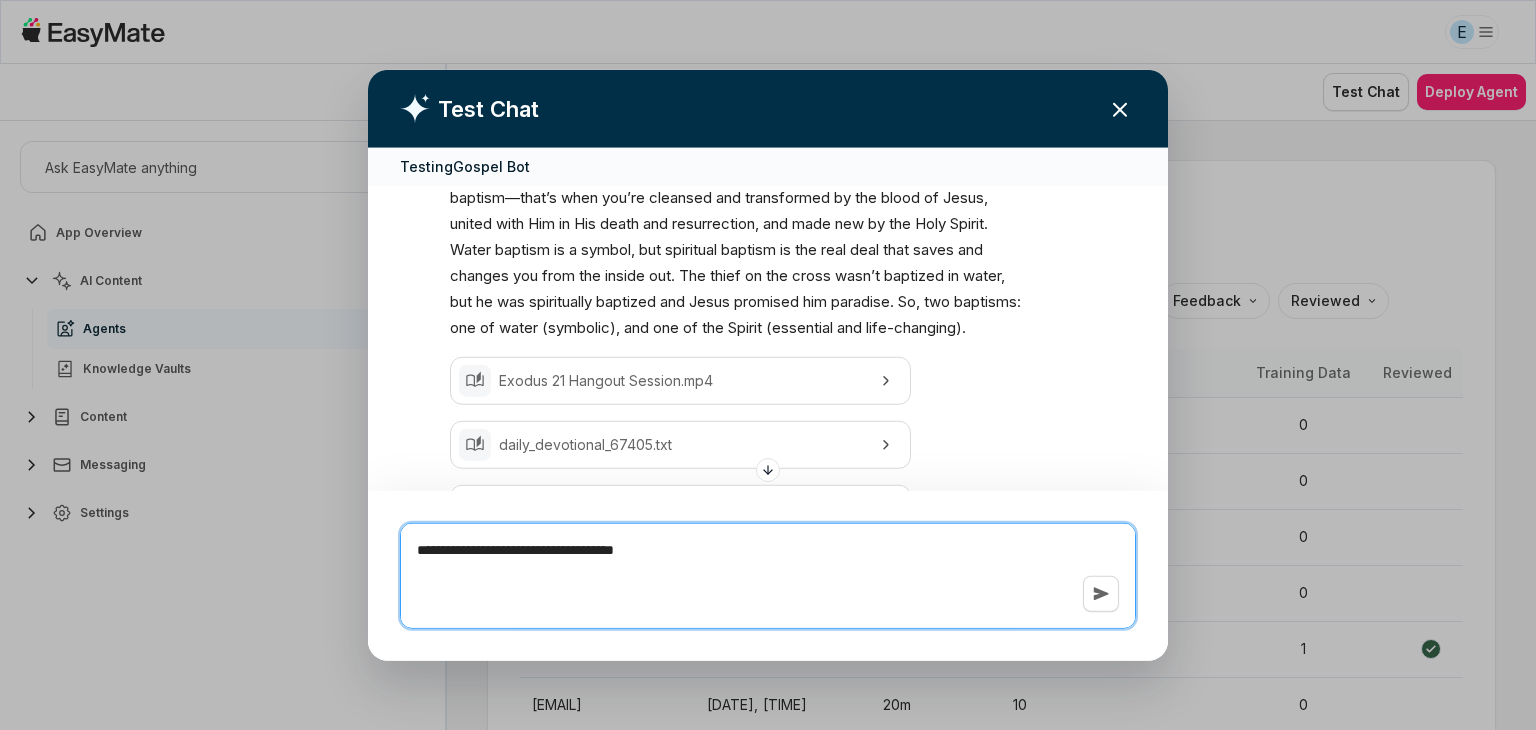 type on "*" 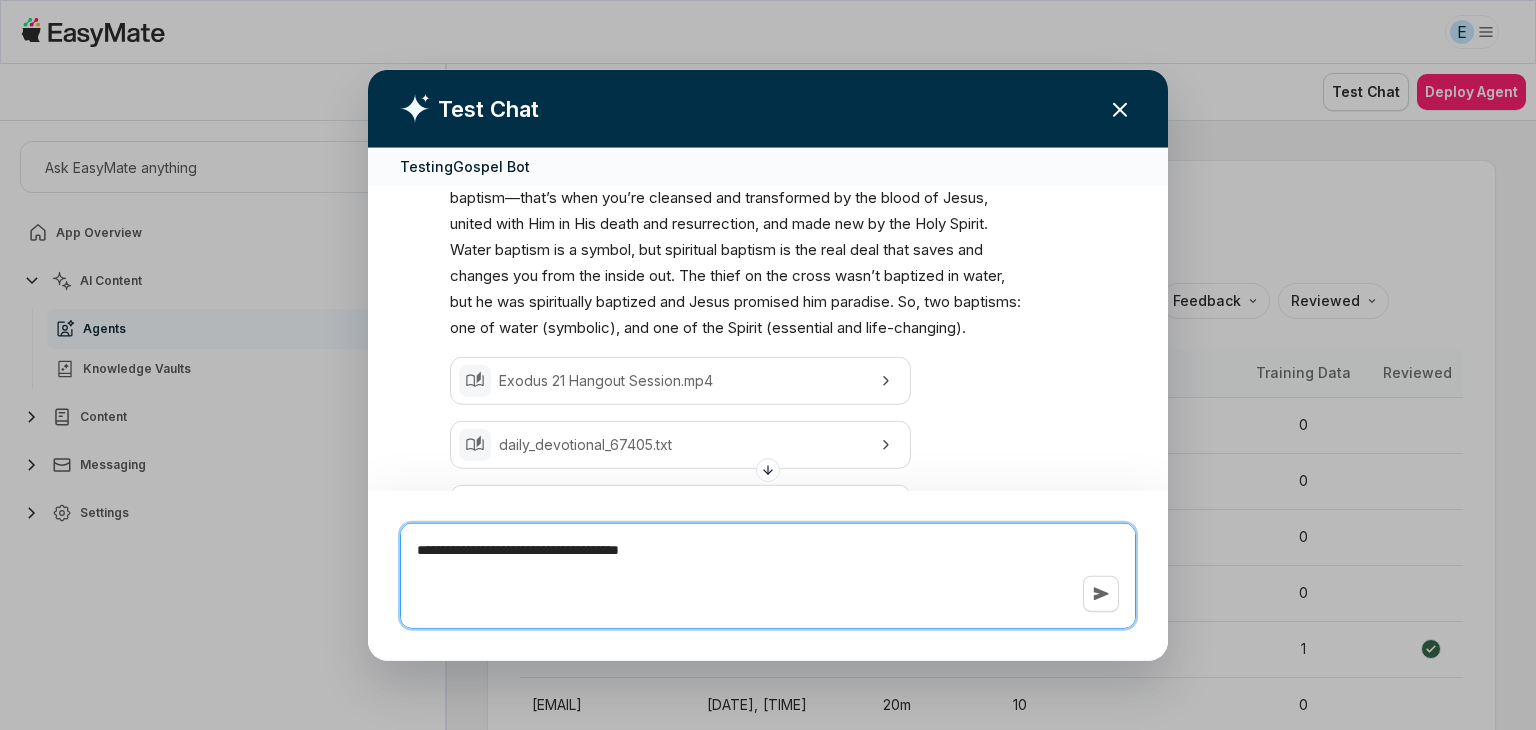 click on "**********" at bounding box center [768, 575] 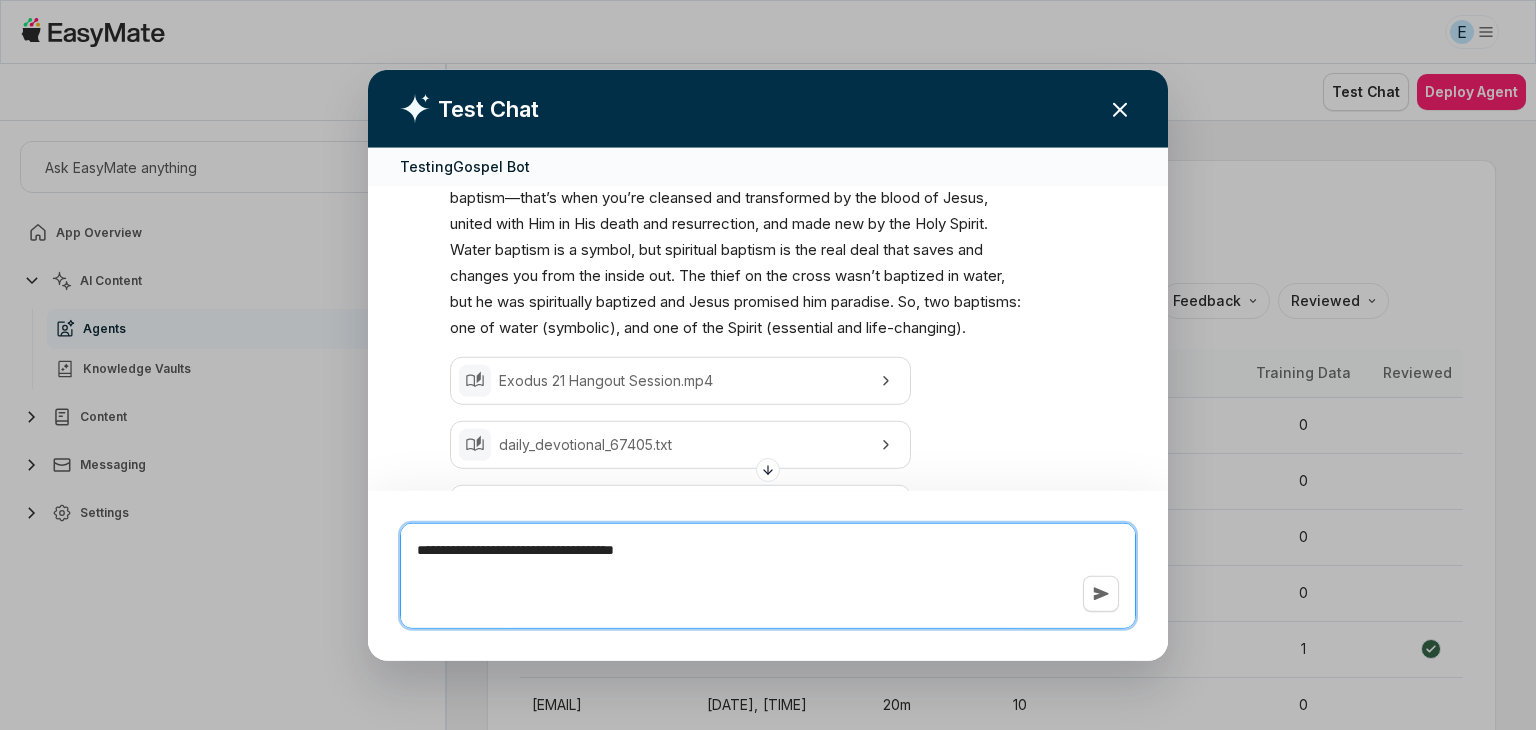 type on "*" 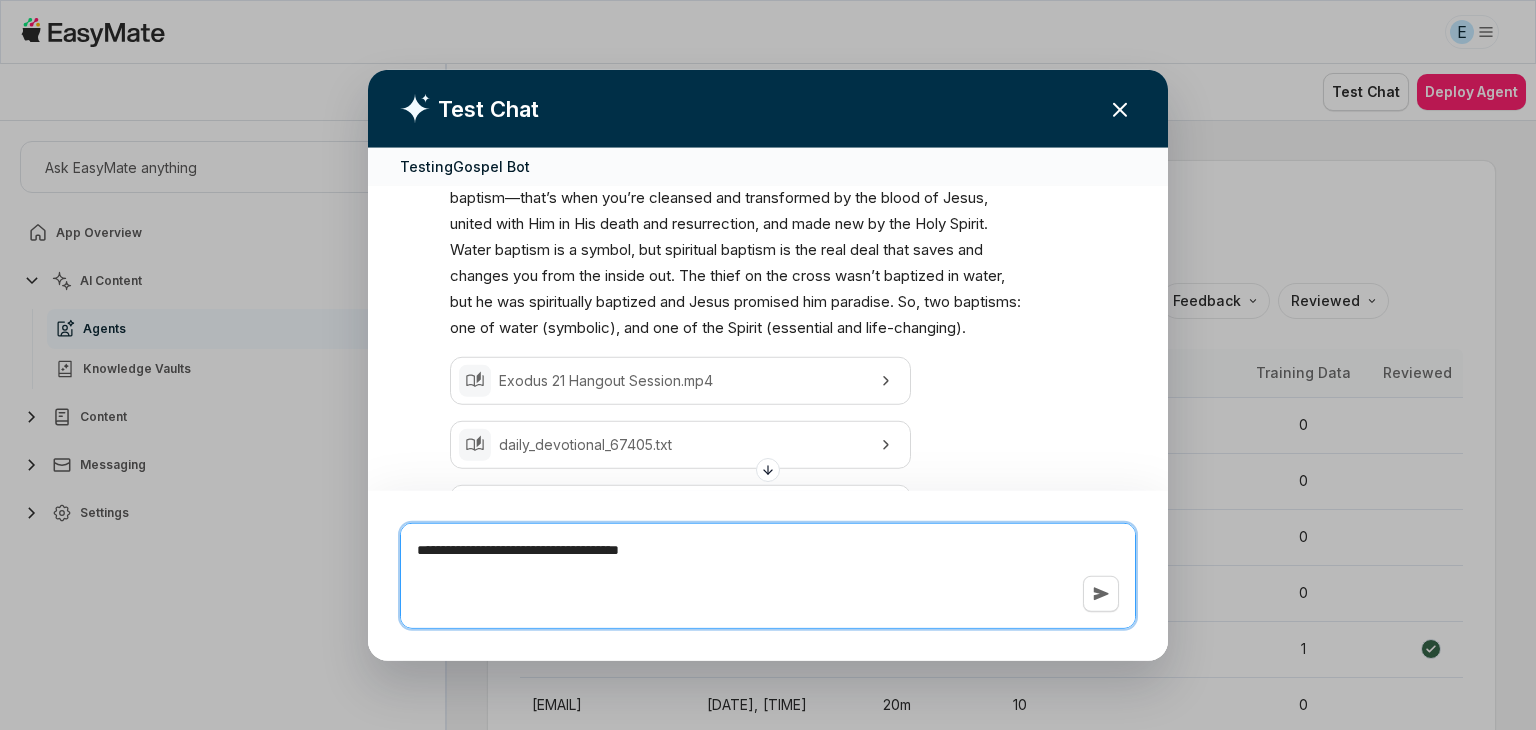 click on "**********" at bounding box center (768, 575) 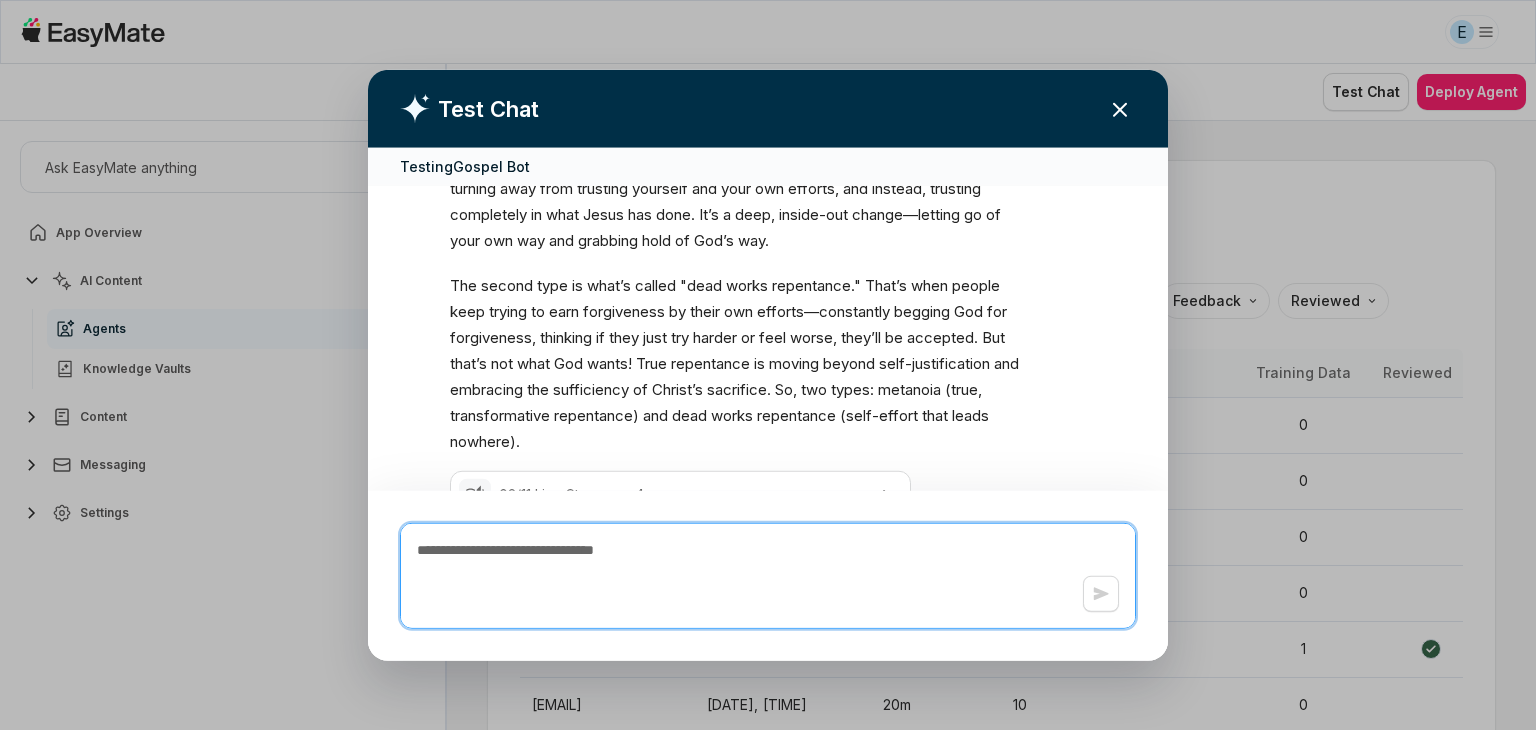 scroll, scrollTop: 2844, scrollLeft: 0, axis: vertical 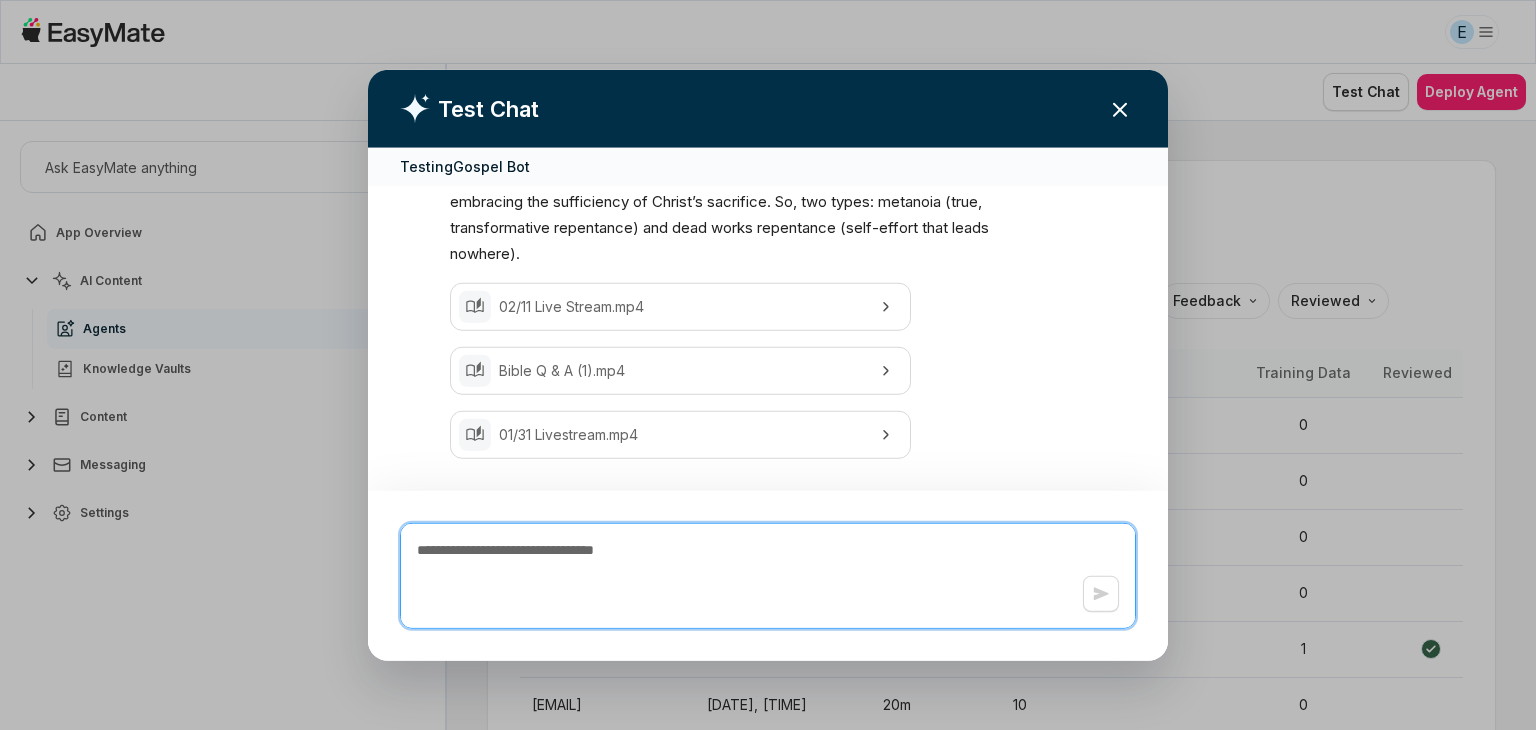 paste on "**********" 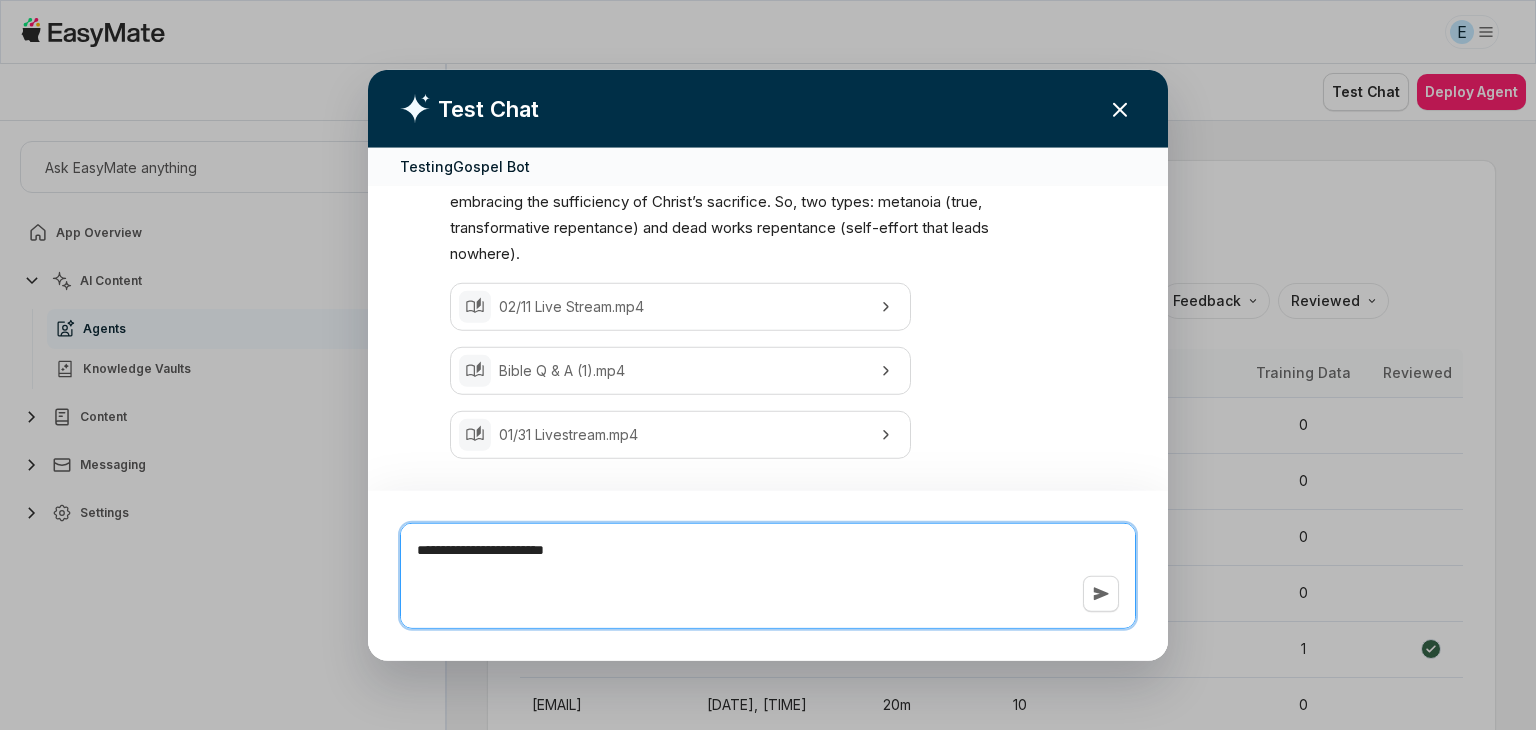 type 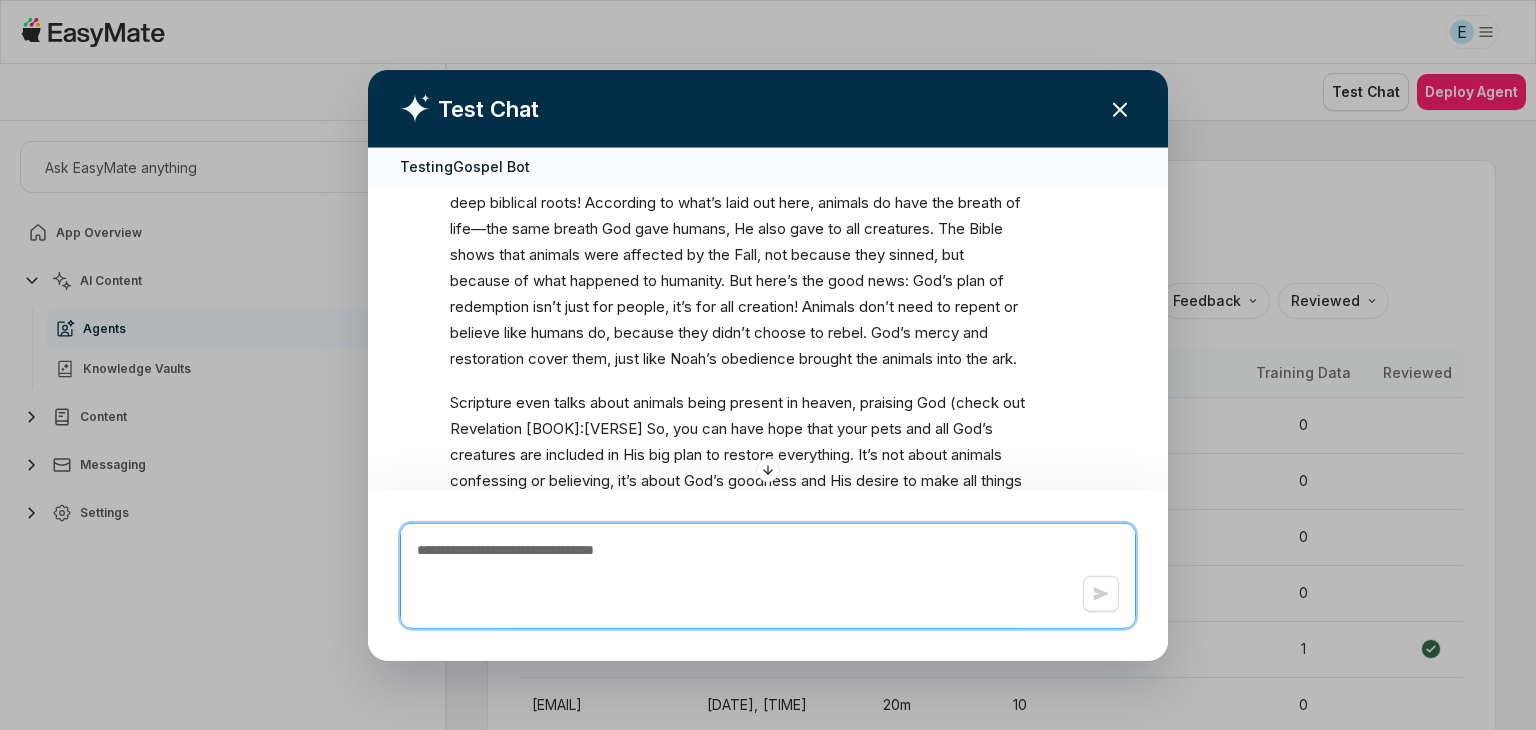 scroll, scrollTop: 3522, scrollLeft: 0, axis: vertical 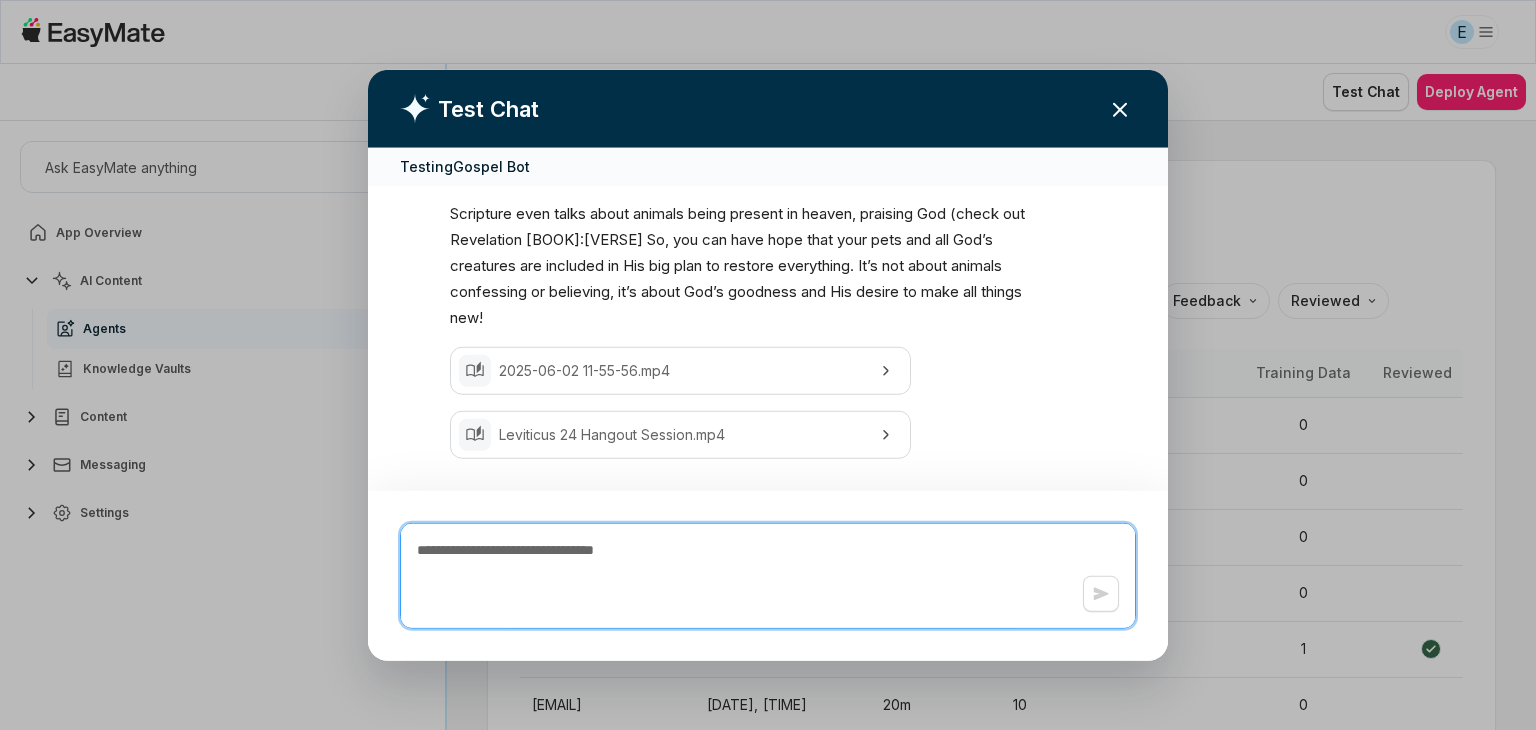 paste on "**********" 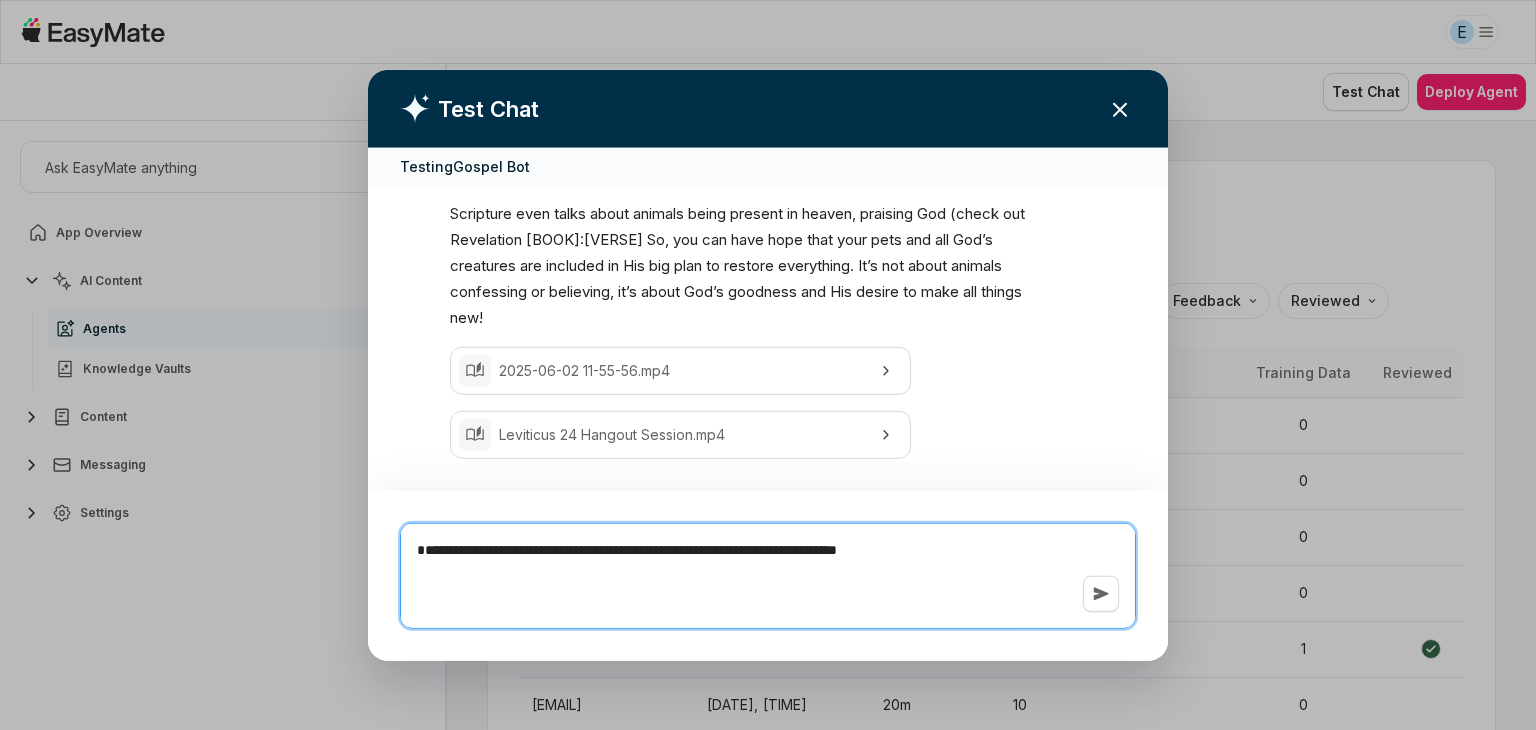 click on "**********" at bounding box center (768, 575) 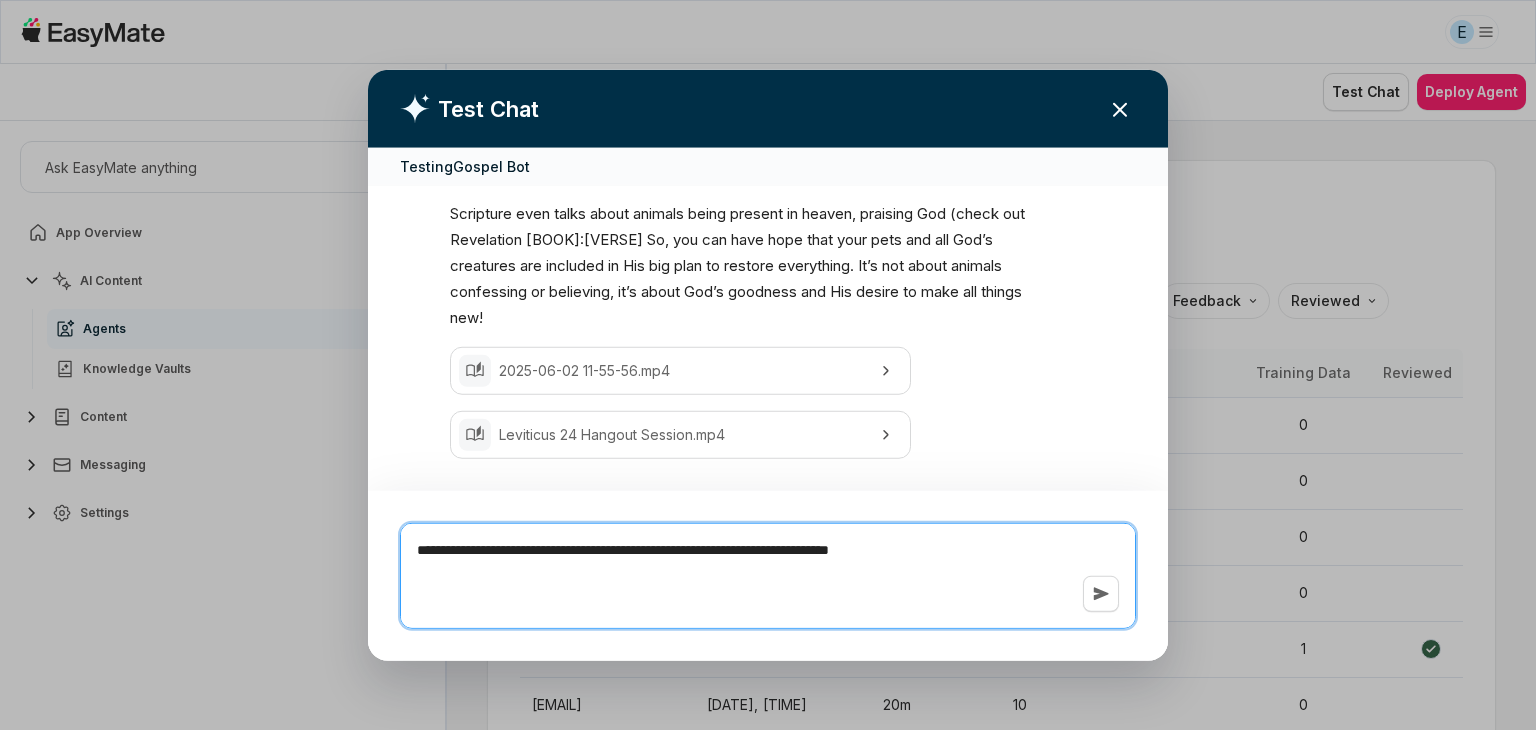type 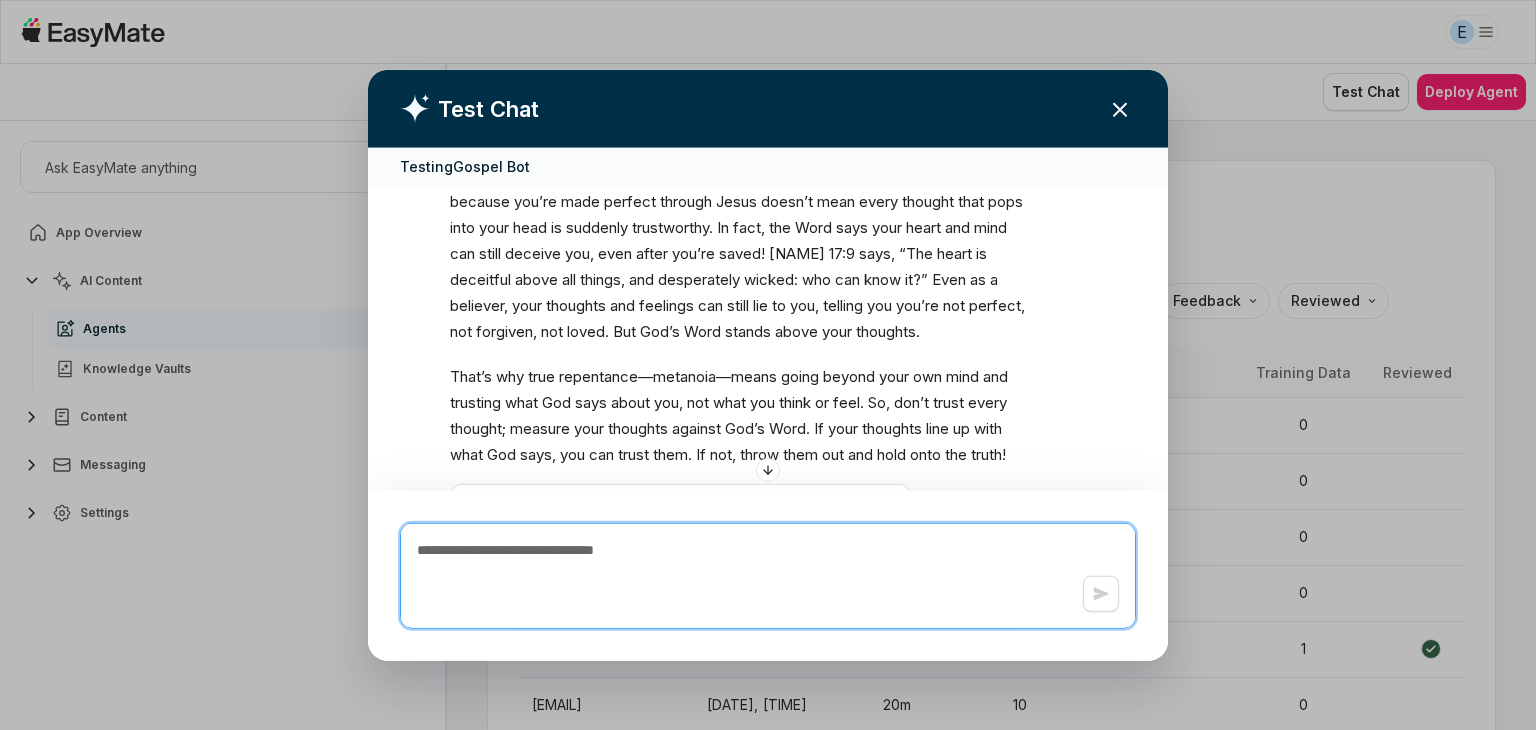 scroll, scrollTop: 3908, scrollLeft: 0, axis: vertical 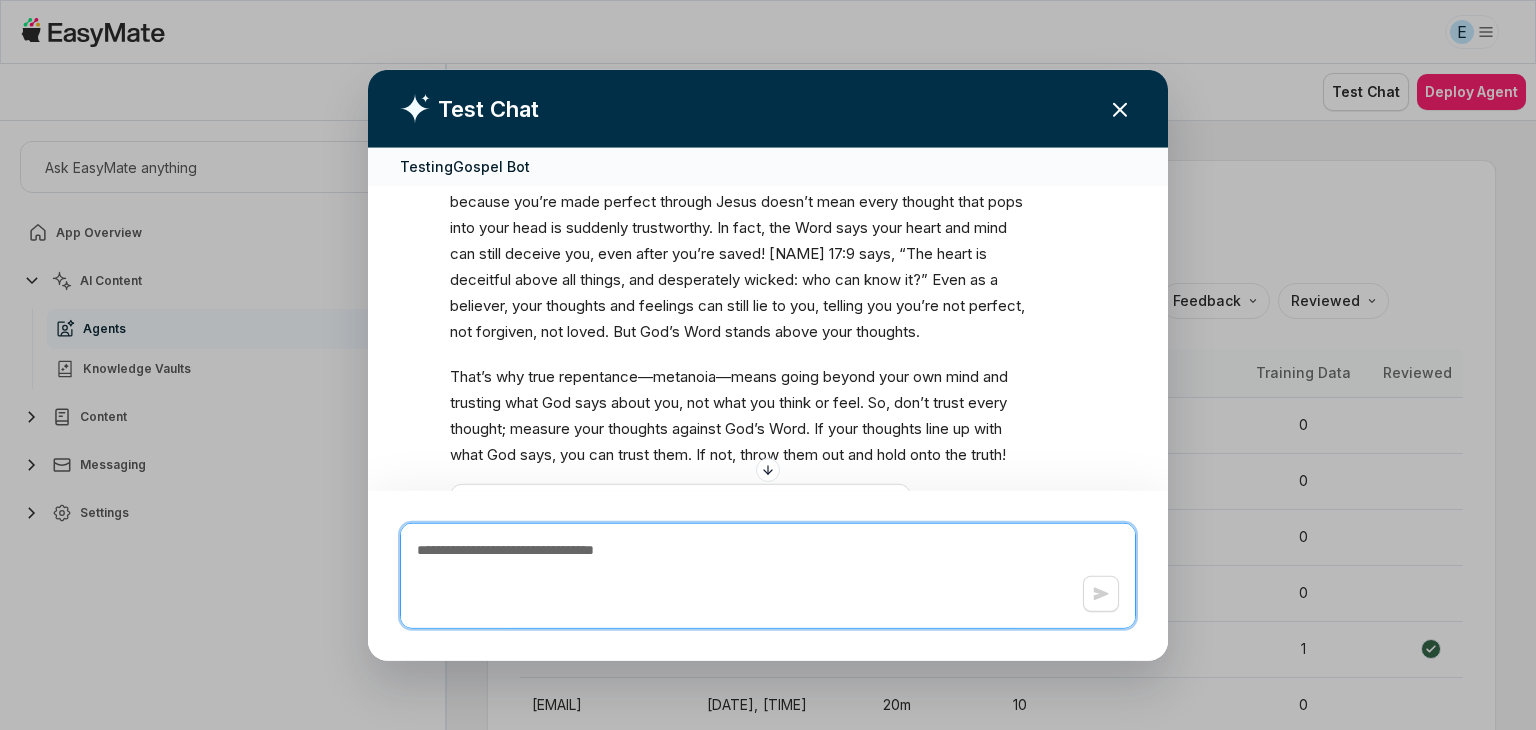 type on "*" 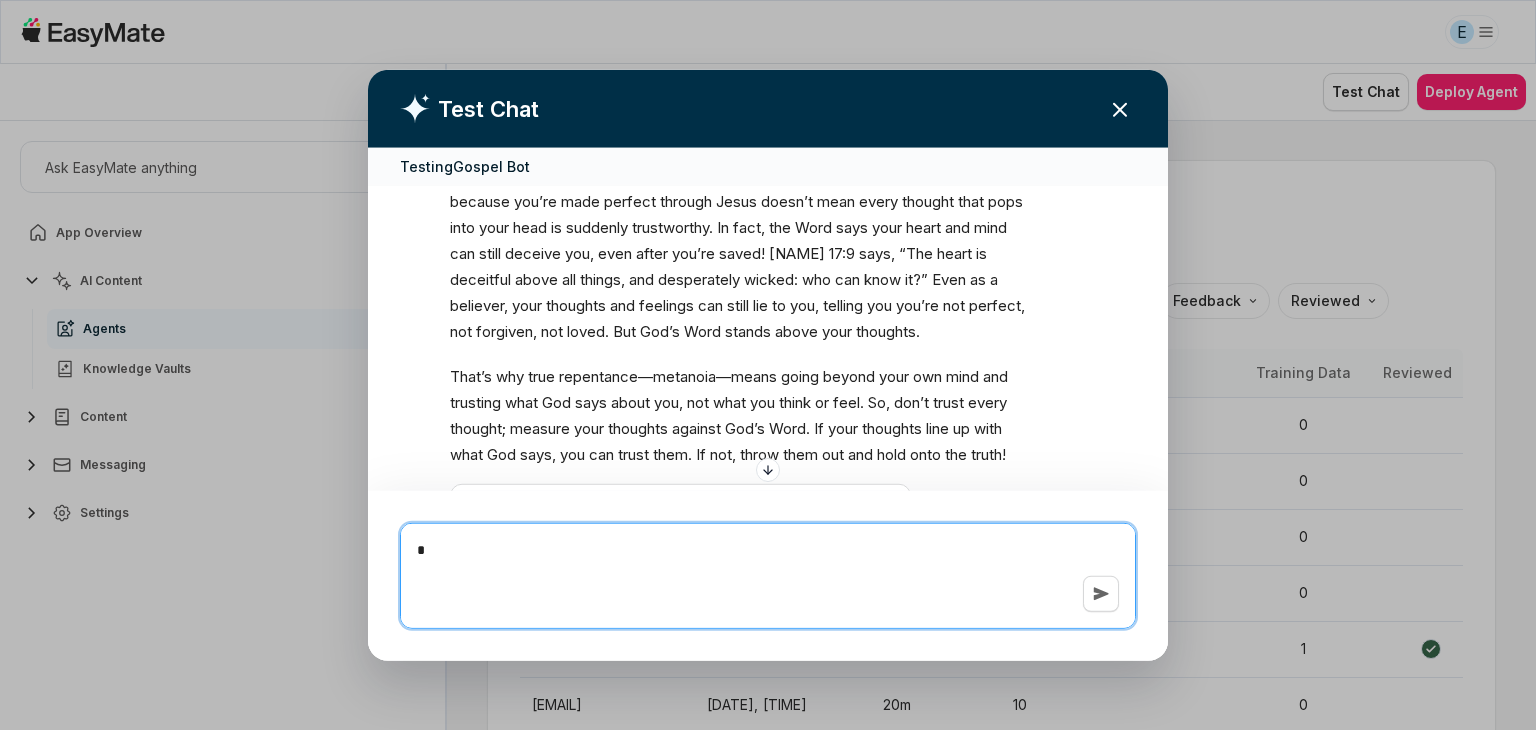 type on "*" 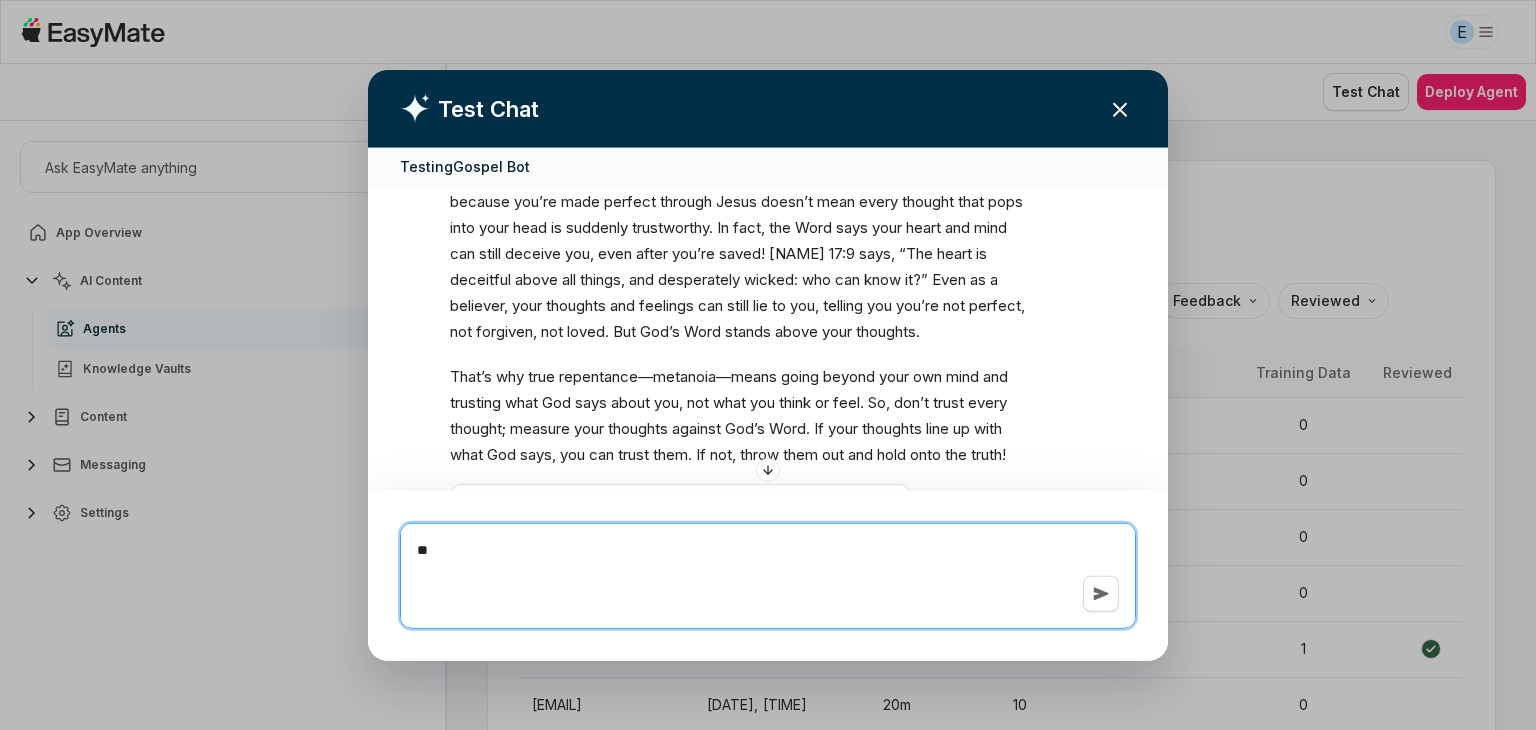 type on "*" 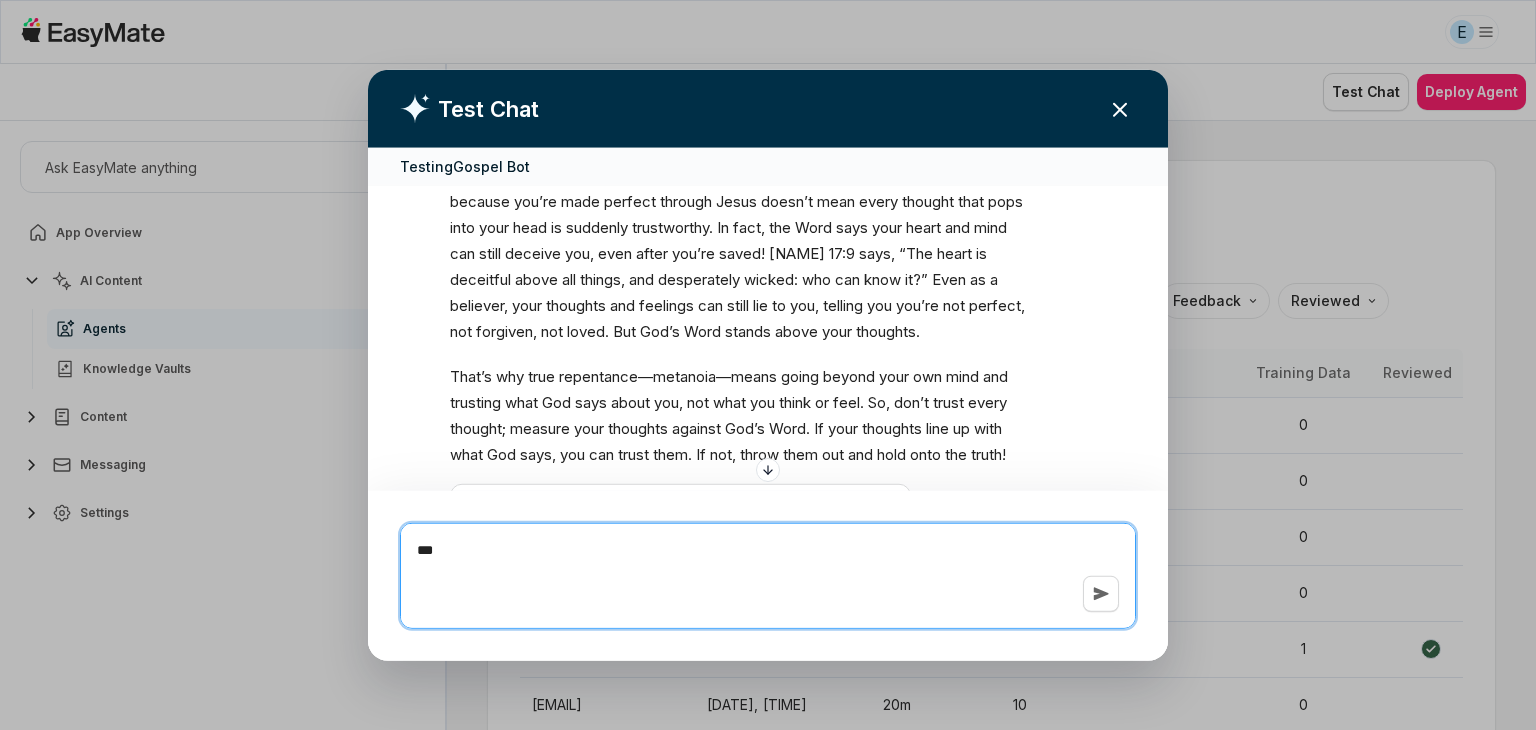 type on "*" 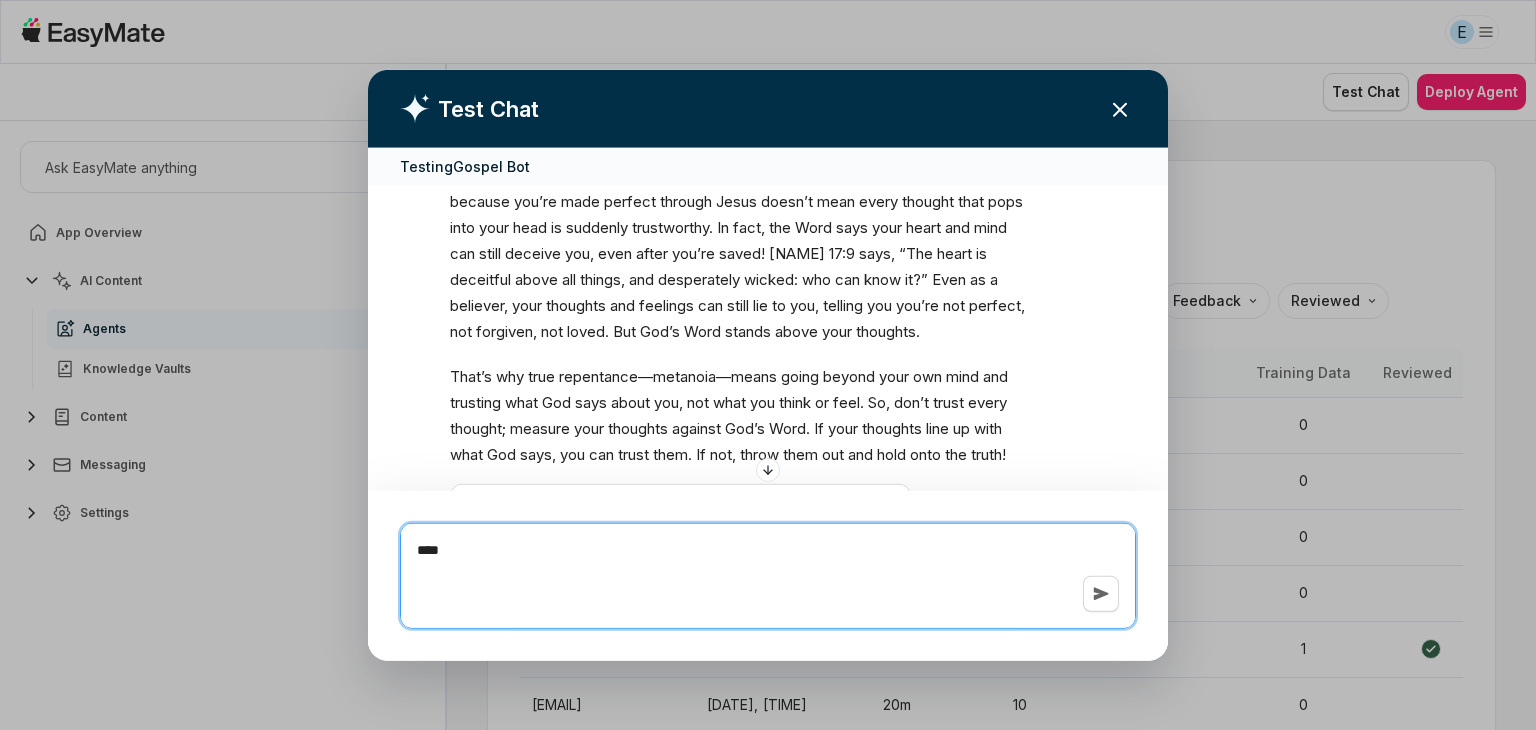 type on "*" 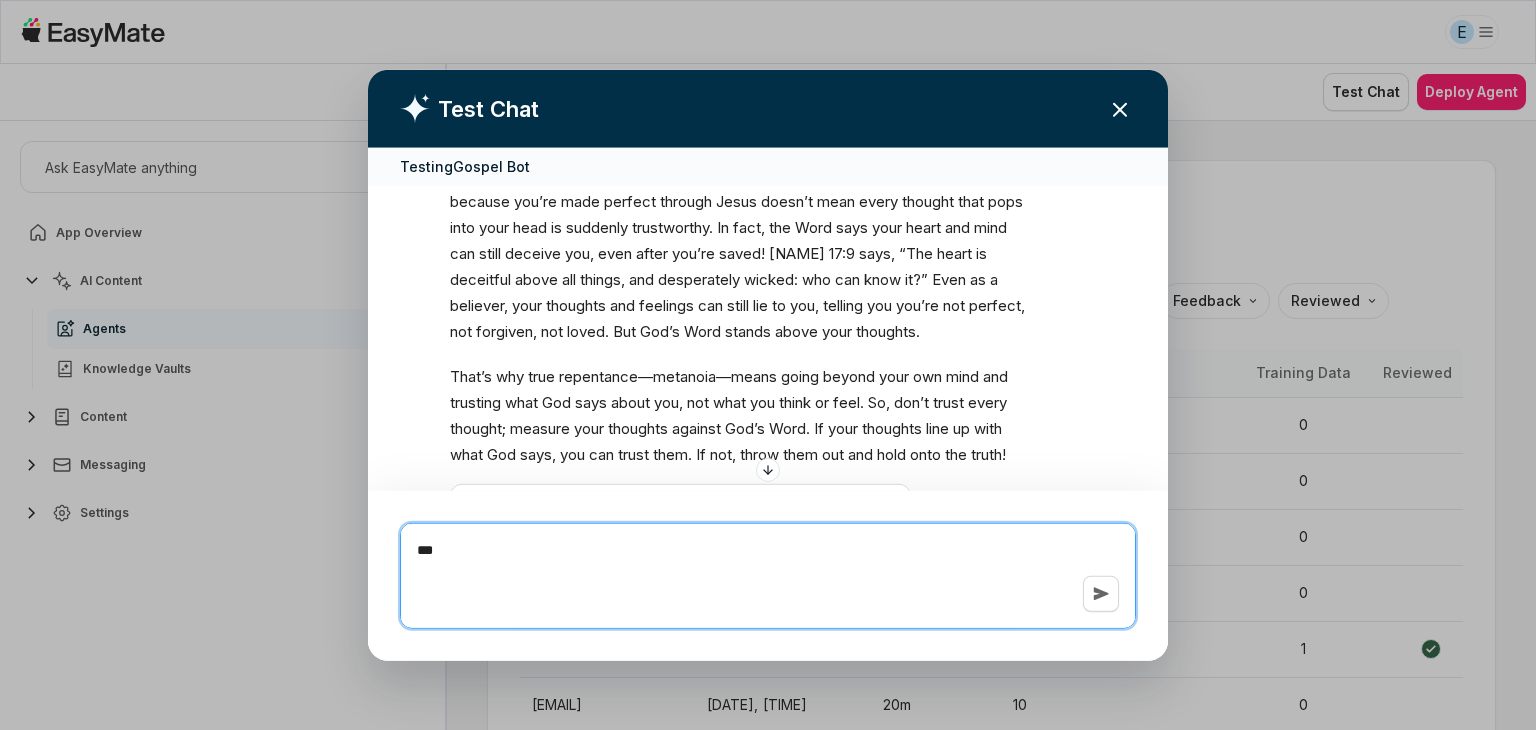 type on "*" 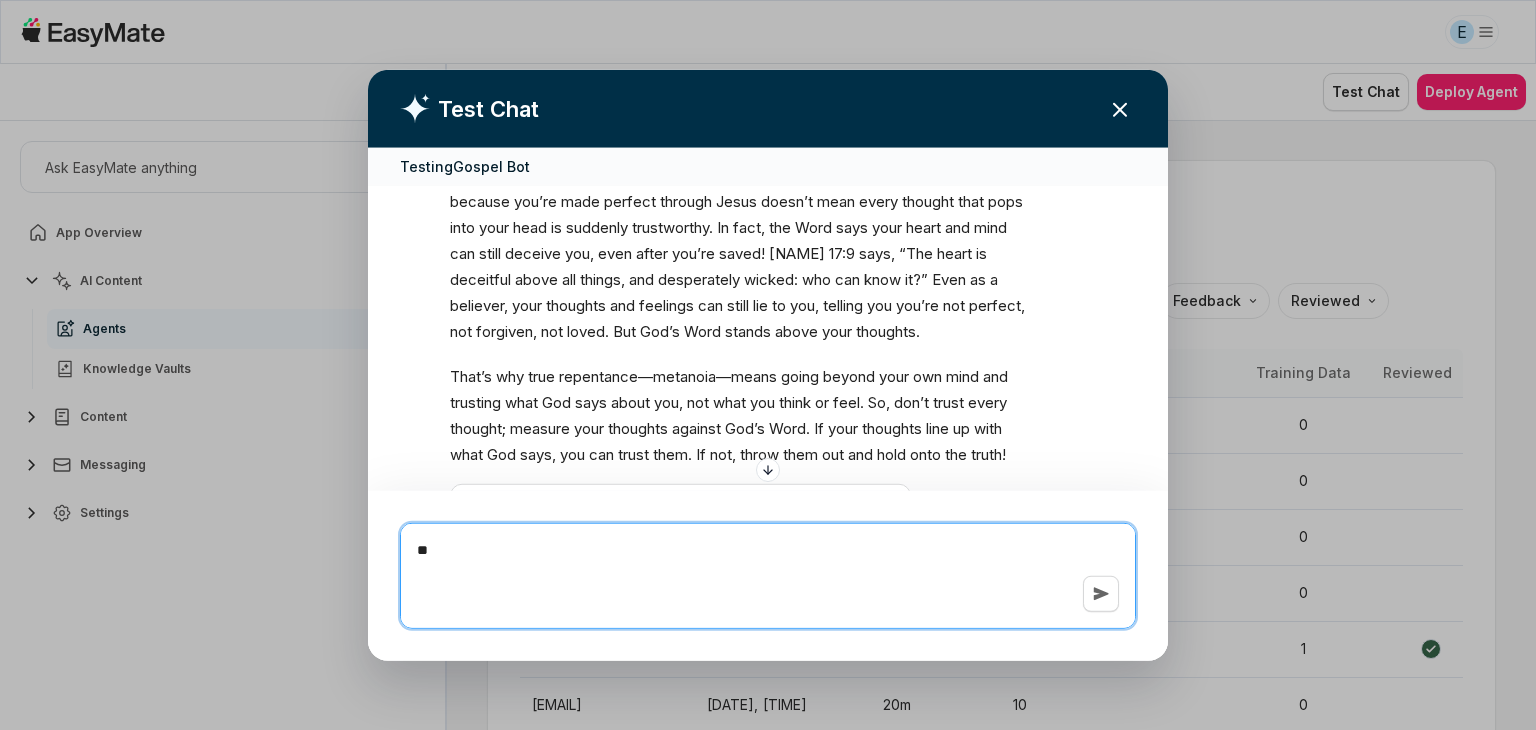 type on "*" 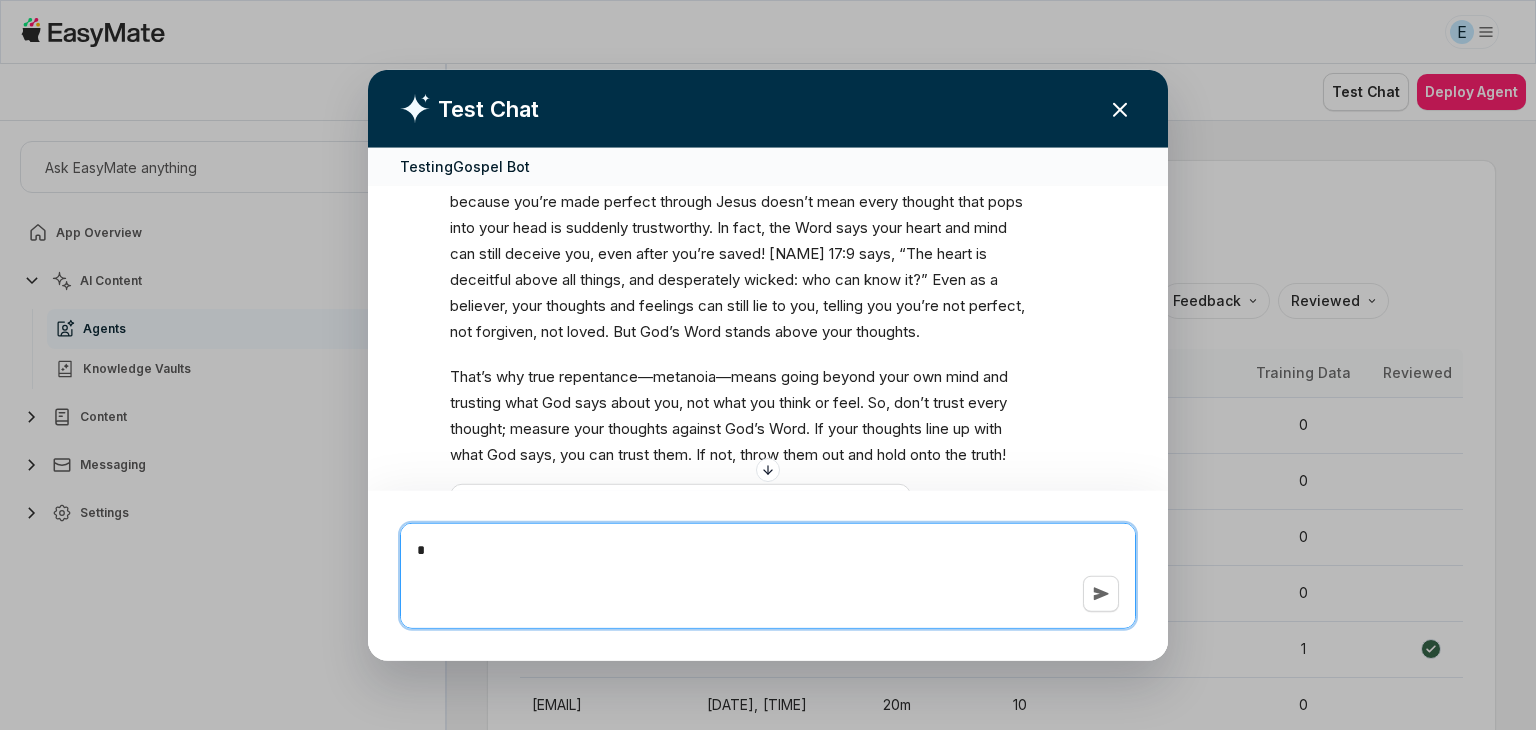 type on "*" 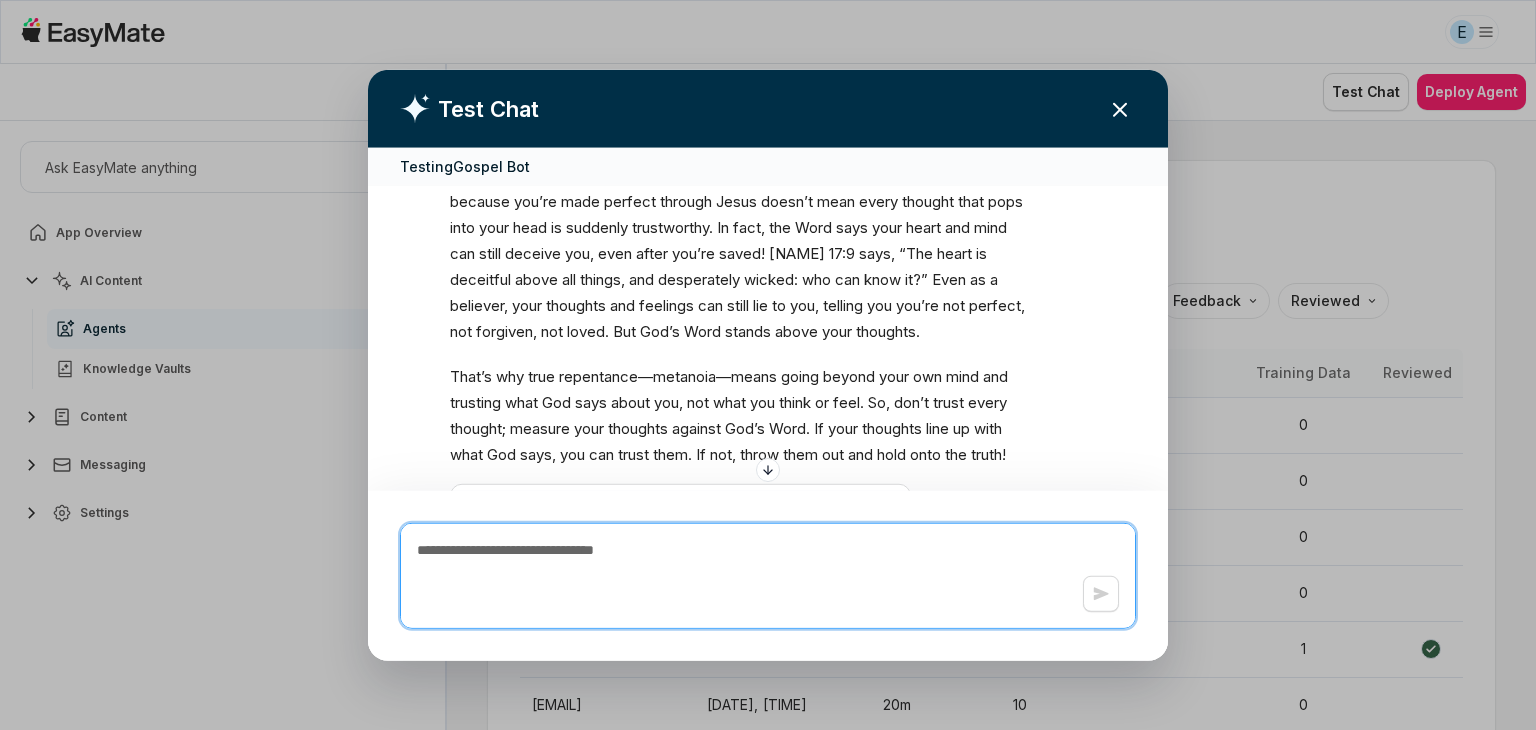 type on "*" 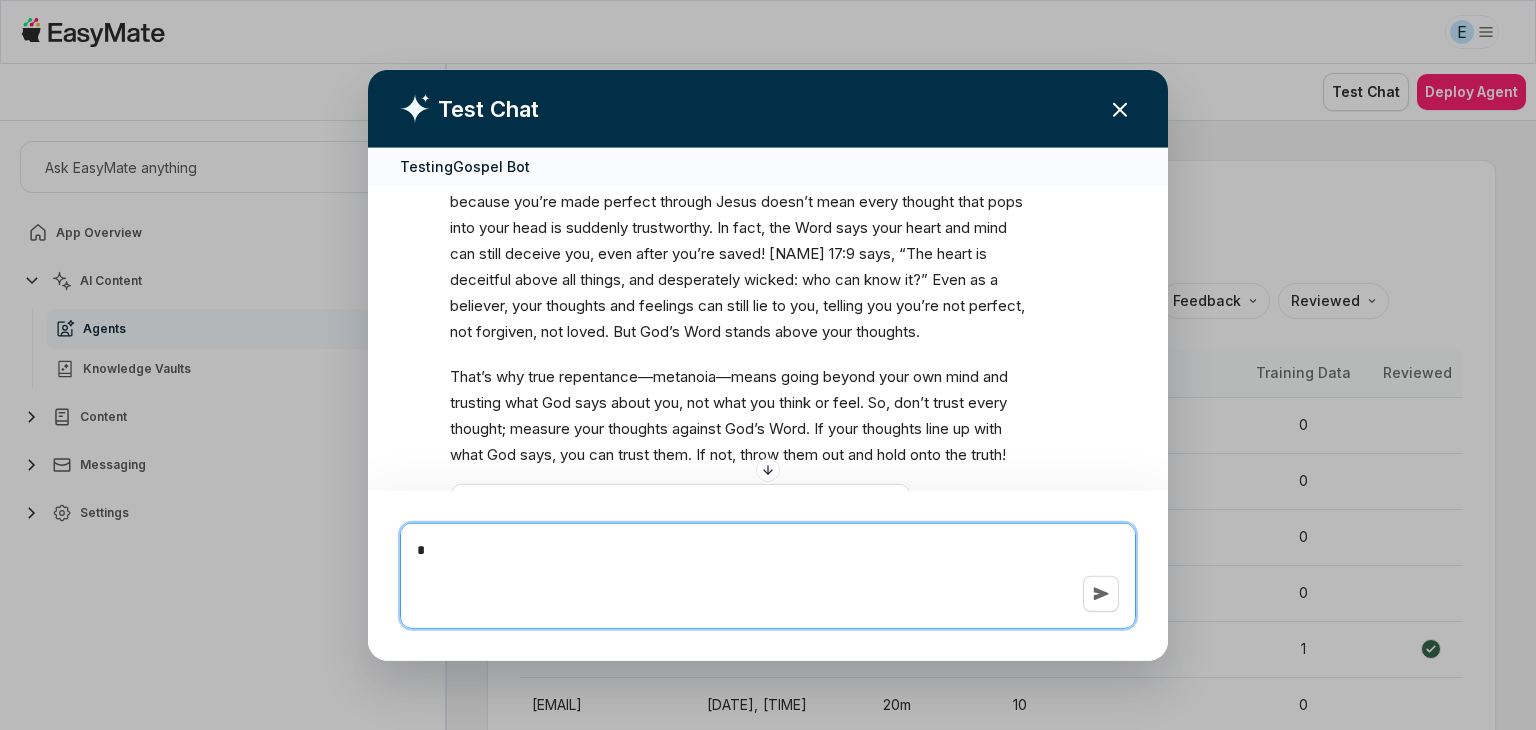 type on "*" 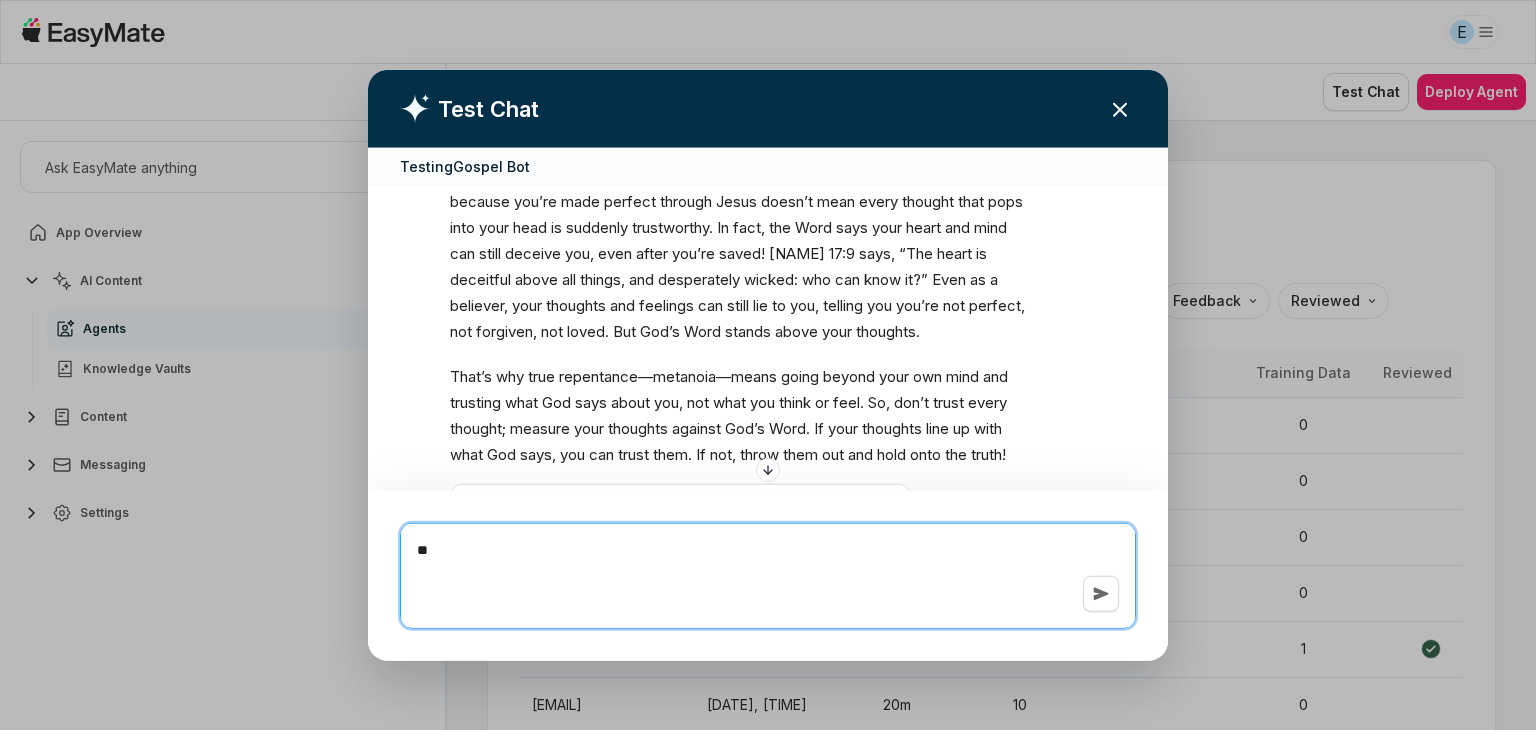 type on "*" 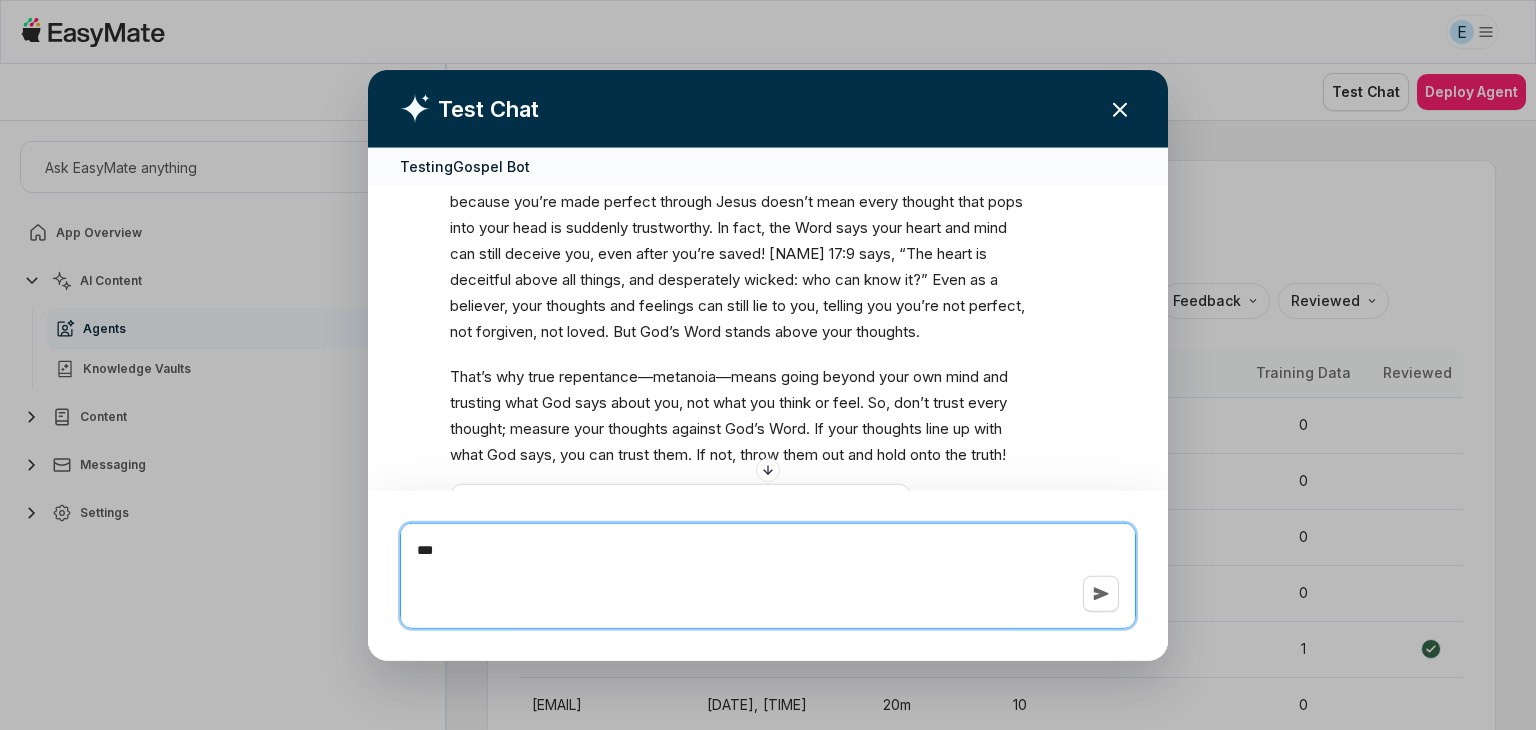 type on "*" 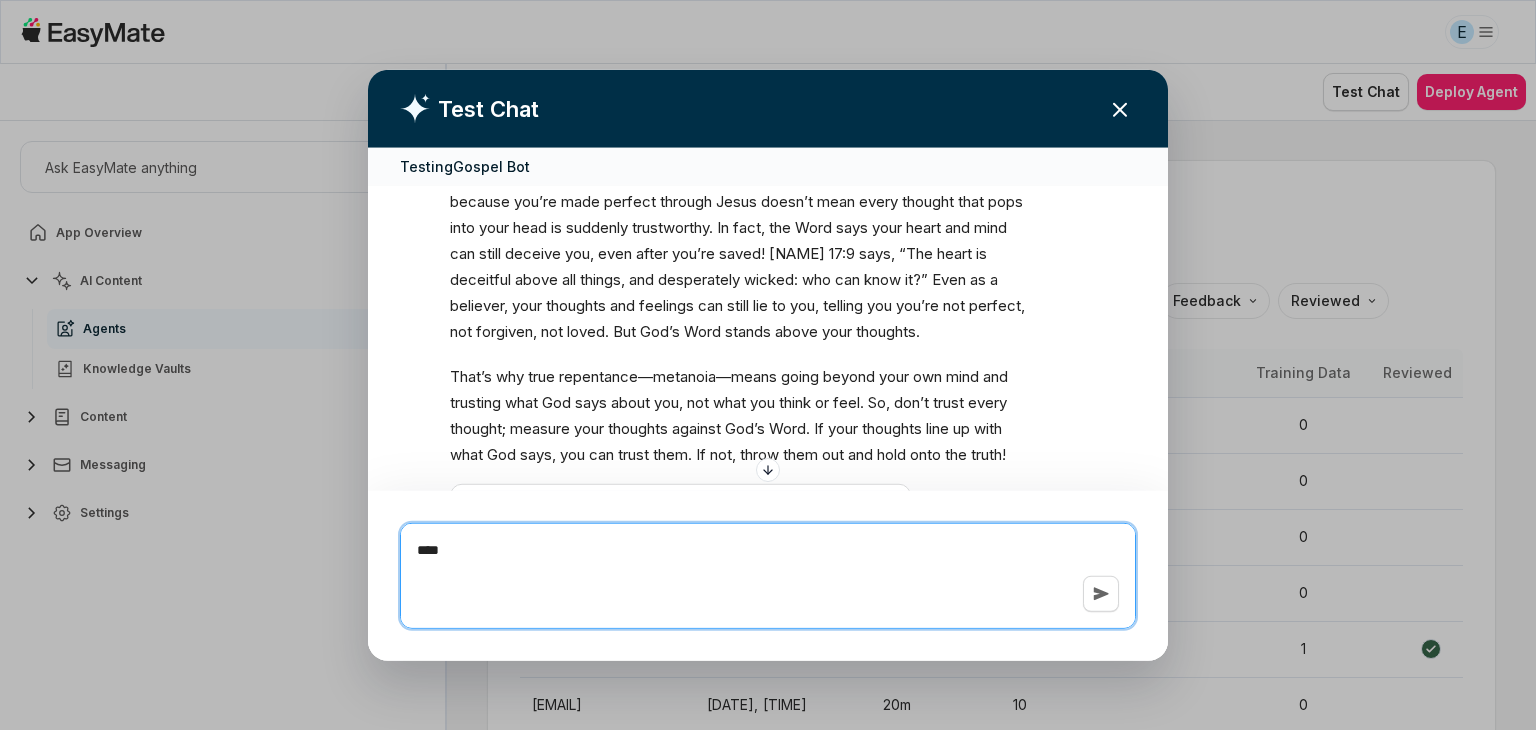type on "*" 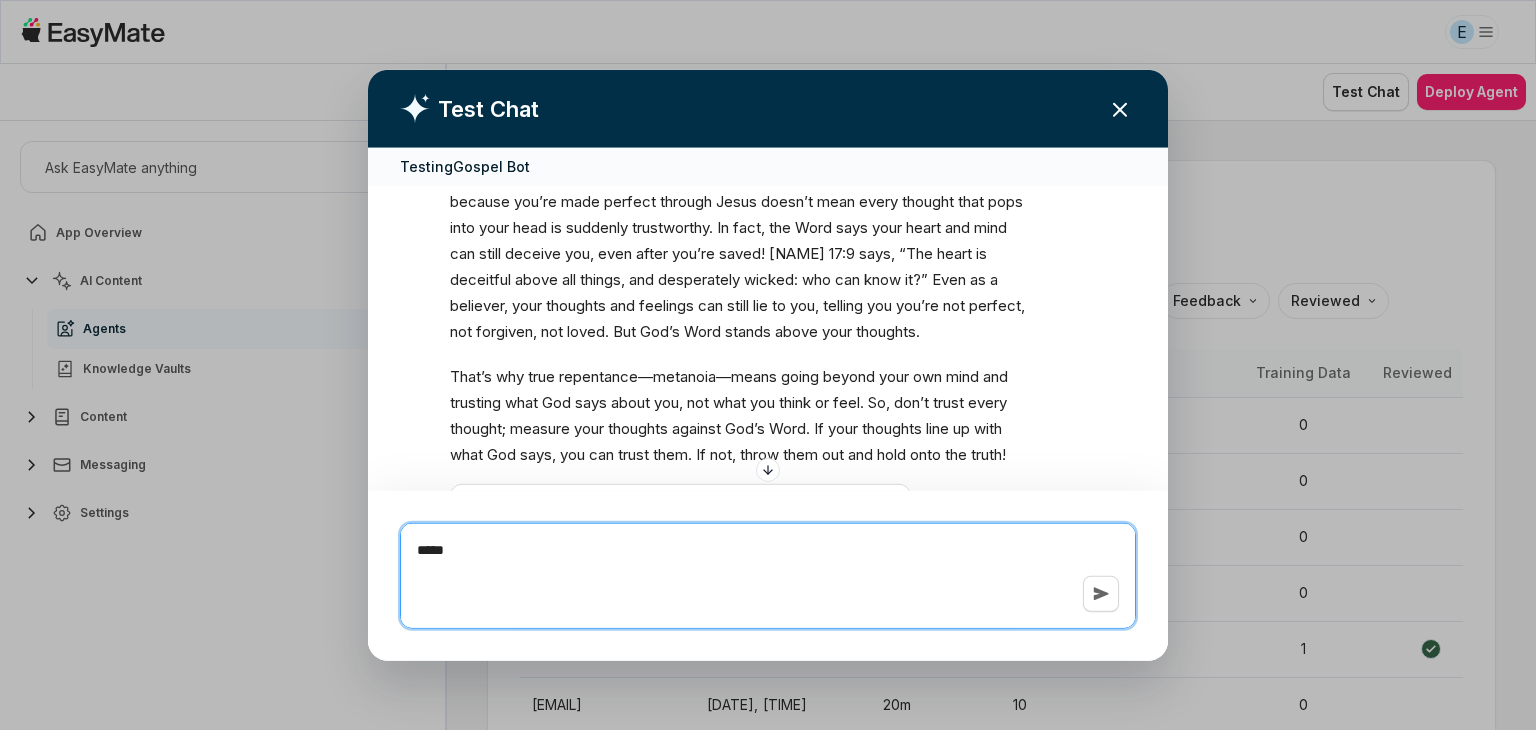 type on "*" 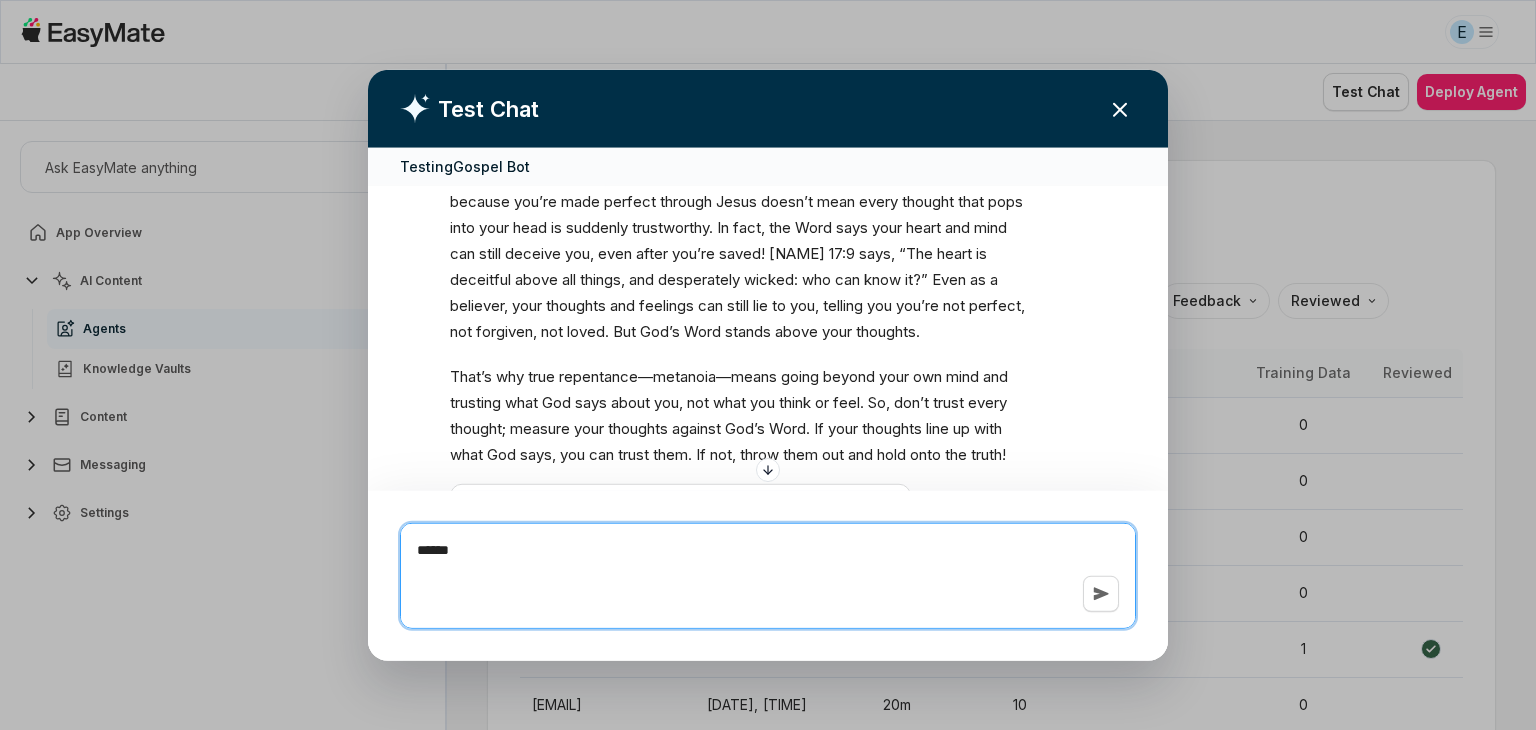 type on "*" 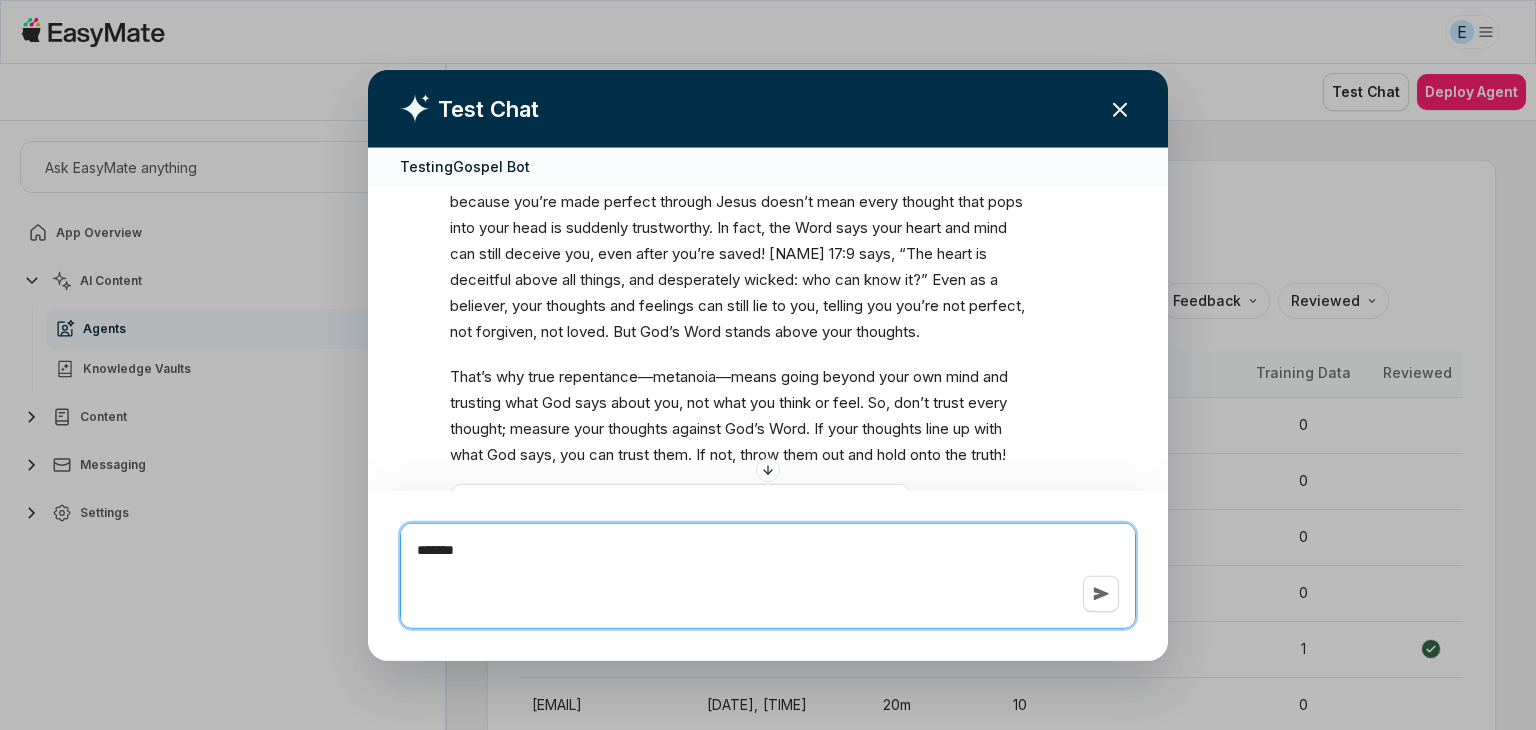 type on "*" 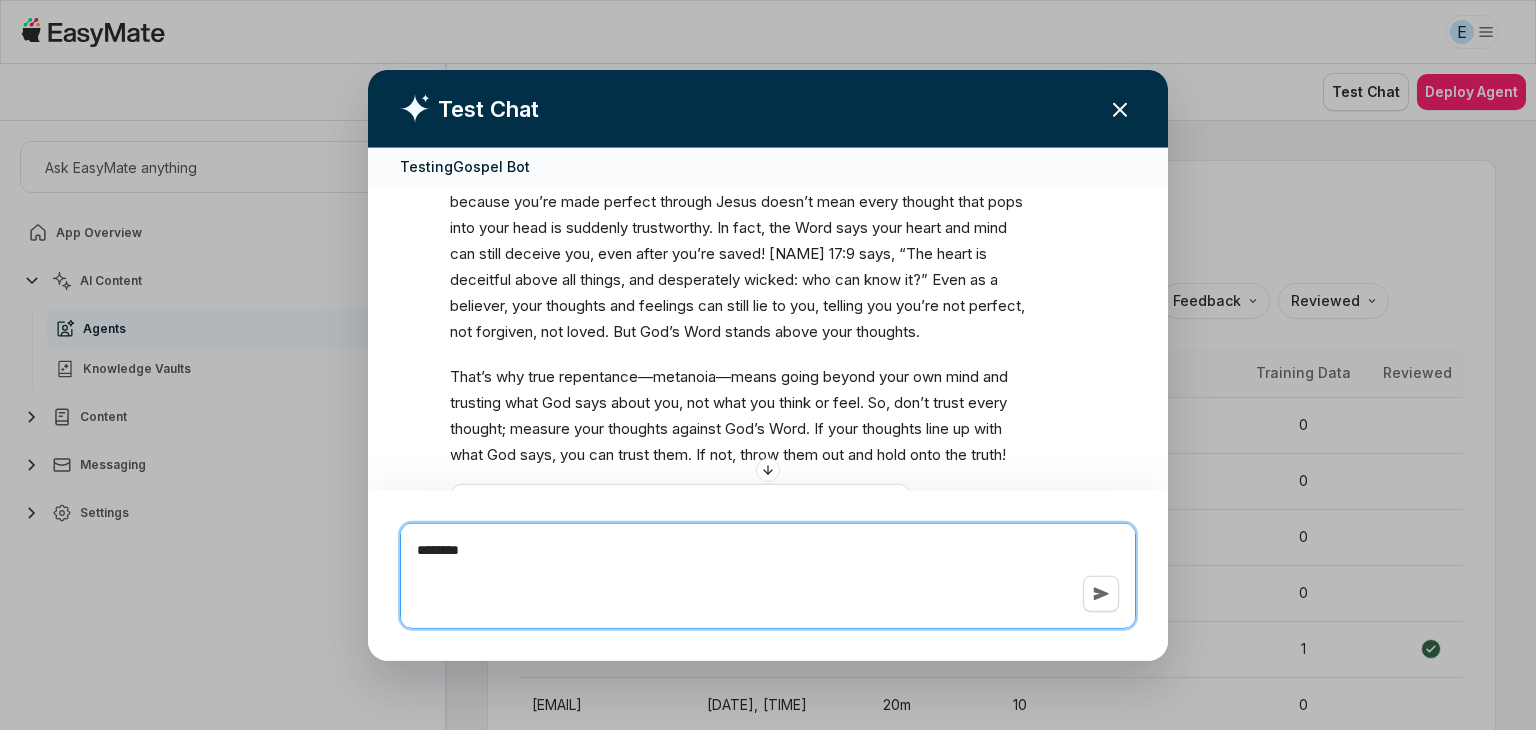 type on "*" 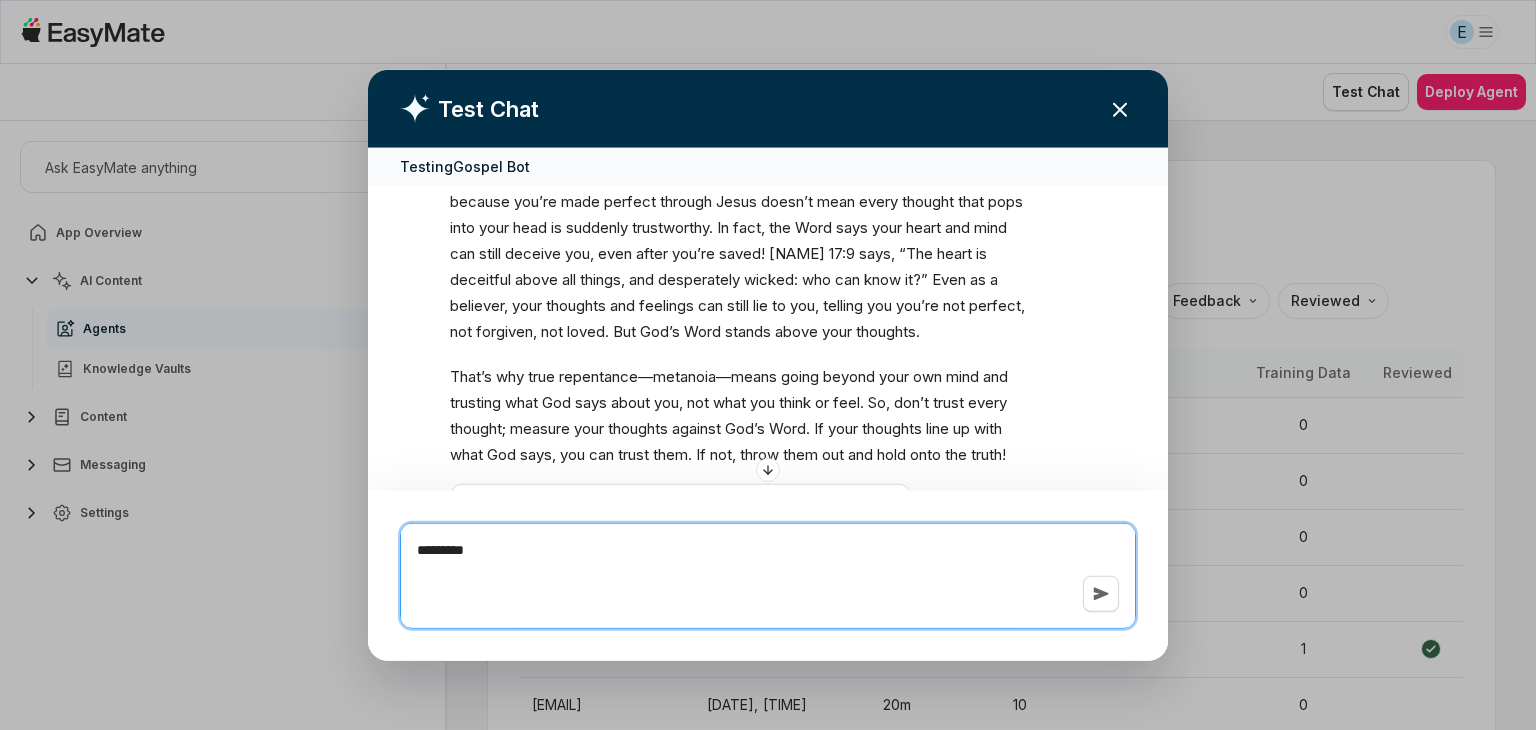 type 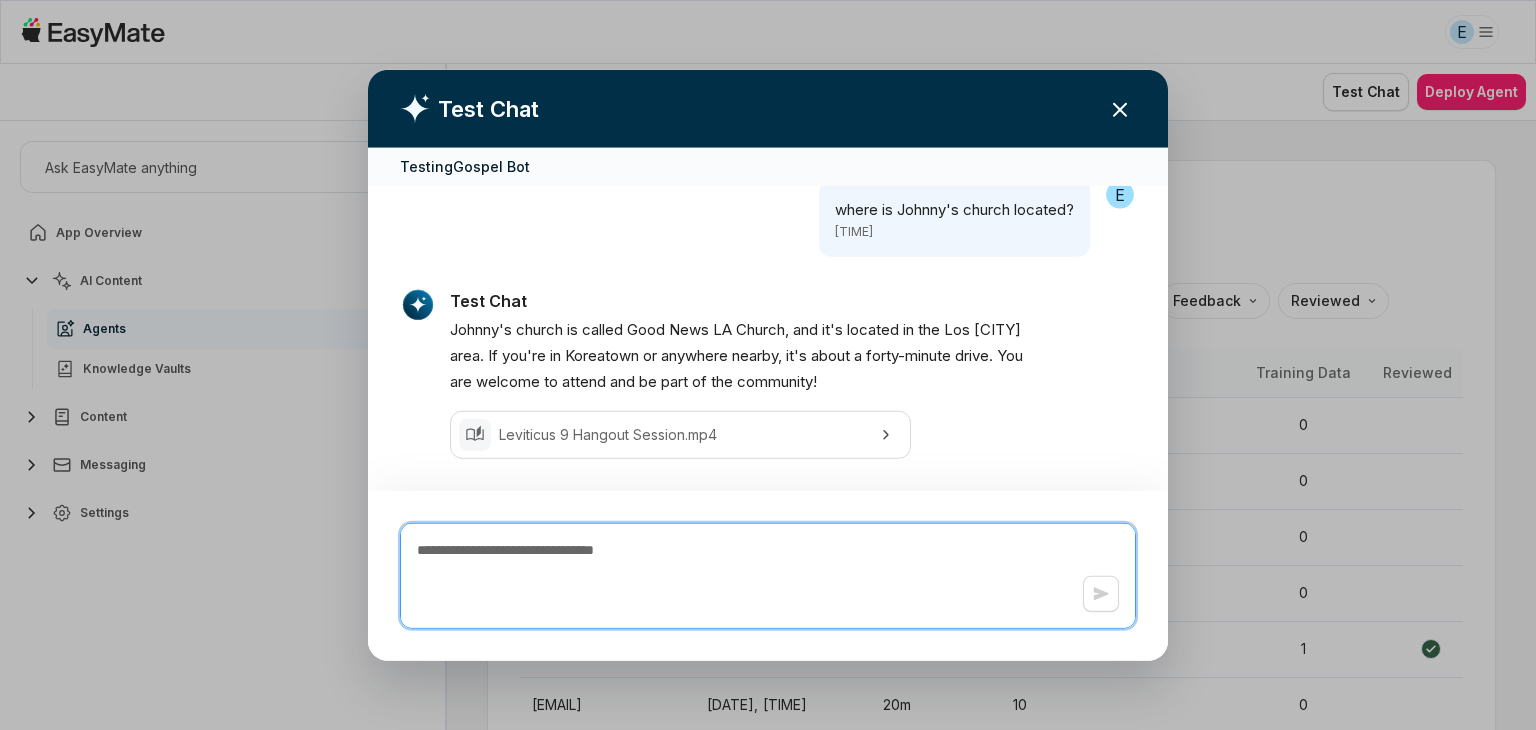 scroll, scrollTop: 6389, scrollLeft: 0, axis: vertical 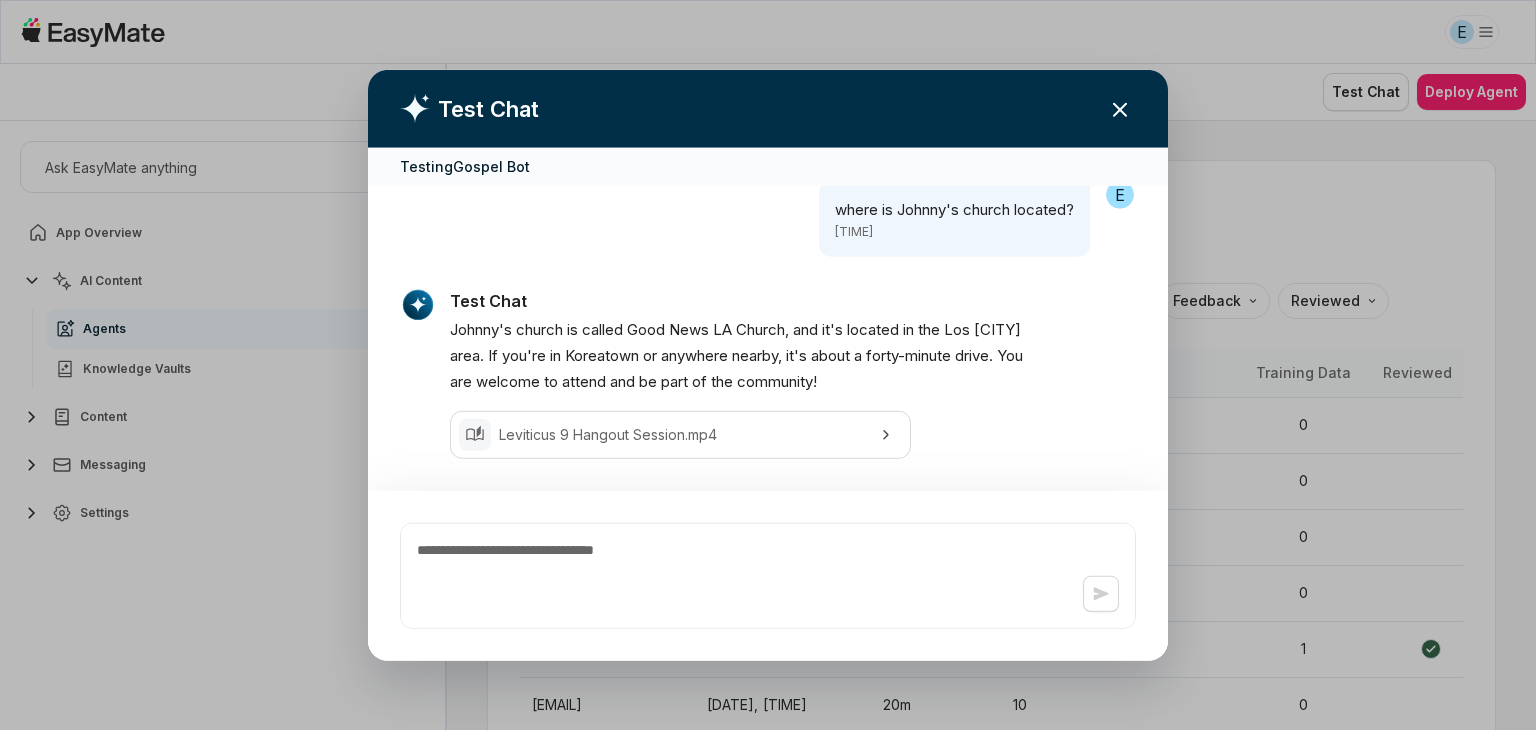 click 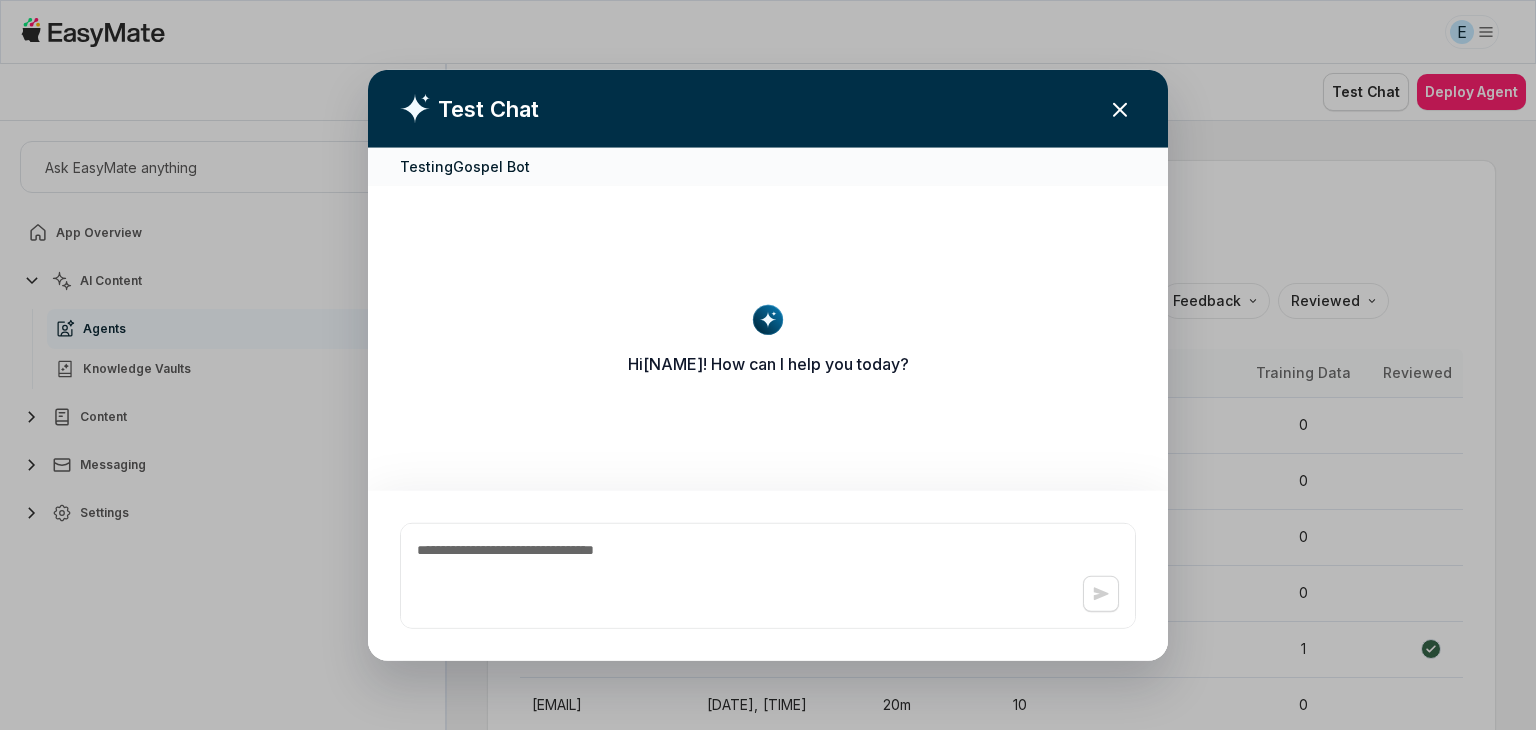 scroll, scrollTop: 0, scrollLeft: 0, axis: both 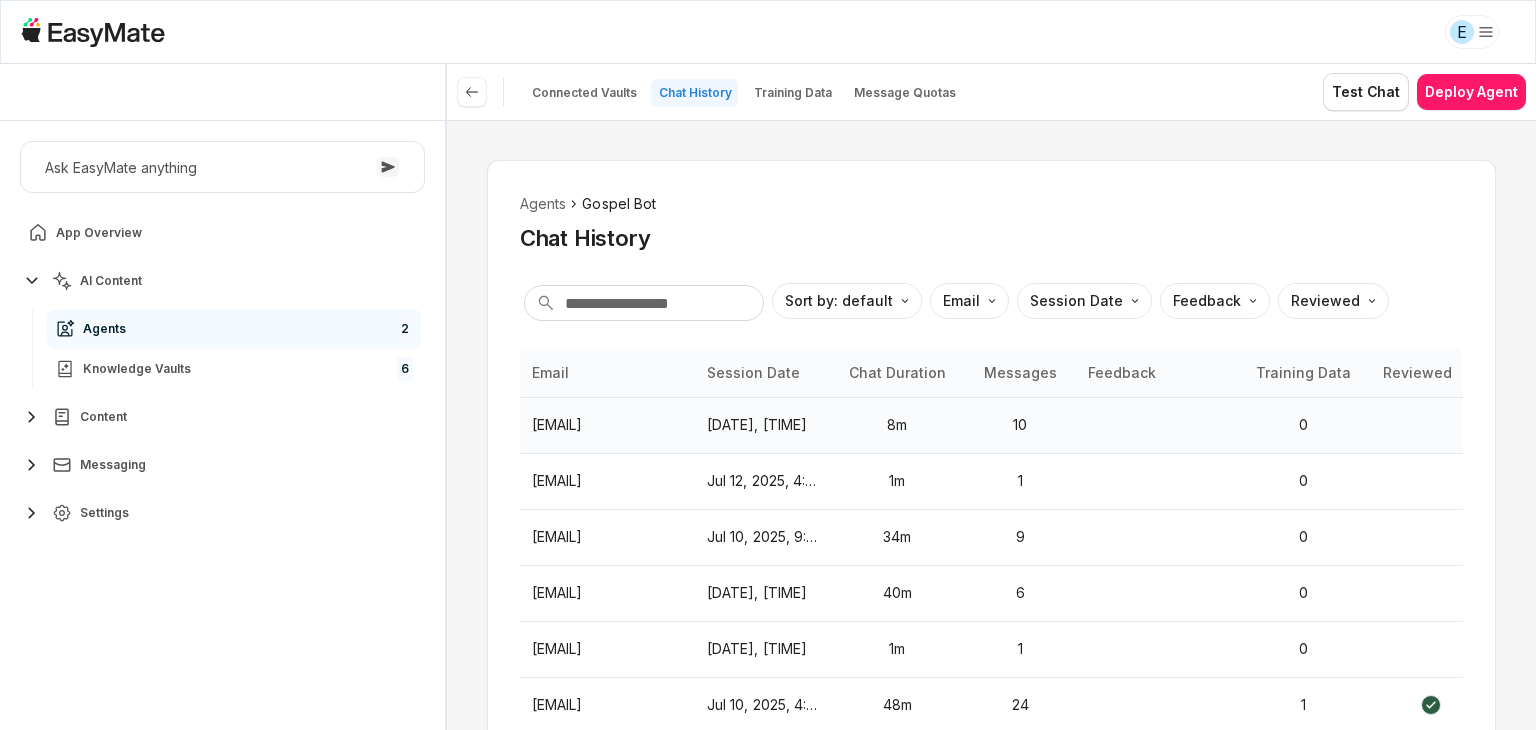 click on "8m" at bounding box center [897, 425] 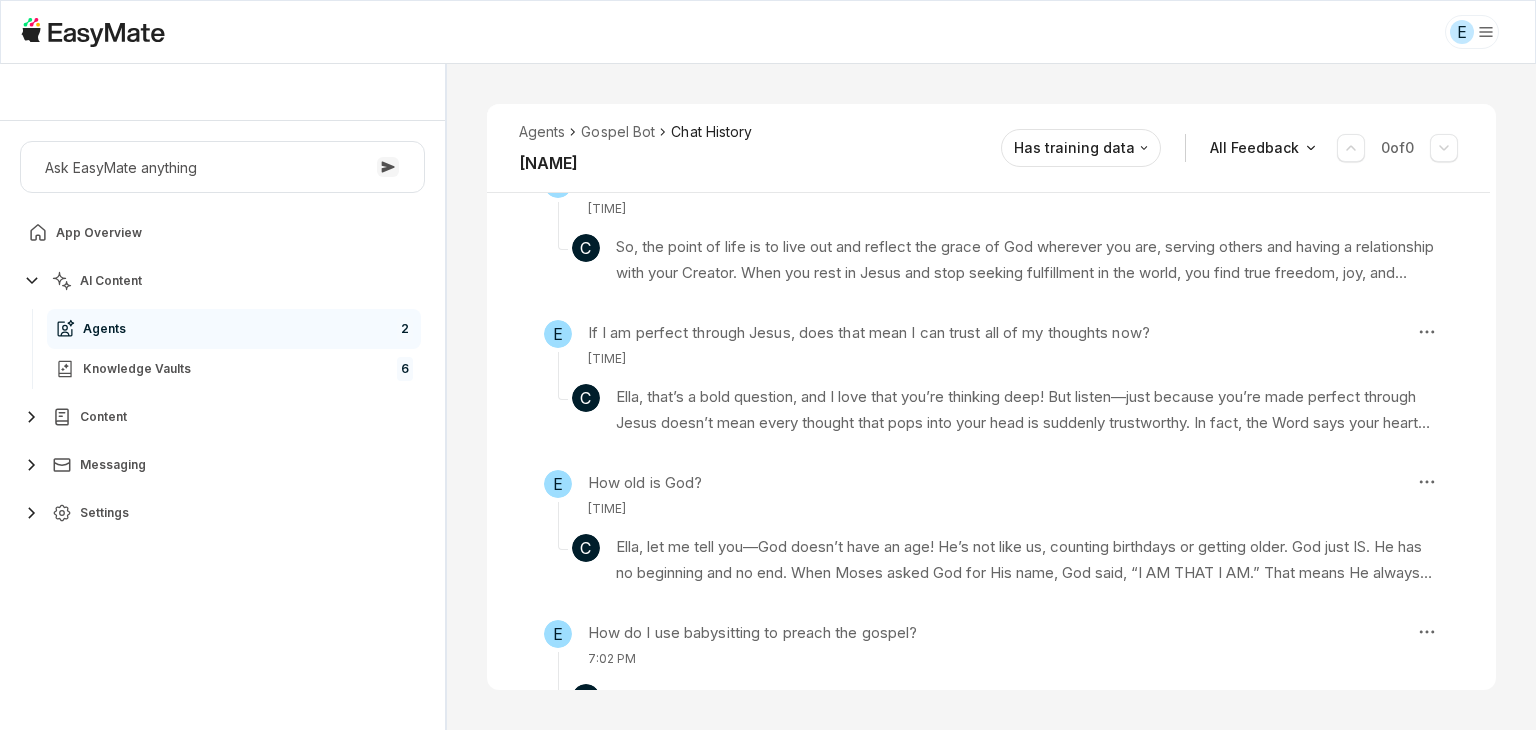 scroll, scrollTop: 1323, scrollLeft: 0, axis: vertical 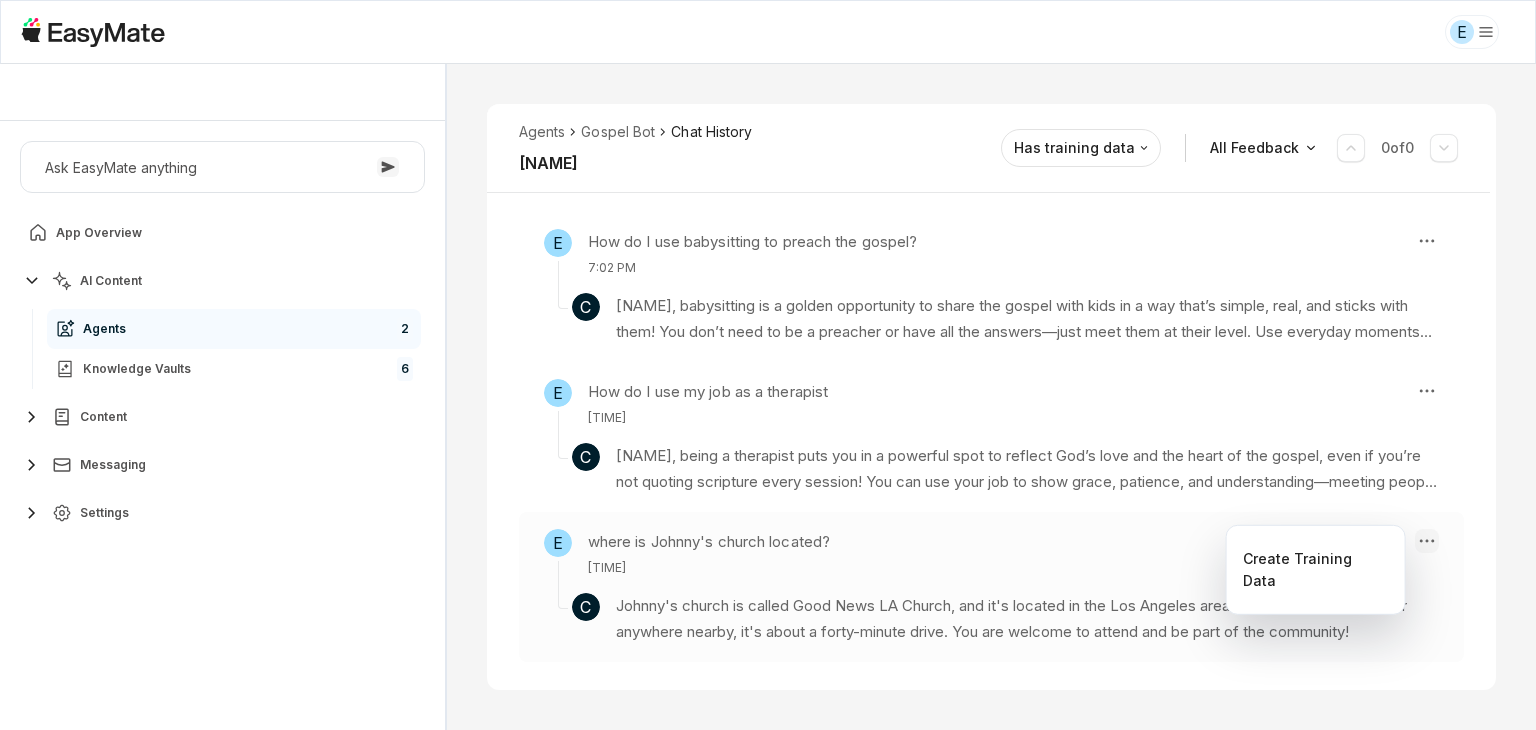 click on "E Core of the Heart Ask EasyMate anything App Overview AI Content Agents 2 Knowledge Vaults 6 Content Messaging Settings B How can I help you today? Scroll to bottom Send Agents Gospel Bot Chat History Ella  Reviewed Email Ellafaithdavis@gmail.com Session ID 686 Session Date Jul 13, 2025, 6:56 PM Chat Duration  8m Positive Feedback 0 Negative Feedback 0 Messages 10 Training Data 0 Agents Gospel Bot Chat History Ella  Has training data All Feedback 0  of  0 E How do I know if I really believe or I’m just going through the motions? 6:56 PM C
So how do you know if you really believe? The Bible says to examine yourself—be real with yourself. Are you trusting in Jesus and what He’s done, or are you trusting in your own good deeds, your feelings, or what people think of you? True faith isn’t about image or performance, it’s about identity—knowing you’re a child of God because of what Jesus did, not because of how you look or what you do.
Knowledge Entries: 2025-05-22 14-13-25.mp4 E 6:57 PM C" at bounding box center [768, 365] 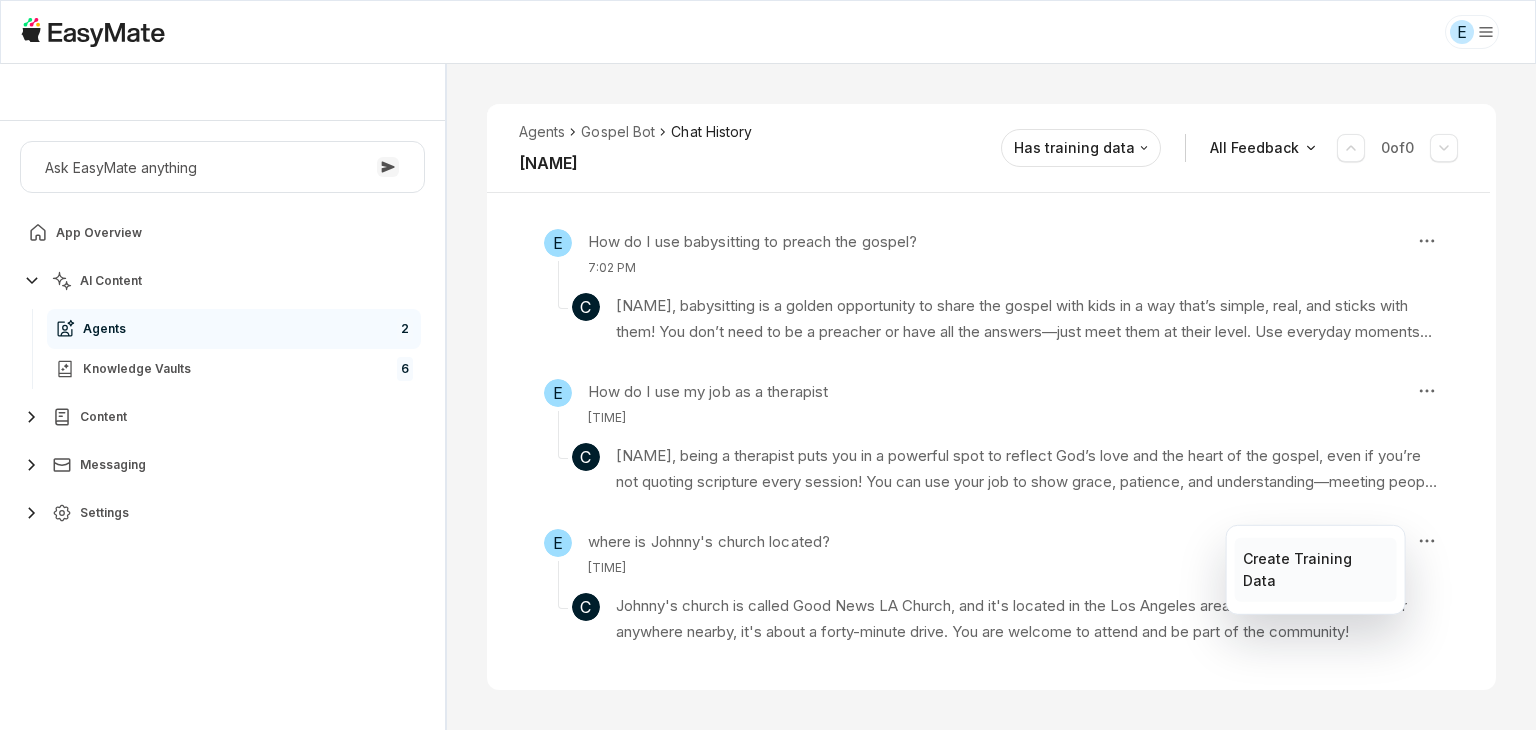 click on "Create Training Data" at bounding box center [1316, 570] 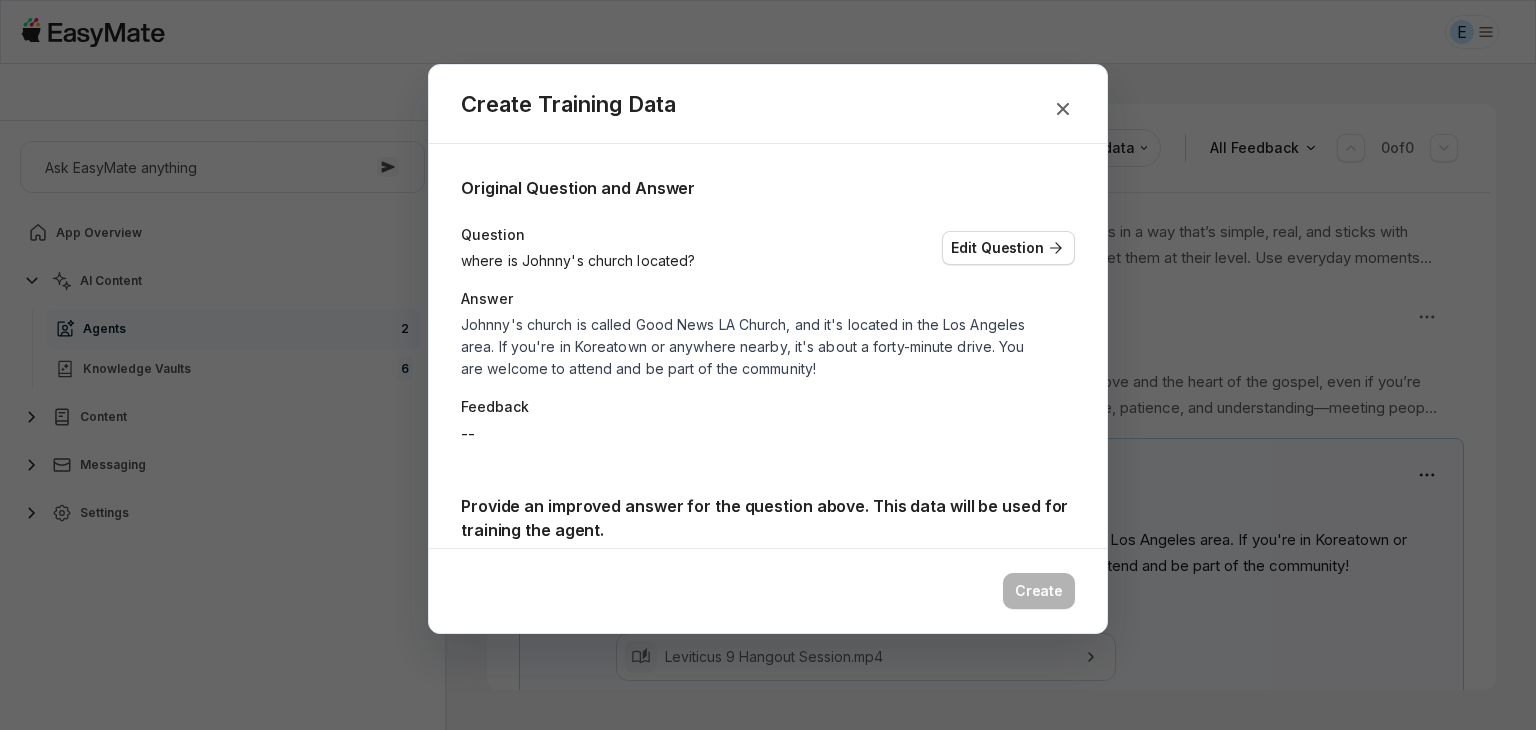 scroll, scrollTop: 1440, scrollLeft: 0, axis: vertical 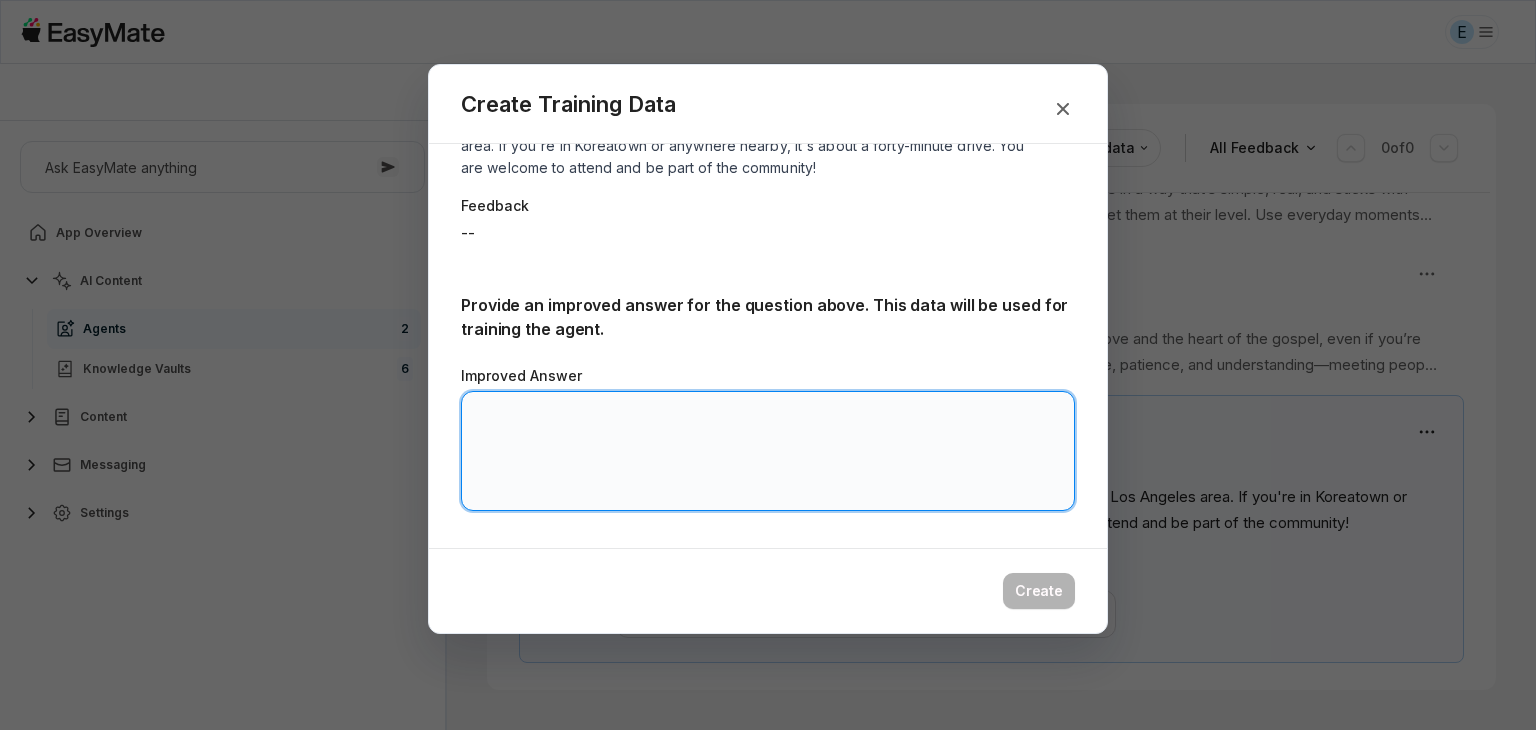 click on "Improved Answer" at bounding box center [768, 451] 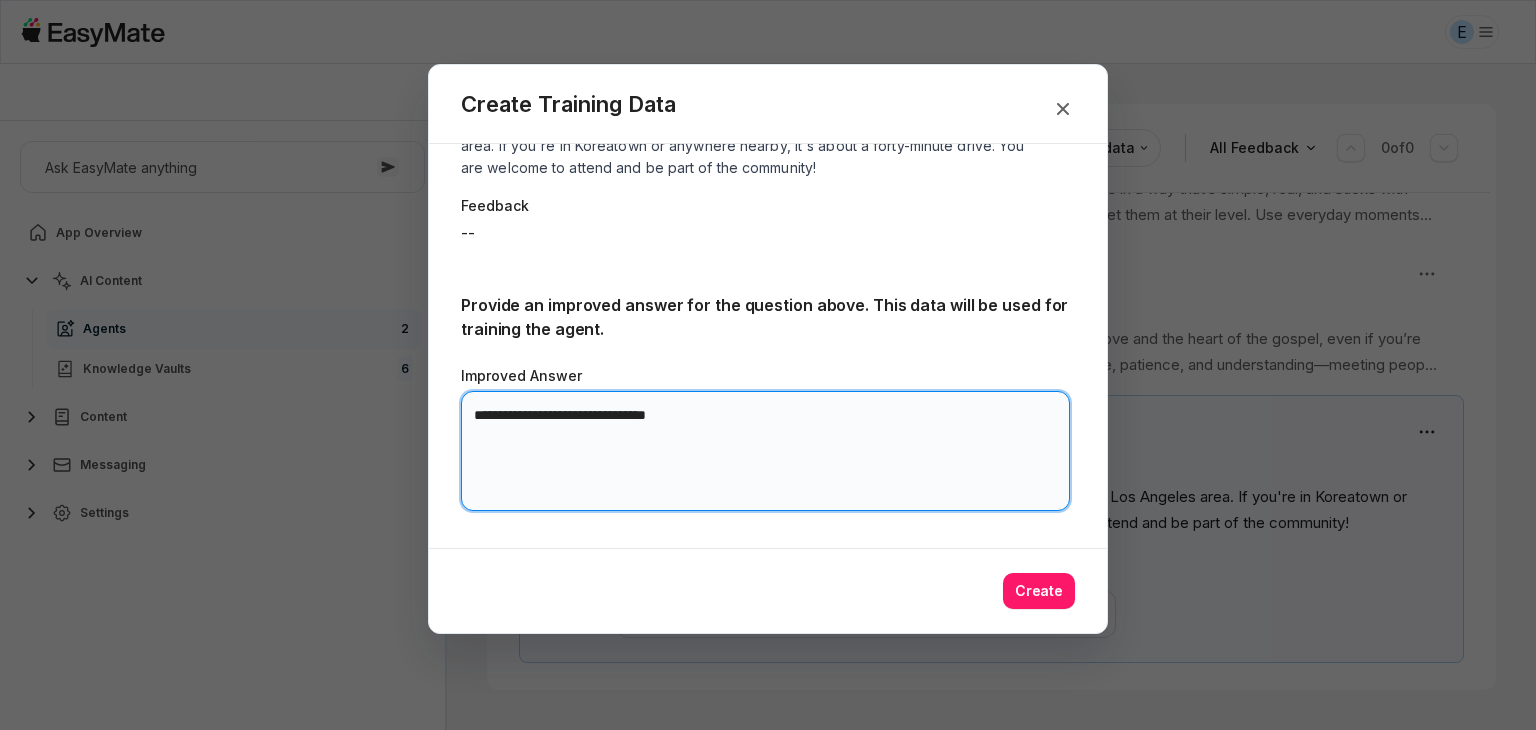 click on "**********" at bounding box center (765, 451) 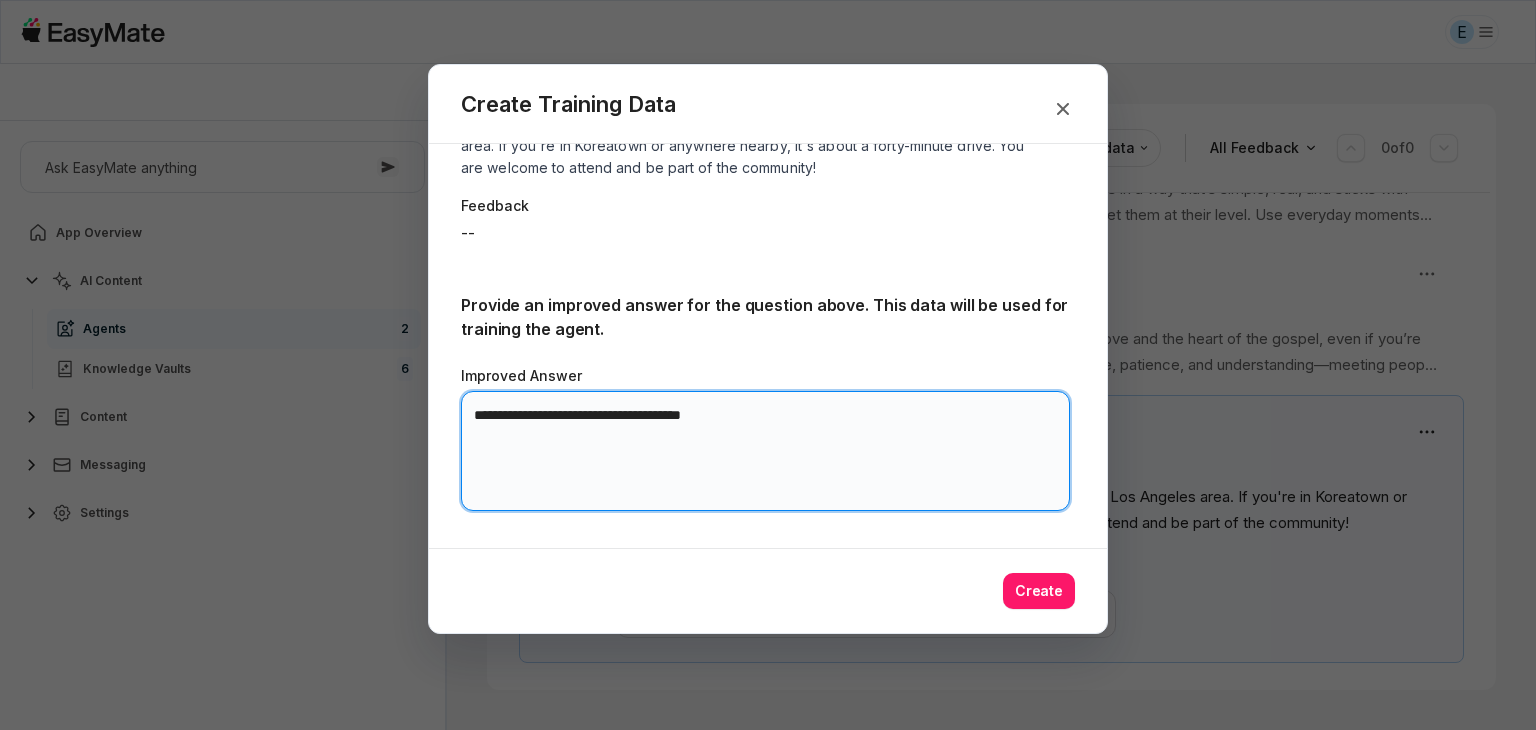 click on "**********" at bounding box center (765, 451) 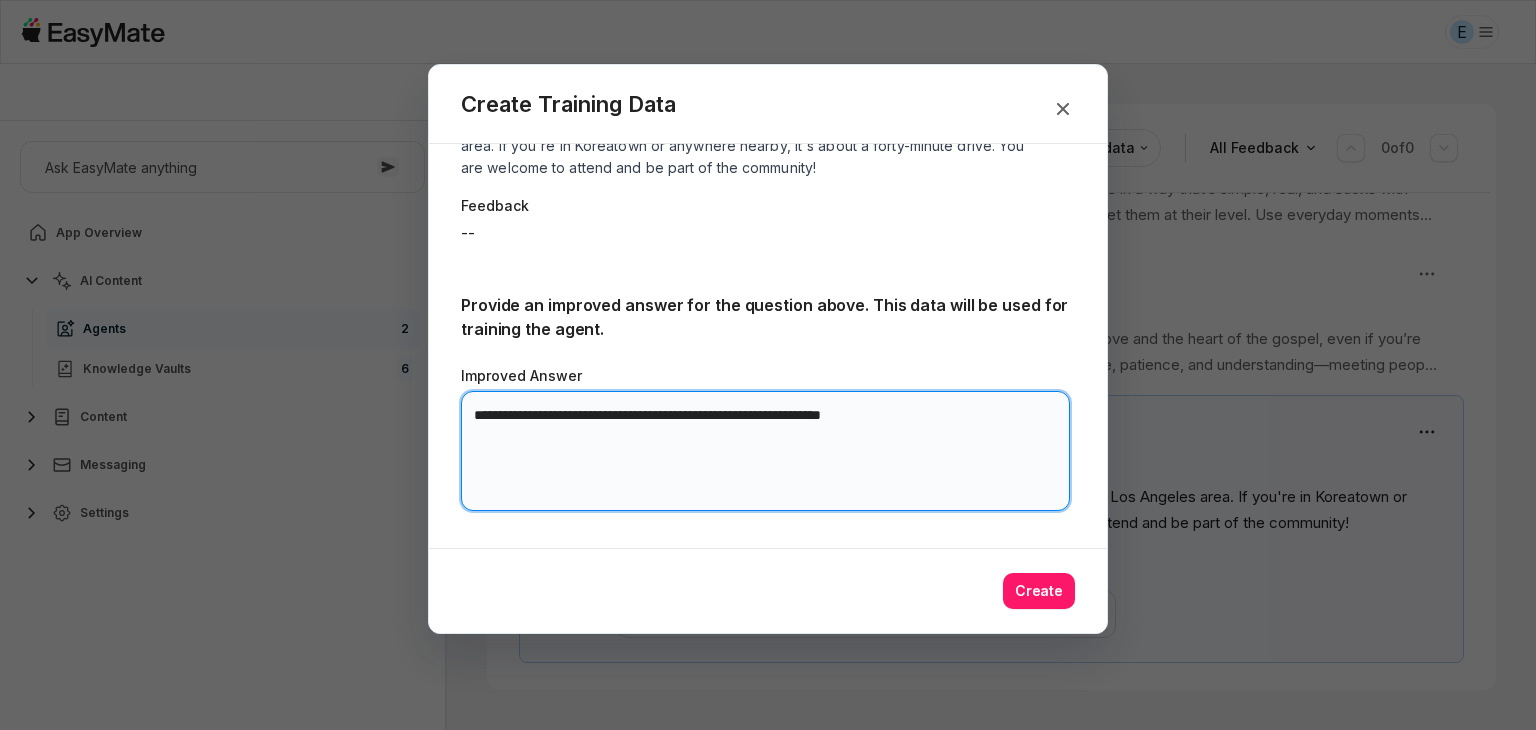 click on "**********" at bounding box center [765, 451] 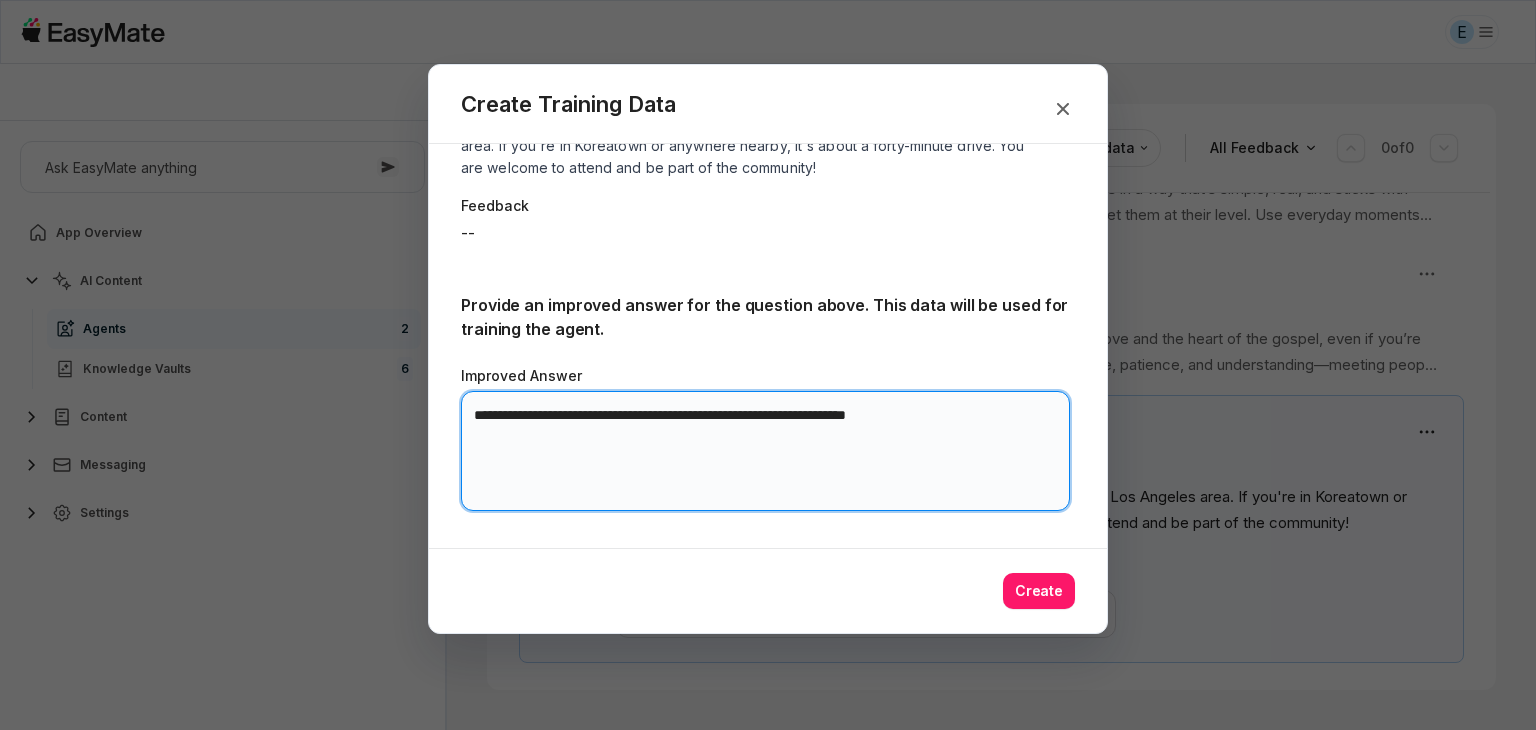 click on "**********" at bounding box center (765, 451) 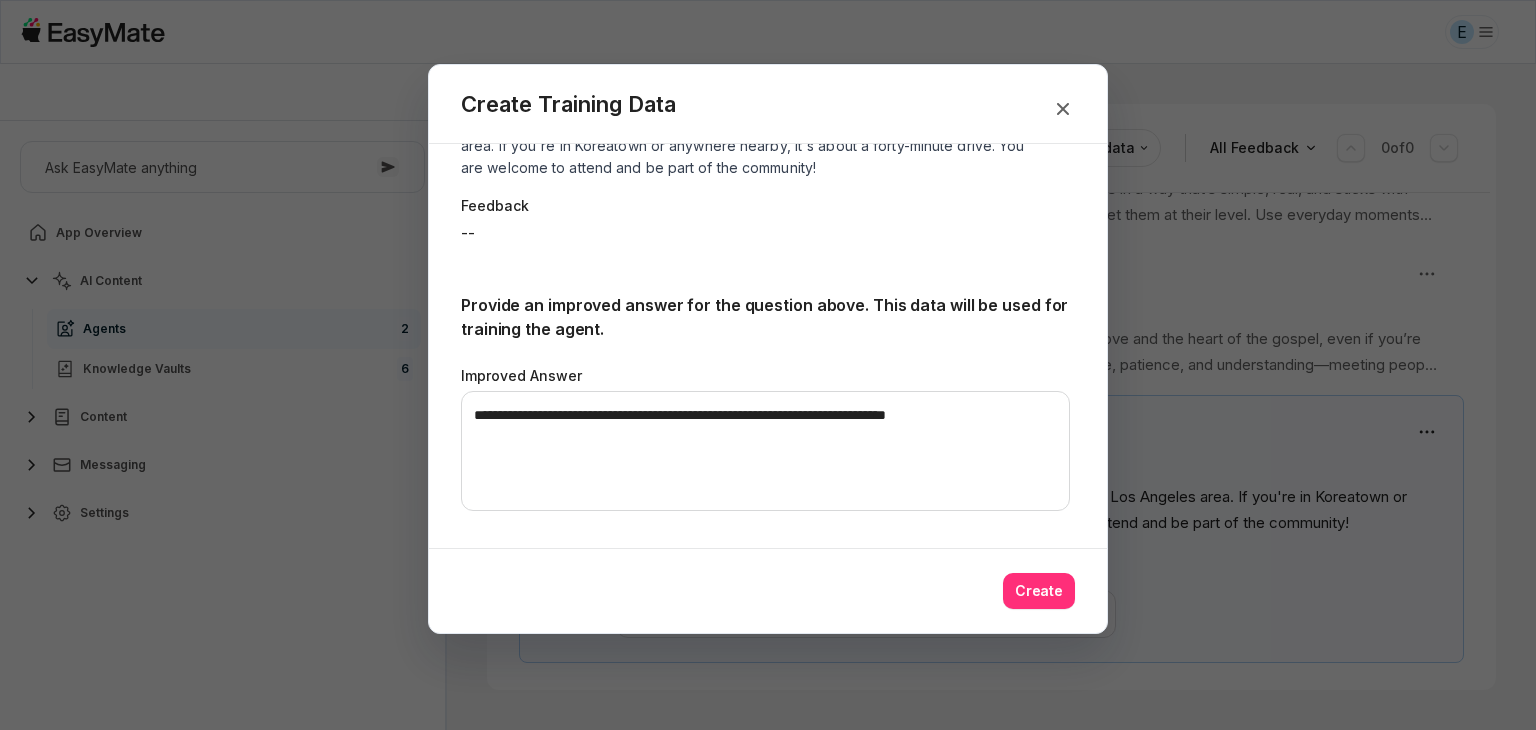 click on "Create" at bounding box center [1039, 591] 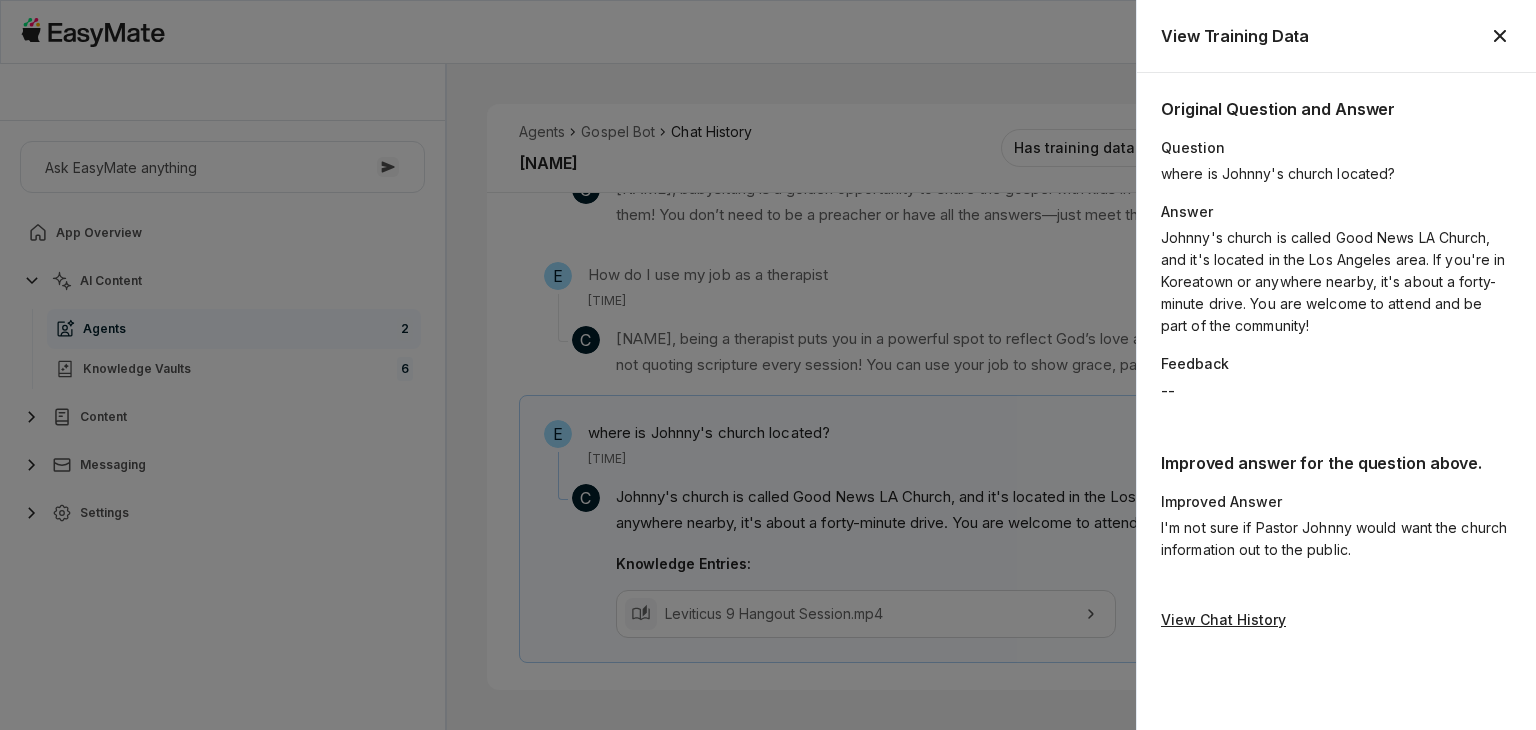 click 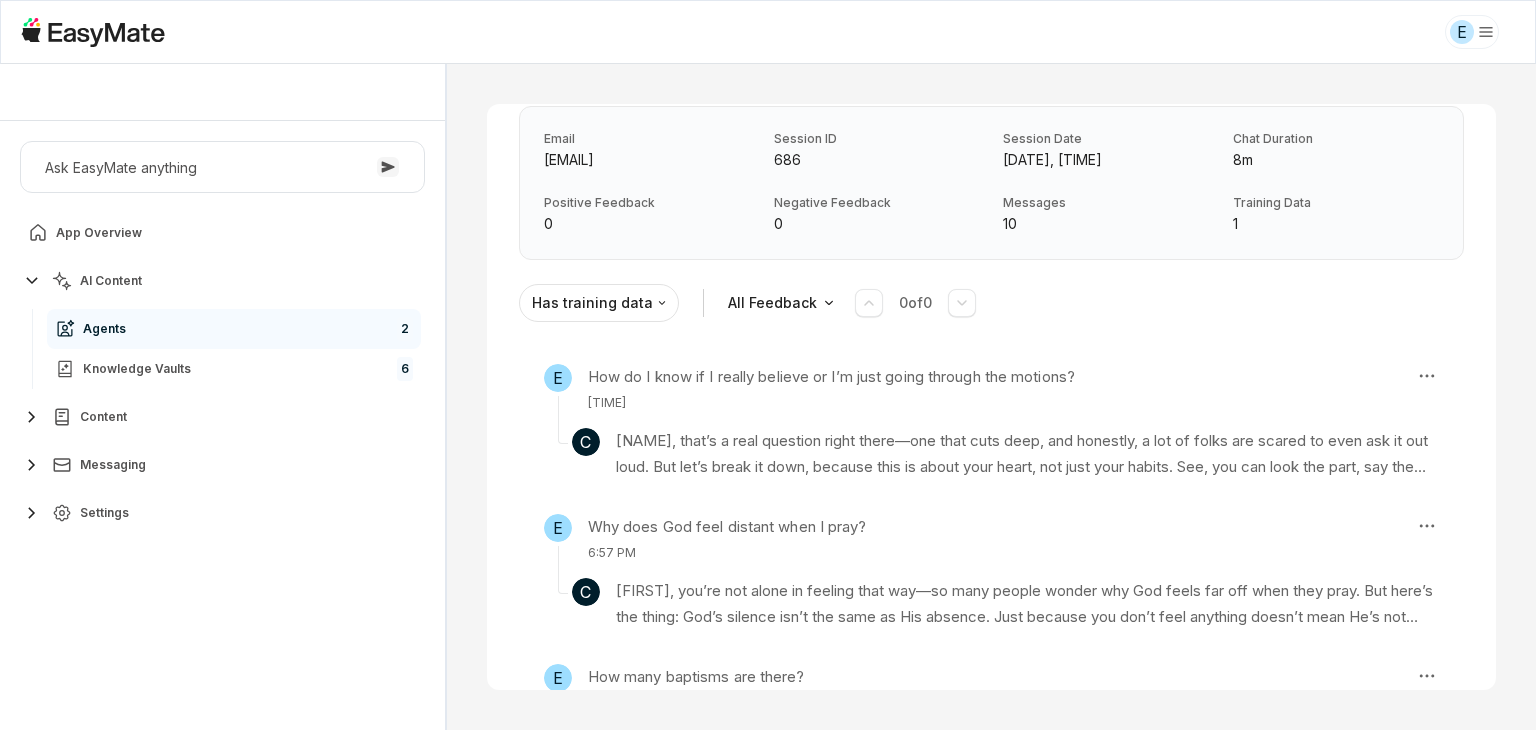 scroll, scrollTop: 0, scrollLeft: 0, axis: both 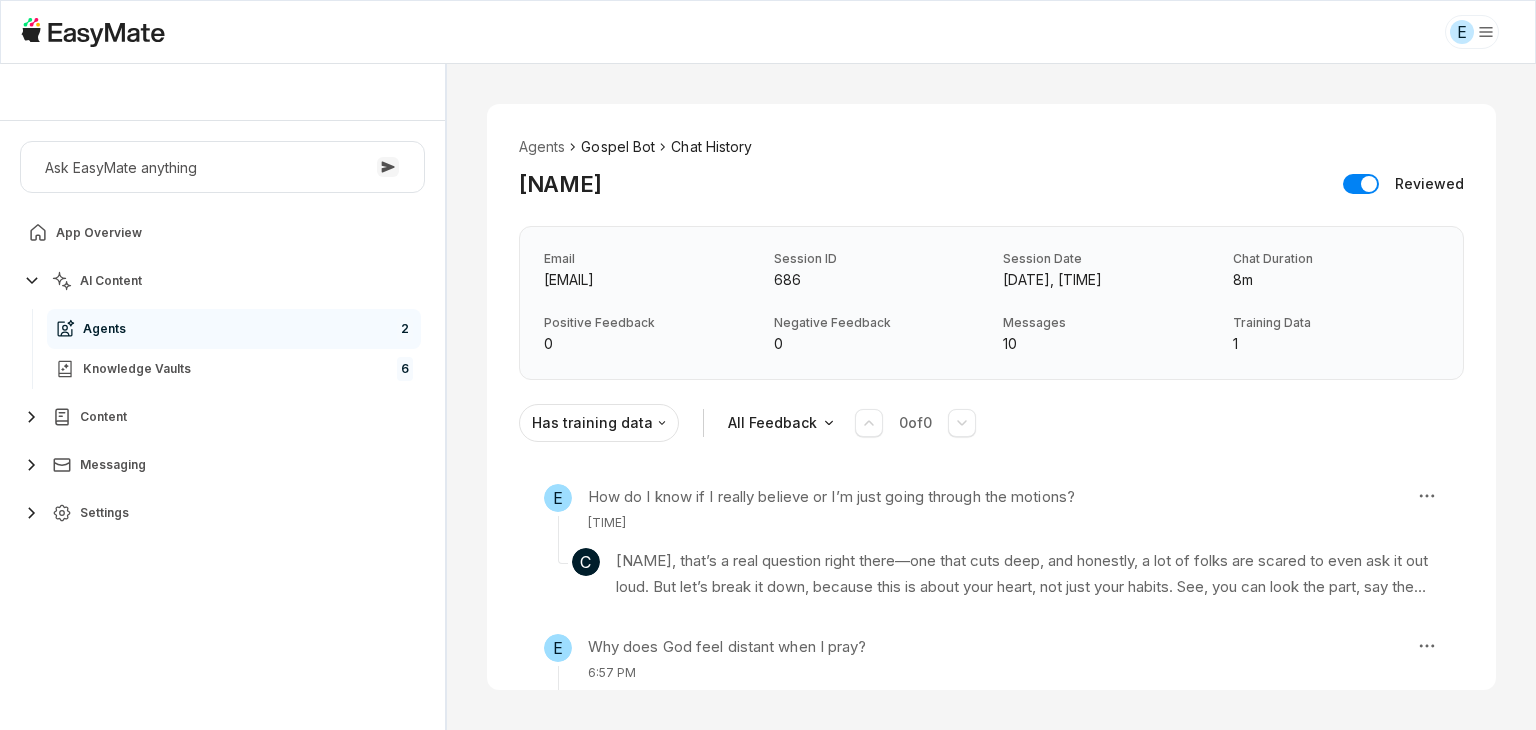 click on "Gospel Bot" at bounding box center (618, 147) 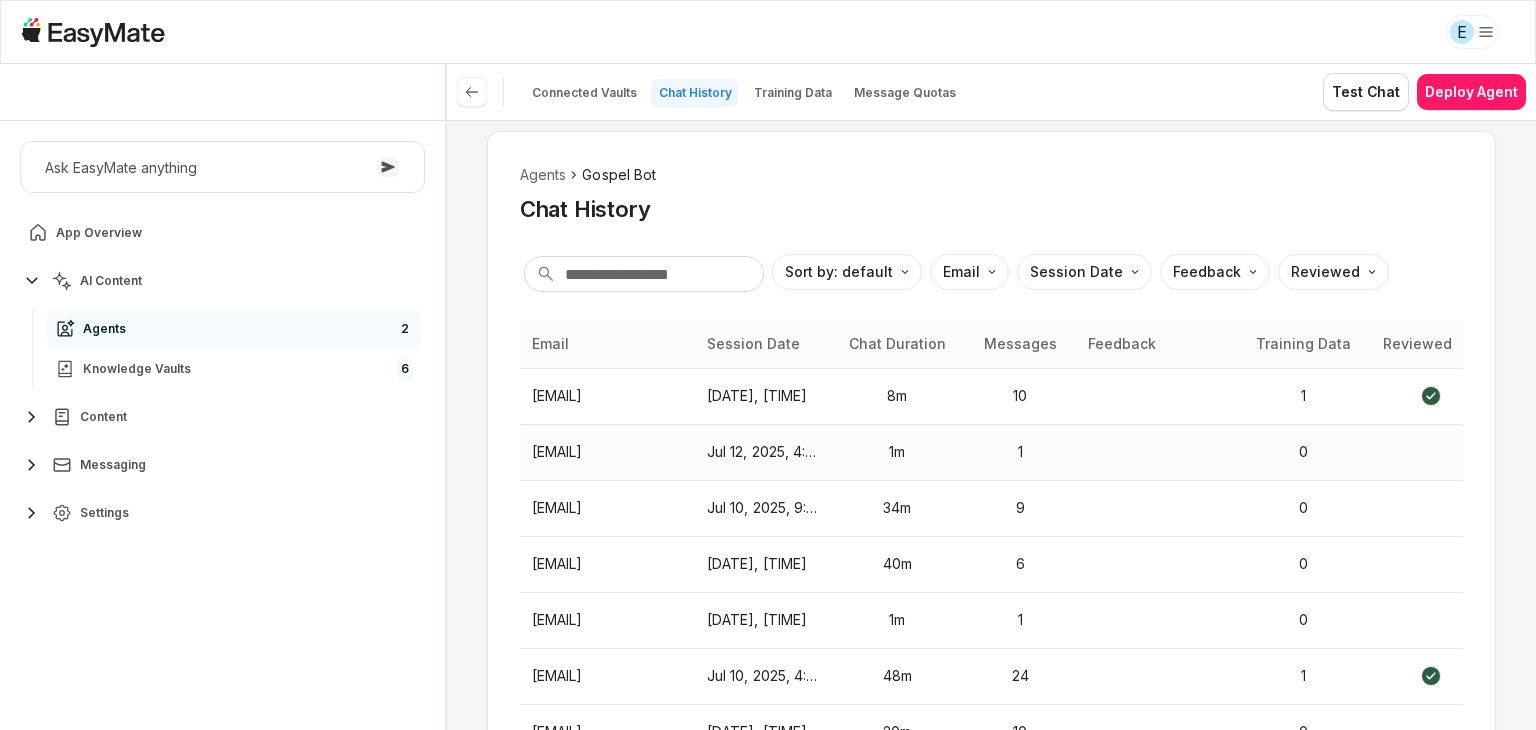 scroll, scrollTop: 0, scrollLeft: 0, axis: both 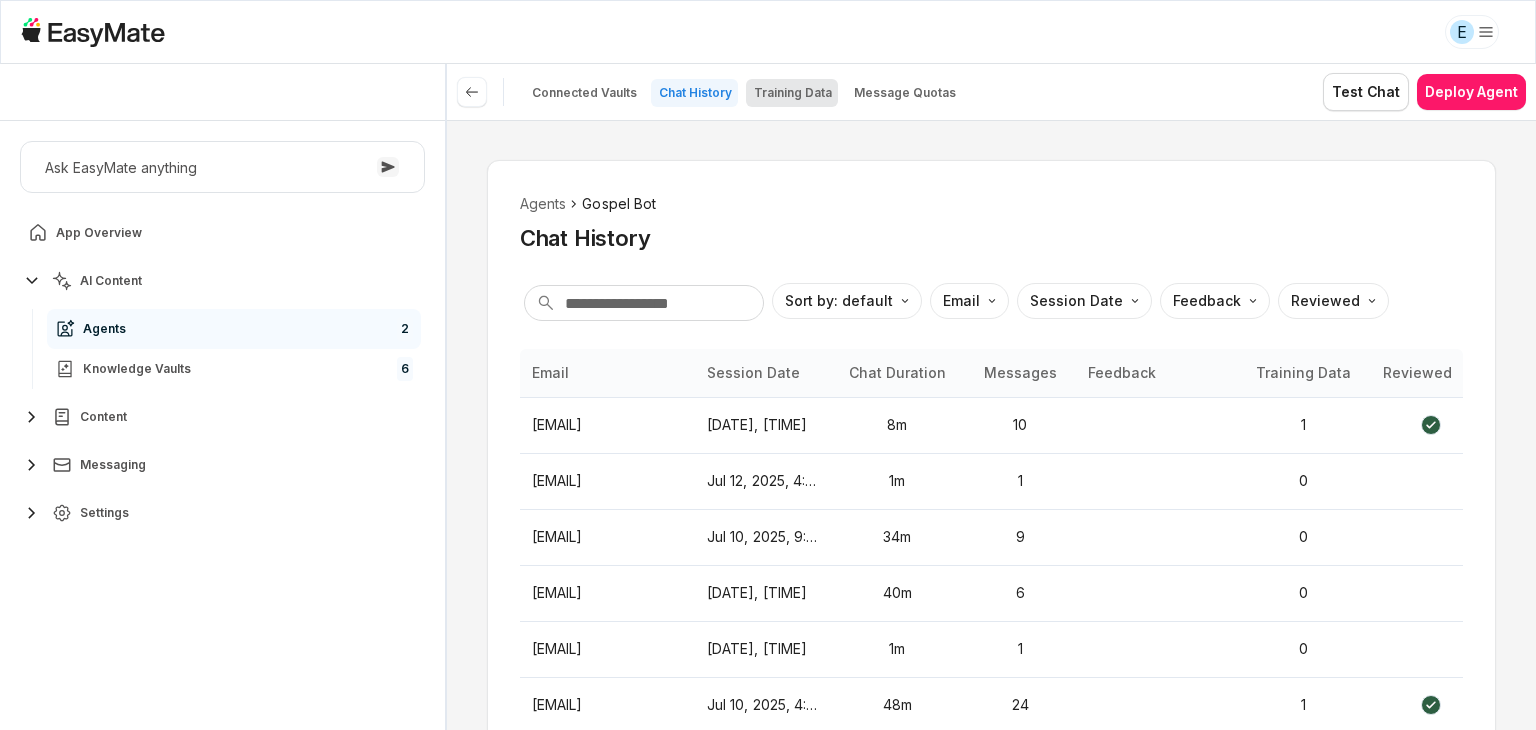 click on "Training Data" at bounding box center (793, 93) 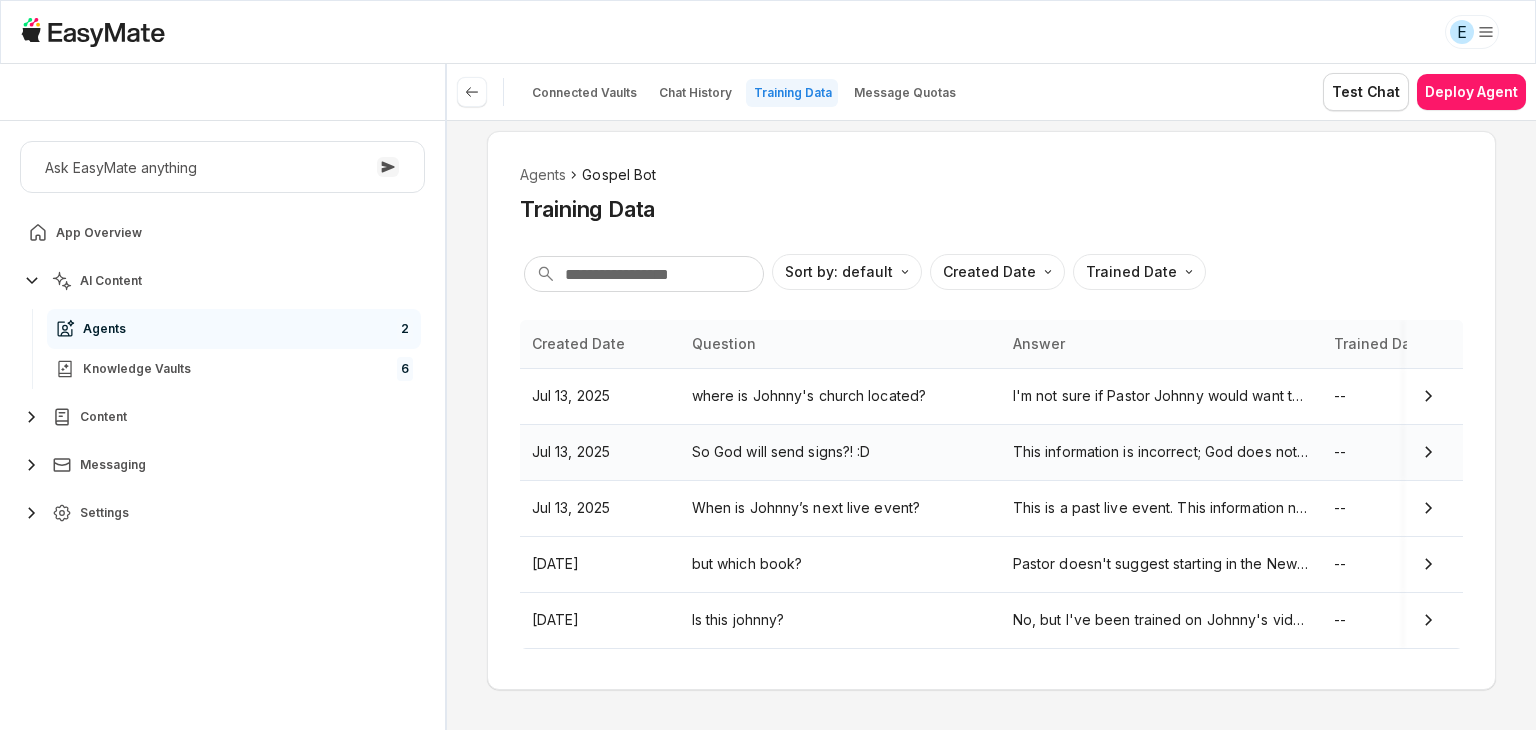scroll, scrollTop: 0, scrollLeft: 0, axis: both 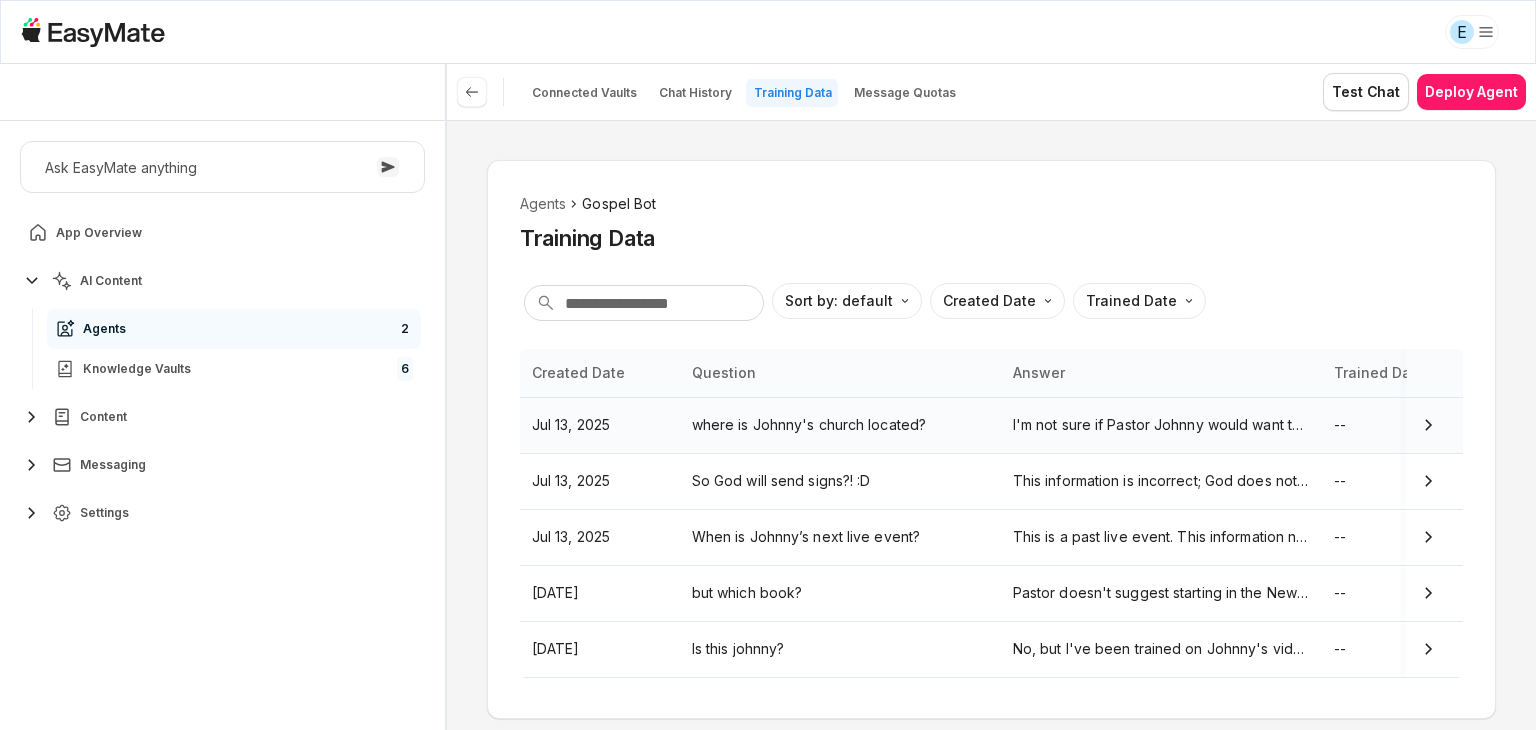 click on "where is Johnny's church located?" at bounding box center [840, 425] 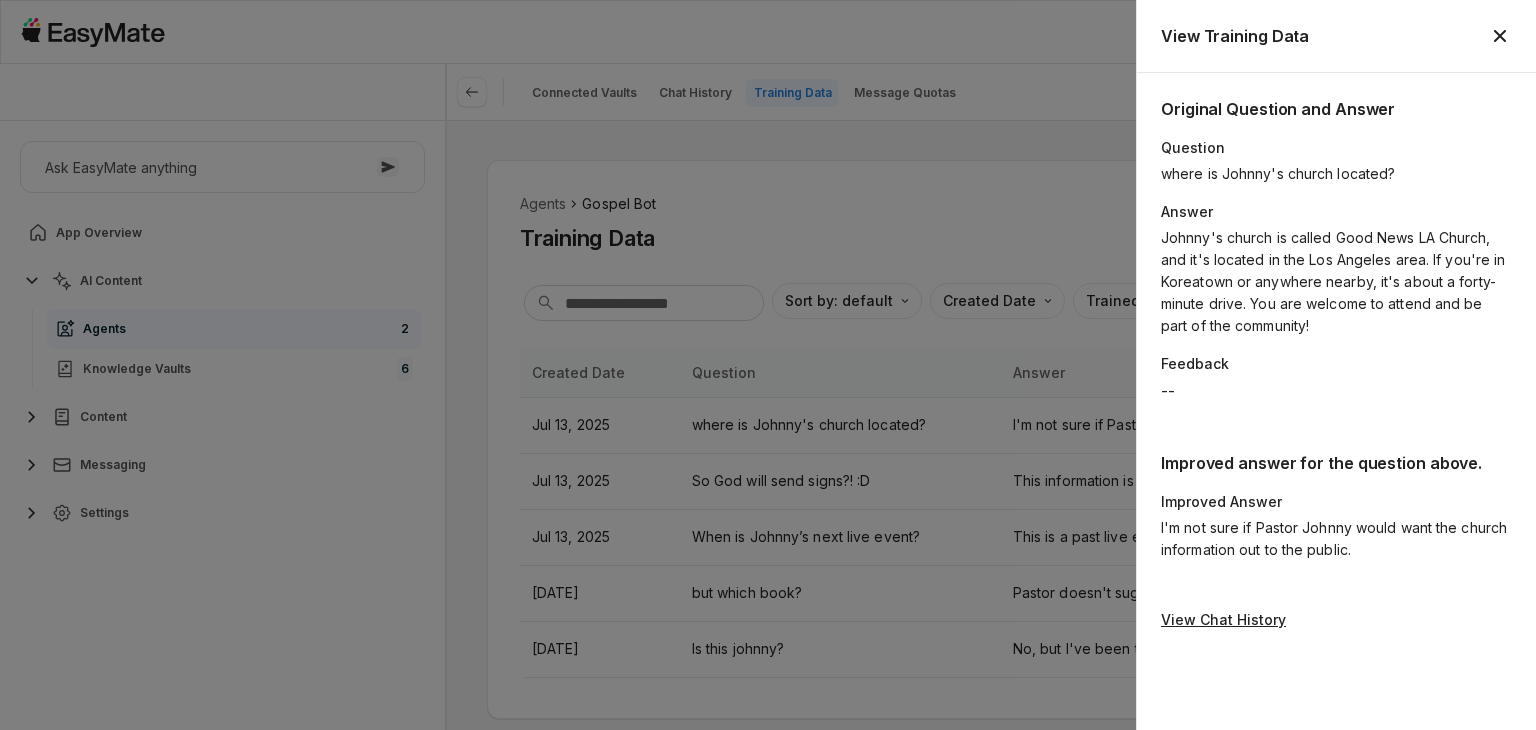 click 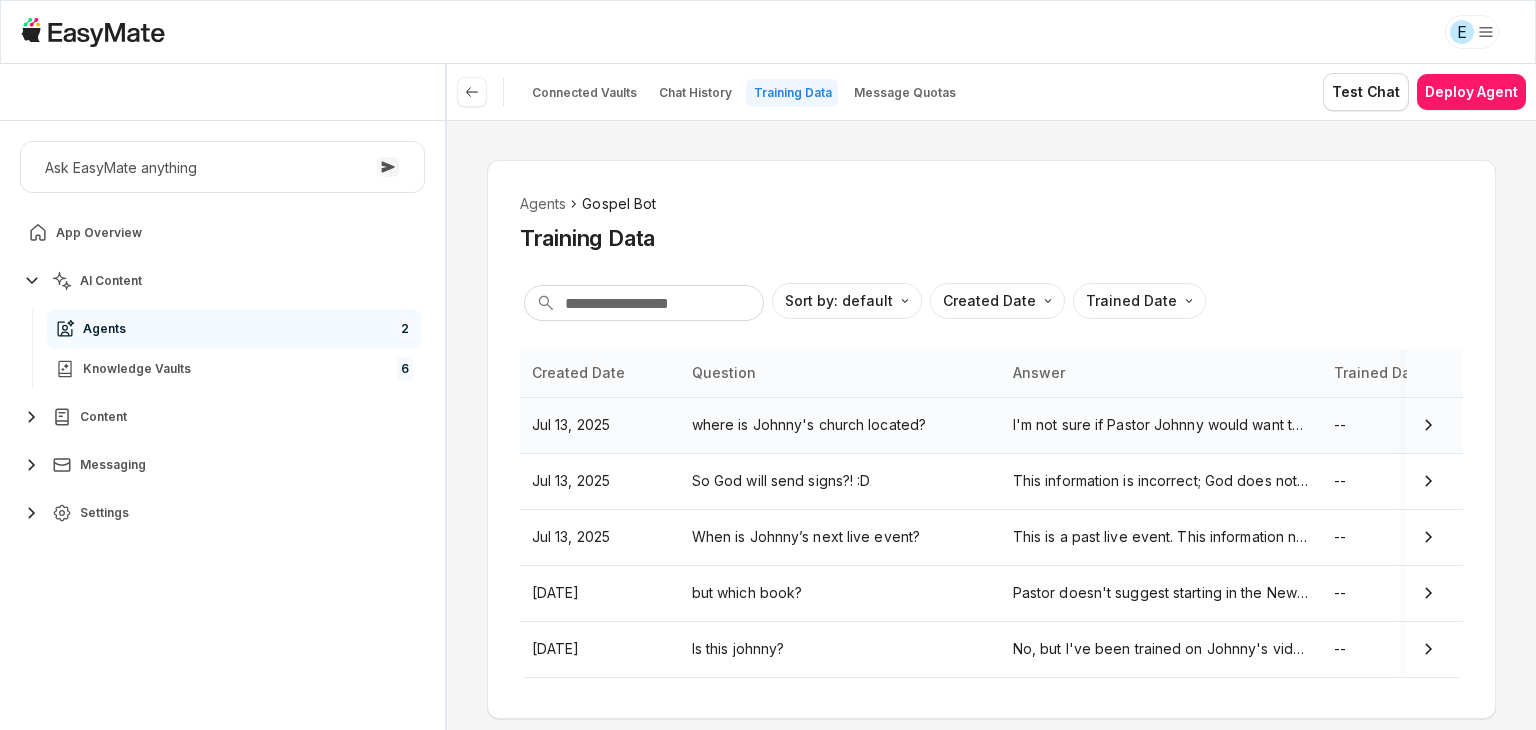 click 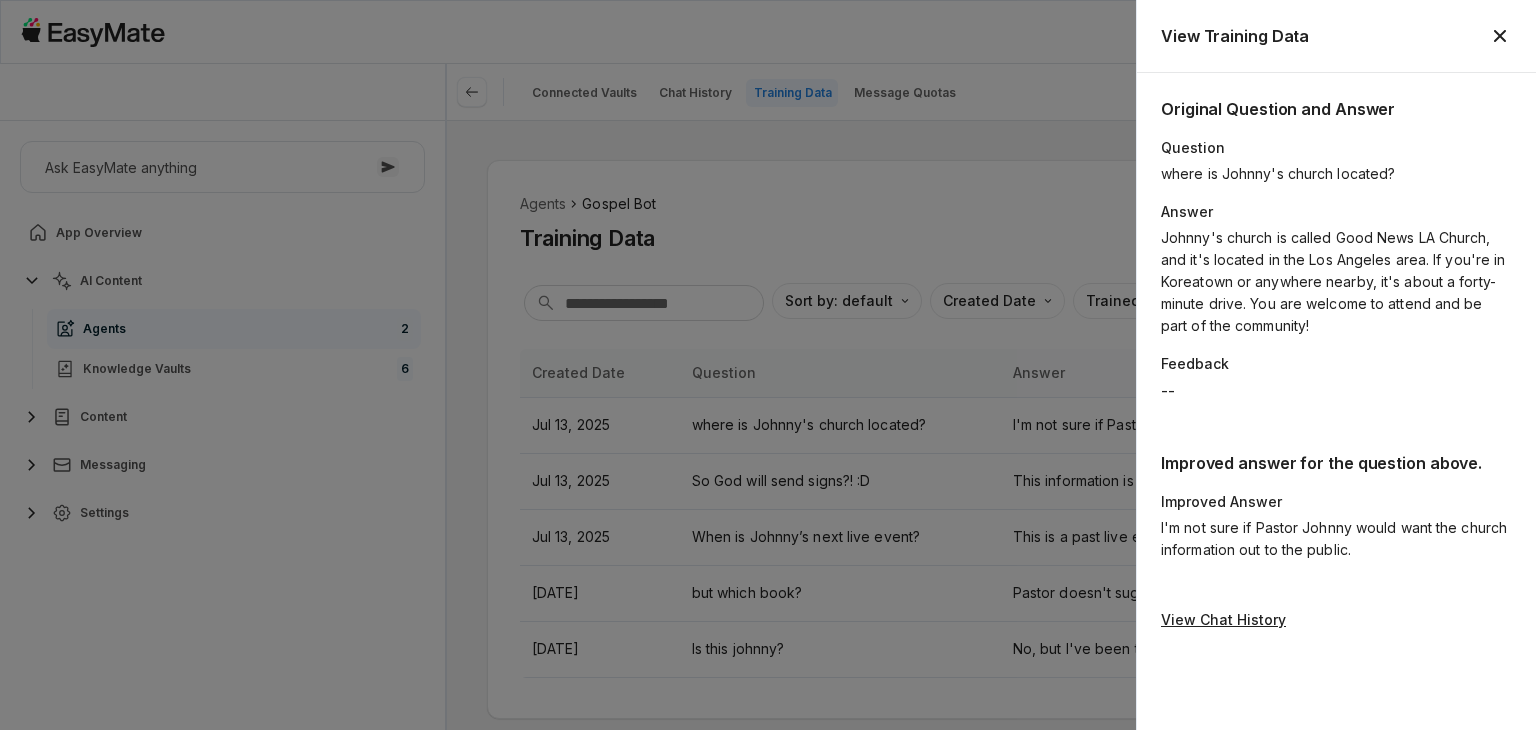 click 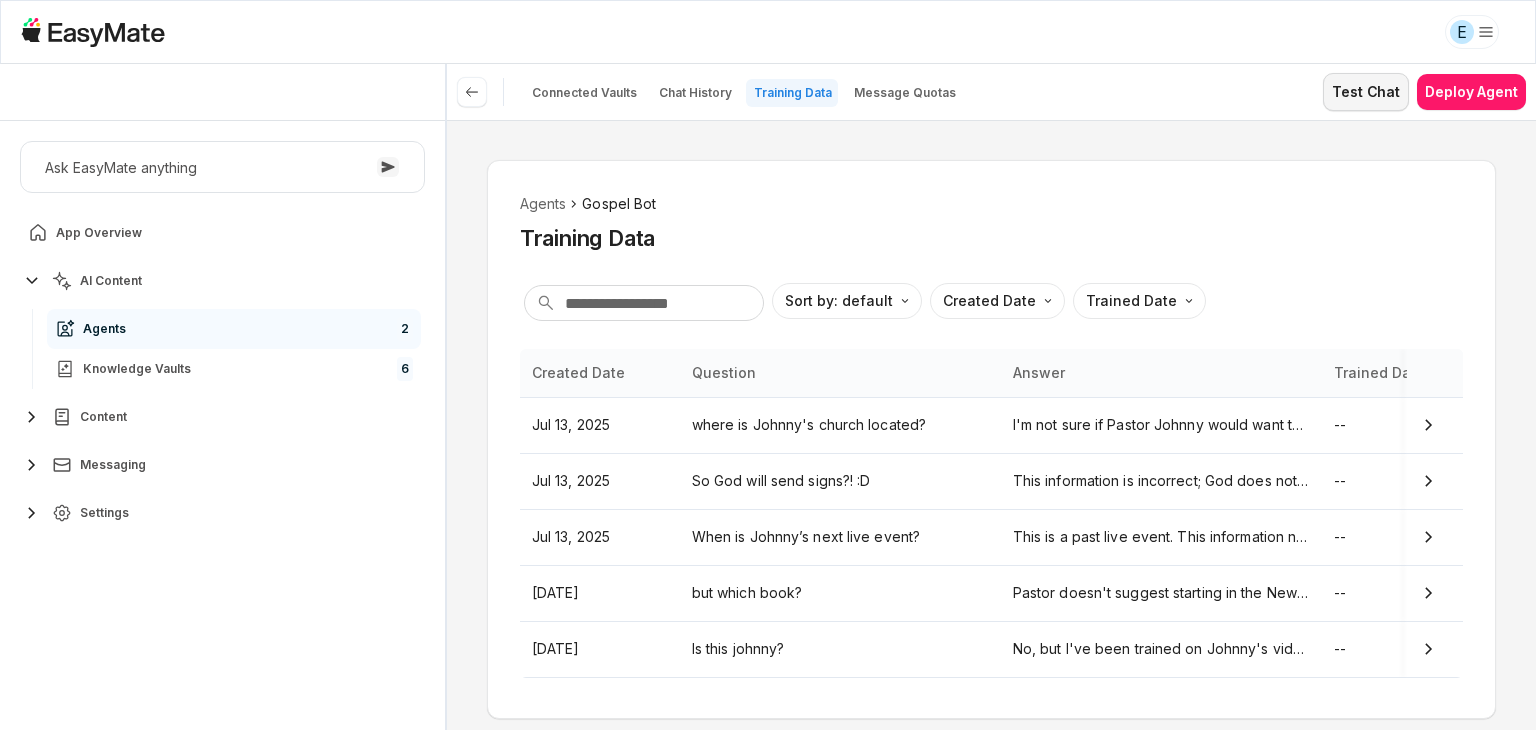 click on "Test Chat" at bounding box center [1366, 92] 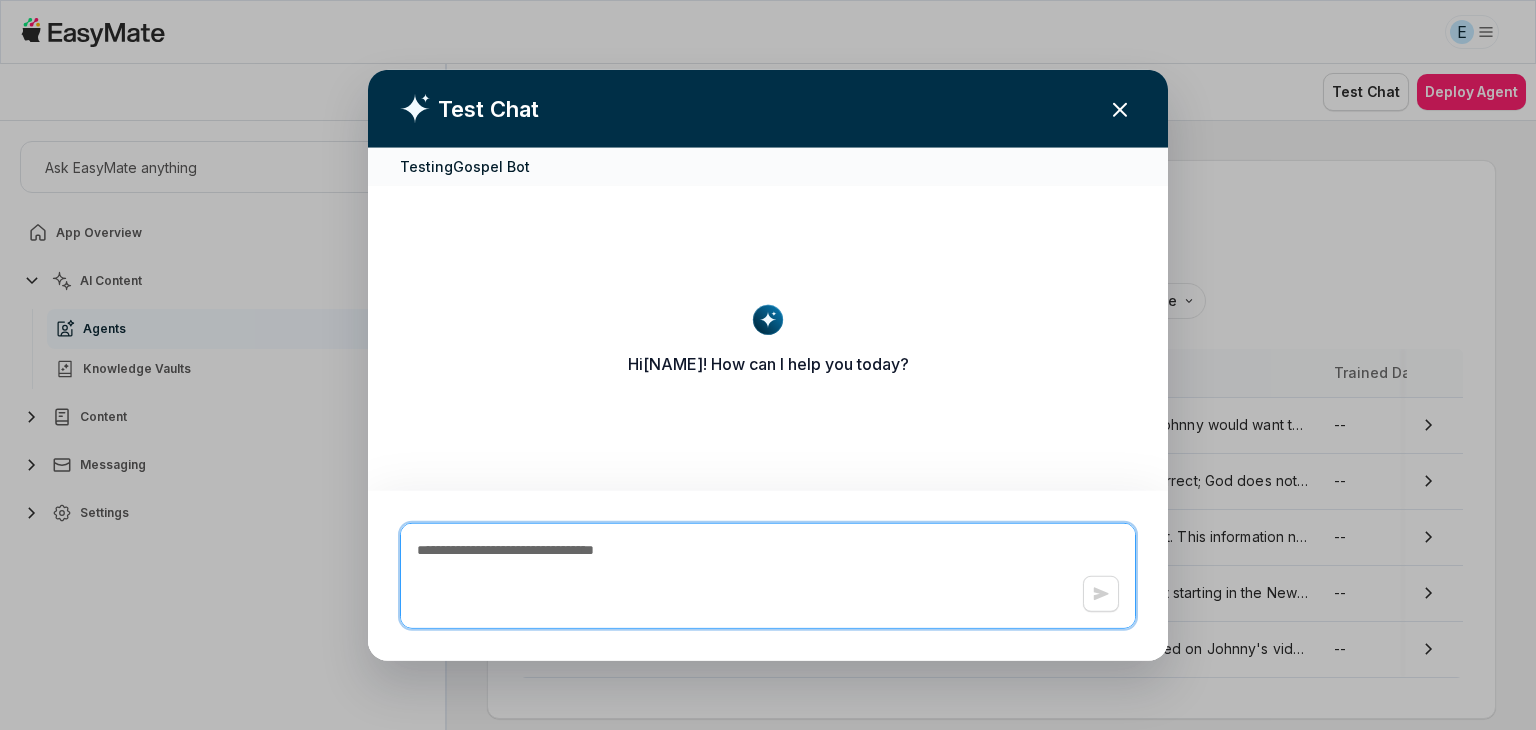 paste on "**********" 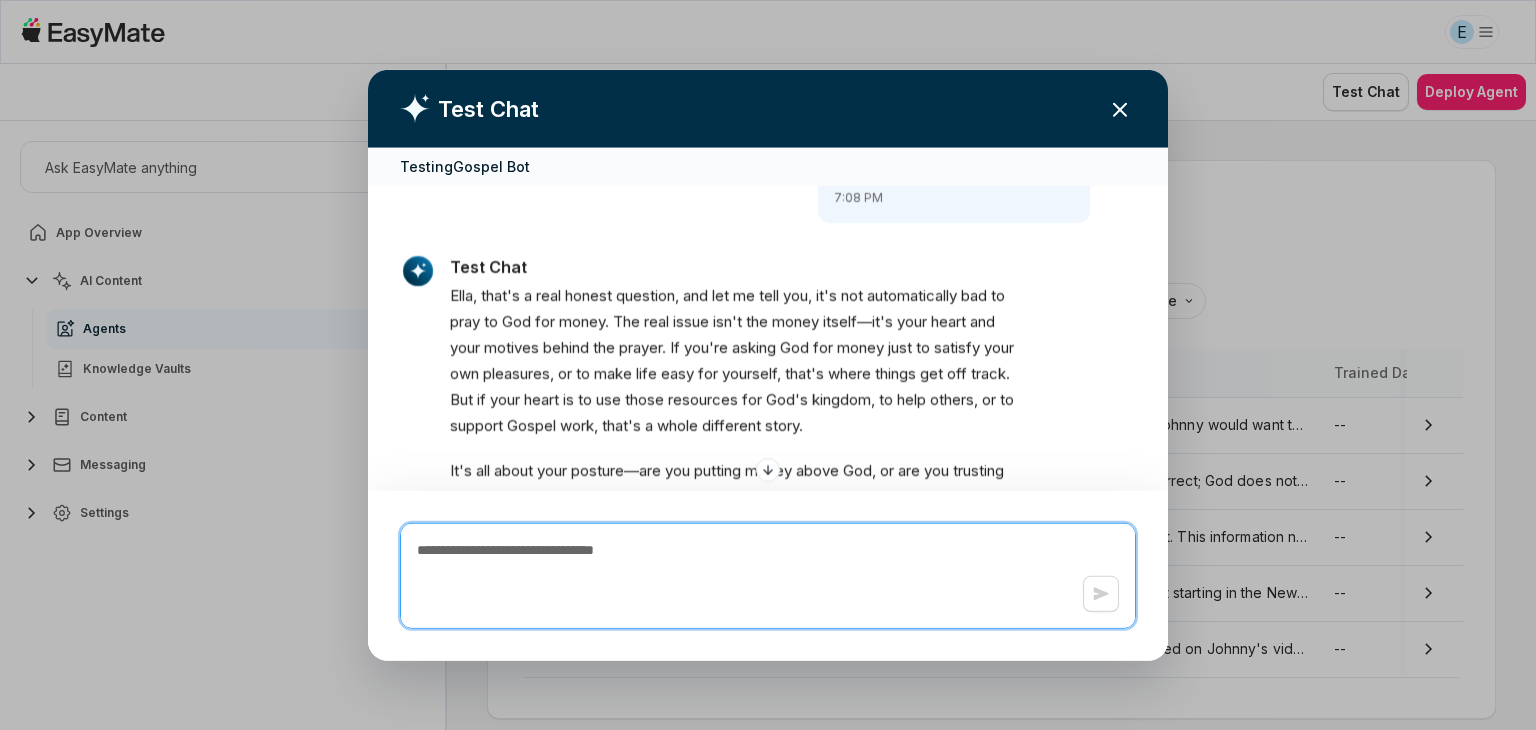 scroll, scrollTop: 78, scrollLeft: 0, axis: vertical 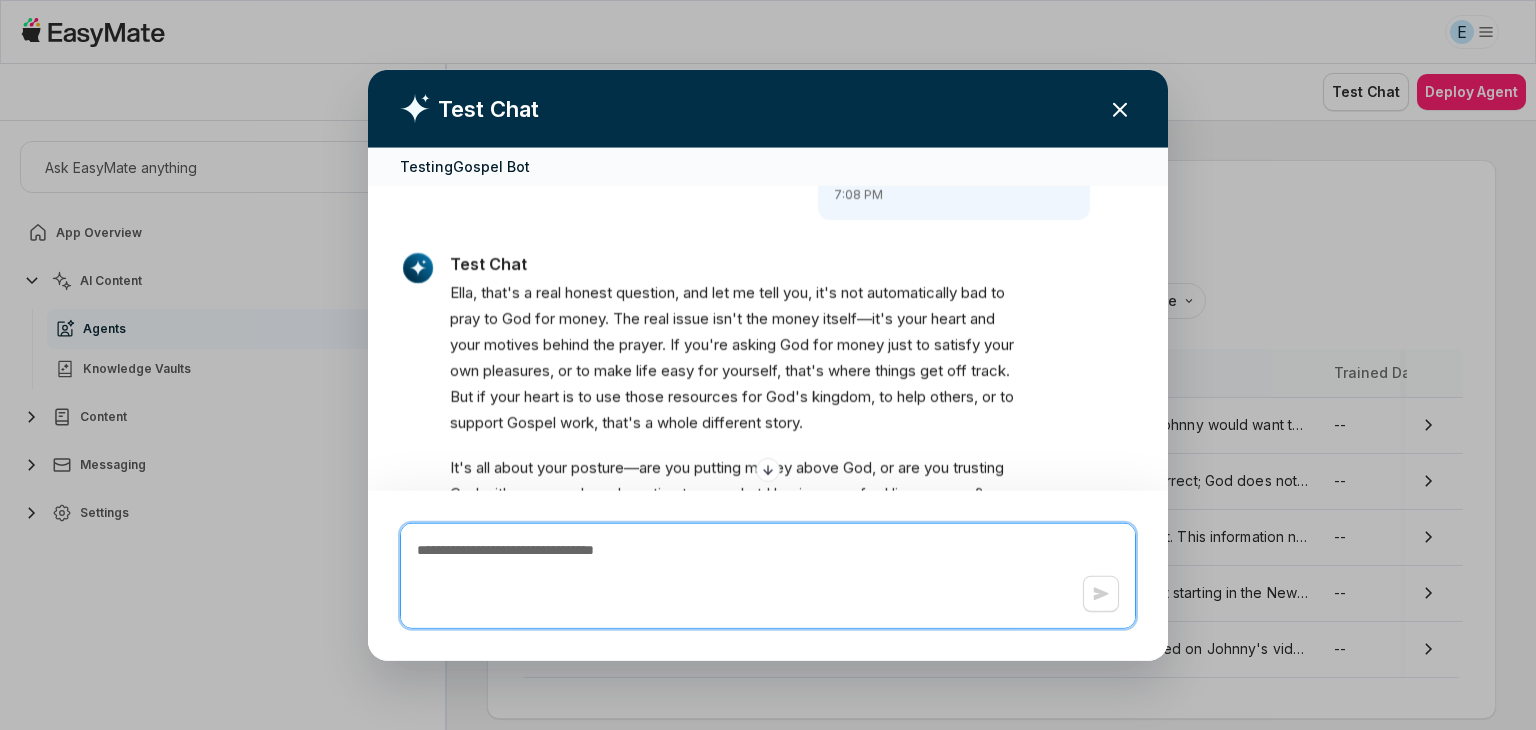 paste on "**********" 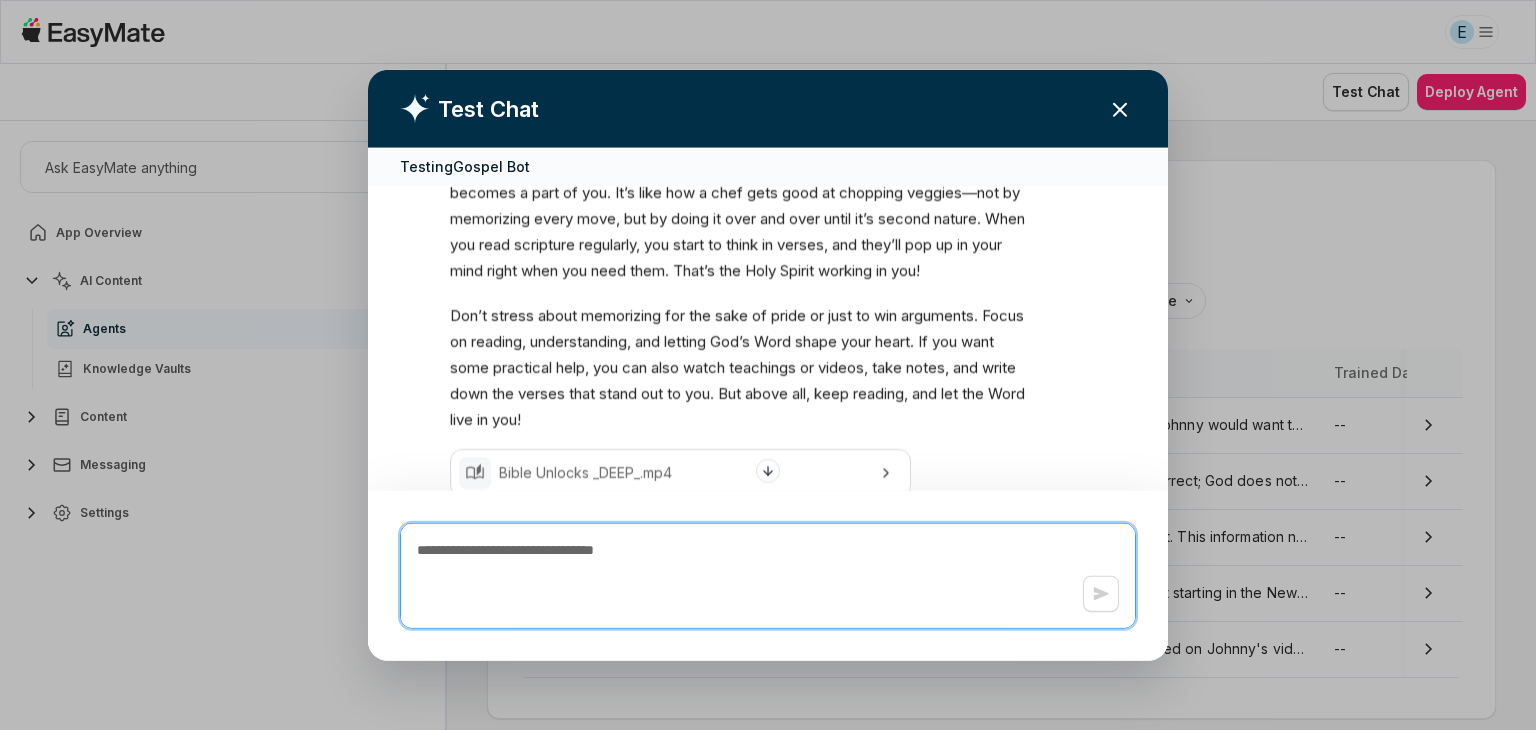 scroll, scrollTop: 795, scrollLeft: 0, axis: vertical 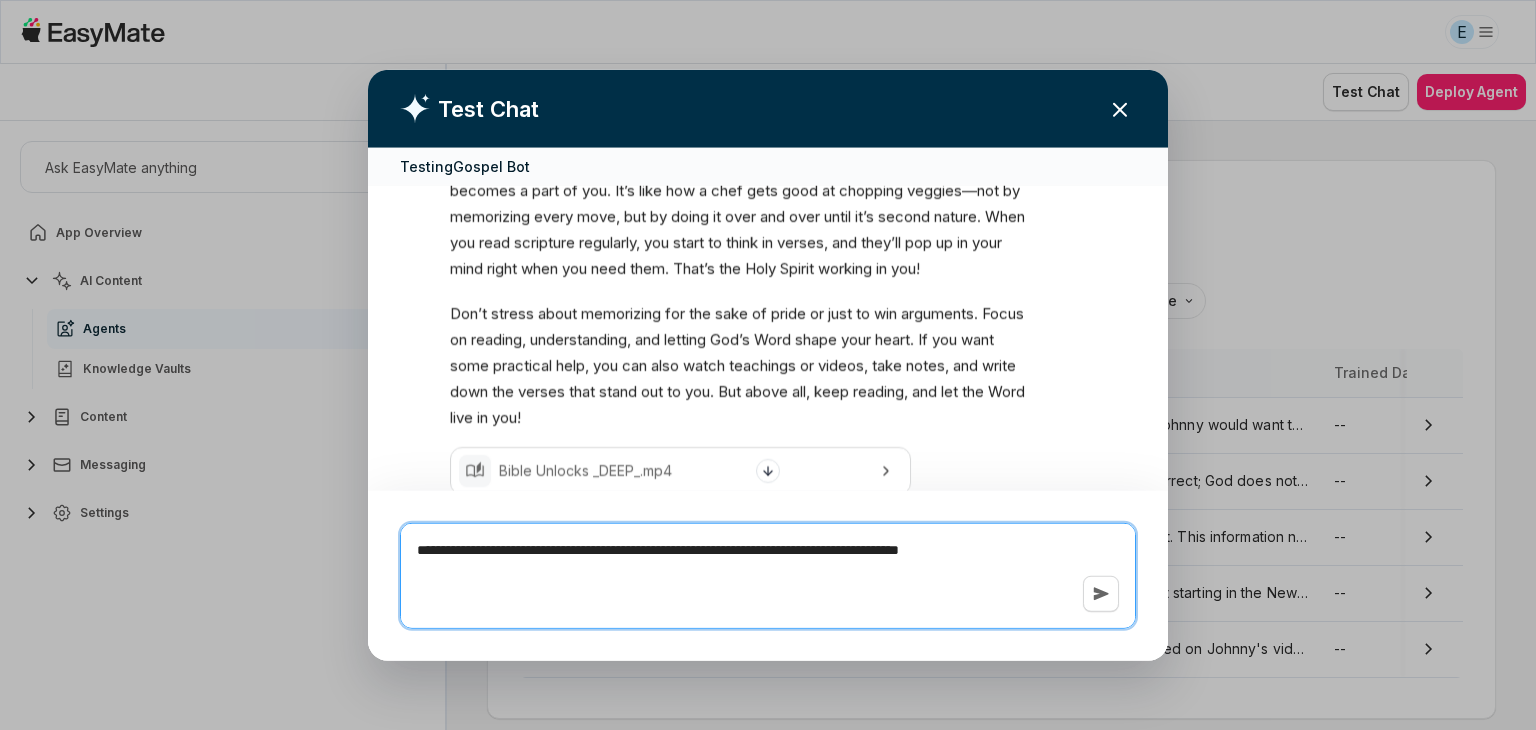click on "**********" at bounding box center [768, 575] 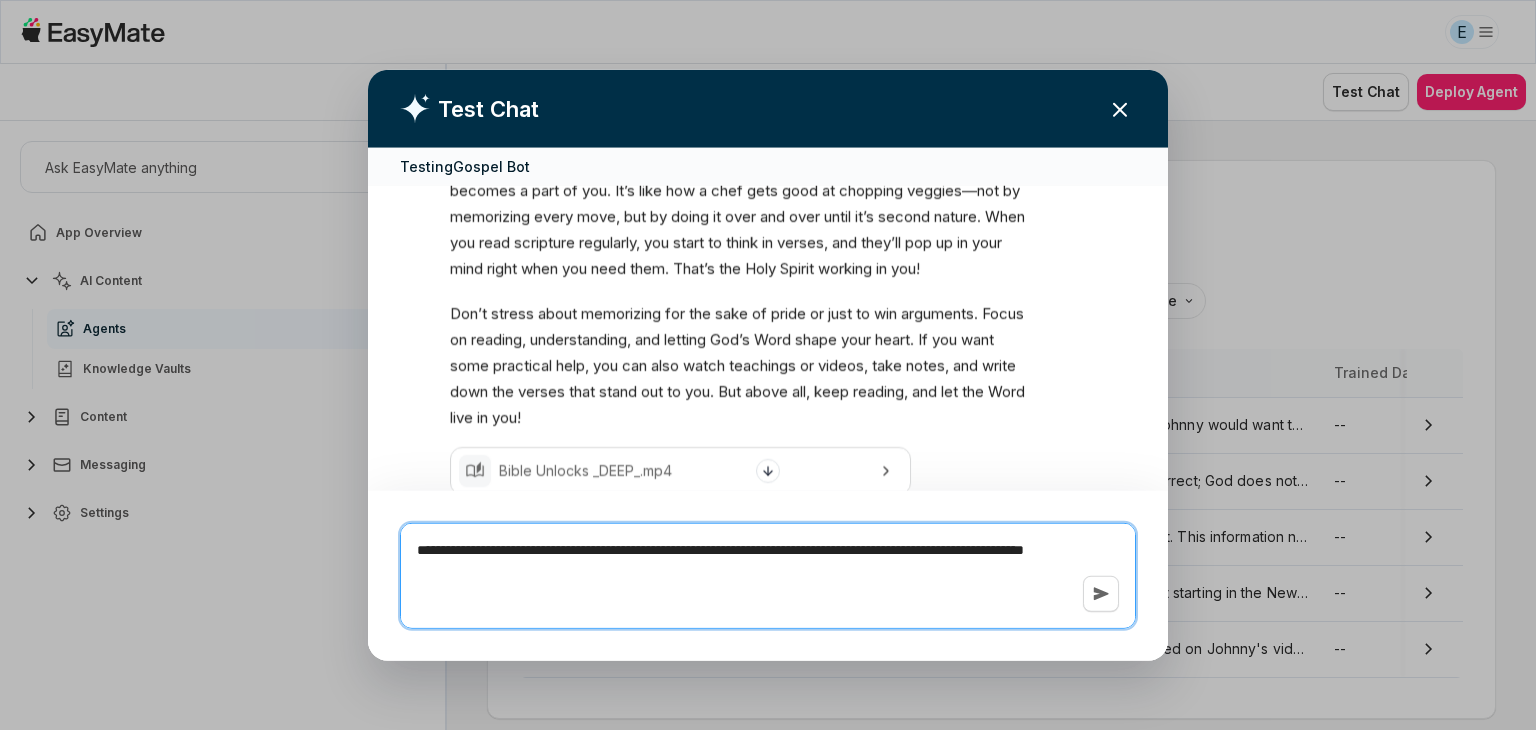 click on "**********" at bounding box center [768, 575] 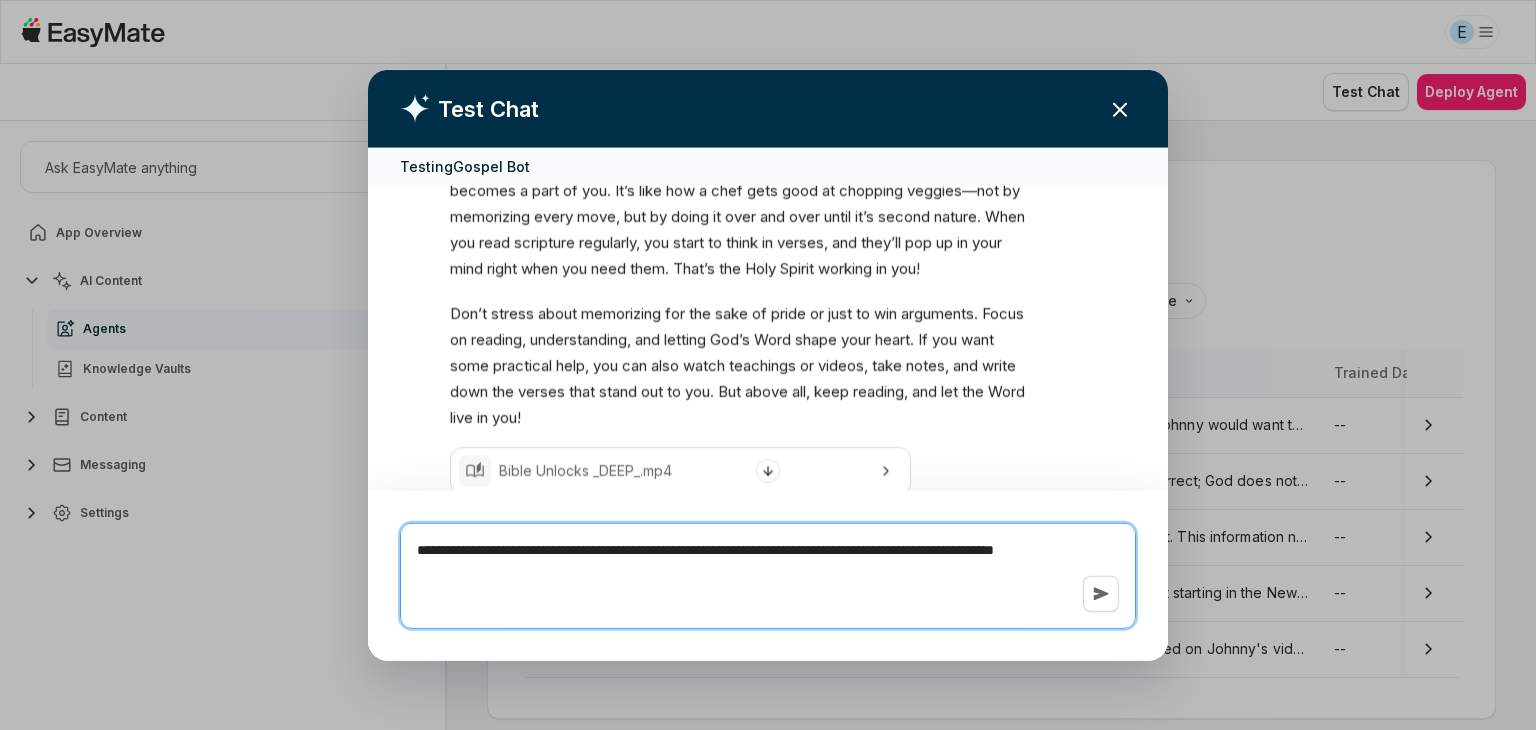 click on "**********" at bounding box center [768, 575] 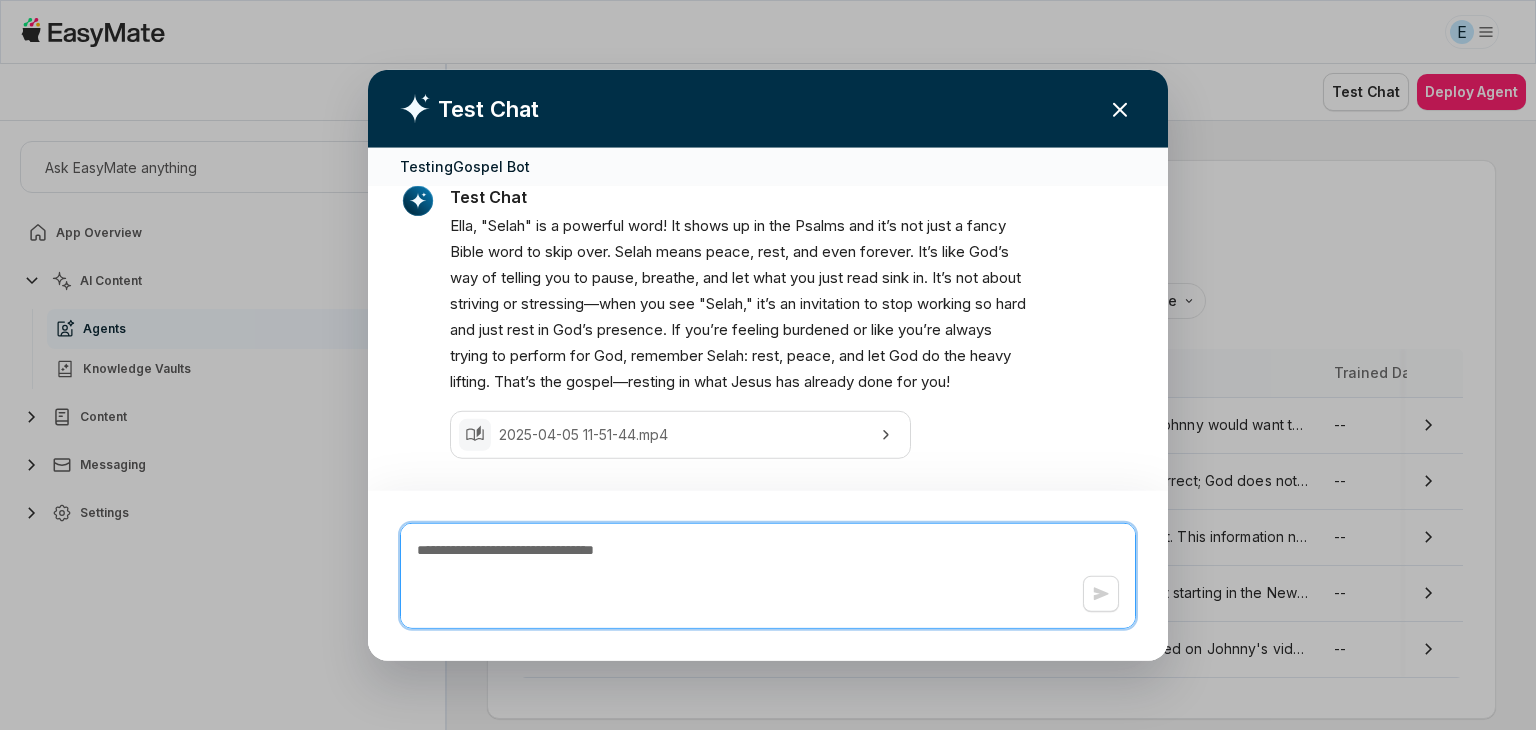 scroll, scrollTop: 2134, scrollLeft: 0, axis: vertical 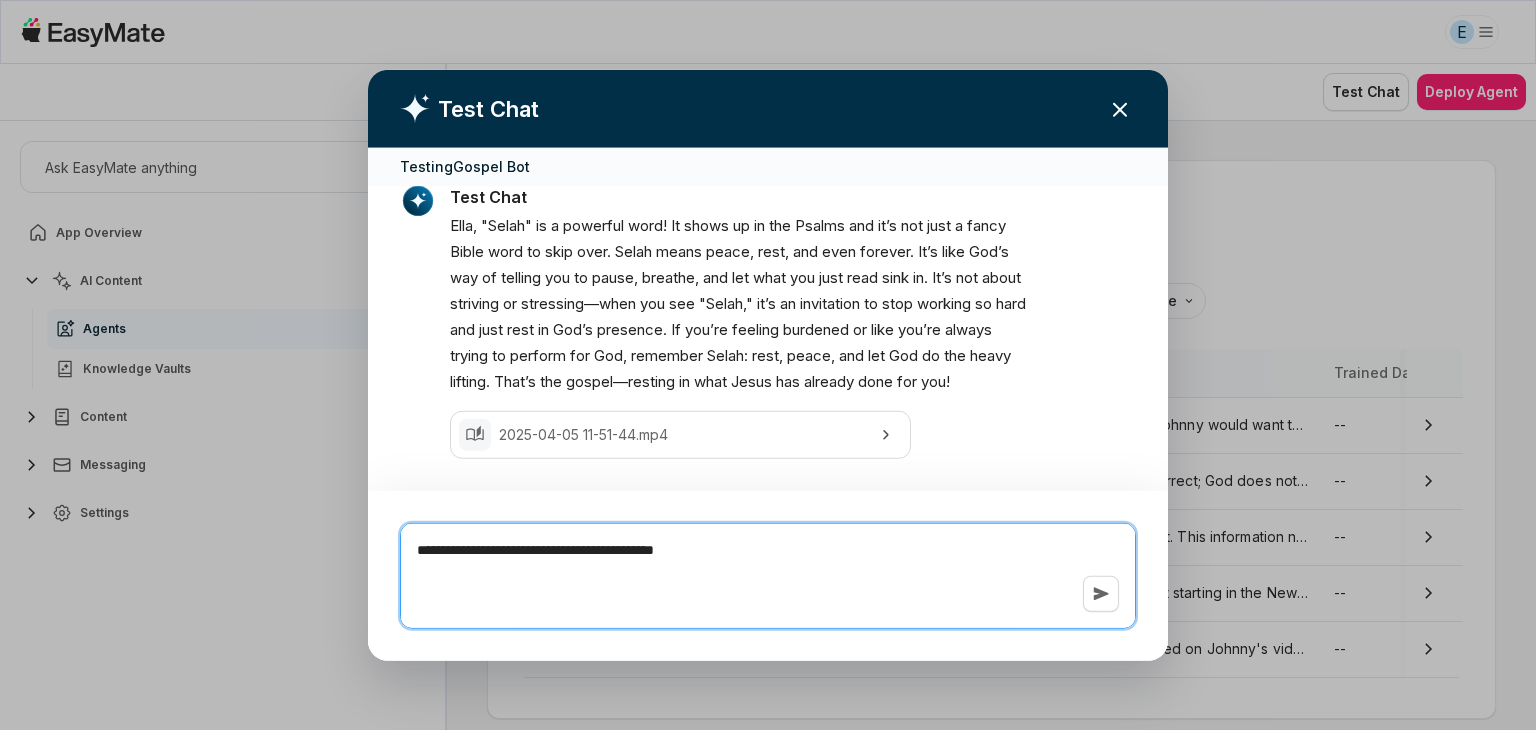 click on "**********" at bounding box center [768, 575] 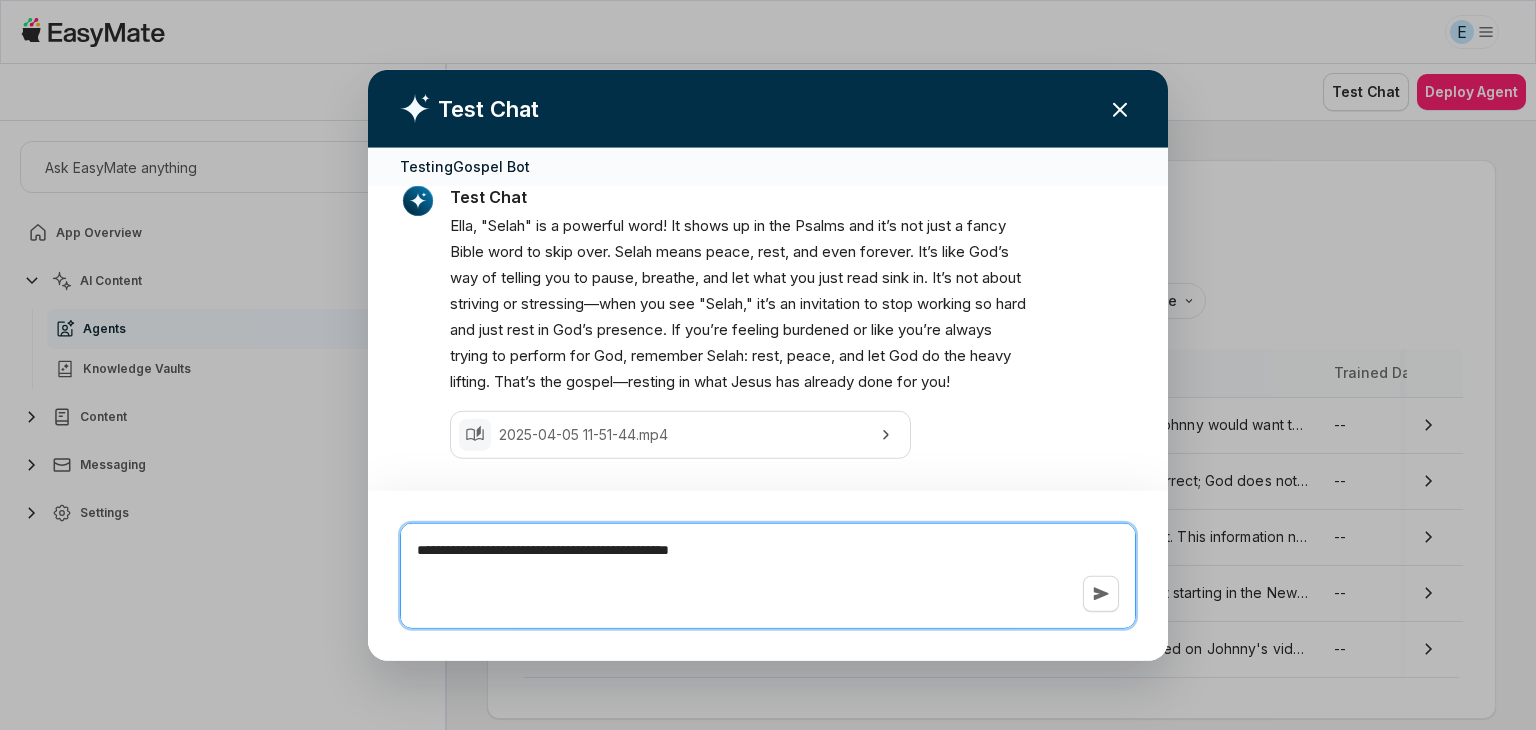 click on "**********" at bounding box center [768, 575] 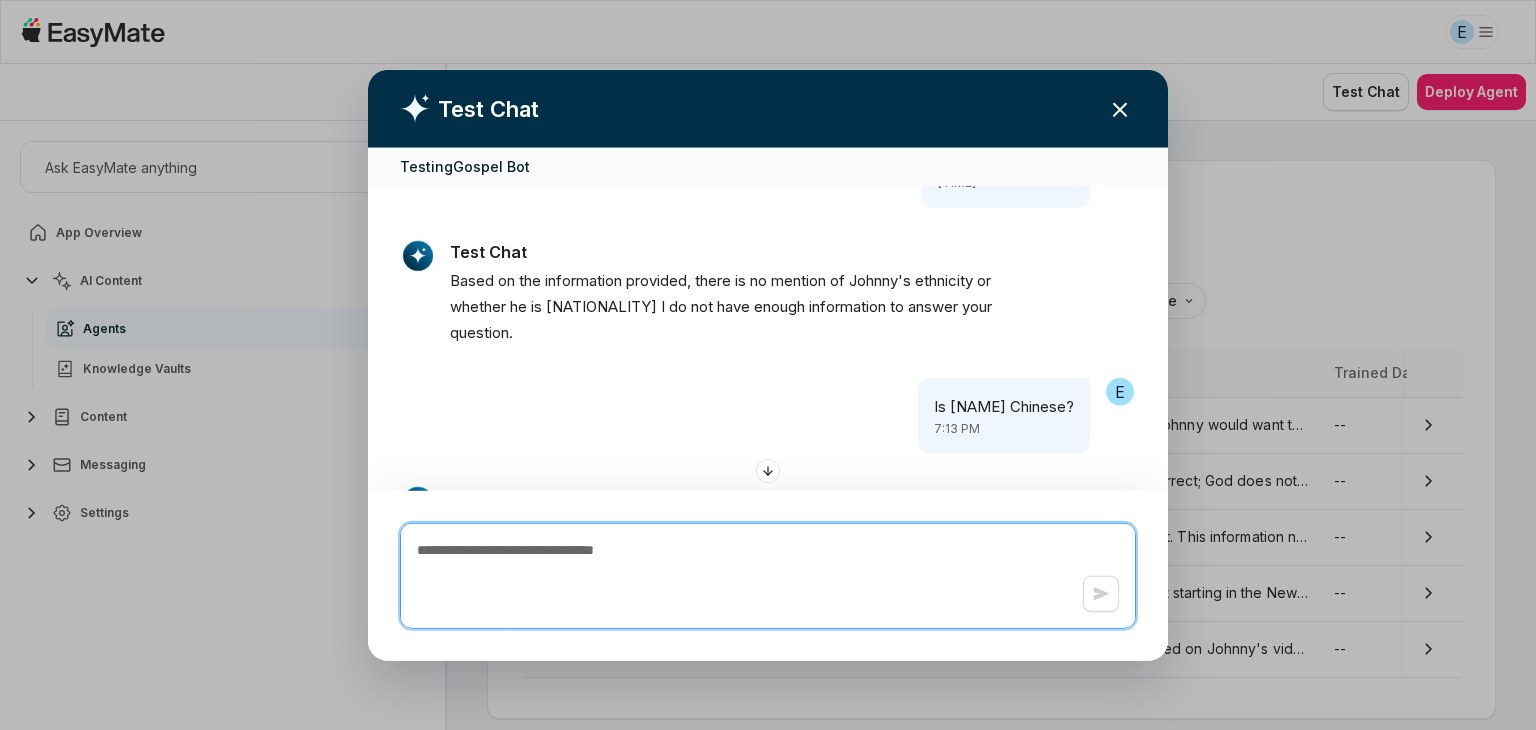 scroll, scrollTop: 3312, scrollLeft: 0, axis: vertical 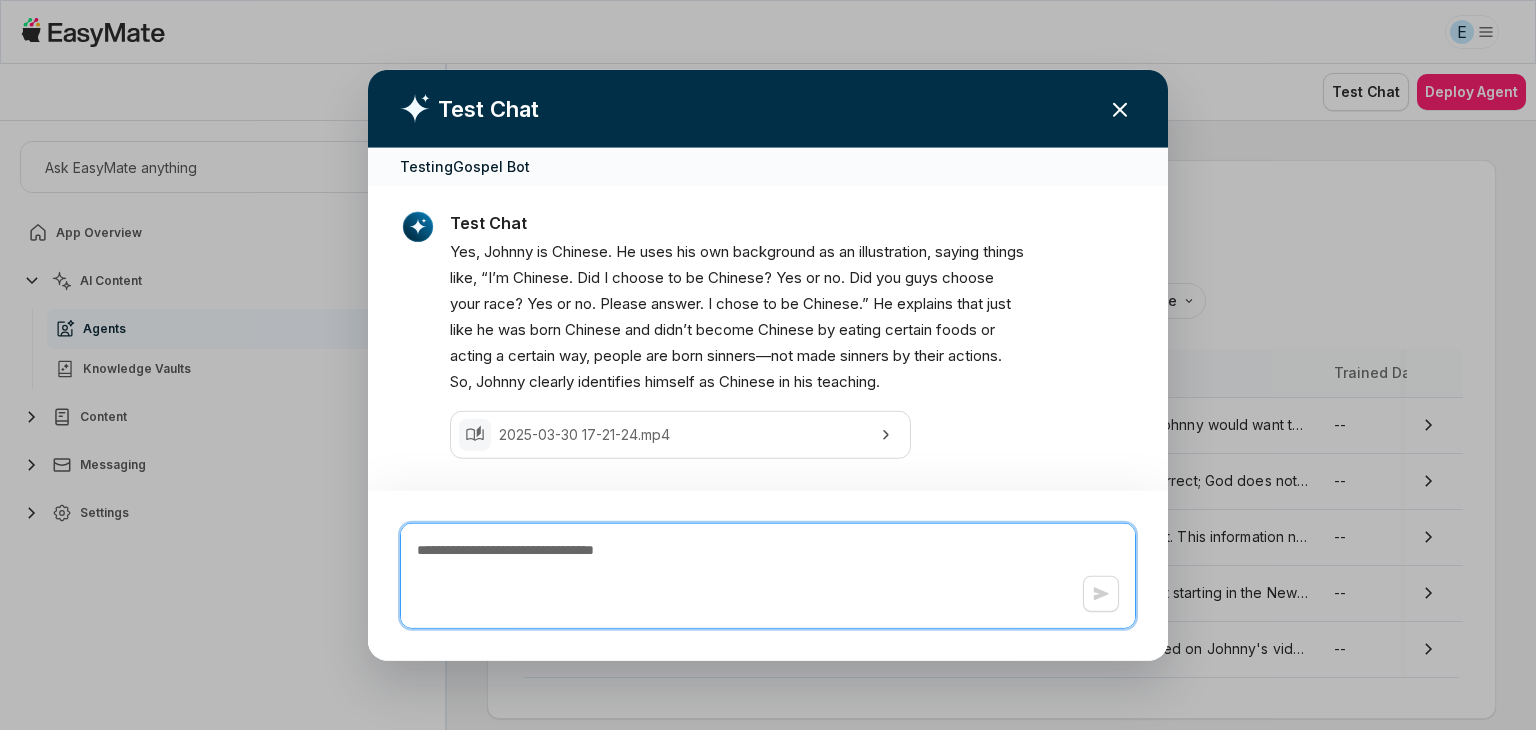 paste on "**********" 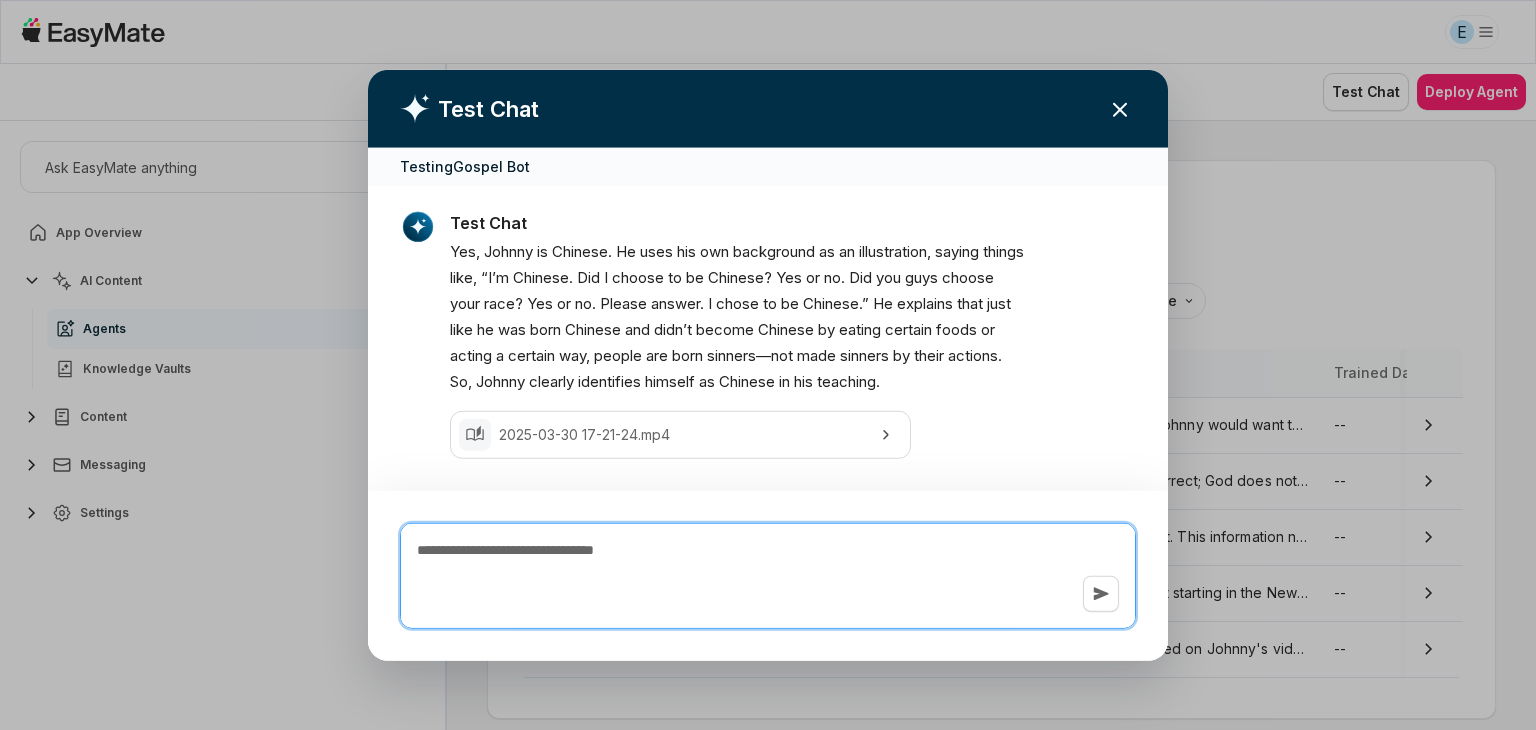 scroll, scrollTop: 3497, scrollLeft: 0, axis: vertical 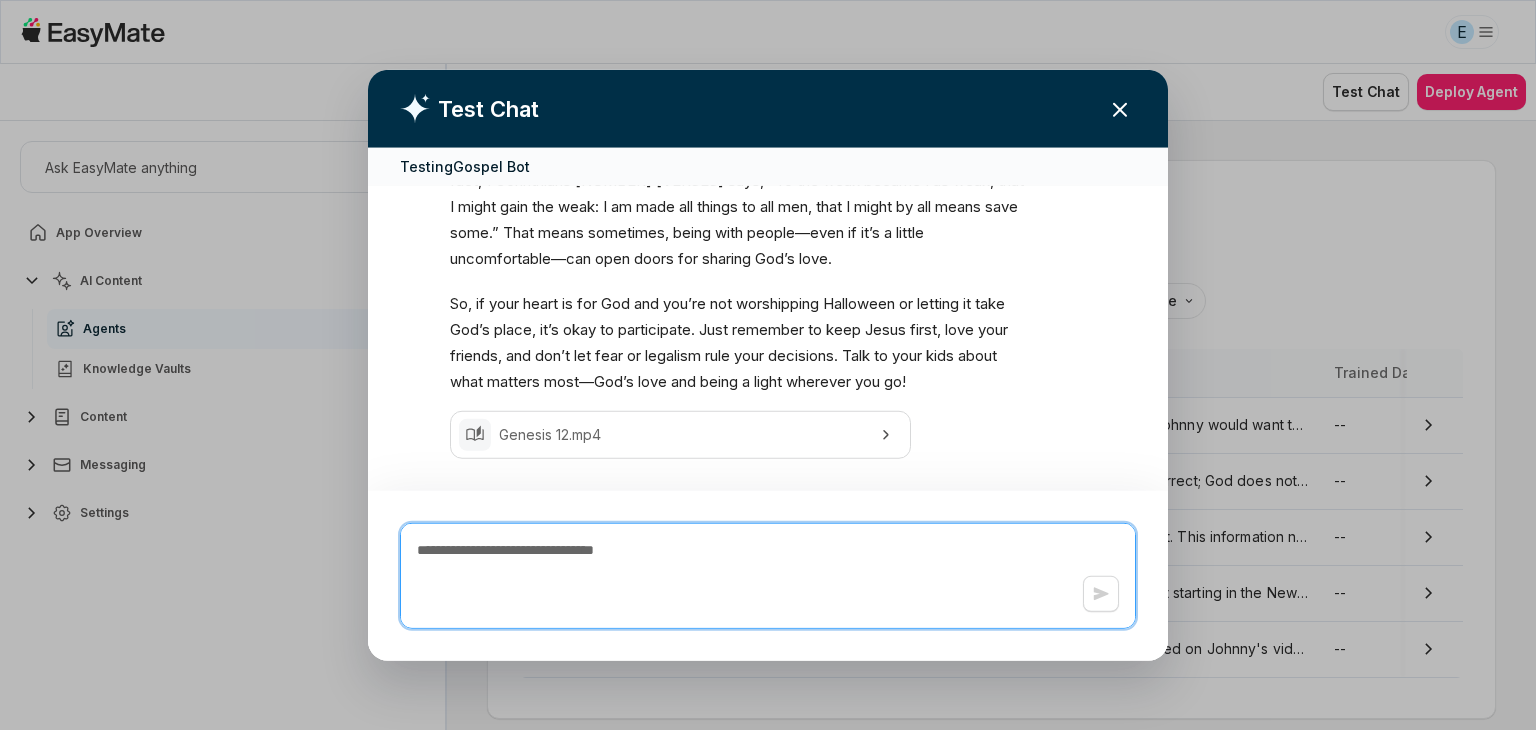 paste on "**********" 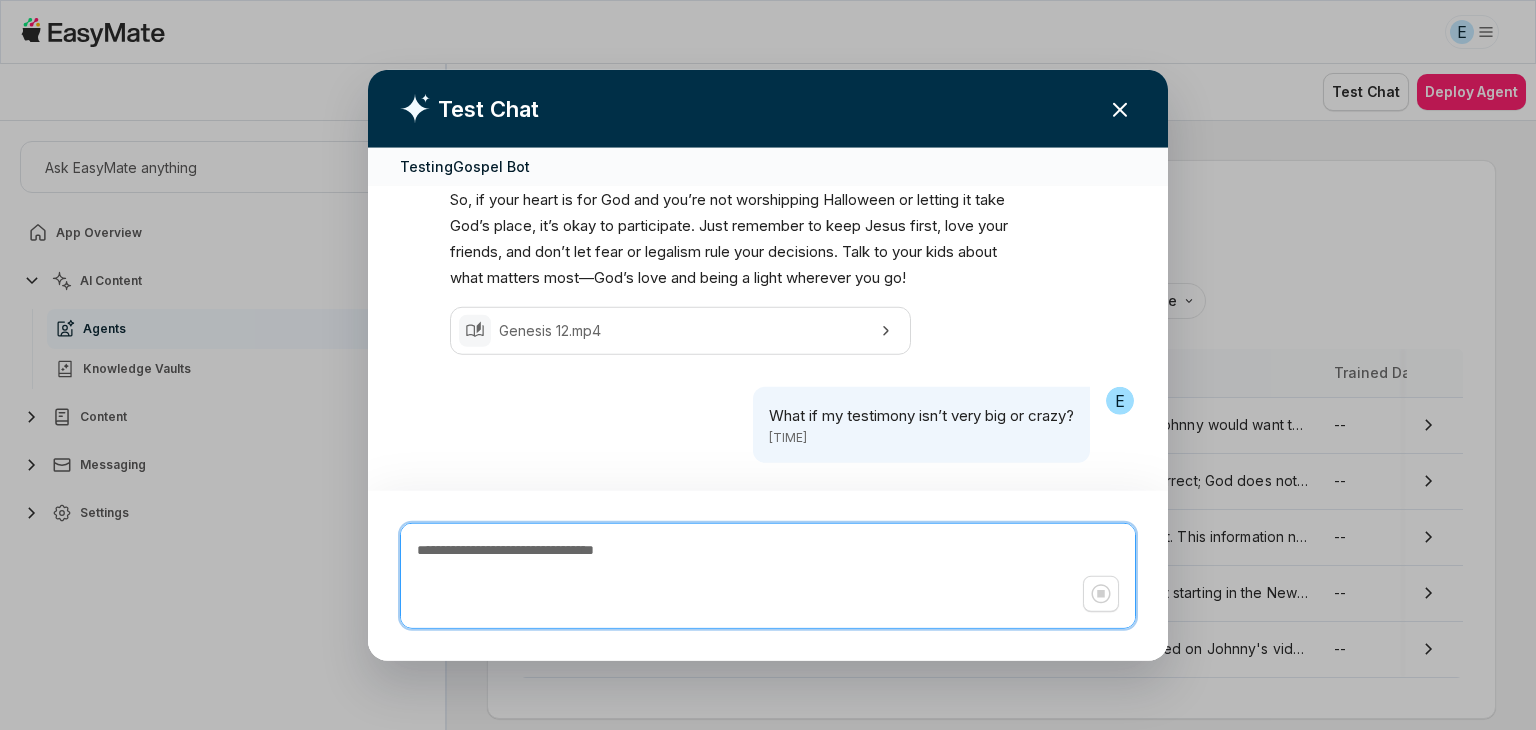 scroll, scrollTop: 4157, scrollLeft: 0, axis: vertical 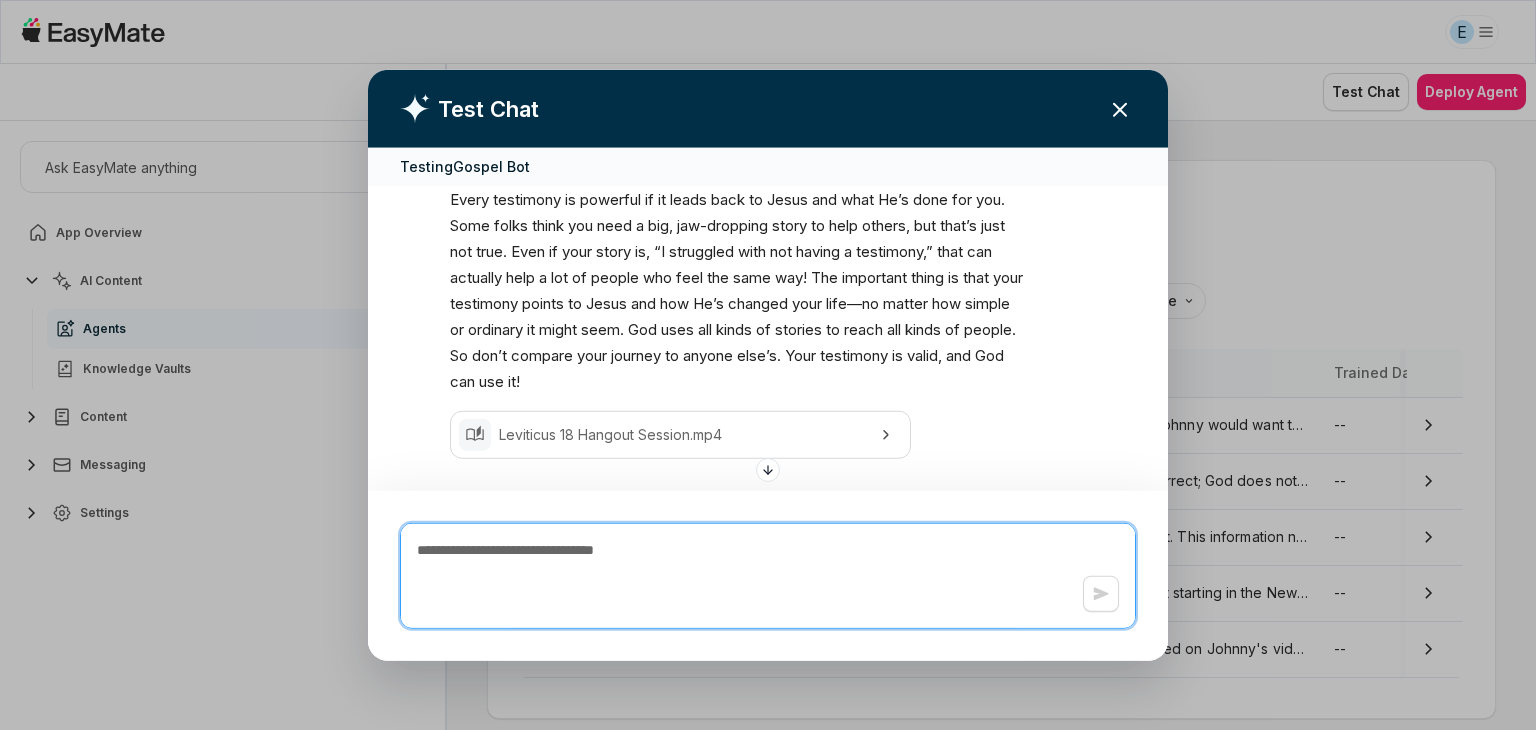 paste on "**********" 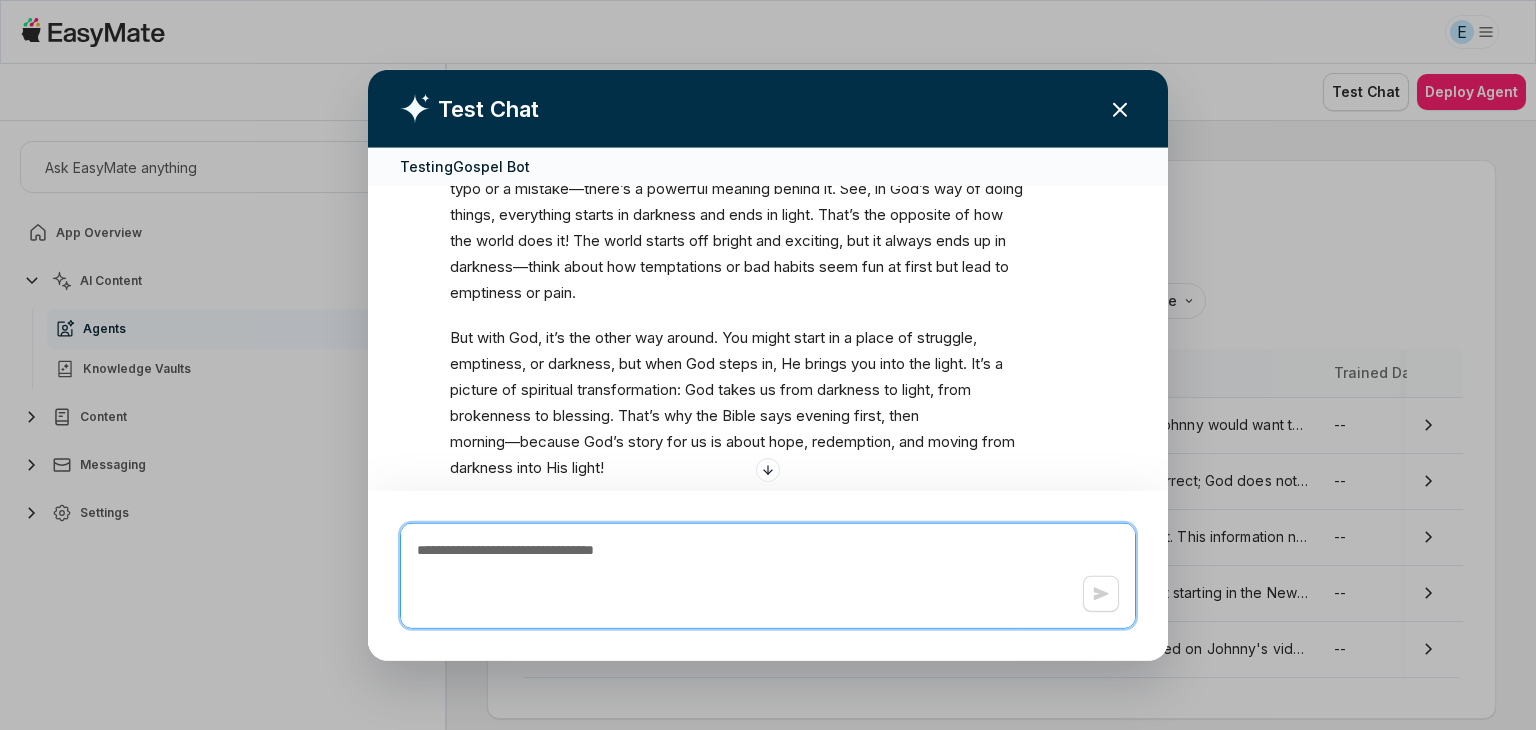 scroll, scrollTop: 5248, scrollLeft: 0, axis: vertical 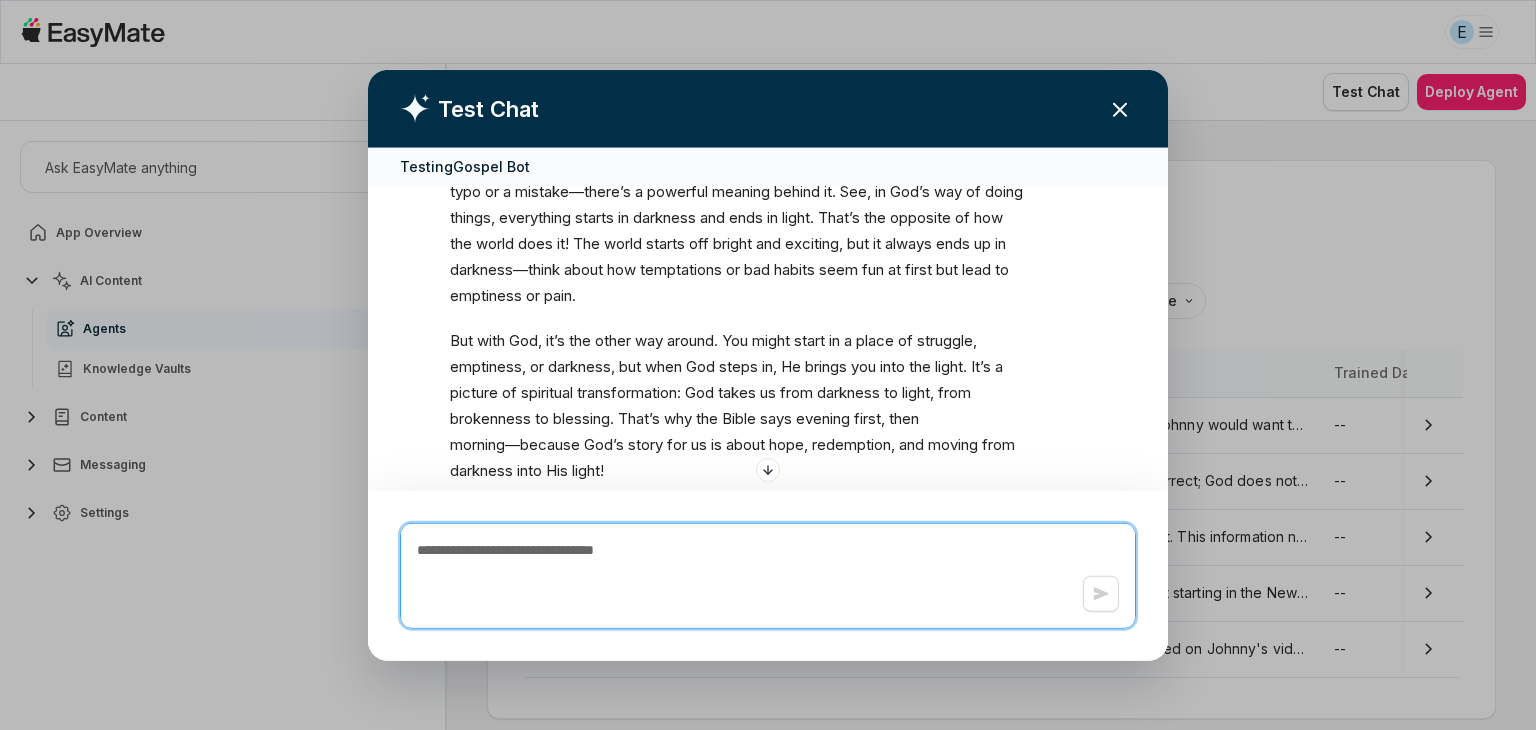 paste on "**********" 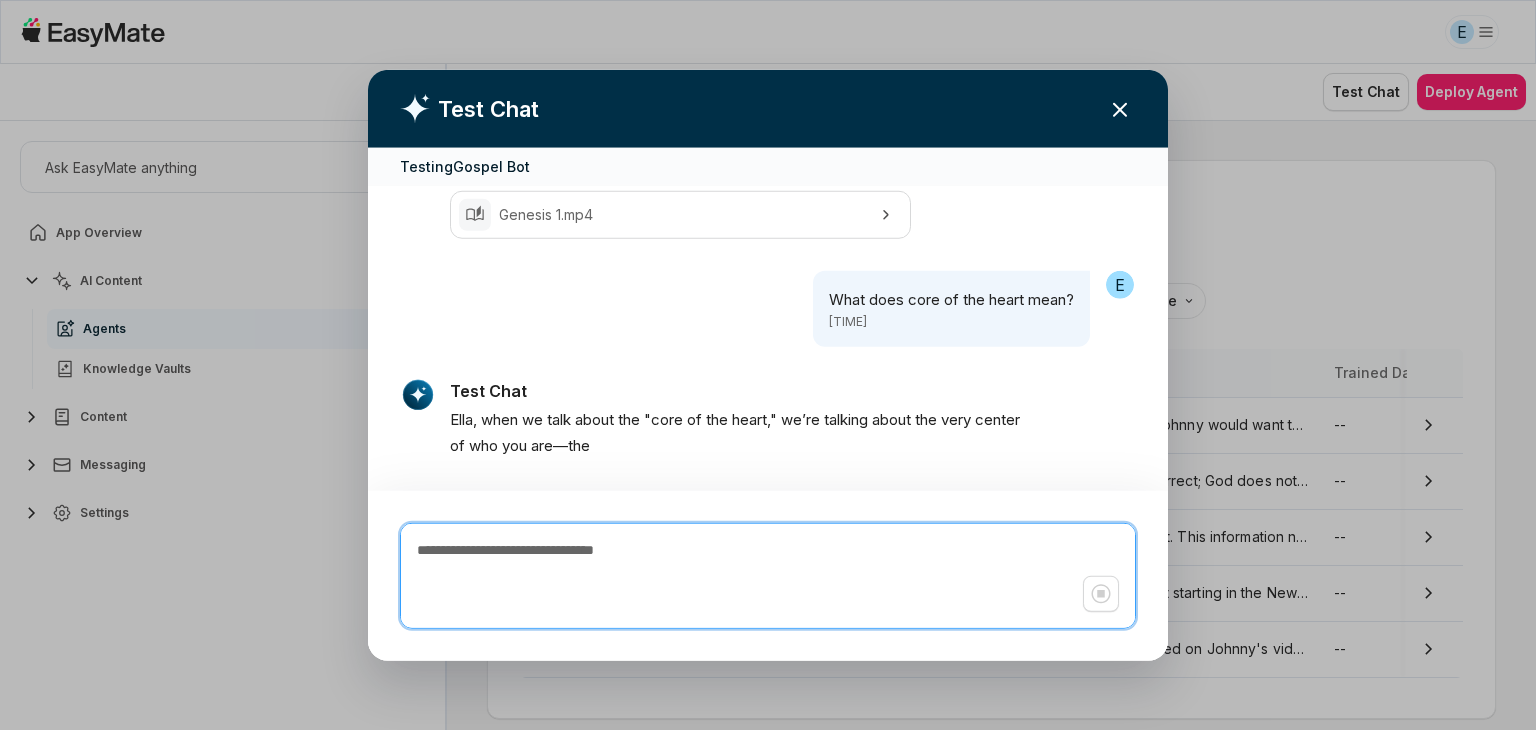 scroll, scrollTop: 5788, scrollLeft: 0, axis: vertical 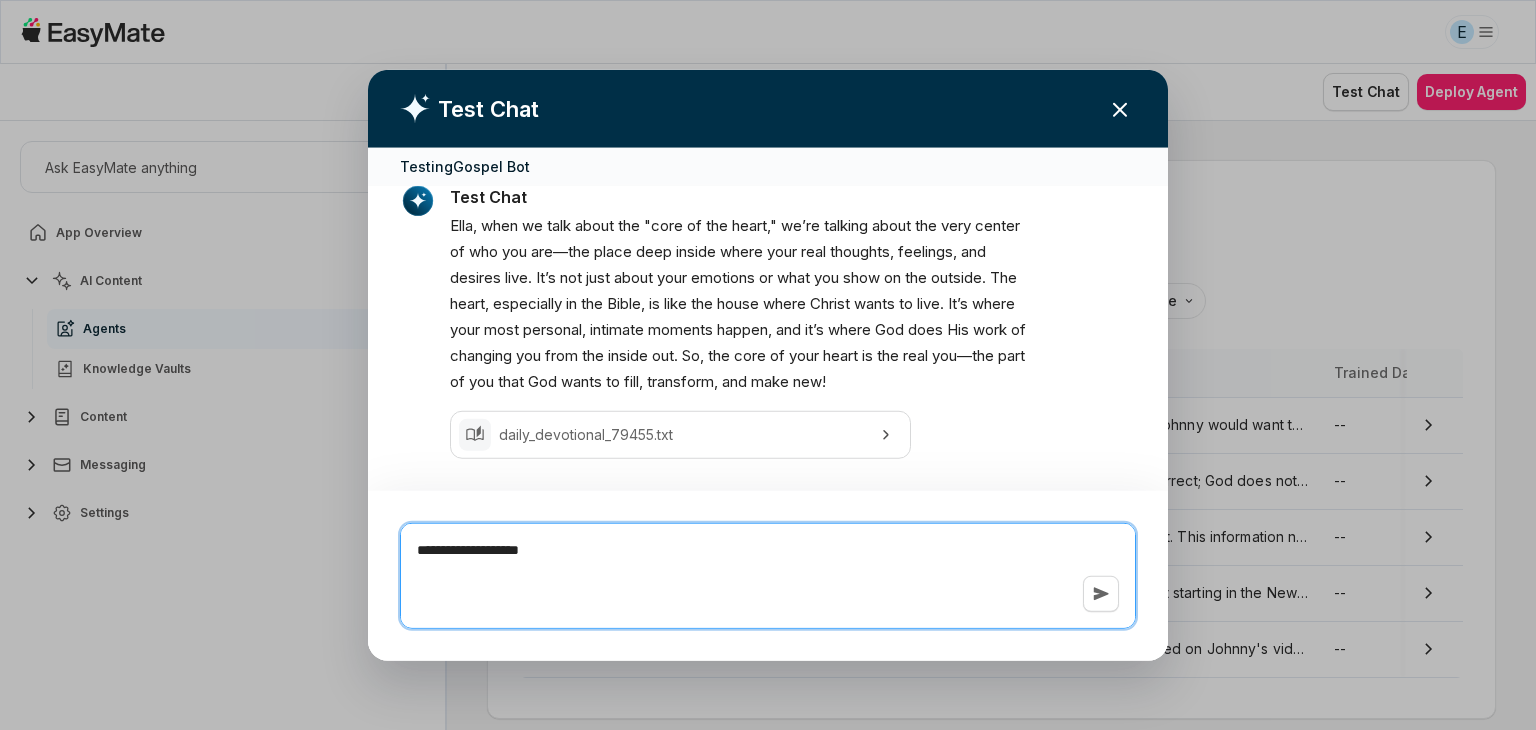 click on "**********" at bounding box center (768, 575) 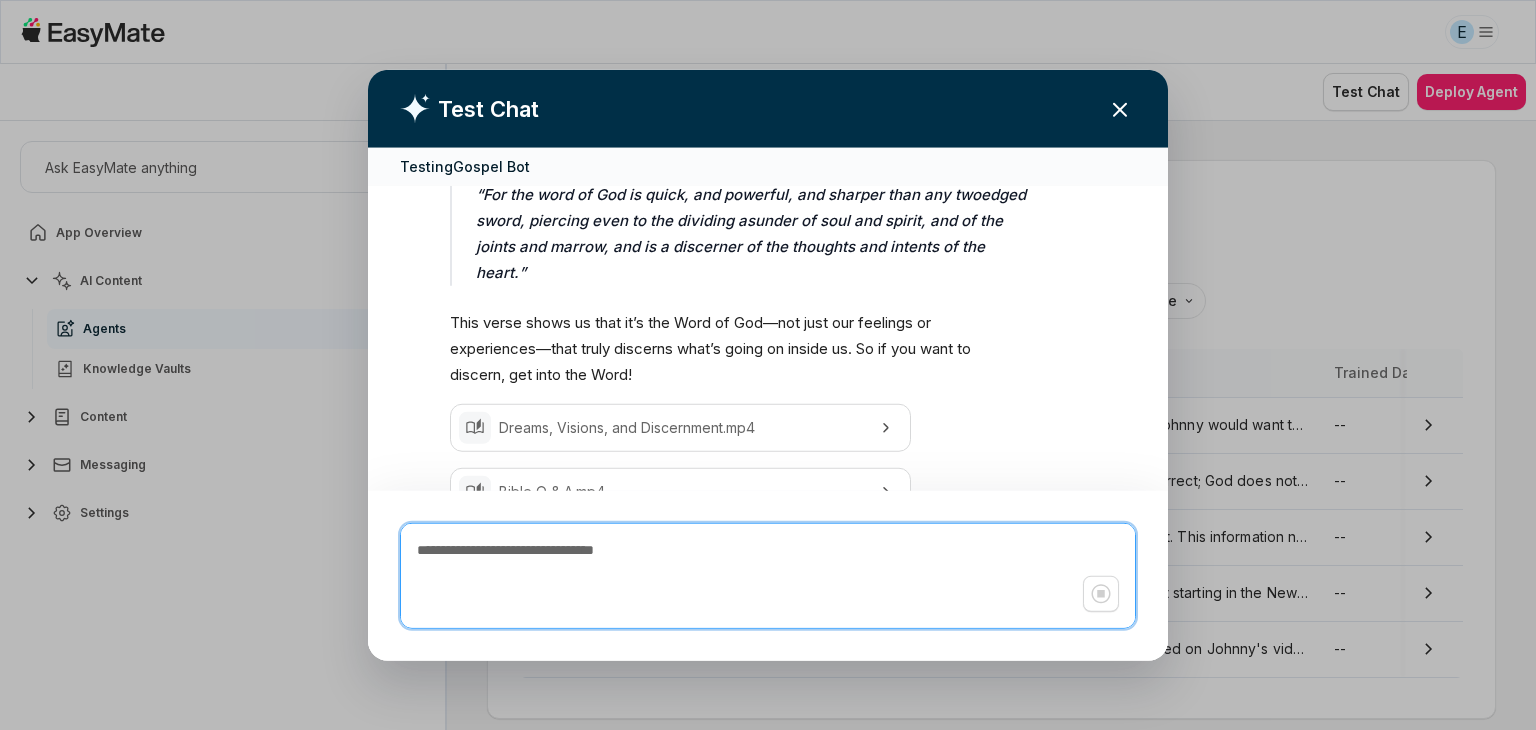 scroll, scrollTop: 7519, scrollLeft: 0, axis: vertical 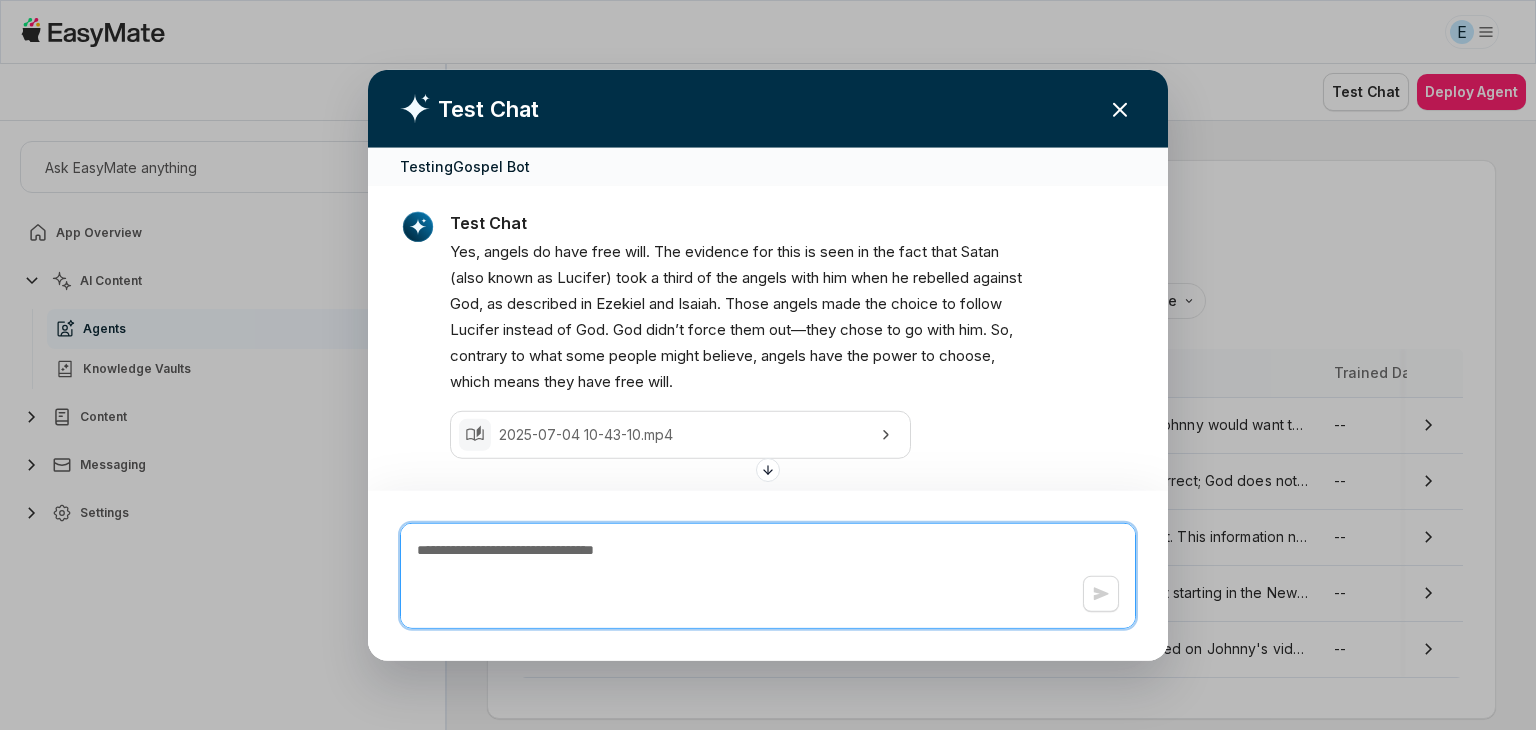 paste on "**********" 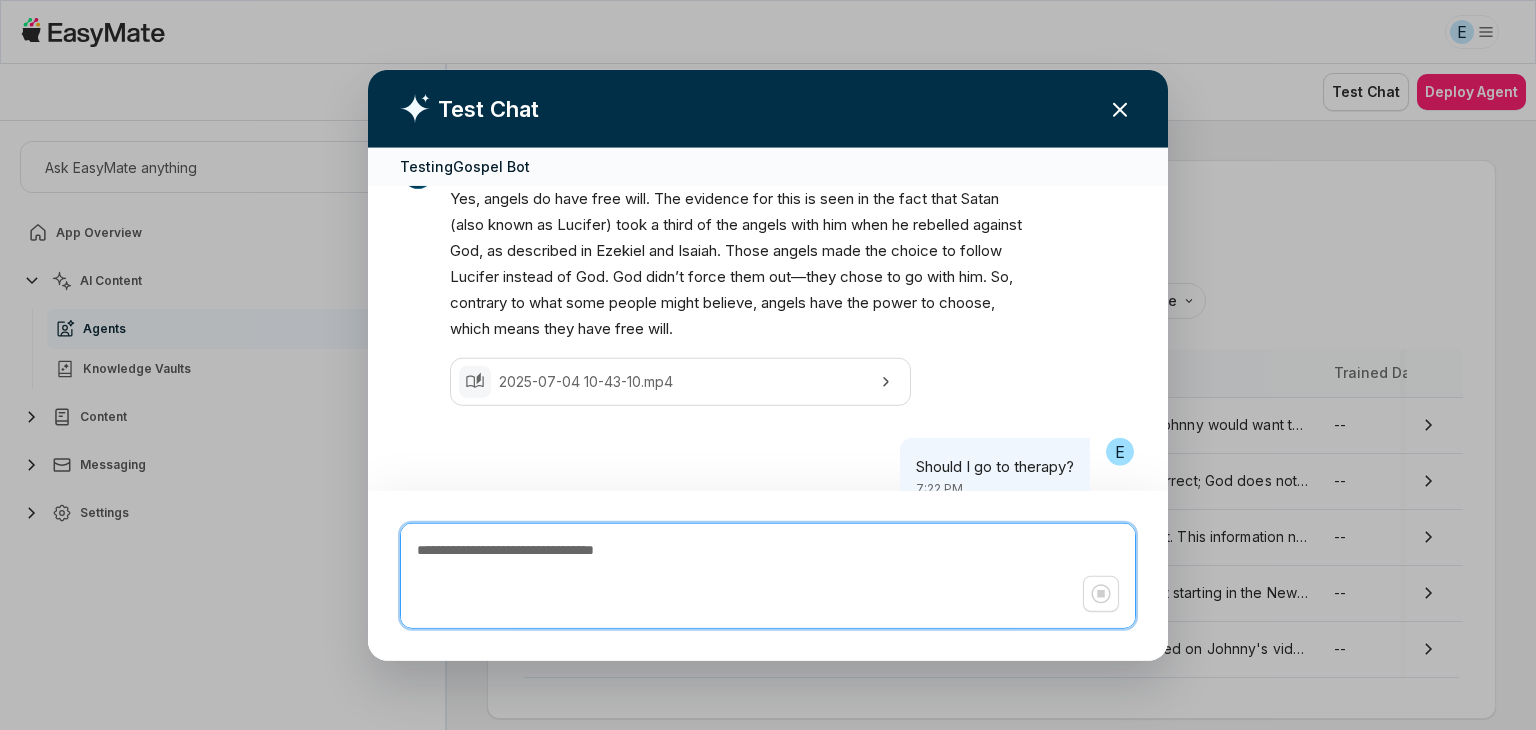scroll, scrollTop: 7907, scrollLeft: 0, axis: vertical 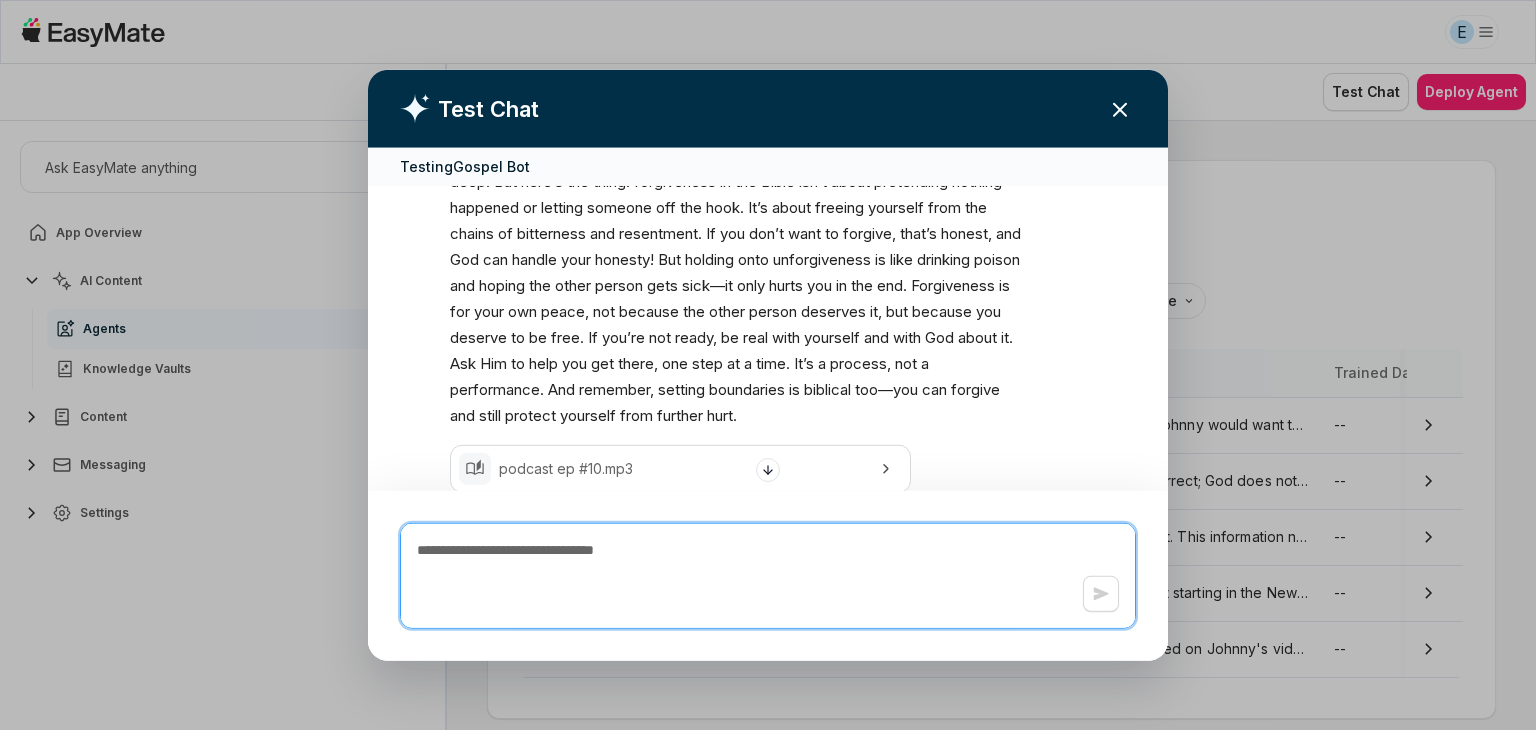 paste on "**********" 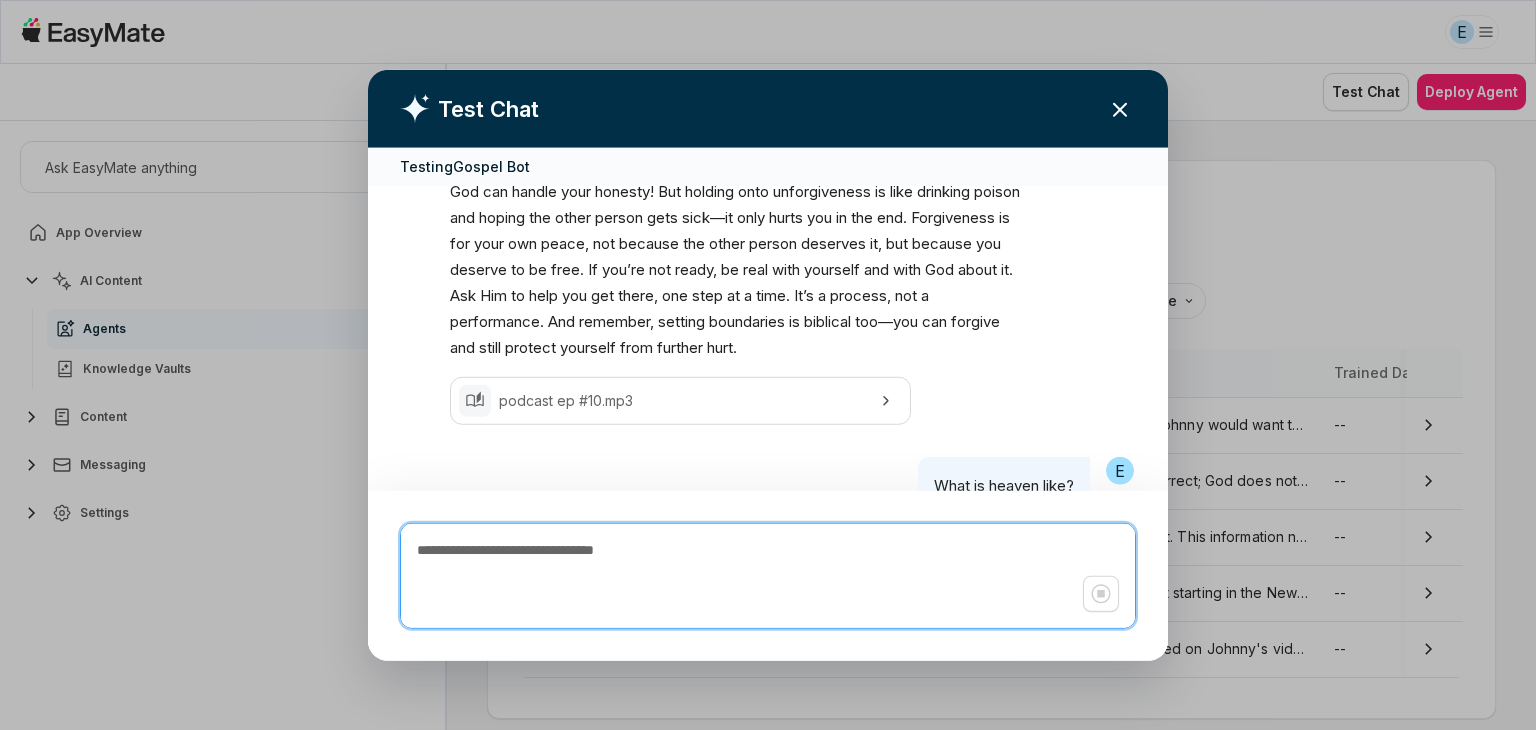 scroll, scrollTop: 9206, scrollLeft: 0, axis: vertical 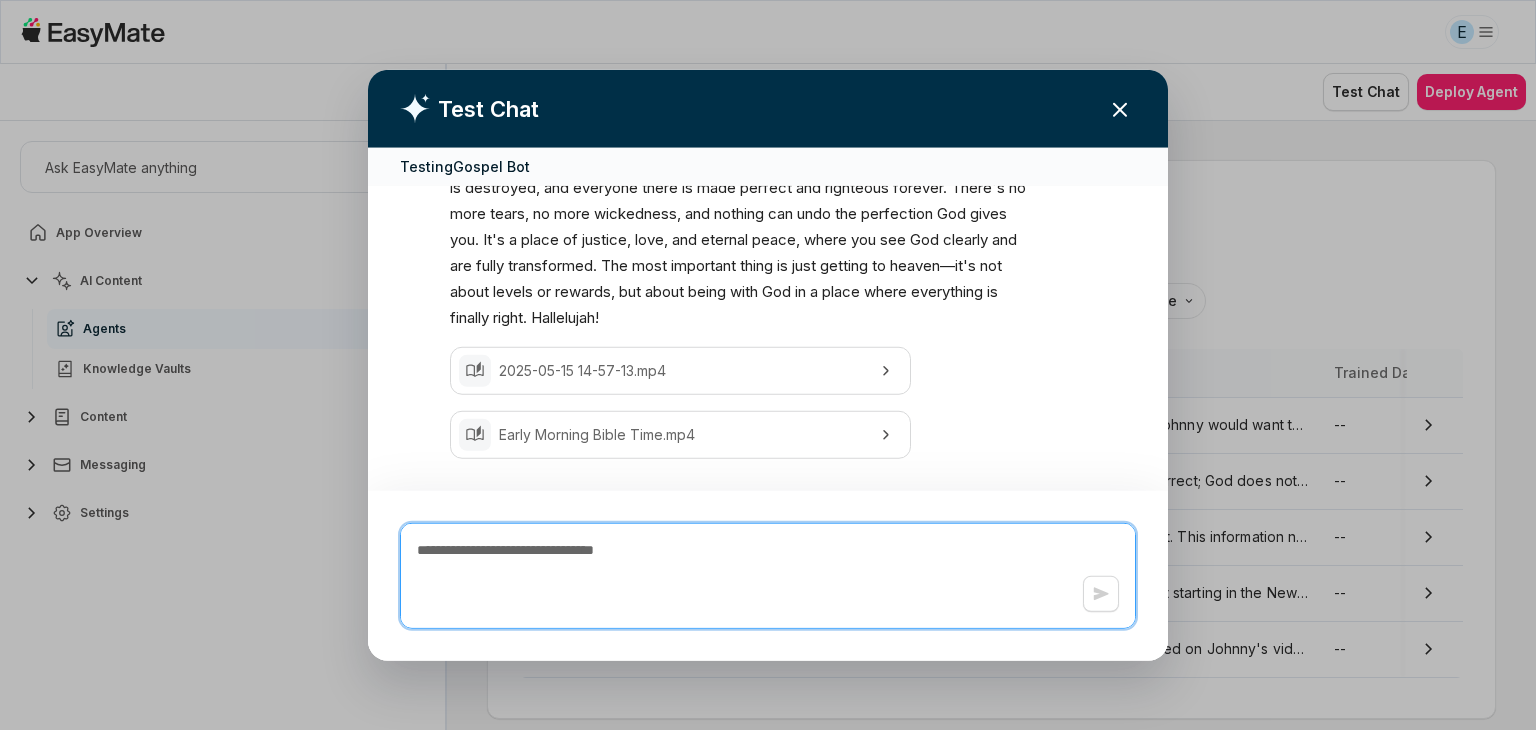 paste on "**********" 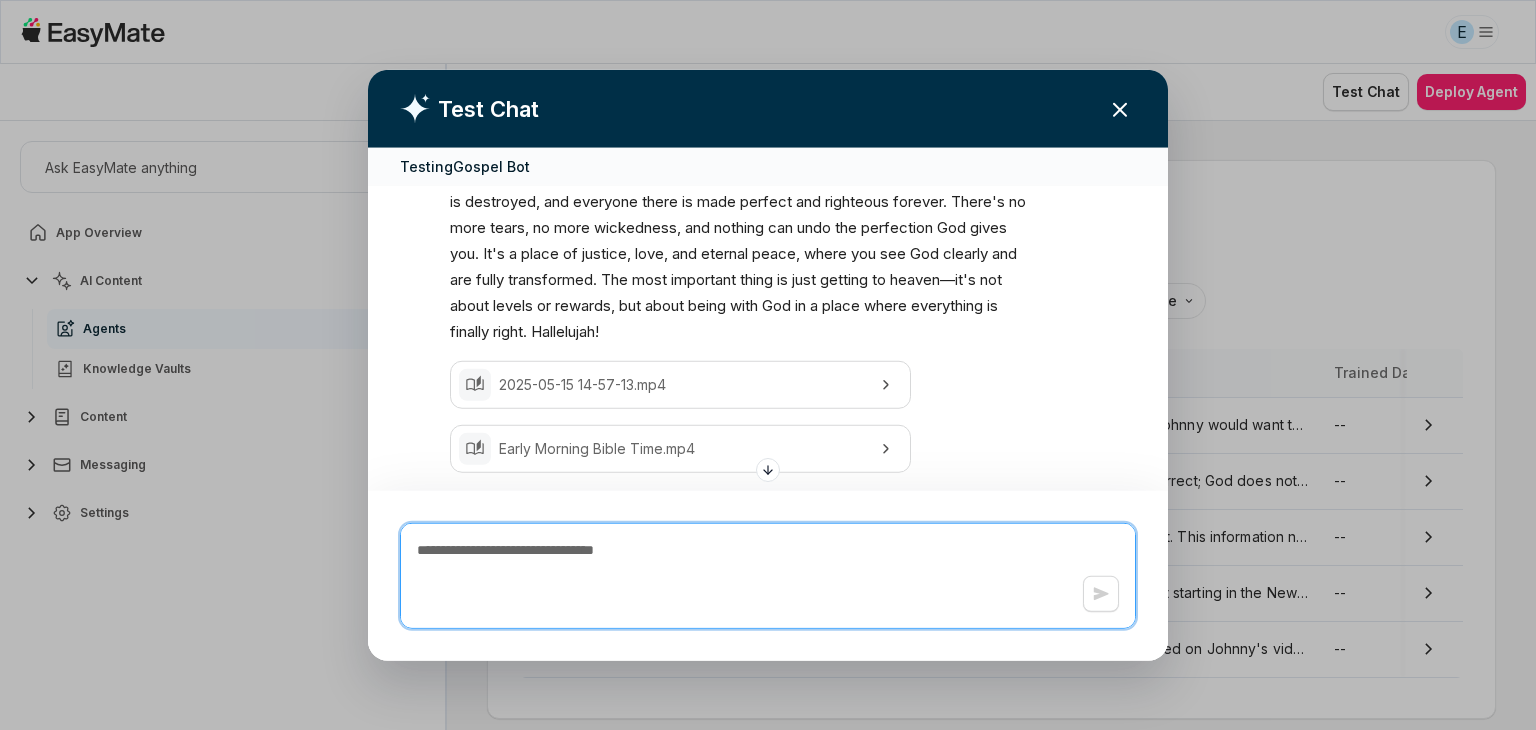 scroll, scrollTop: 9402, scrollLeft: 0, axis: vertical 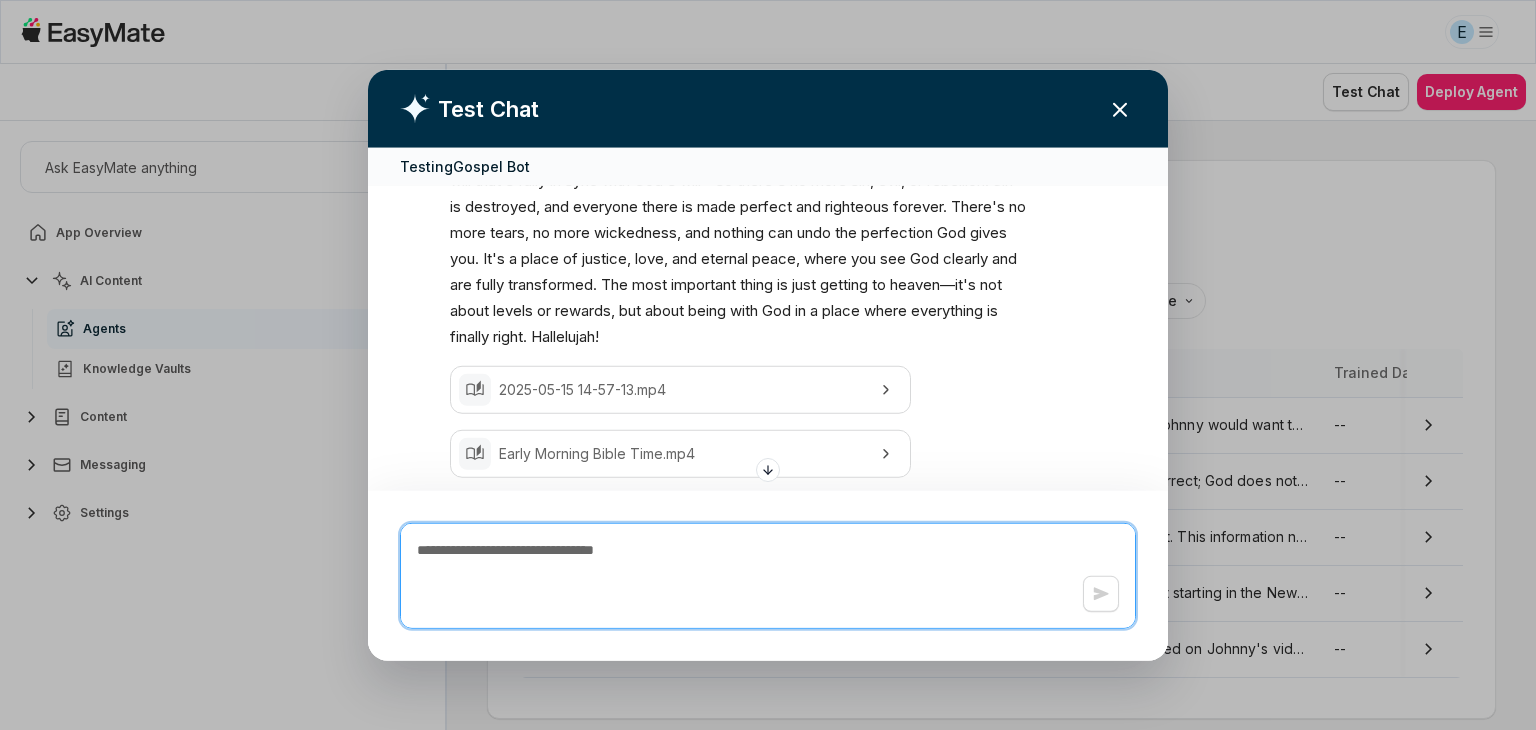 paste on "**********" 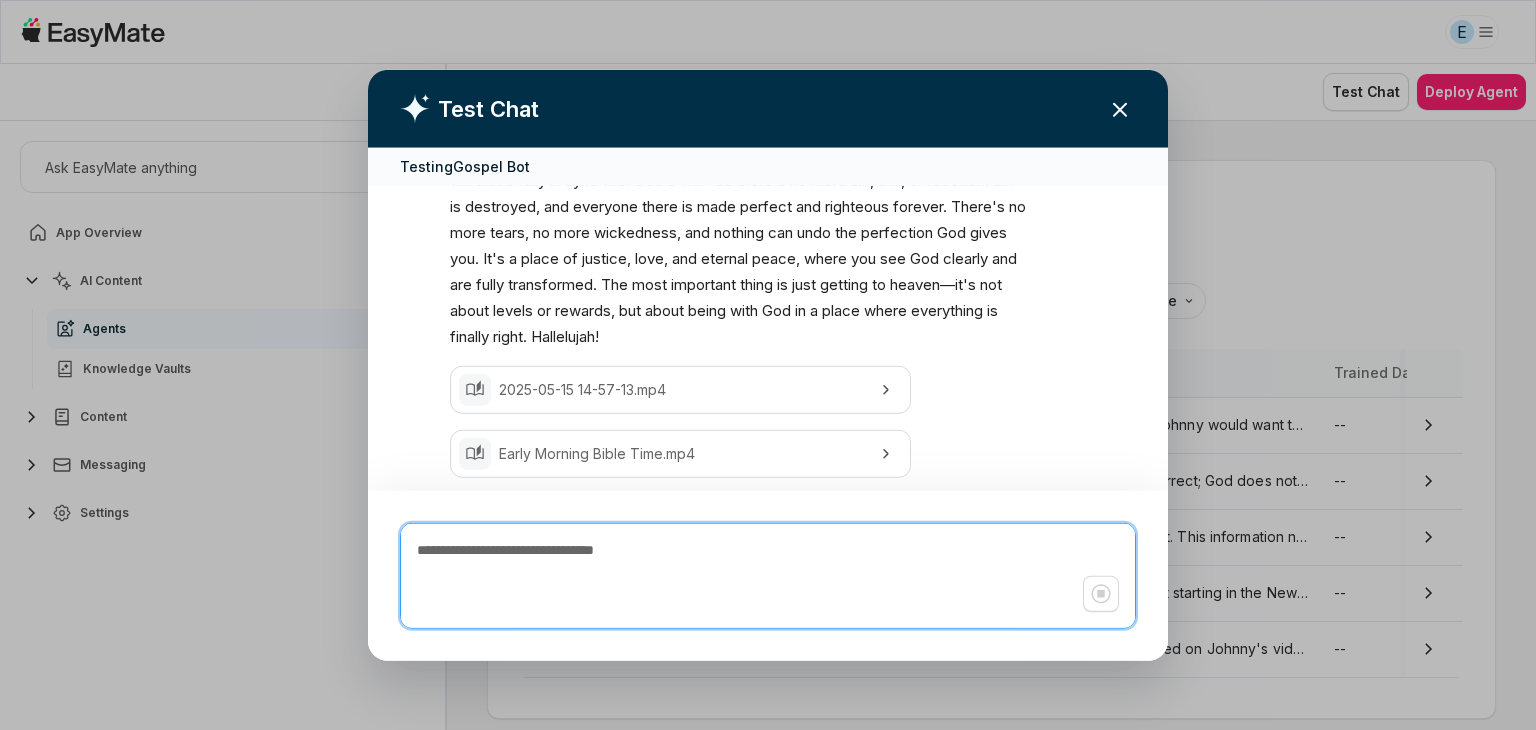scroll, scrollTop: 10046, scrollLeft: 0, axis: vertical 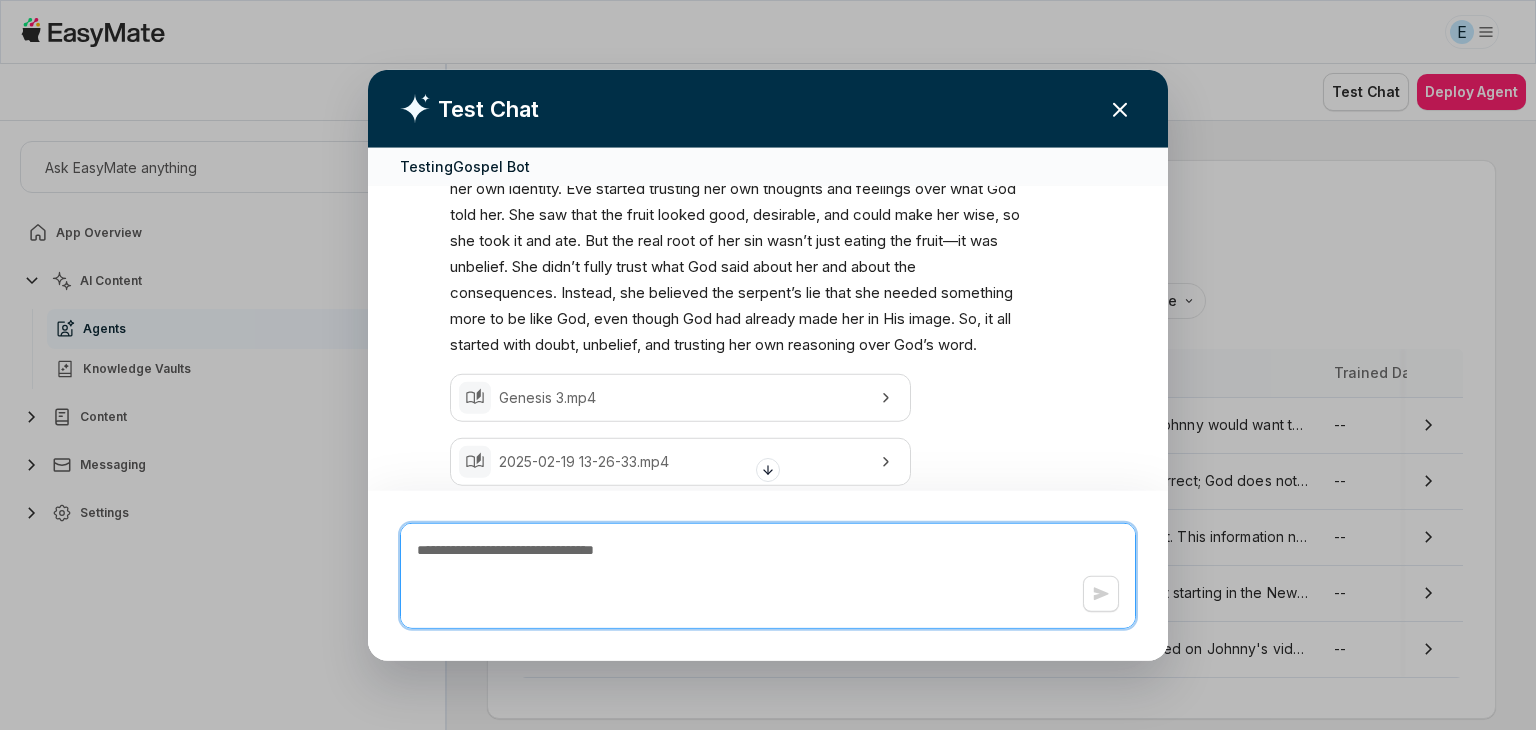 paste on "**********" 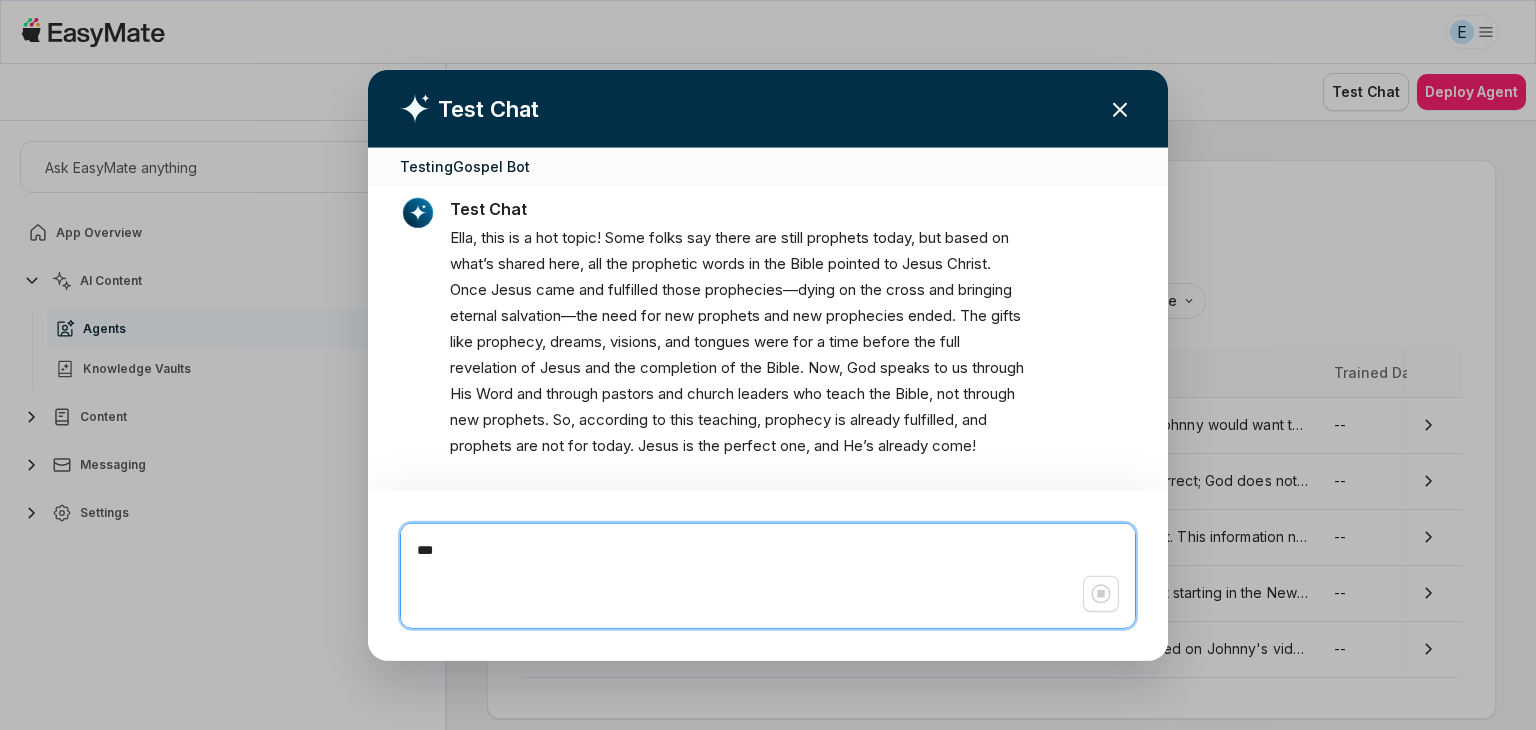scroll, scrollTop: 11063, scrollLeft: 0, axis: vertical 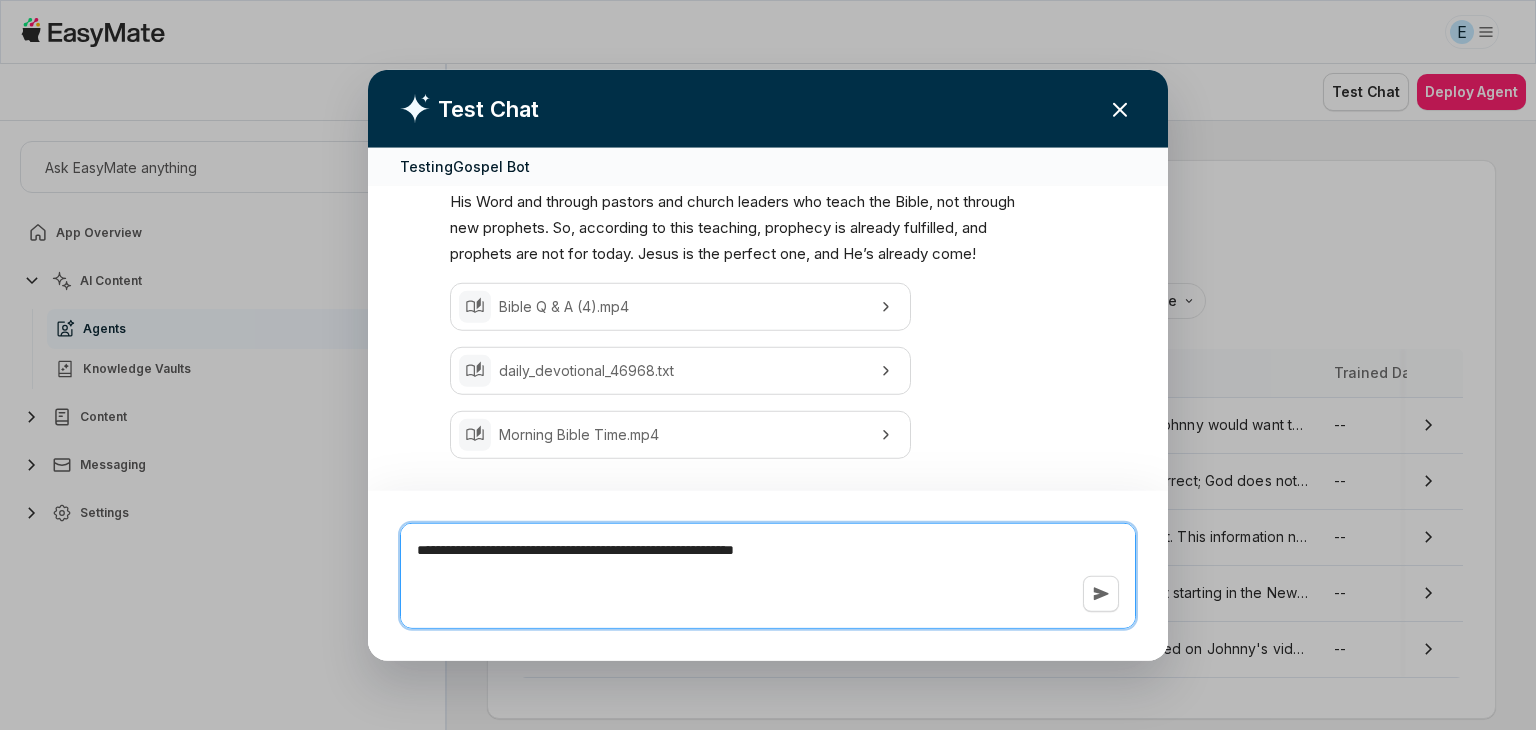 click on "**********" at bounding box center (768, 575) 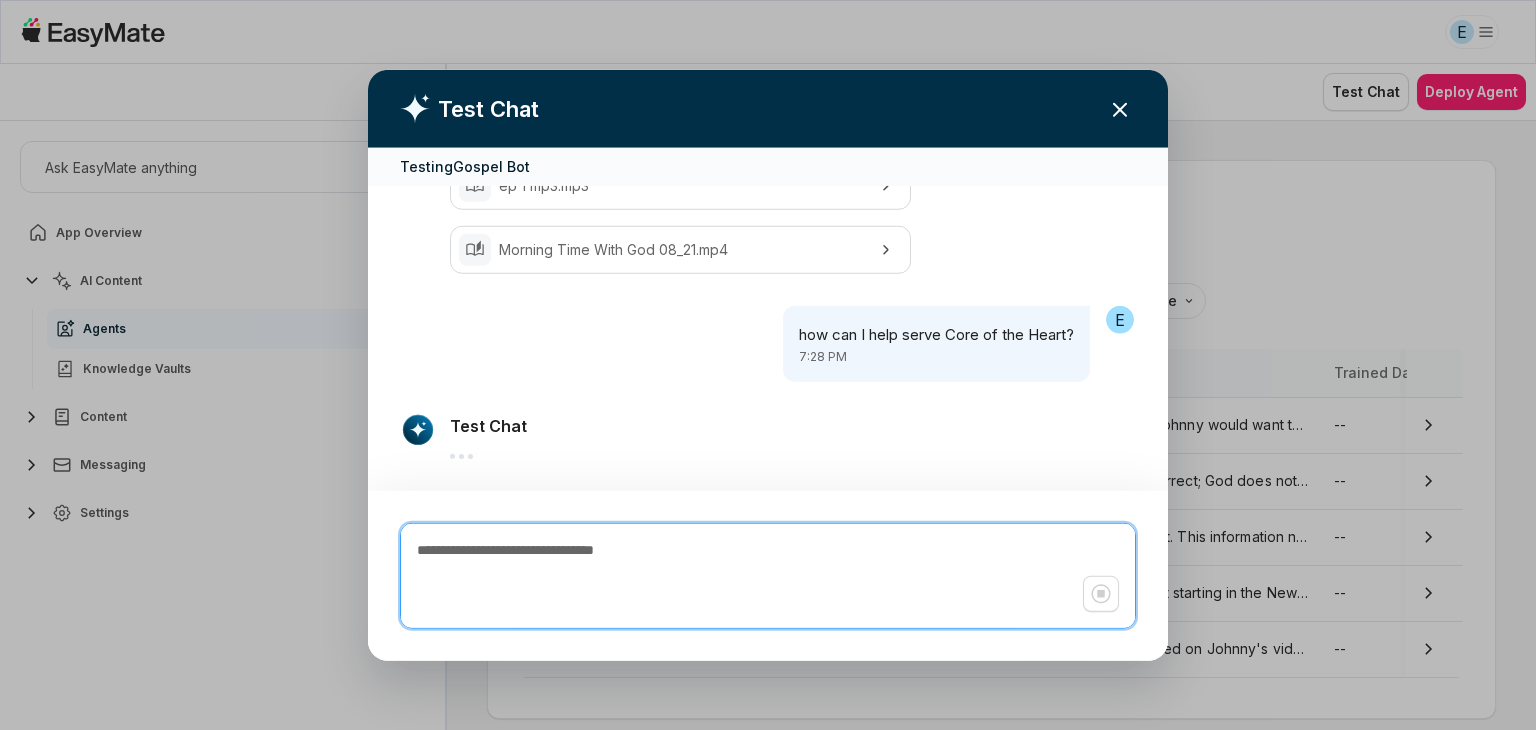 scroll, scrollTop: 11882, scrollLeft: 0, axis: vertical 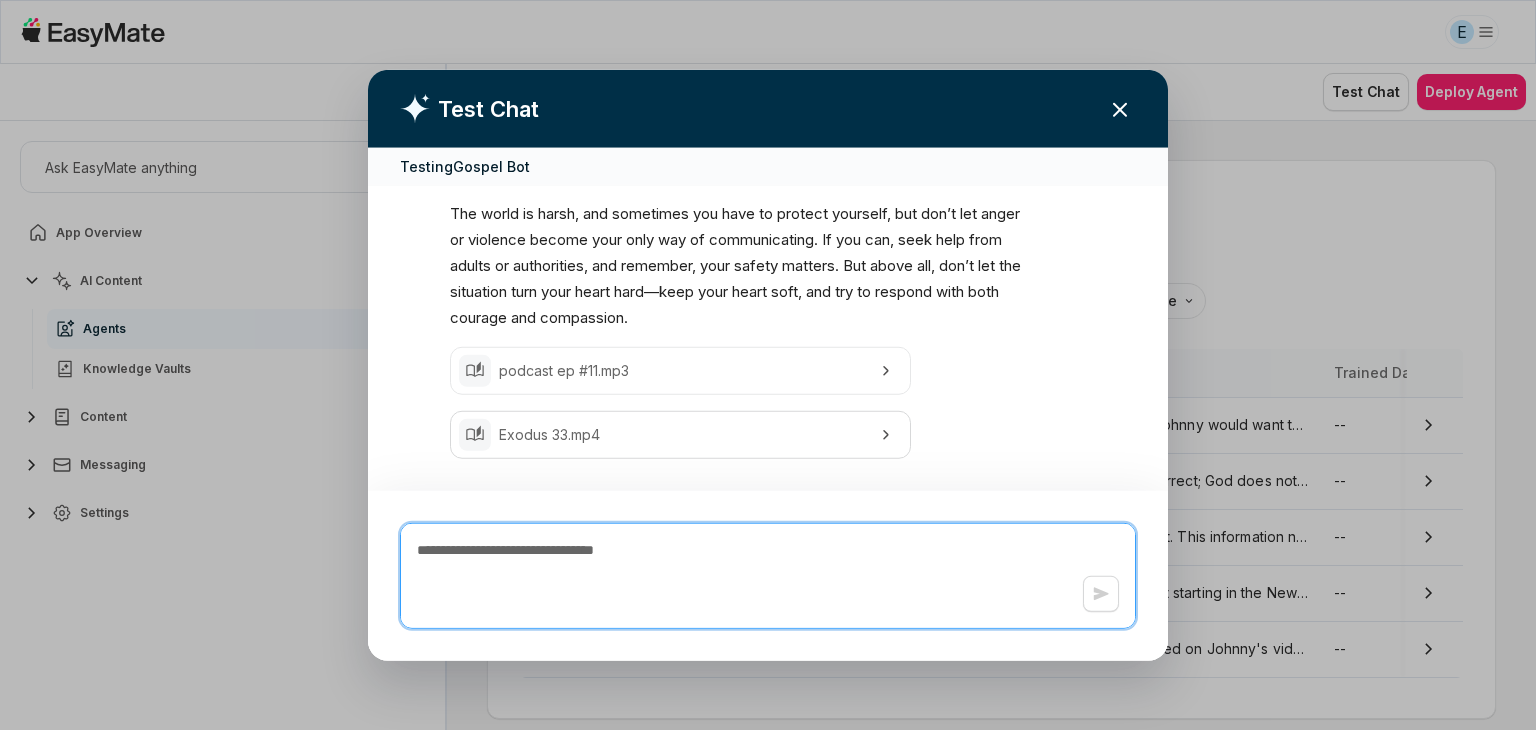 paste on "**********" 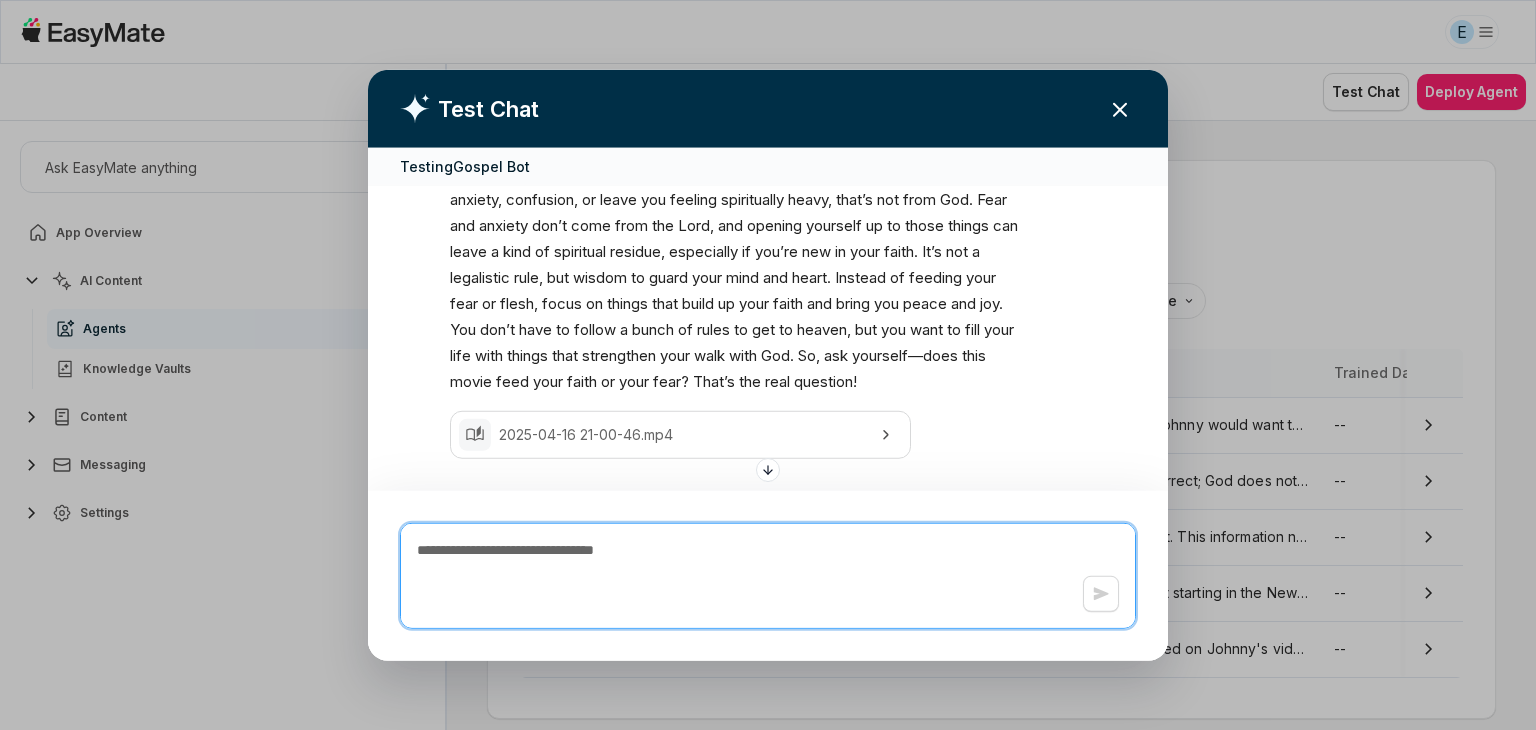 scroll, scrollTop: 14328, scrollLeft: 0, axis: vertical 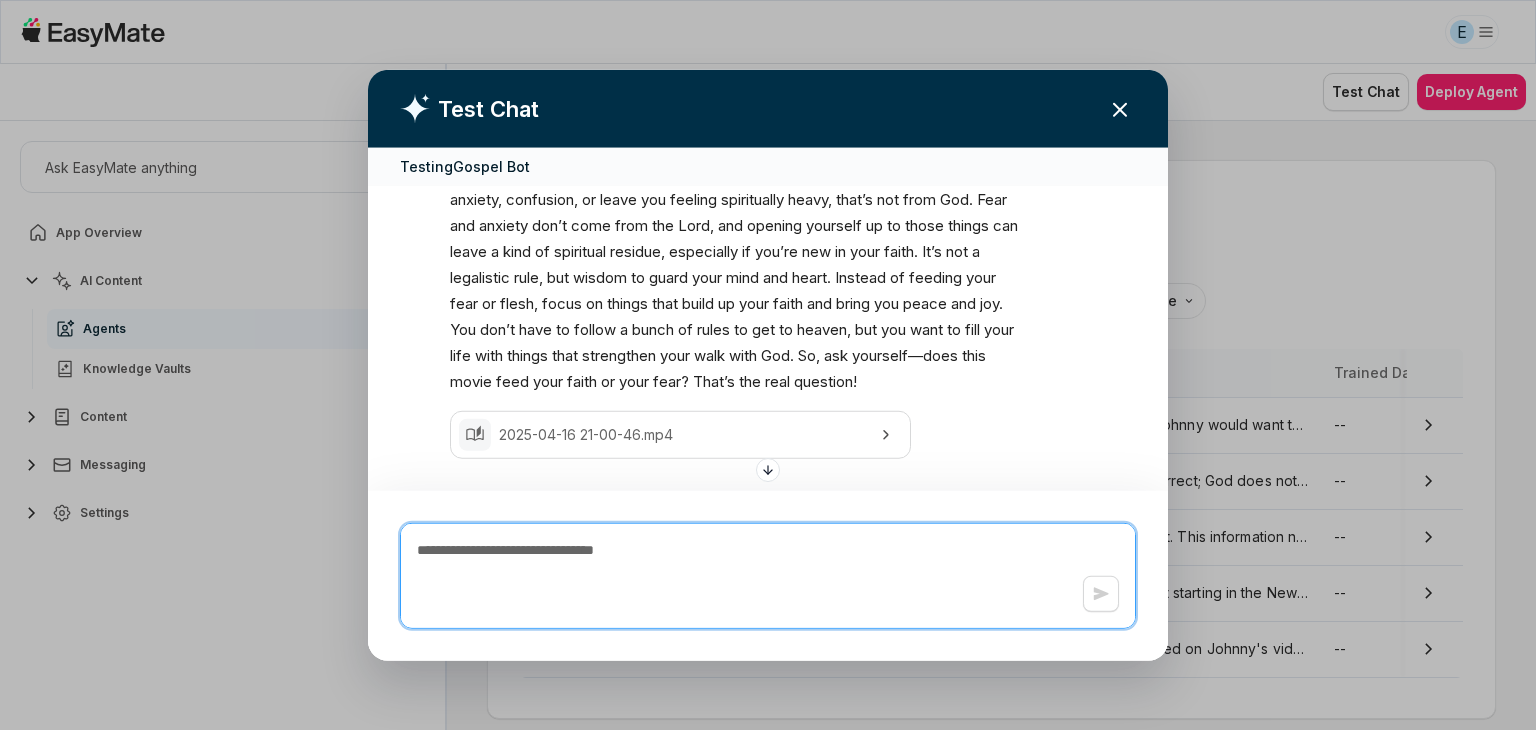 paste on "**********" 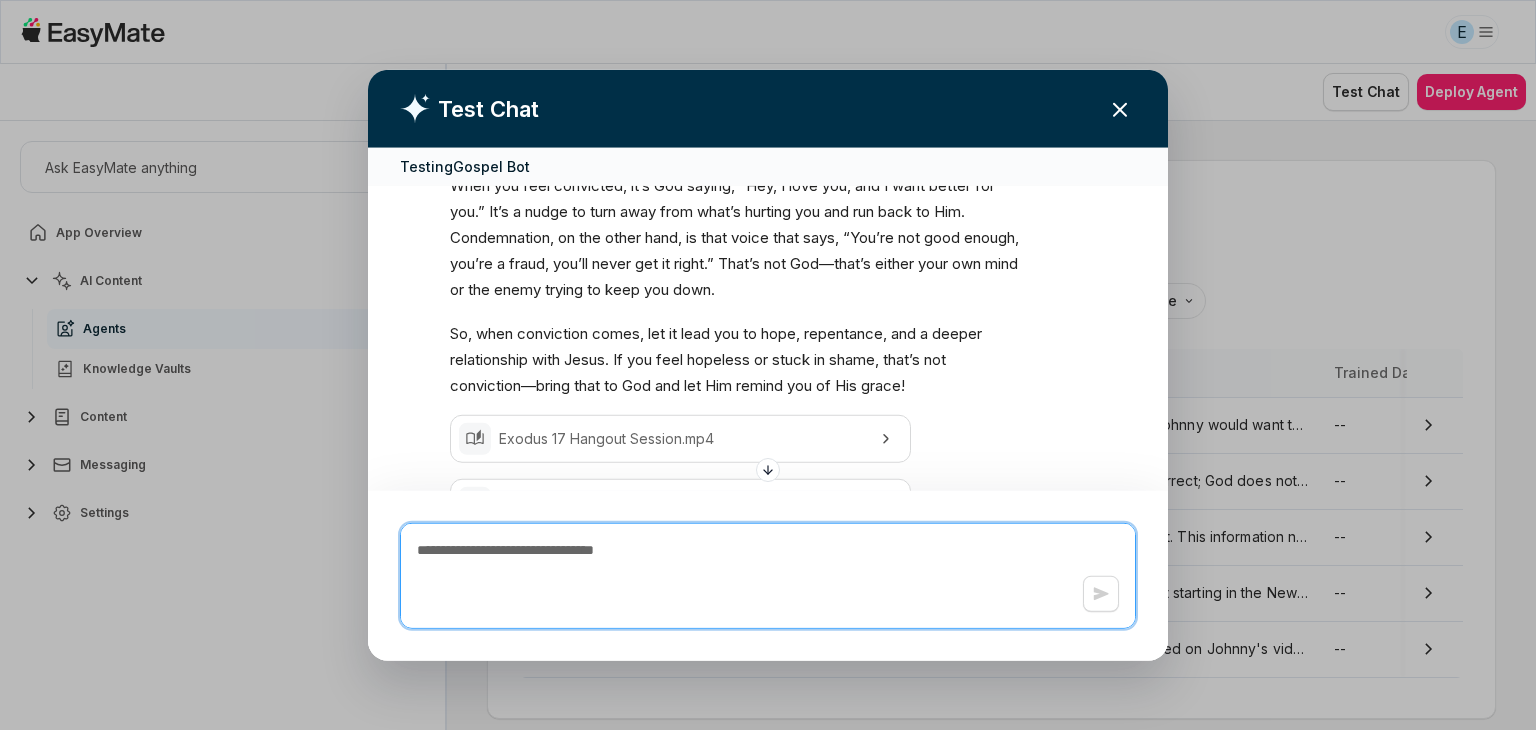 scroll, scrollTop: 14856, scrollLeft: 0, axis: vertical 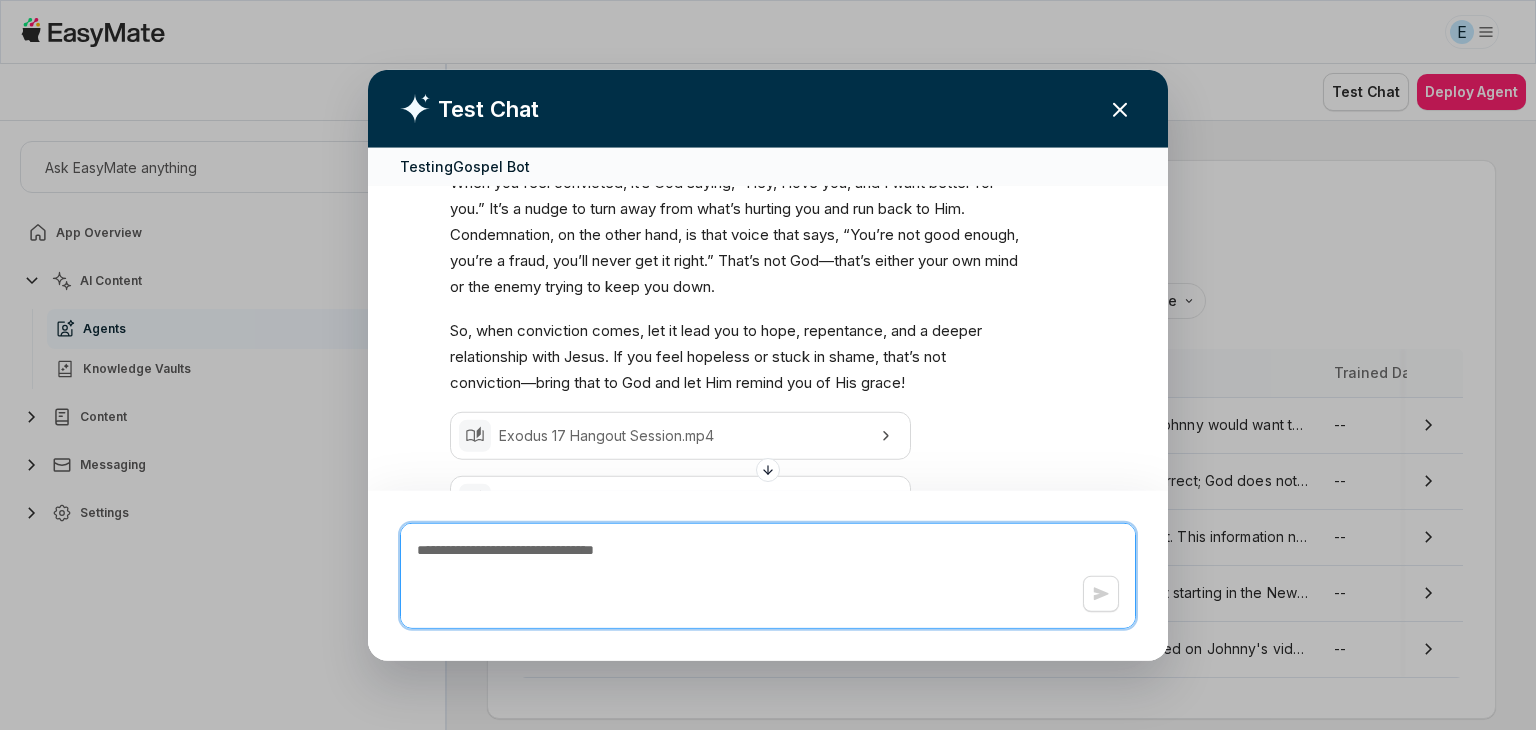 paste on "**********" 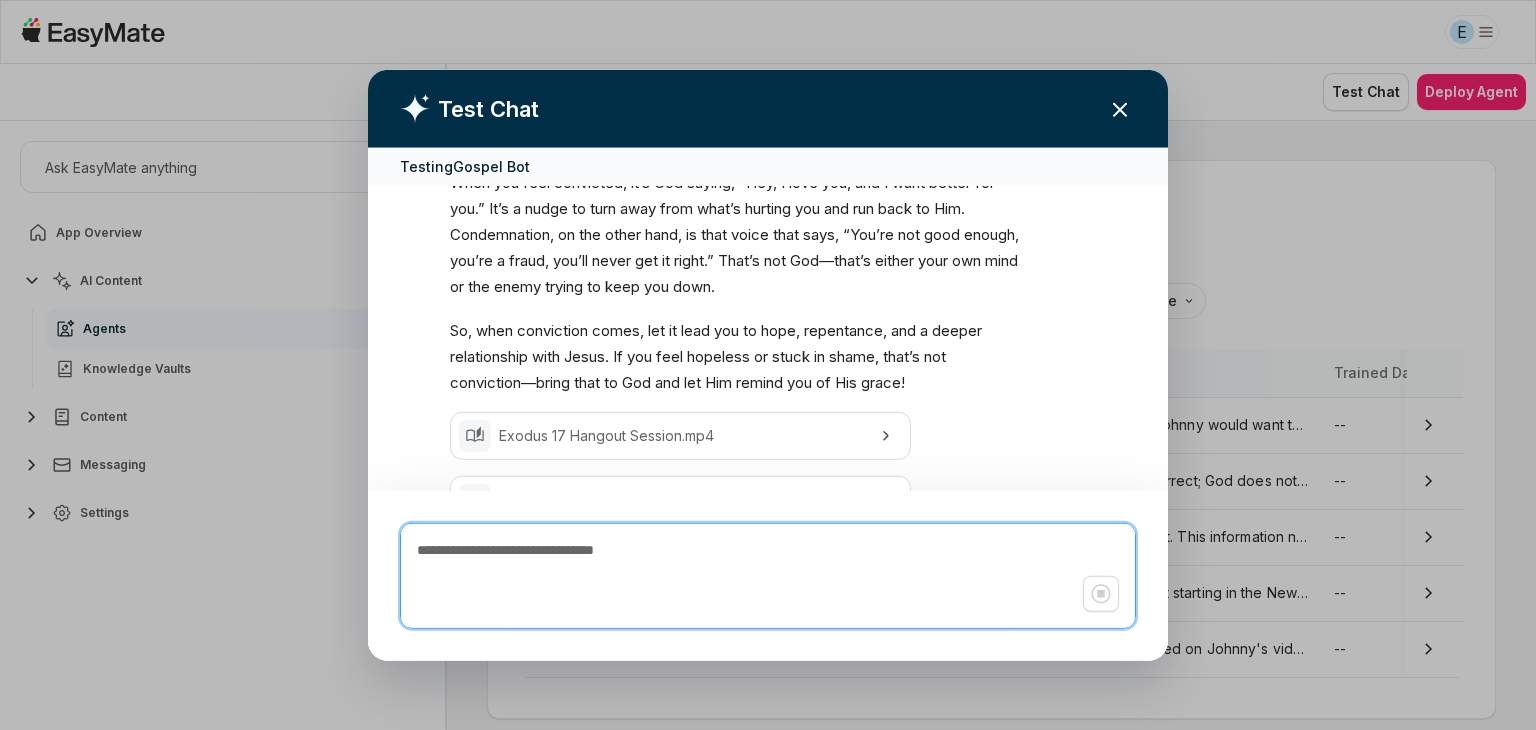 scroll, scrollTop: 15392, scrollLeft: 0, axis: vertical 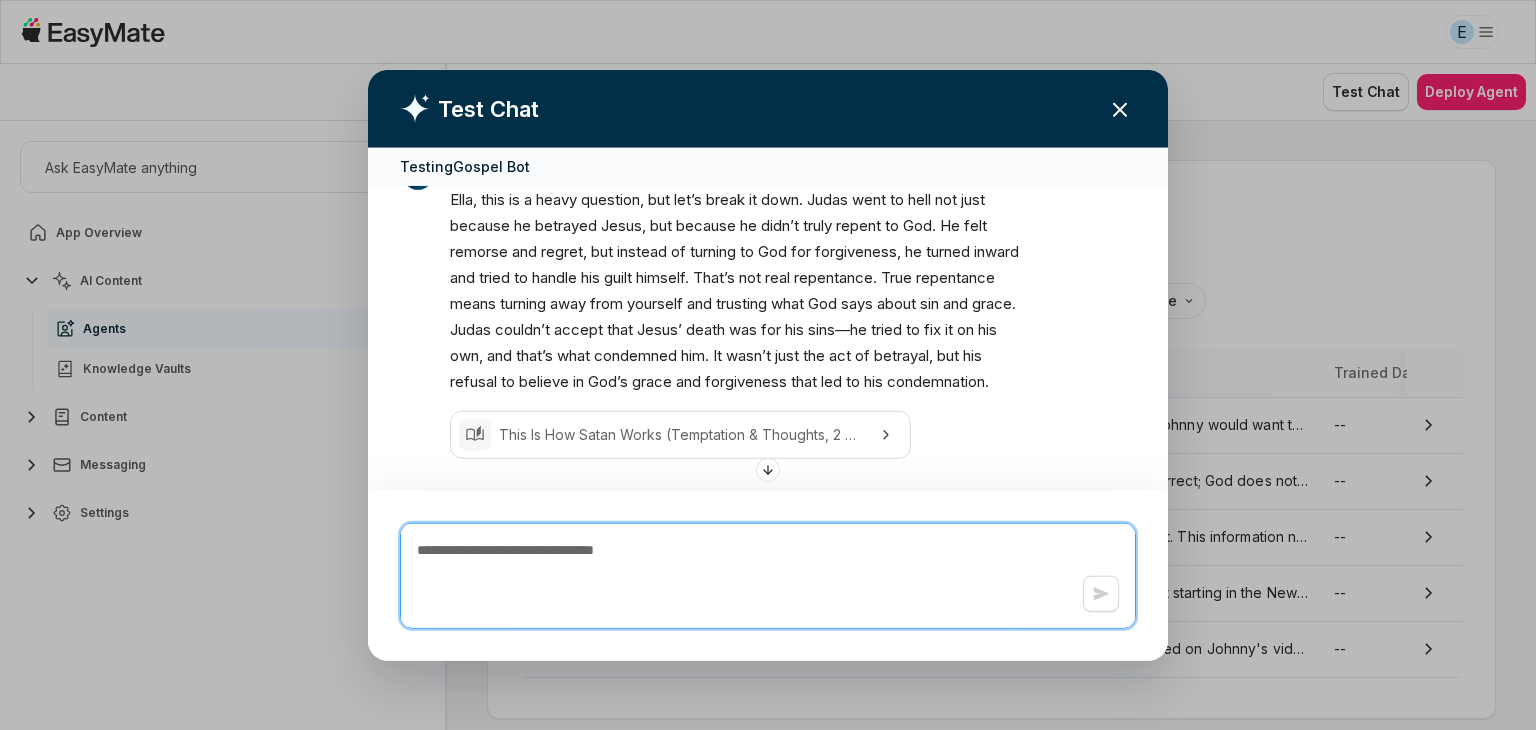 paste on "**********" 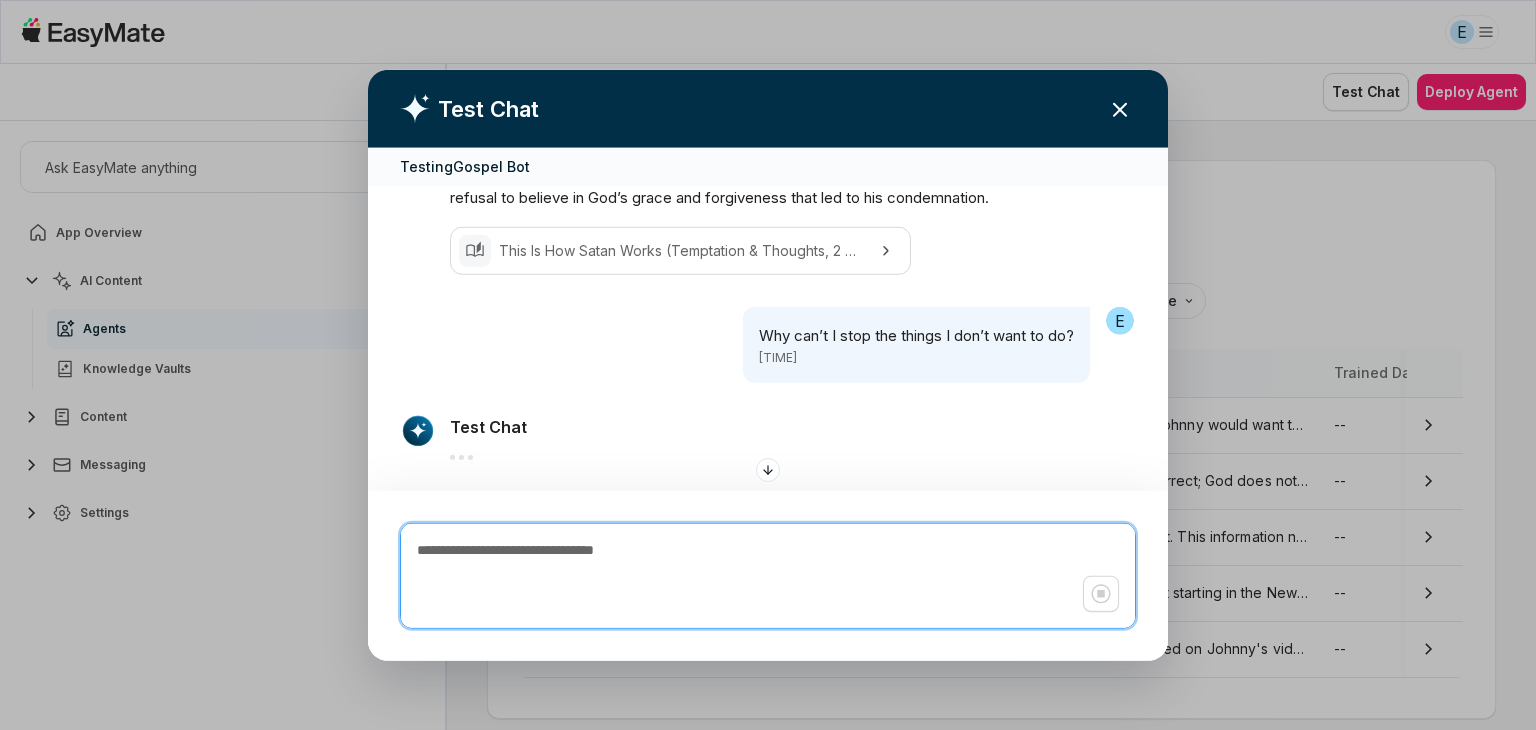 scroll, scrollTop: 17164, scrollLeft: 0, axis: vertical 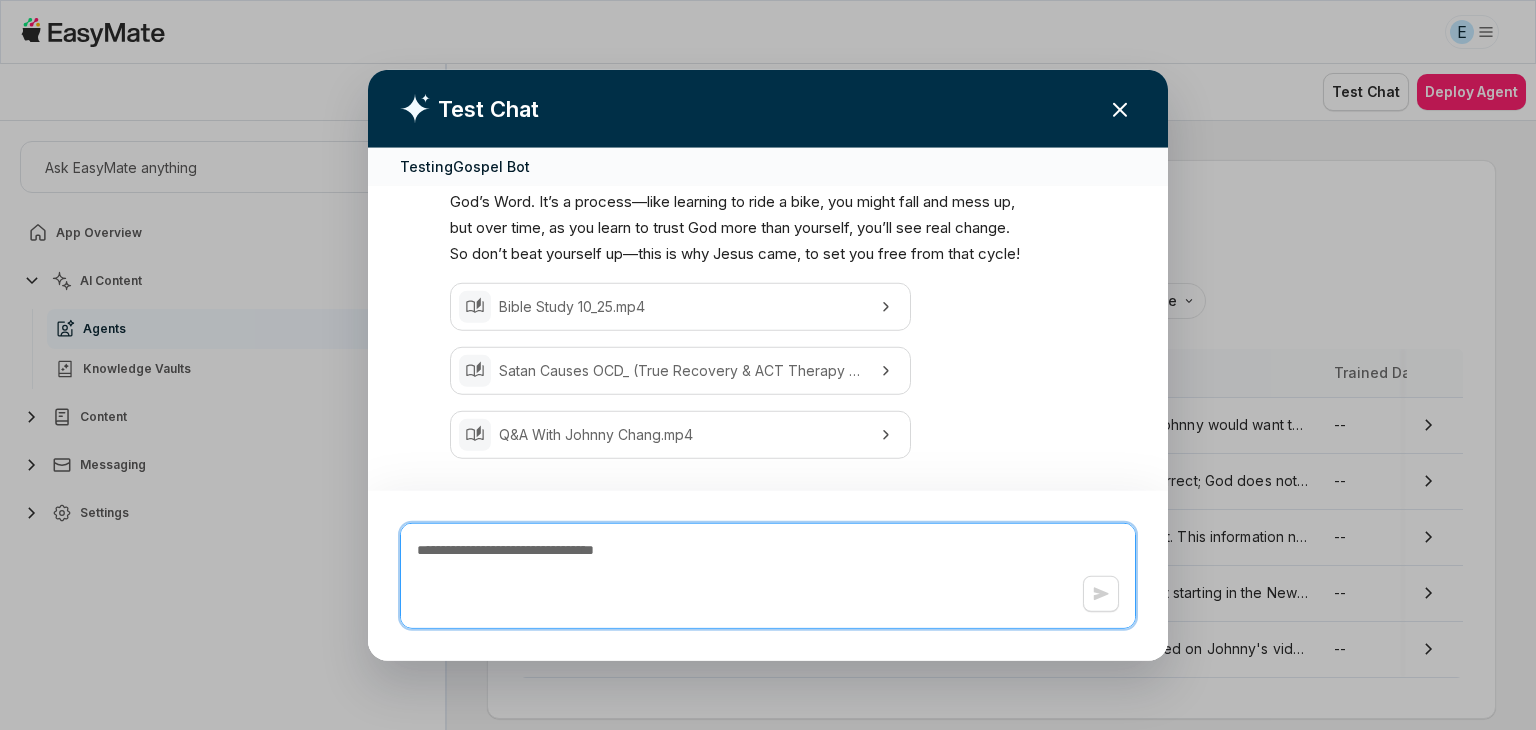 paste on "**********" 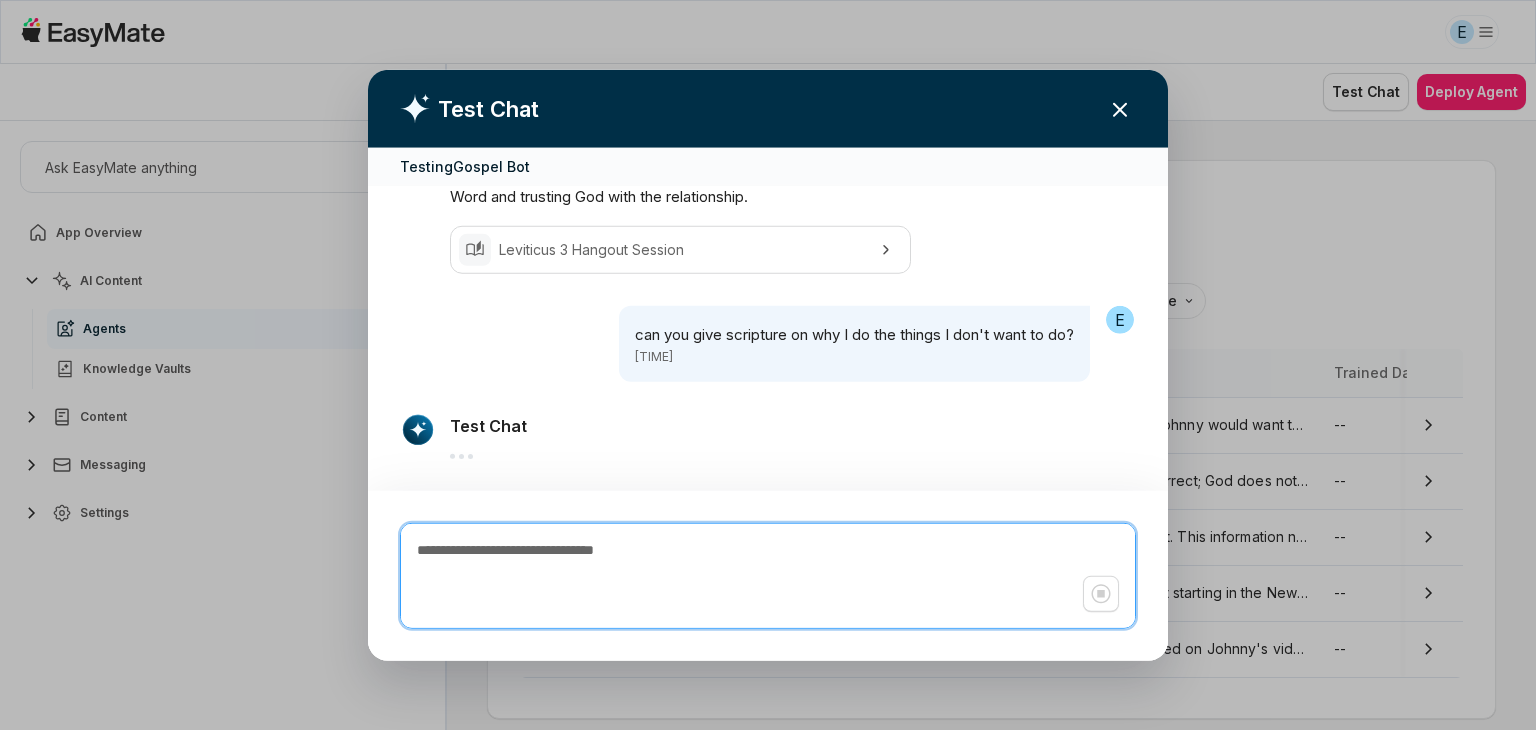 scroll, scrollTop: 18372, scrollLeft: 0, axis: vertical 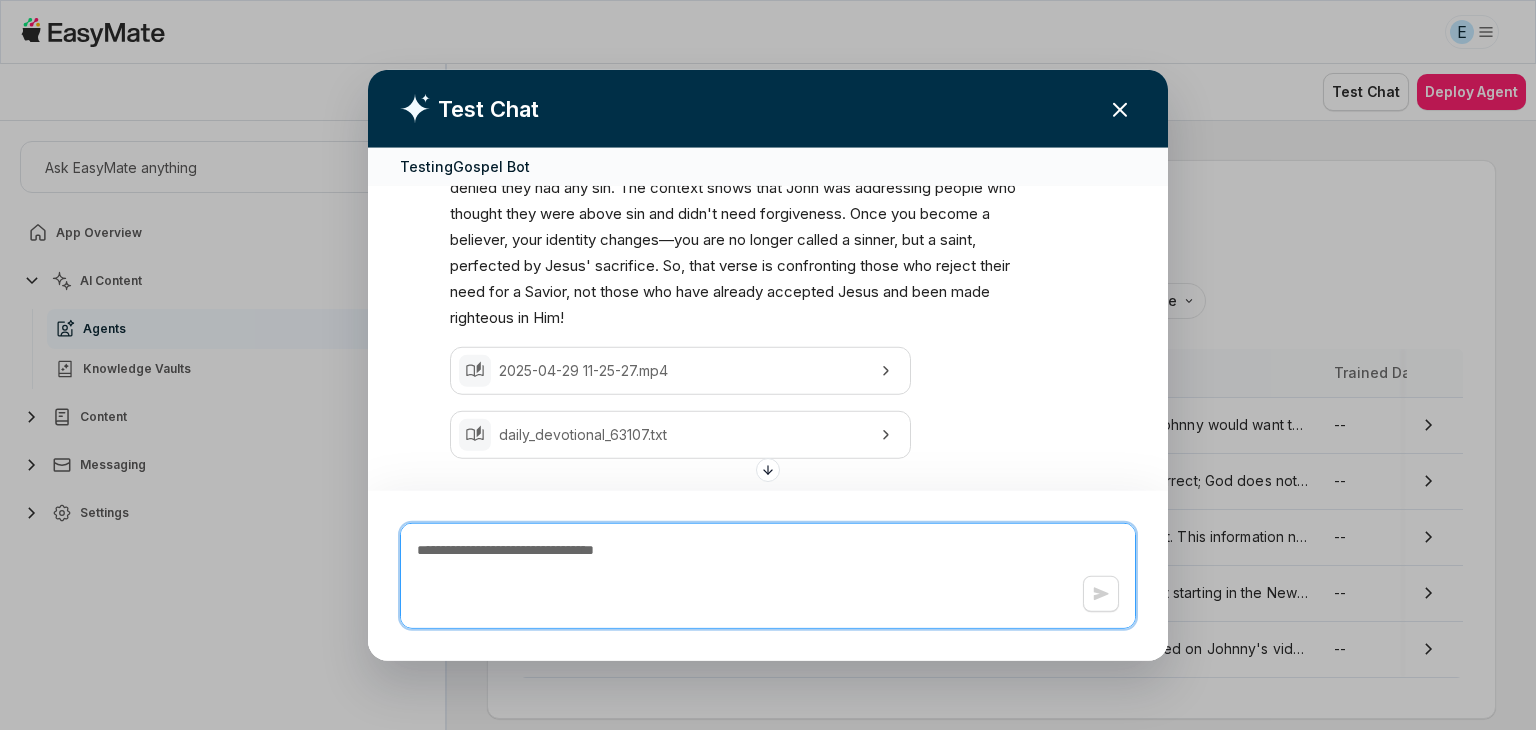 paste on "**********" 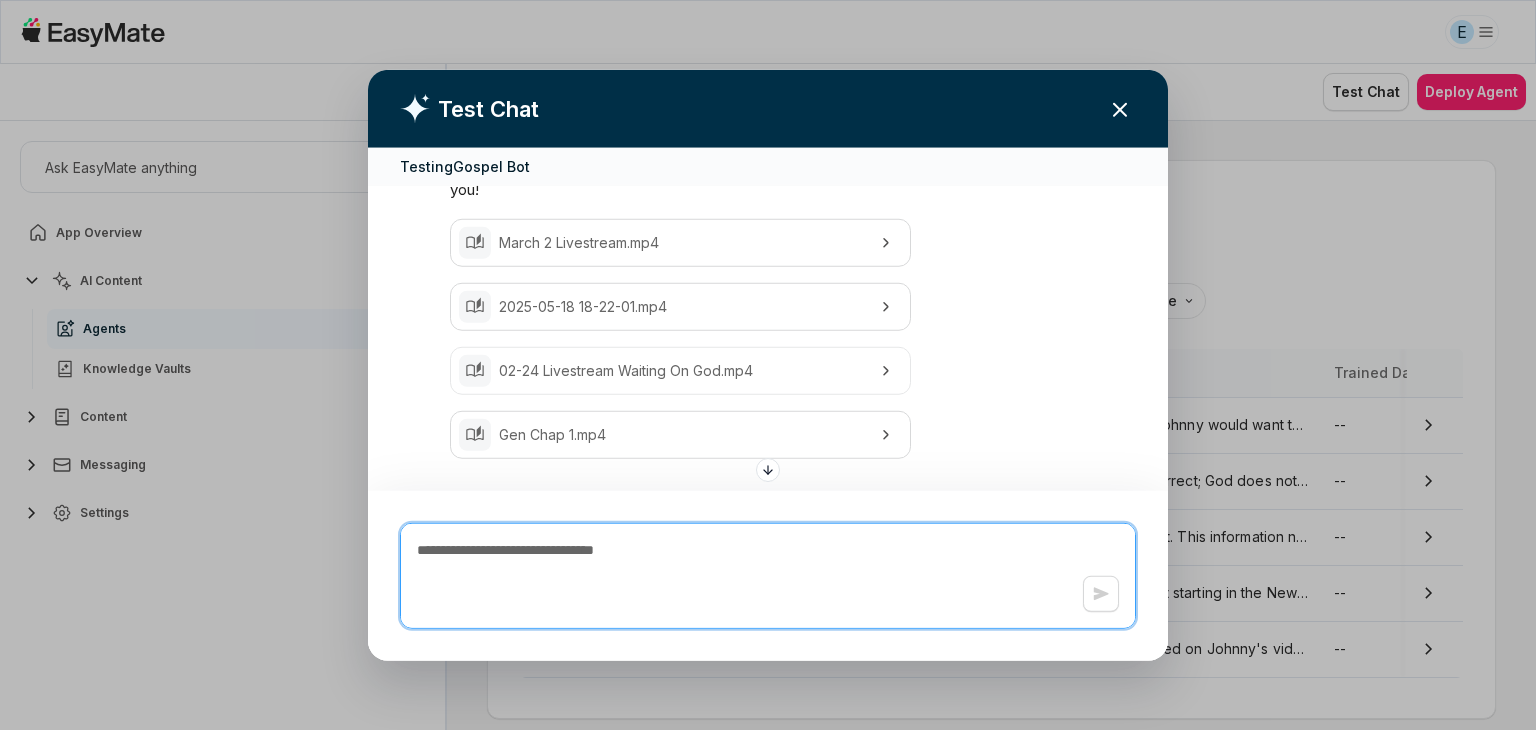 scroll, scrollTop: 21982, scrollLeft: 0, axis: vertical 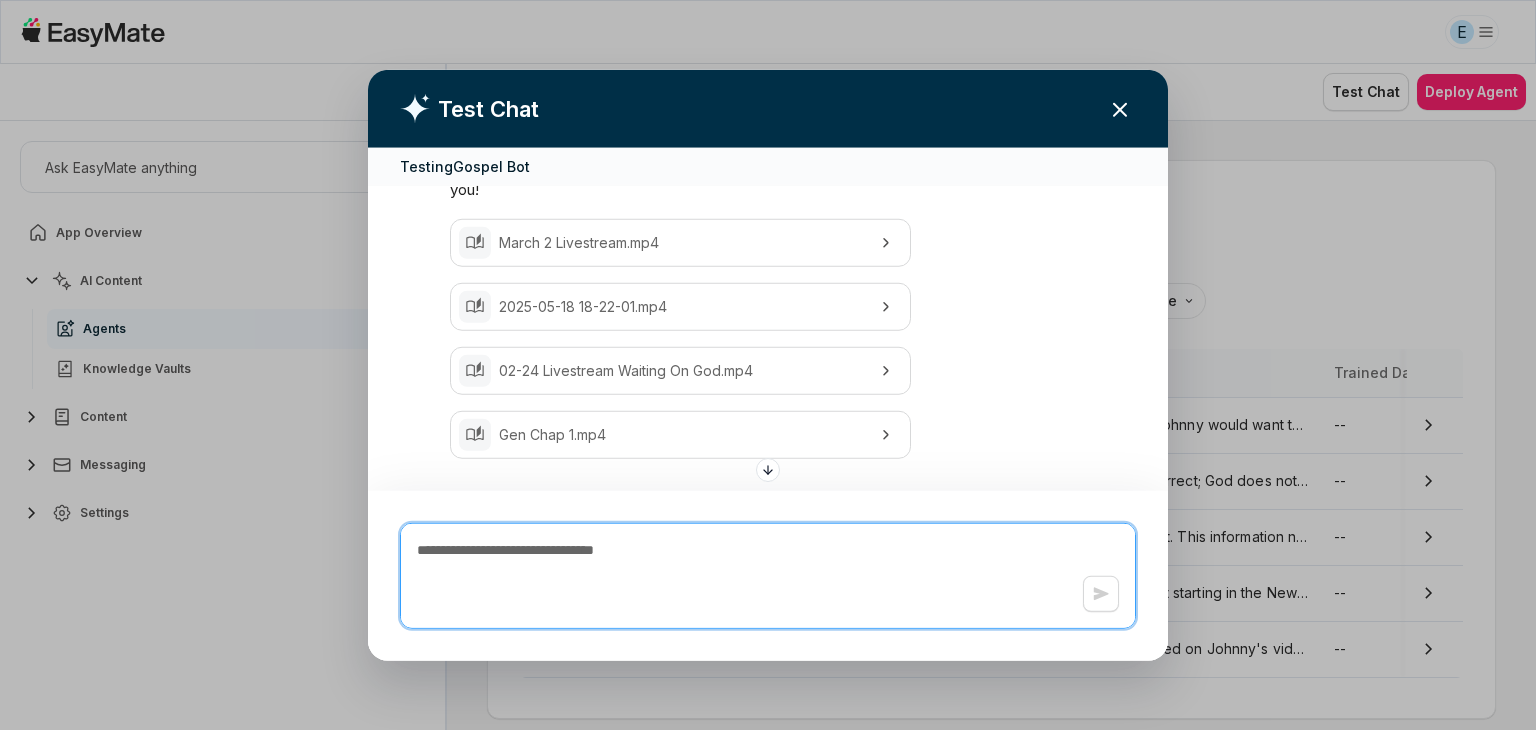 paste on "**********" 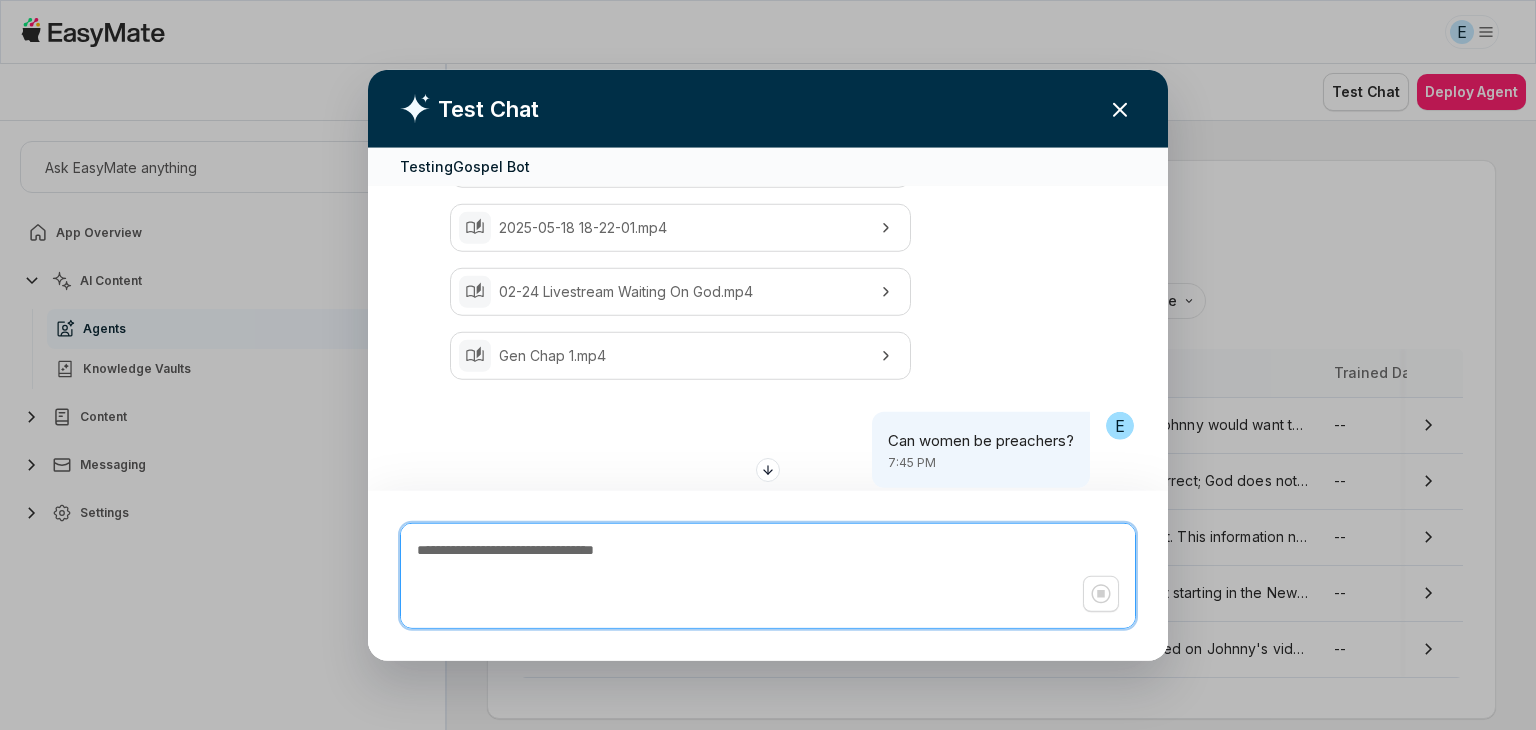 scroll, scrollTop: 22452, scrollLeft: 0, axis: vertical 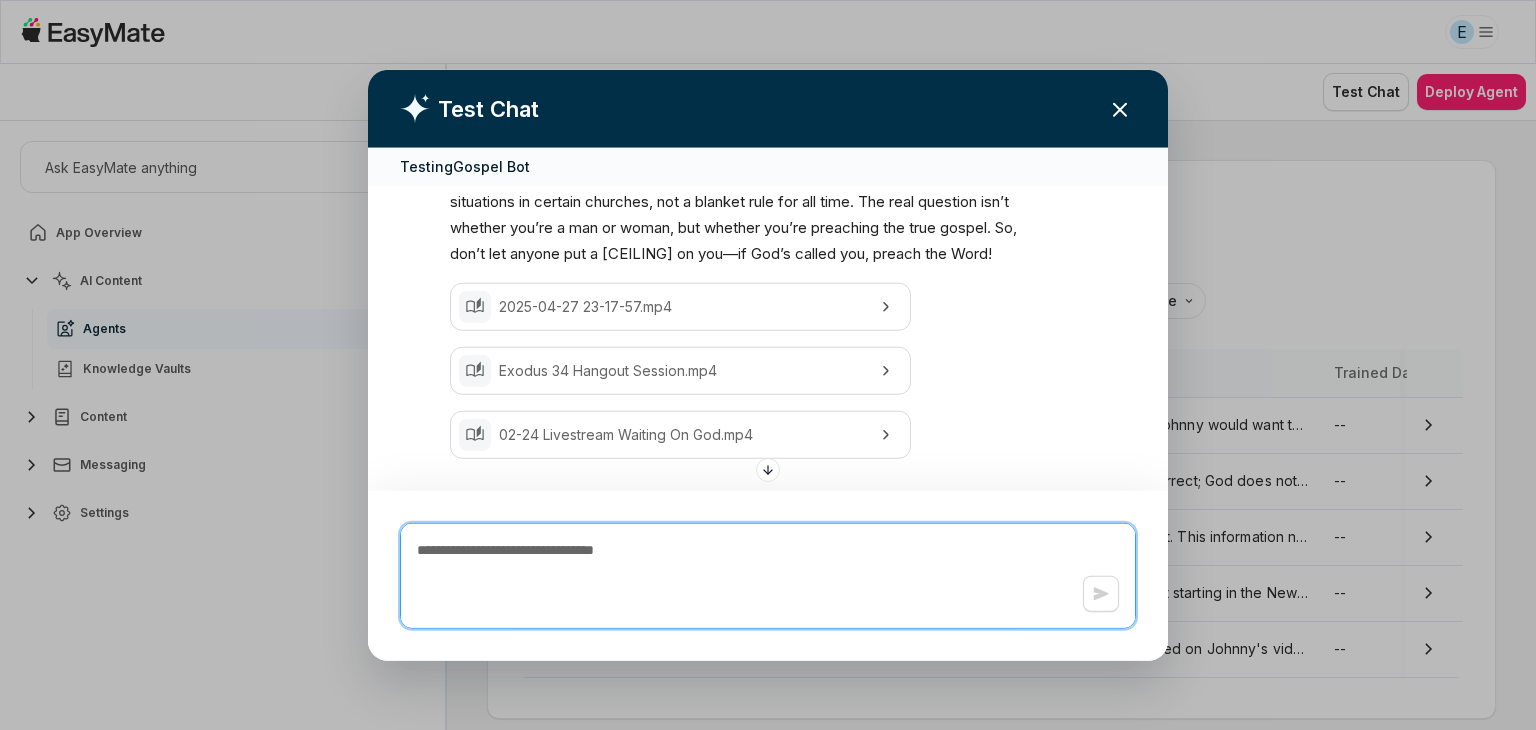 paste on "**********" 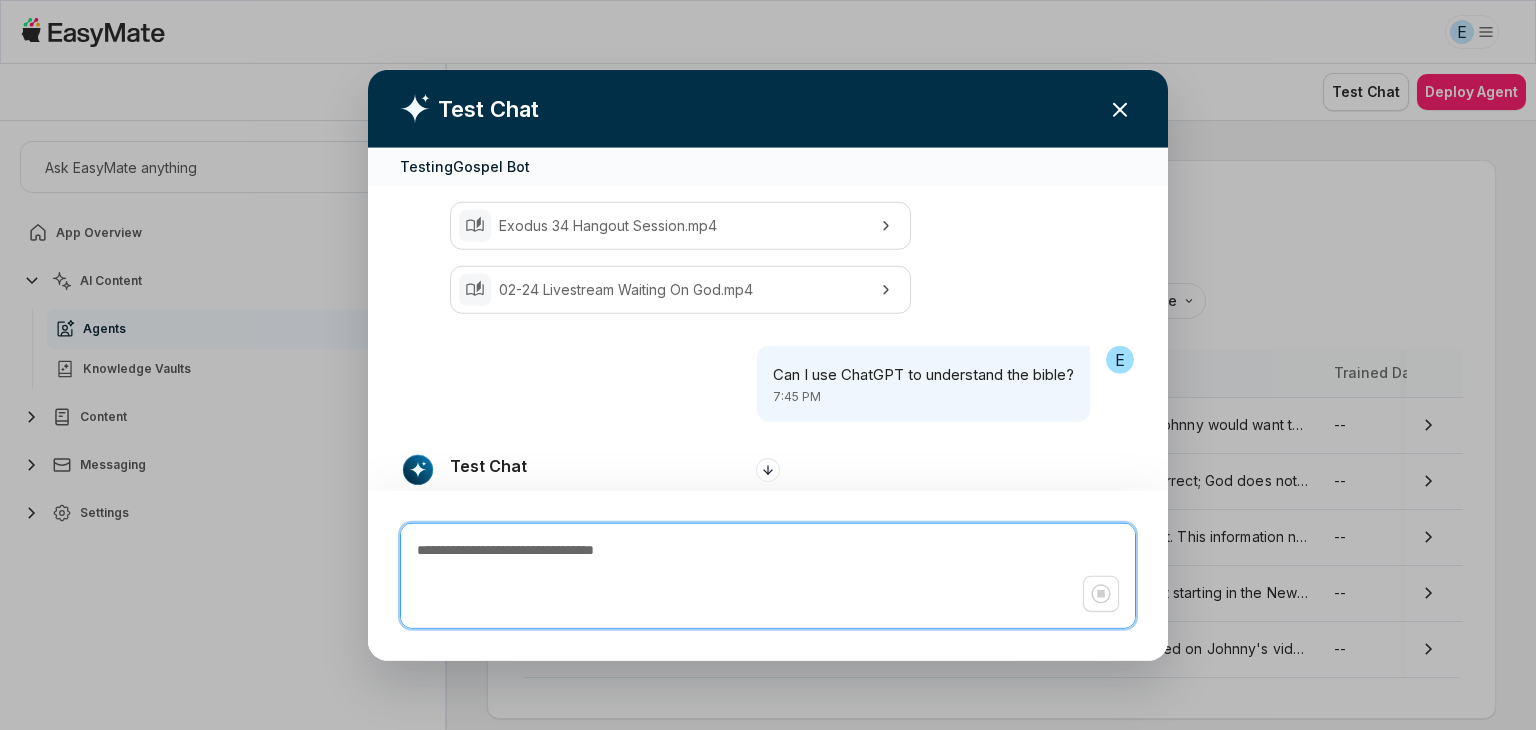 scroll, scrollTop: 23098, scrollLeft: 0, axis: vertical 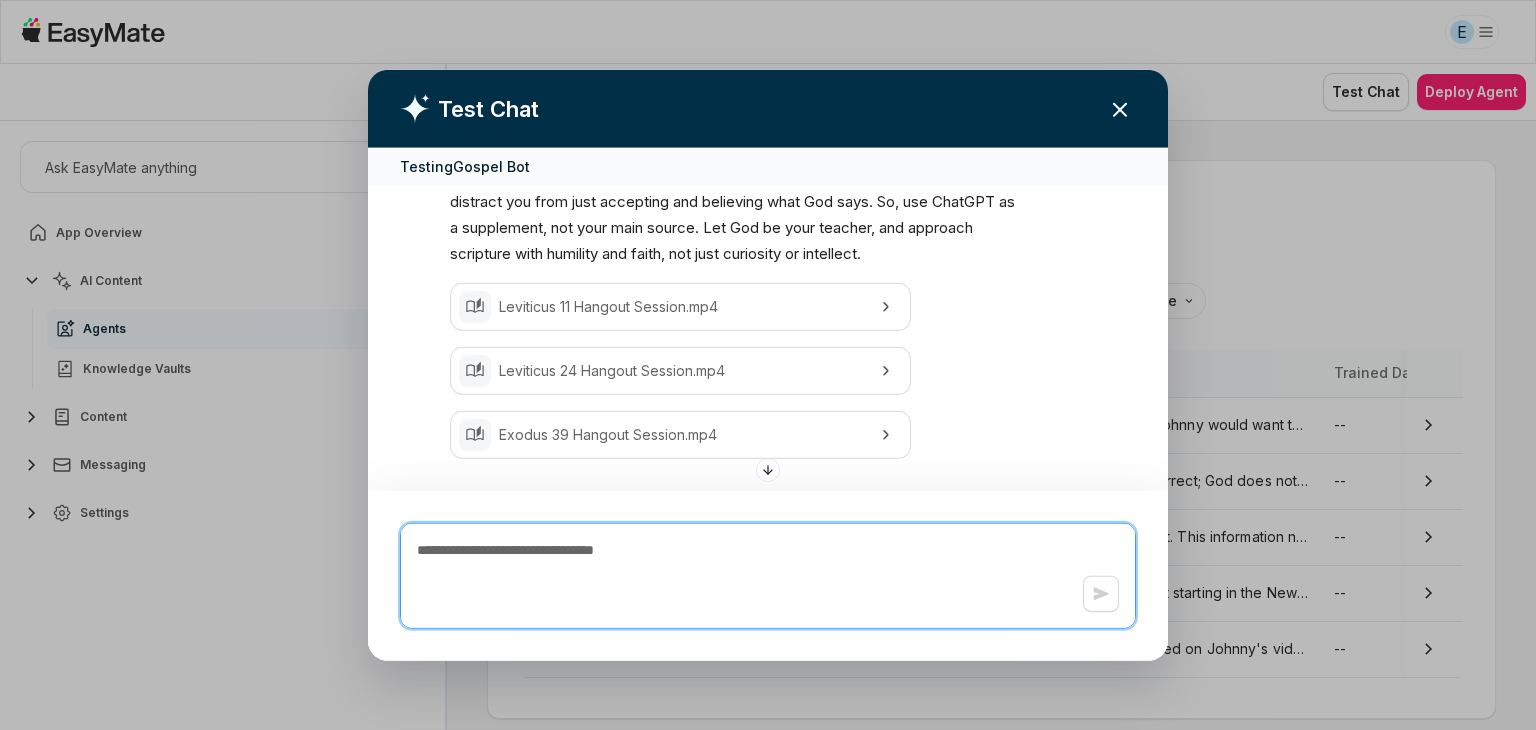 paste on "**********" 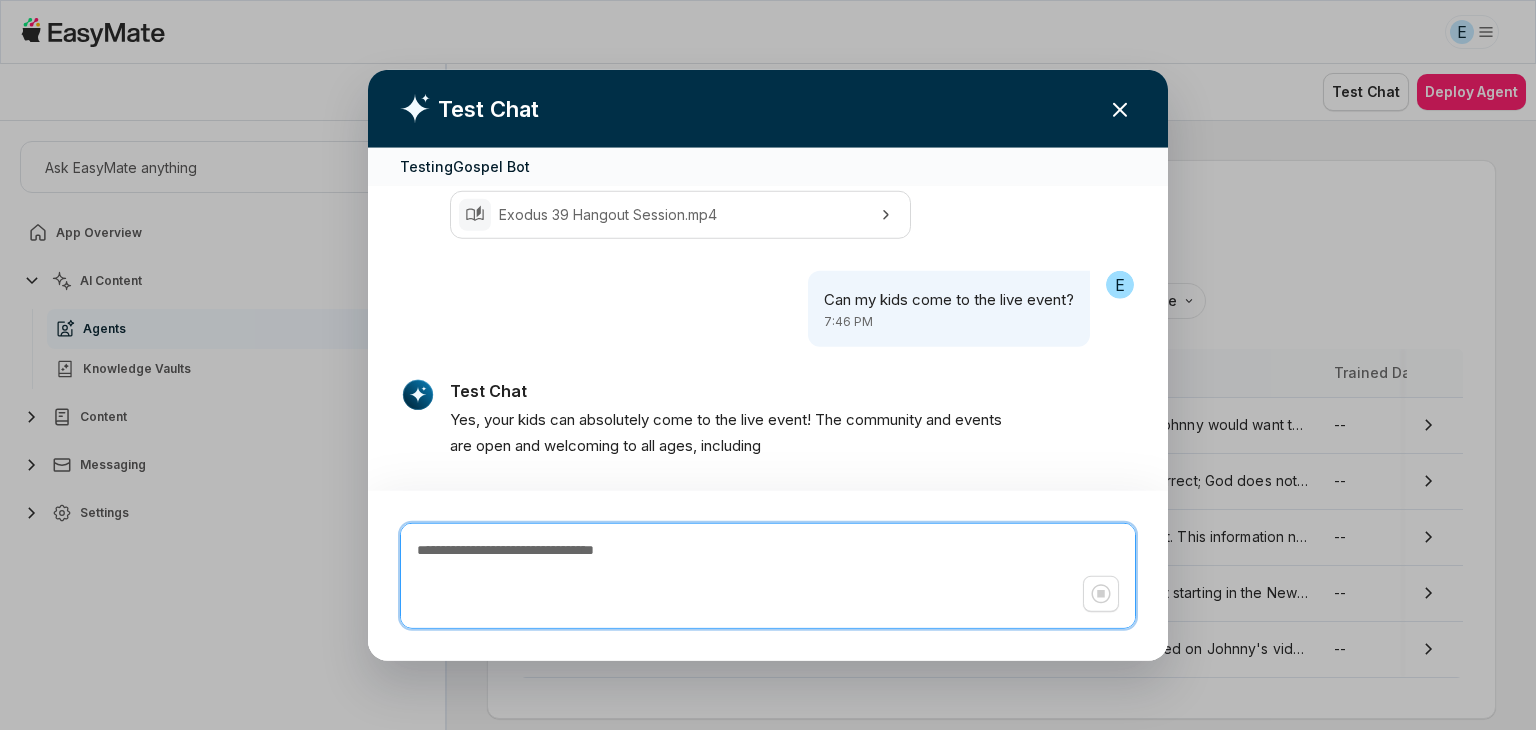 scroll, scrollTop: 23727, scrollLeft: 0, axis: vertical 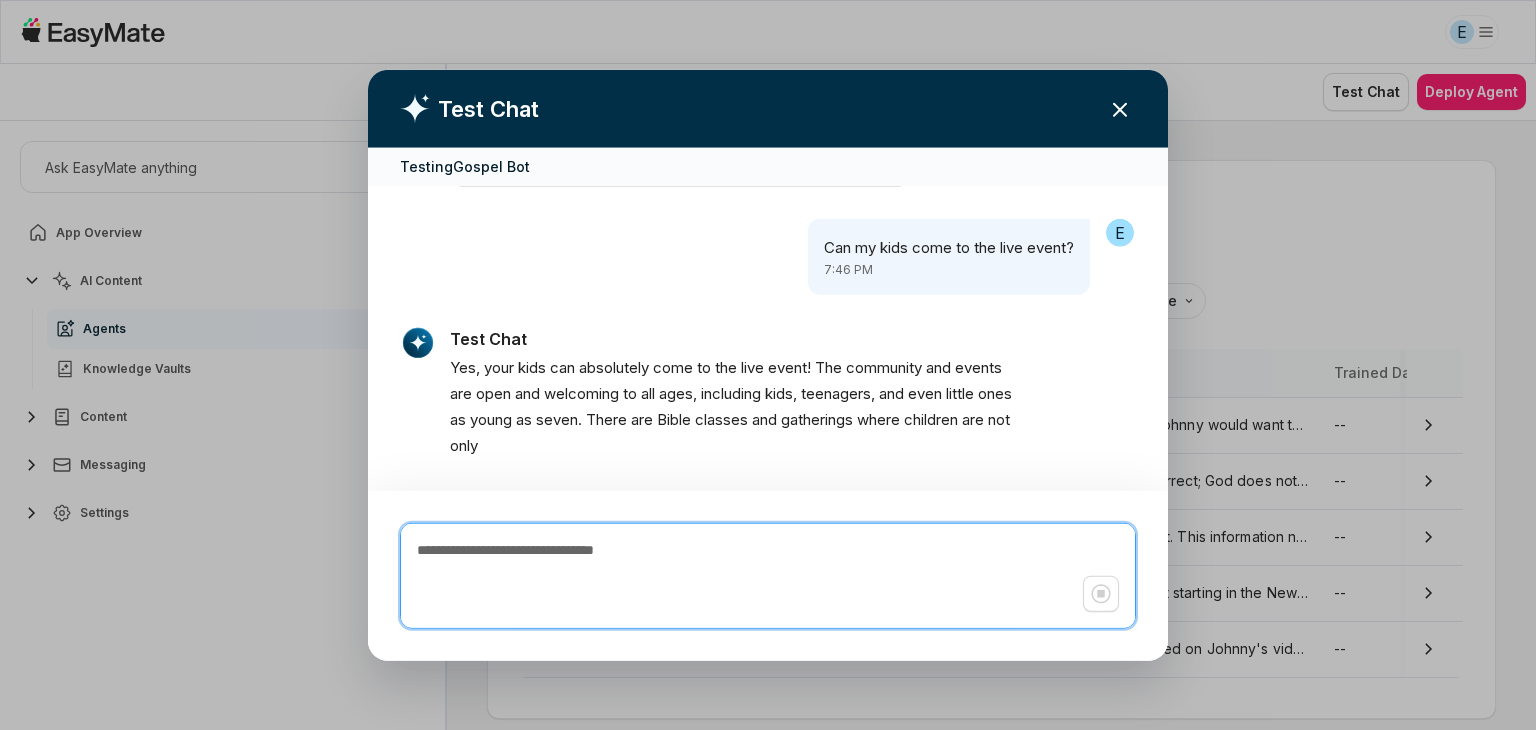 drag, startPoint x: 552, startPoint y: 5, endPoint x: 708, endPoint y: 332, distance: 362.3051 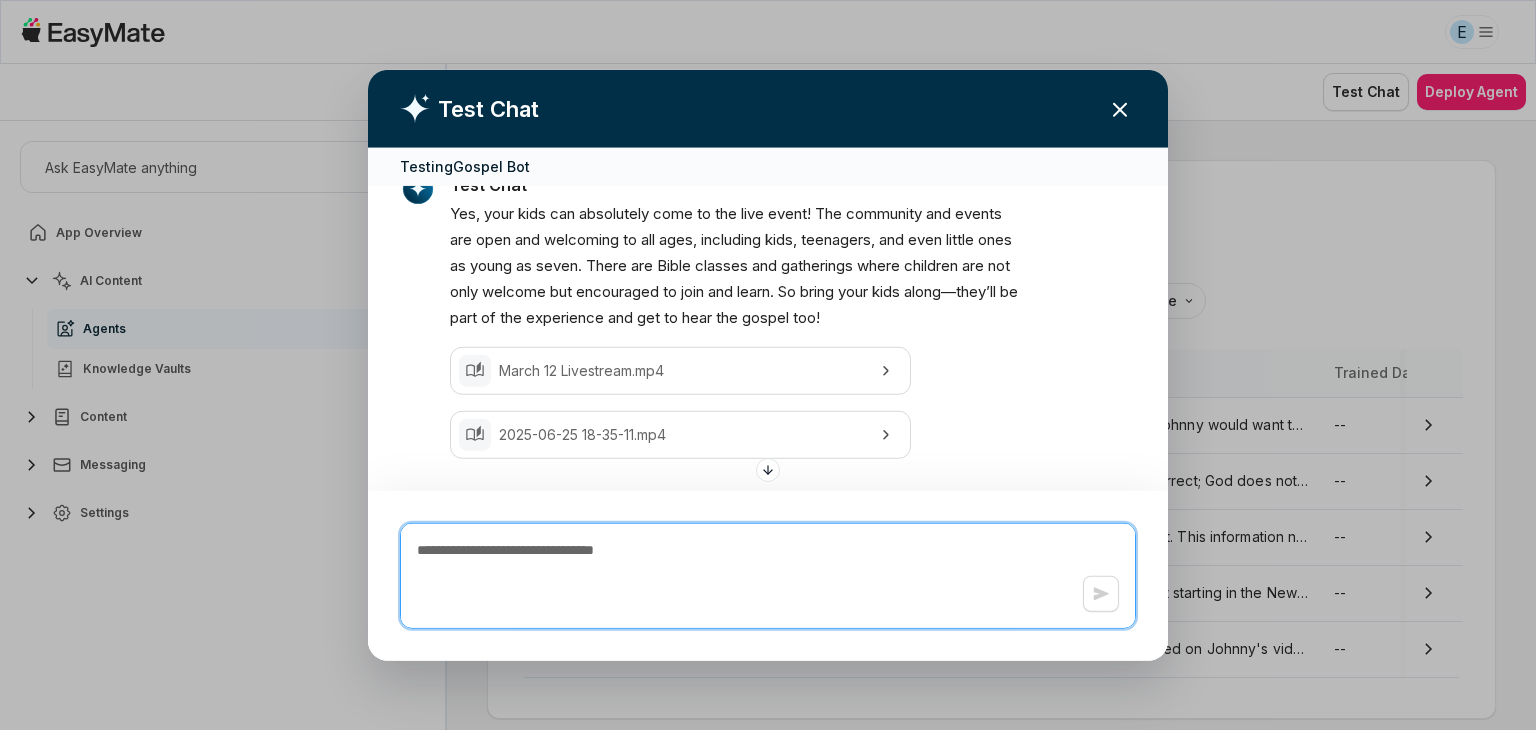 scroll, scrollTop: 23905, scrollLeft: 0, axis: vertical 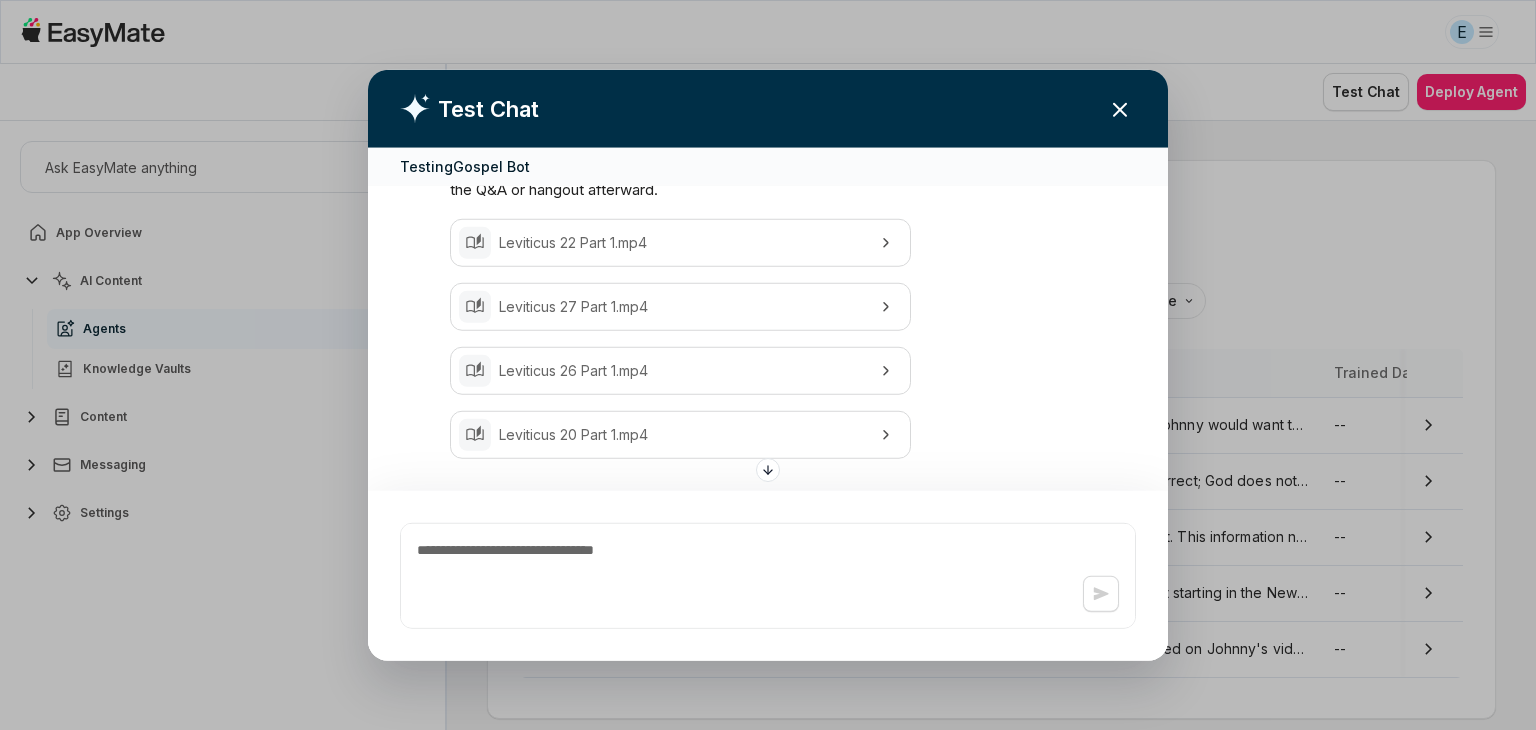 click 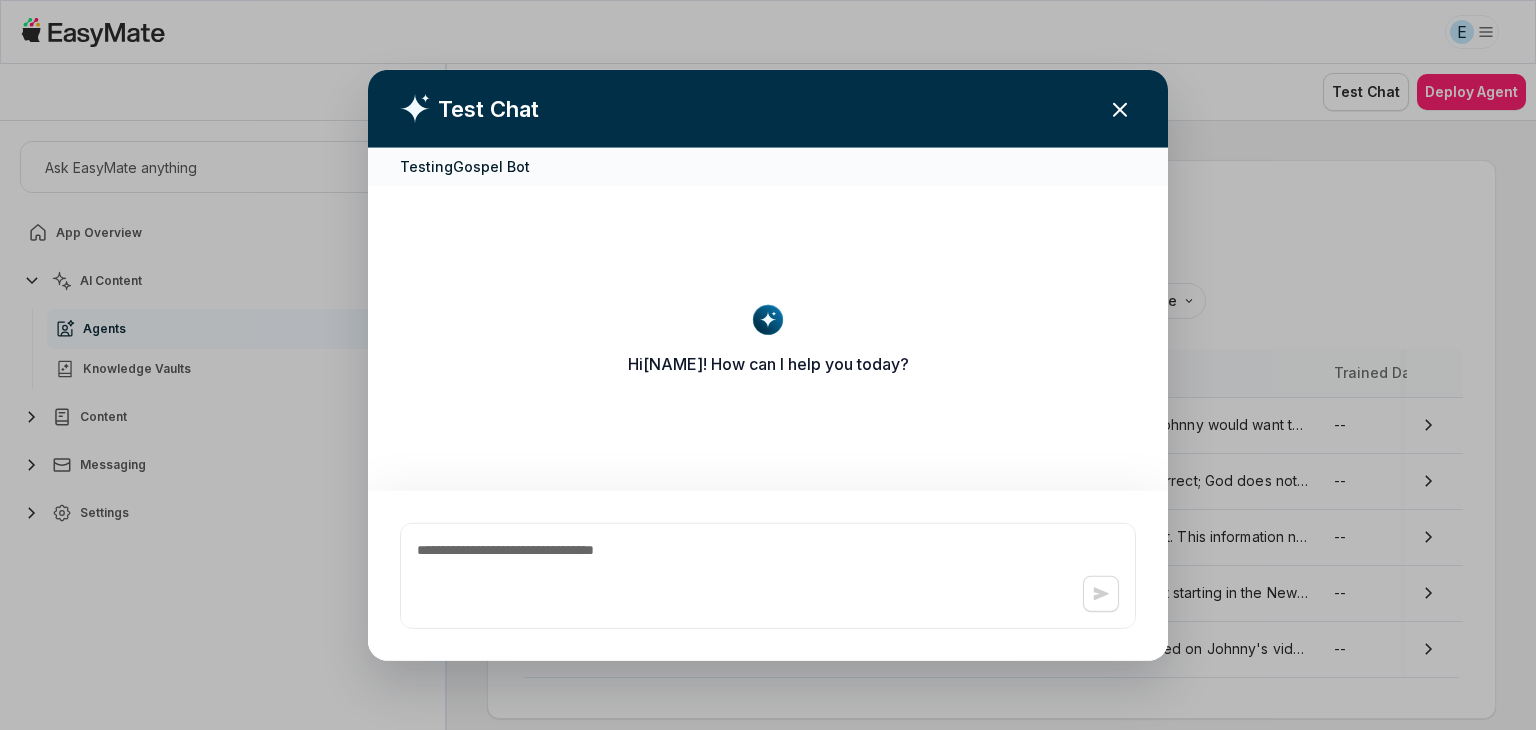 scroll, scrollTop: 0, scrollLeft: 0, axis: both 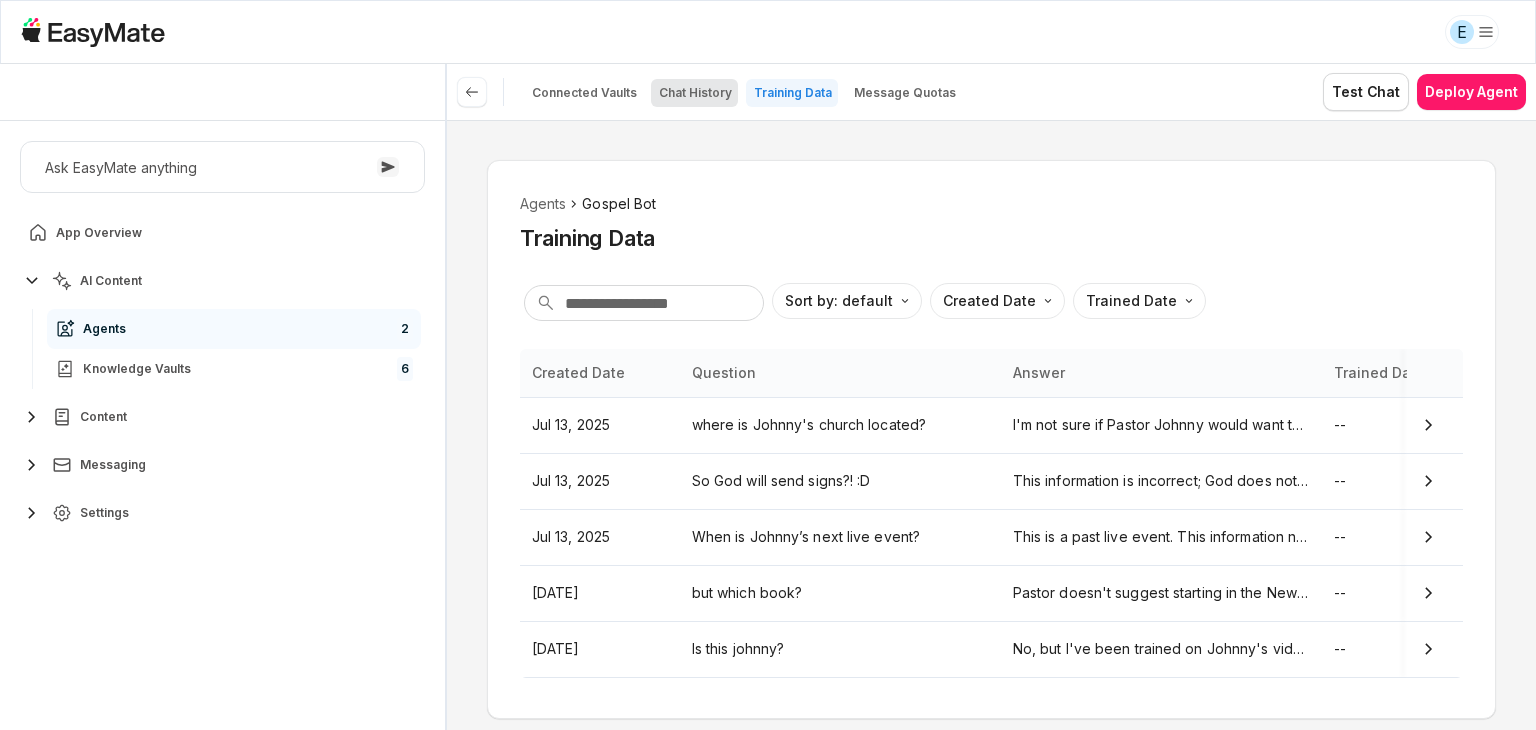 click on "Chat History" at bounding box center (695, 93) 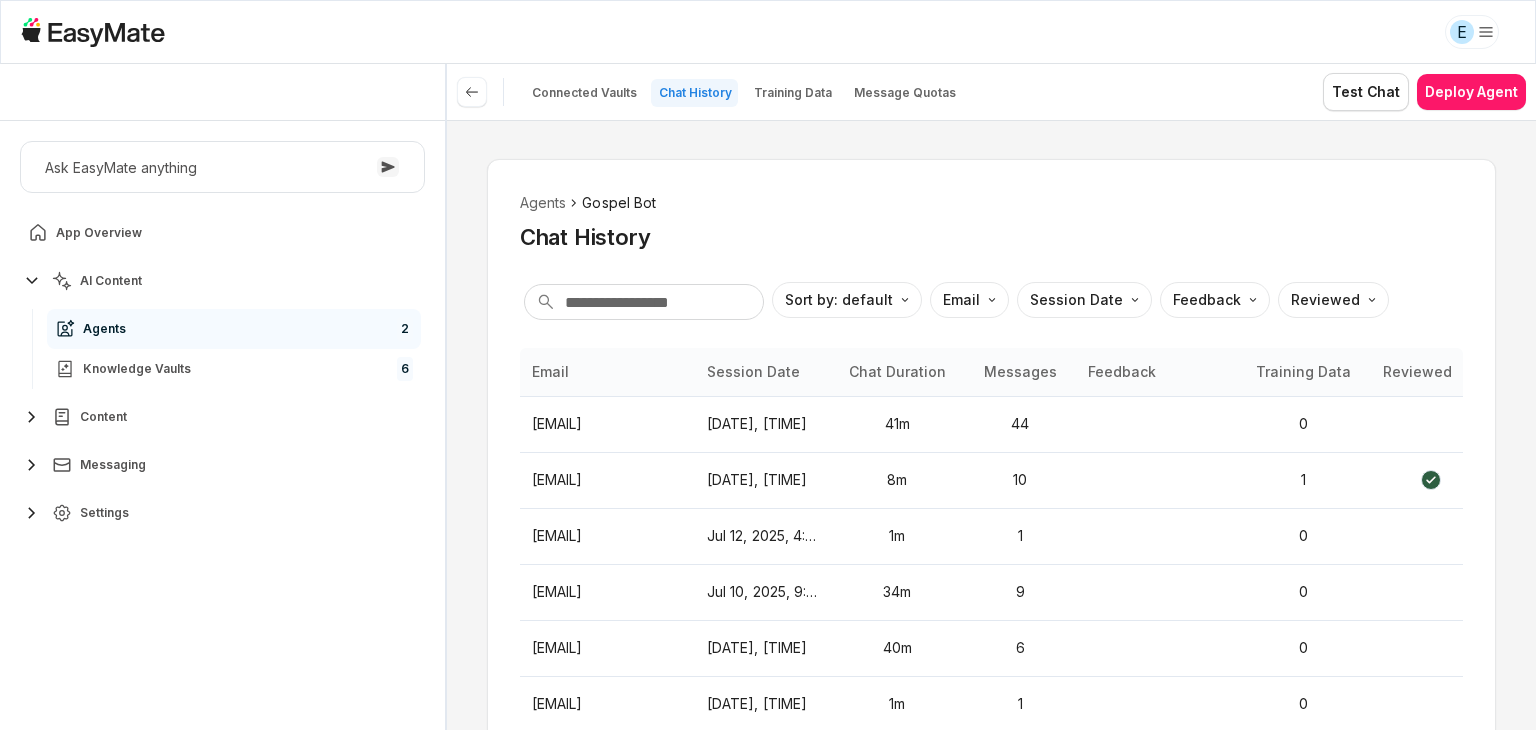 scroll, scrollTop: 0, scrollLeft: 0, axis: both 